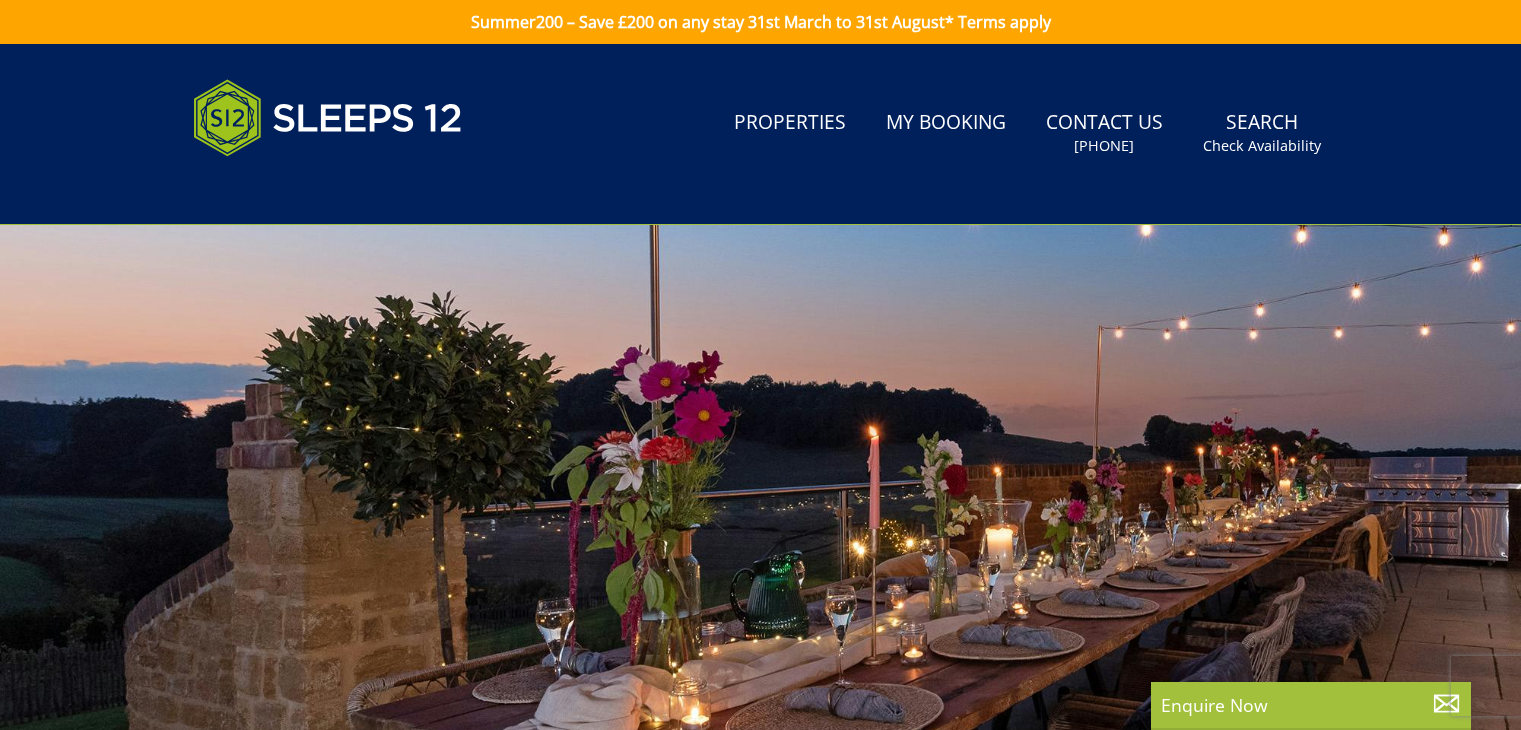 select 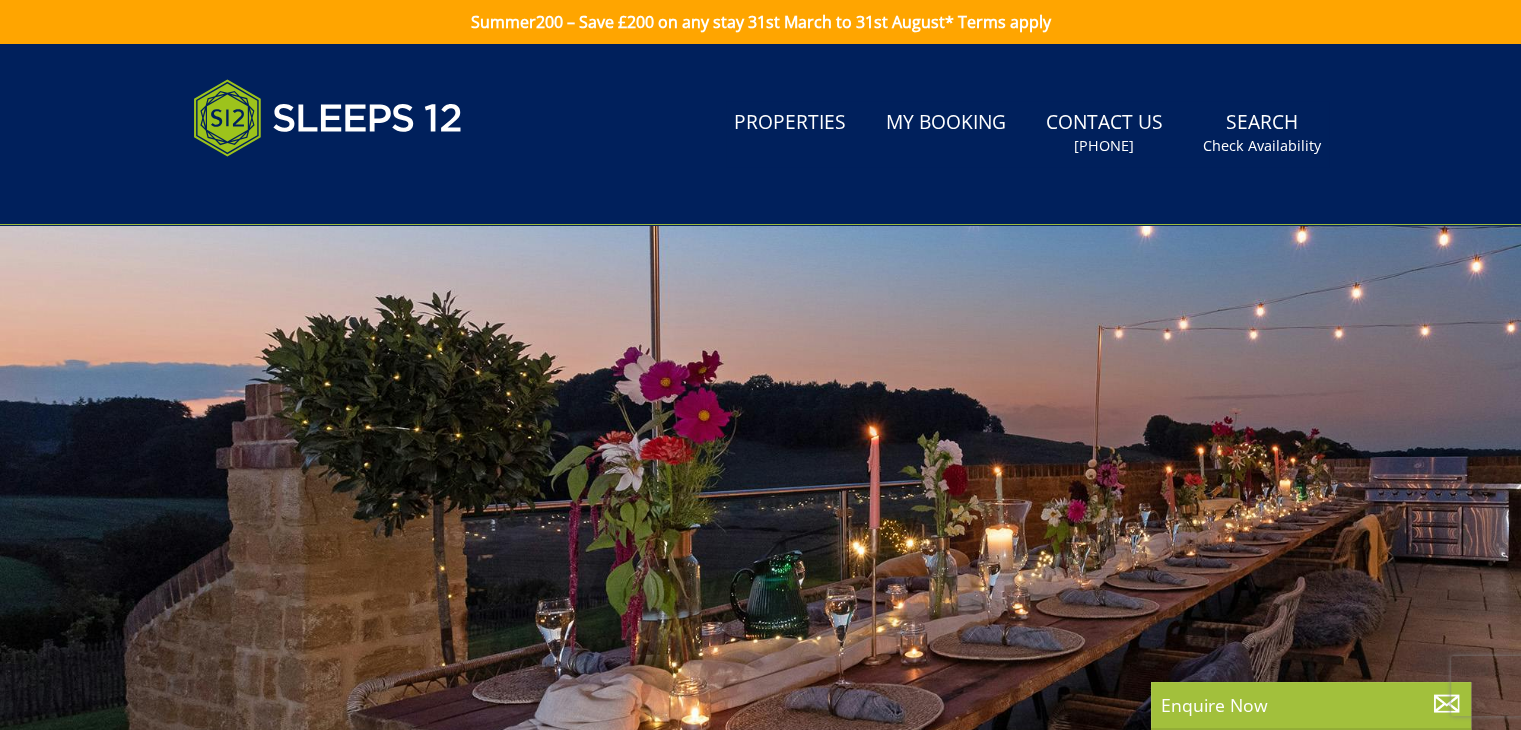 scroll, scrollTop: 0, scrollLeft: 0, axis: both 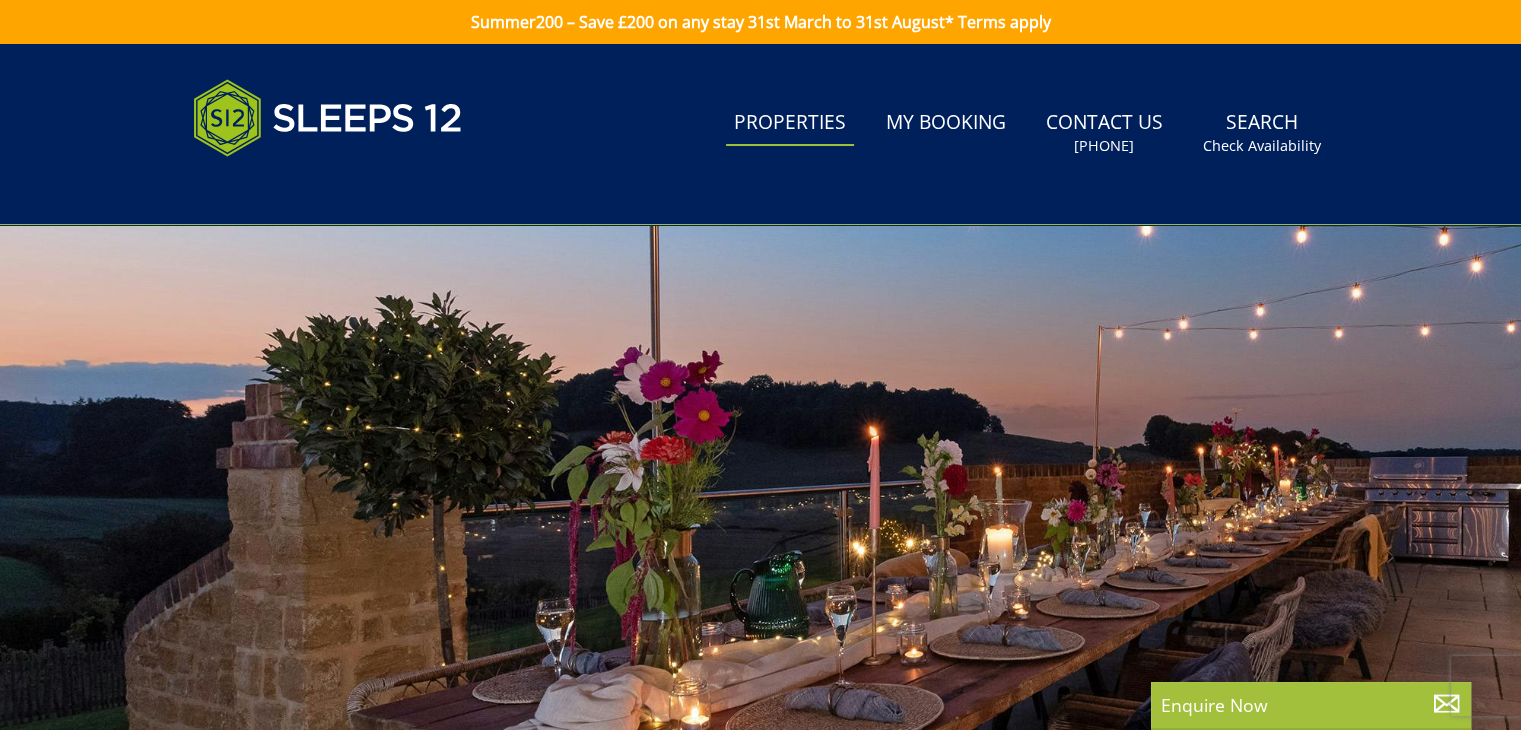 click on "Properties" at bounding box center [790, 123] 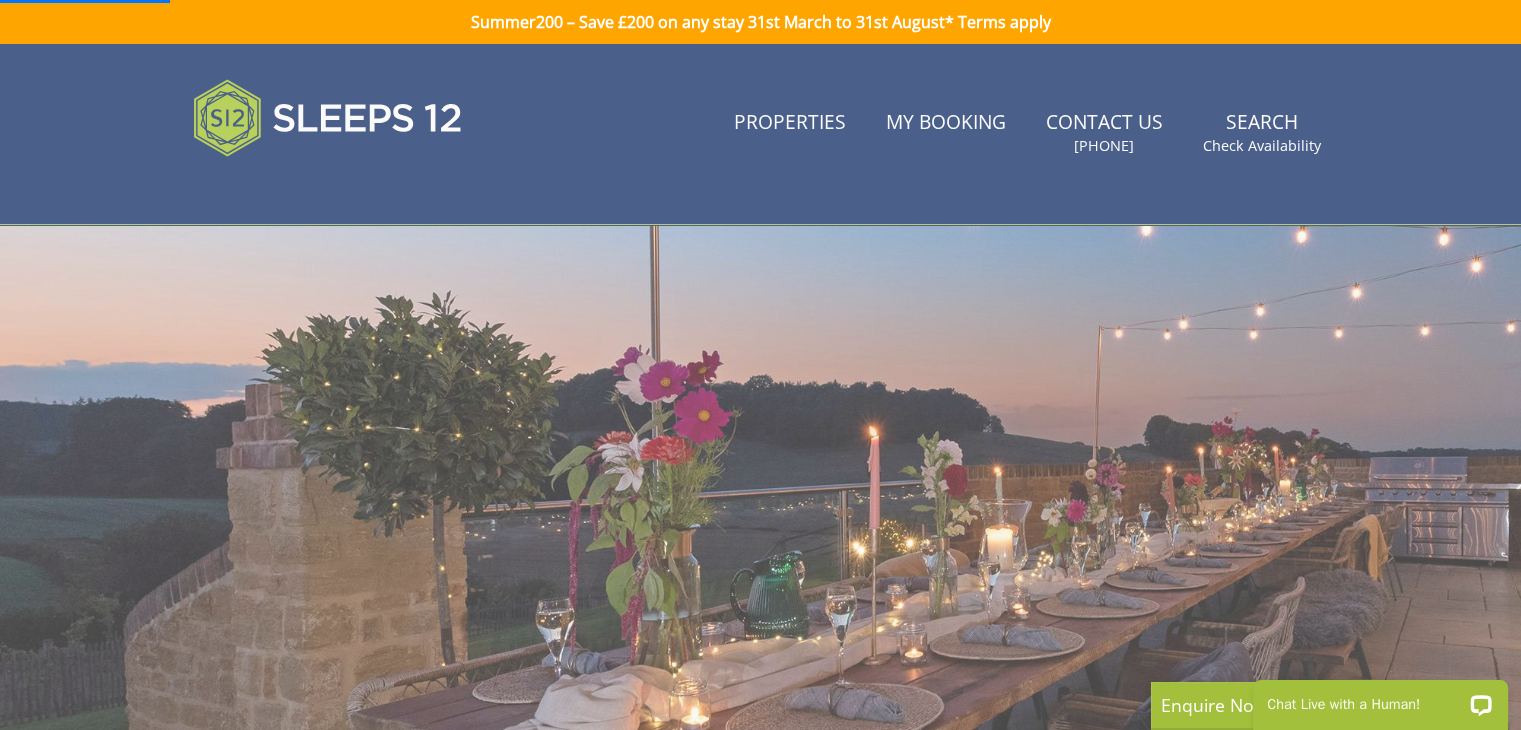 scroll, scrollTop: 0, scrollLeft: 0, axis: both 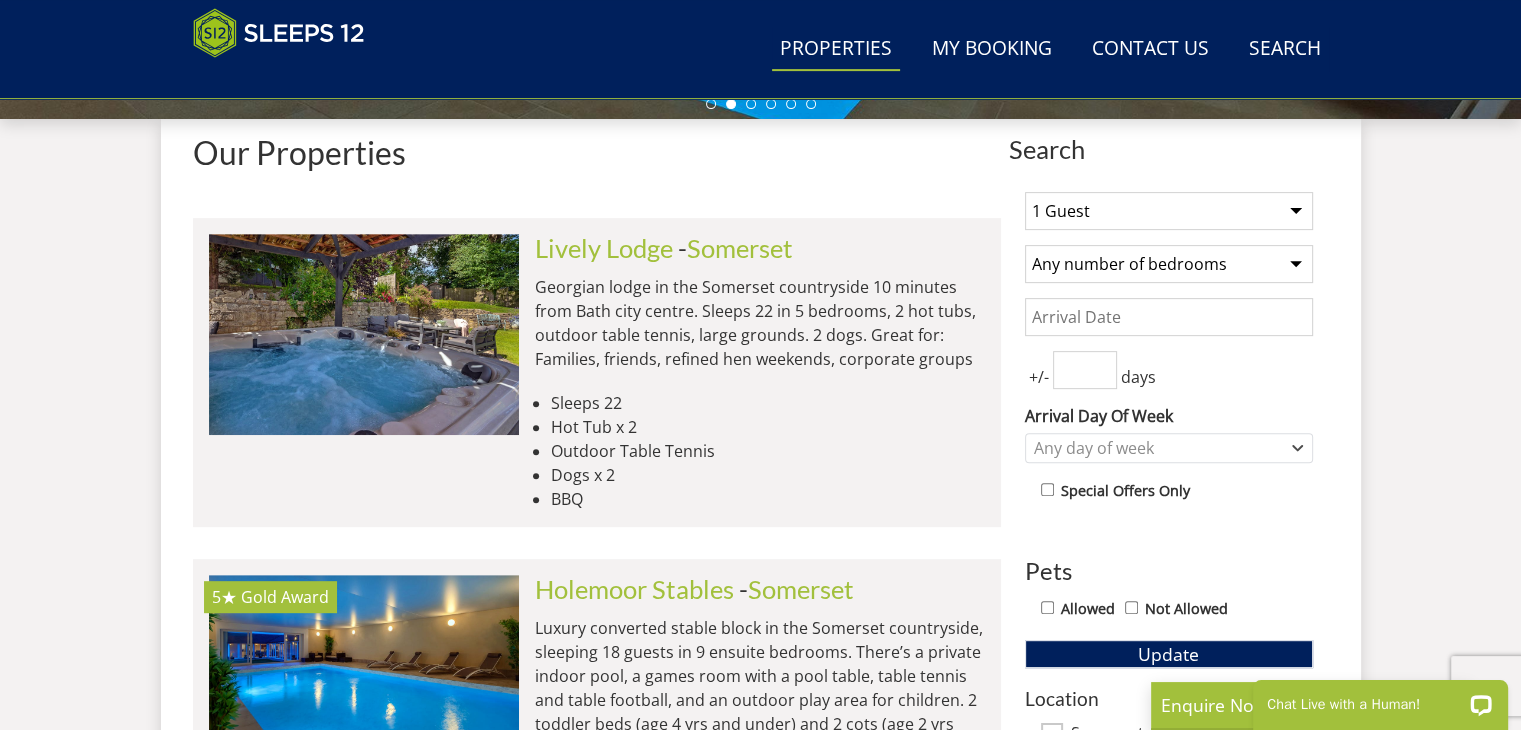 click on "1 Guest
2 Guests
3 Guests
4 Guests
5 Guests
6 Guests
7 Guests
8 Guests
9 Guests
10 Guests
11 Guests
12 Guests
13 Guests
14 Guests
15 Guests
16 Guests
17 Guests
18 Guests
19 Guests
20 Guests
21 Guests
22 Guests
23 Guests
24 Guests
25 Guests
26 Guests
27 Guests
28 Guests
29 Guests
30 Guests
31 Guests
32 Guests" at bounding box center [1169, 211] 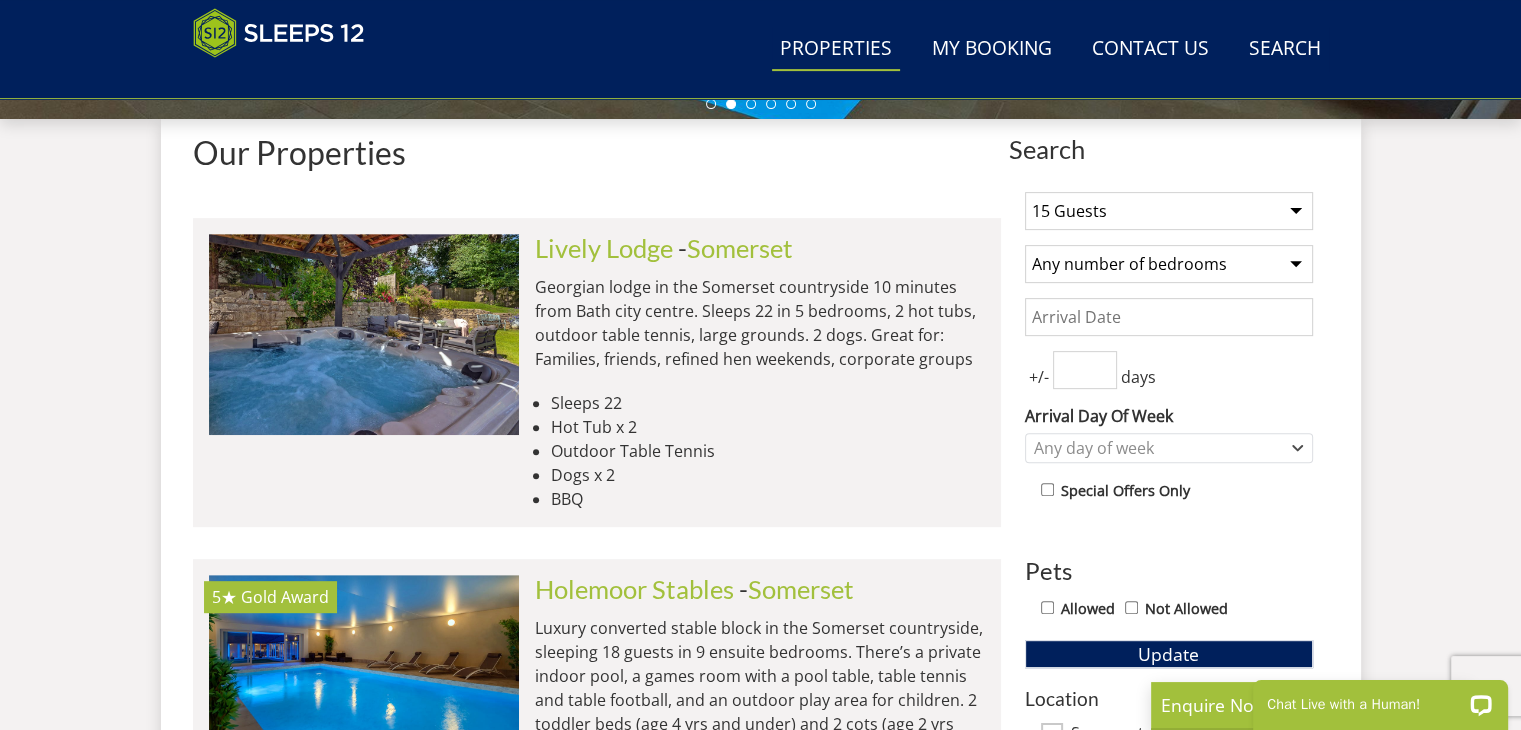 click on "1 Guest
2 Guests
3 Guests
4 Guests
5 Guests
6 Guests
7 Guests
8 Guests
9 Guests
10 Guests
11 Guests
12 Guests
13 Guests
14 Guests
15 Guests
16 Guests
17 Guests
18 Guests
19 Guests
20 Guests
21 Guests
22 Guests
23 Guests
24 Guests
25 Guests
26 Guests
27 Guests
28 Guests
29 Guests
30 Guests
31 Guests
32 Guests" at bounding box center (1169, 211) 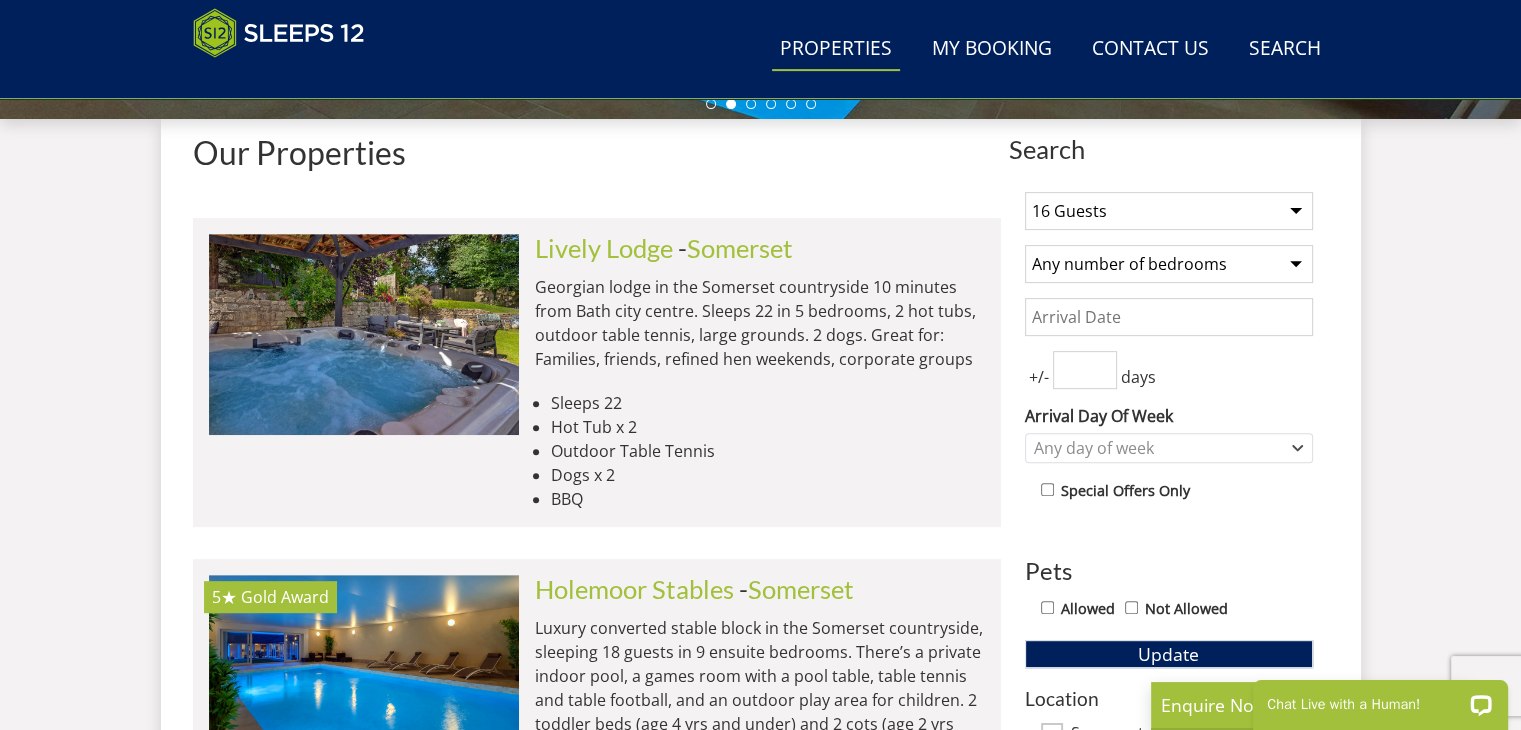 click on "1 Guest
2 Guests
3 Guests
4 Guests
5 Guests
6 Guests
7 Guests
8 Guests
9 Guests
10 Guests
11 Guests
12 Guests
13 Guests
14 Guests
15 Guests
16 Guests
17 Guests
18 Guests
19 Guests
20 Guests
21 Guests
22 Guests
23 Guests
24 Guests
25 Guests
26 Guests
27 Guests
28 Guests
29 Guests
30 Guests
31 Guests
32 Guests" at bounding box center (1169, 211) 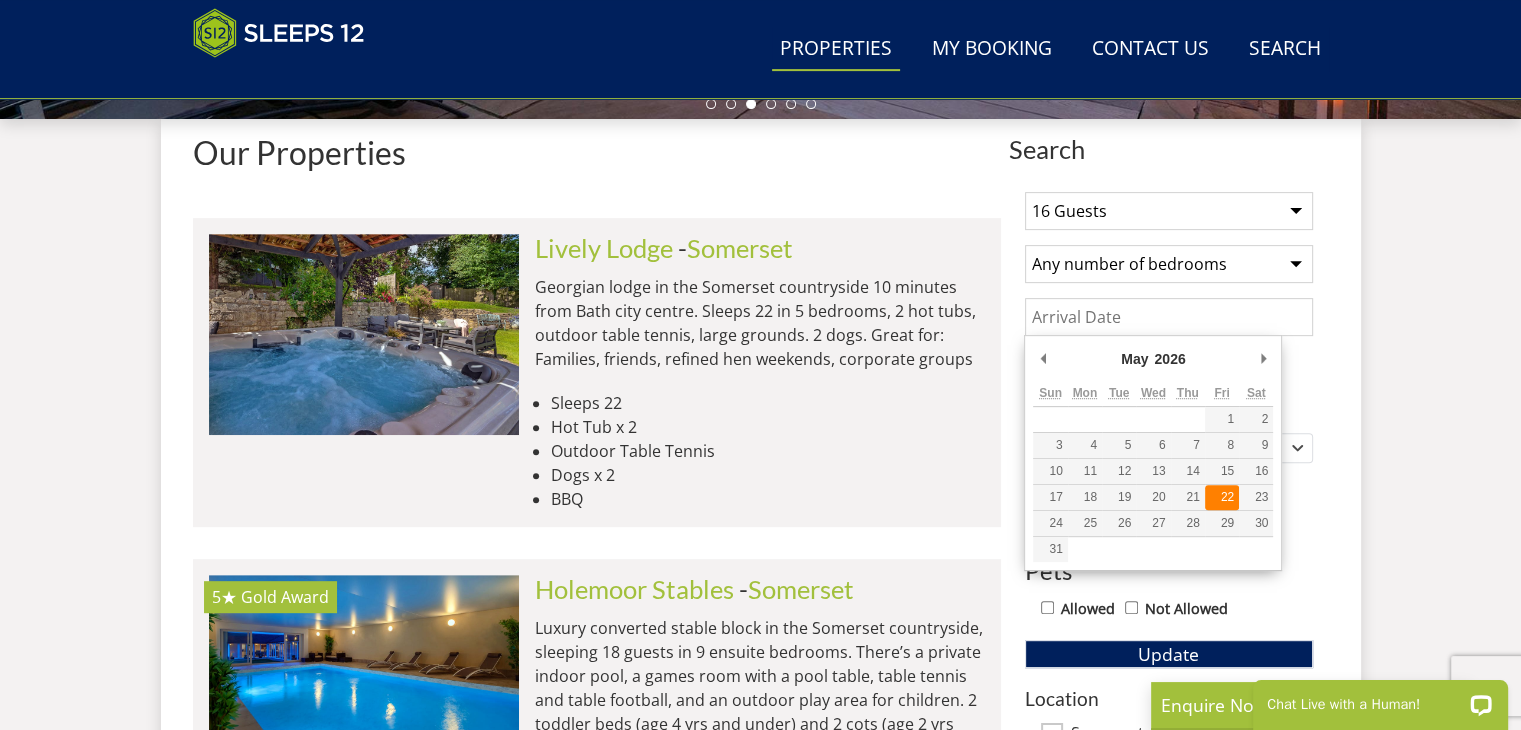 type on "22/05/2026" 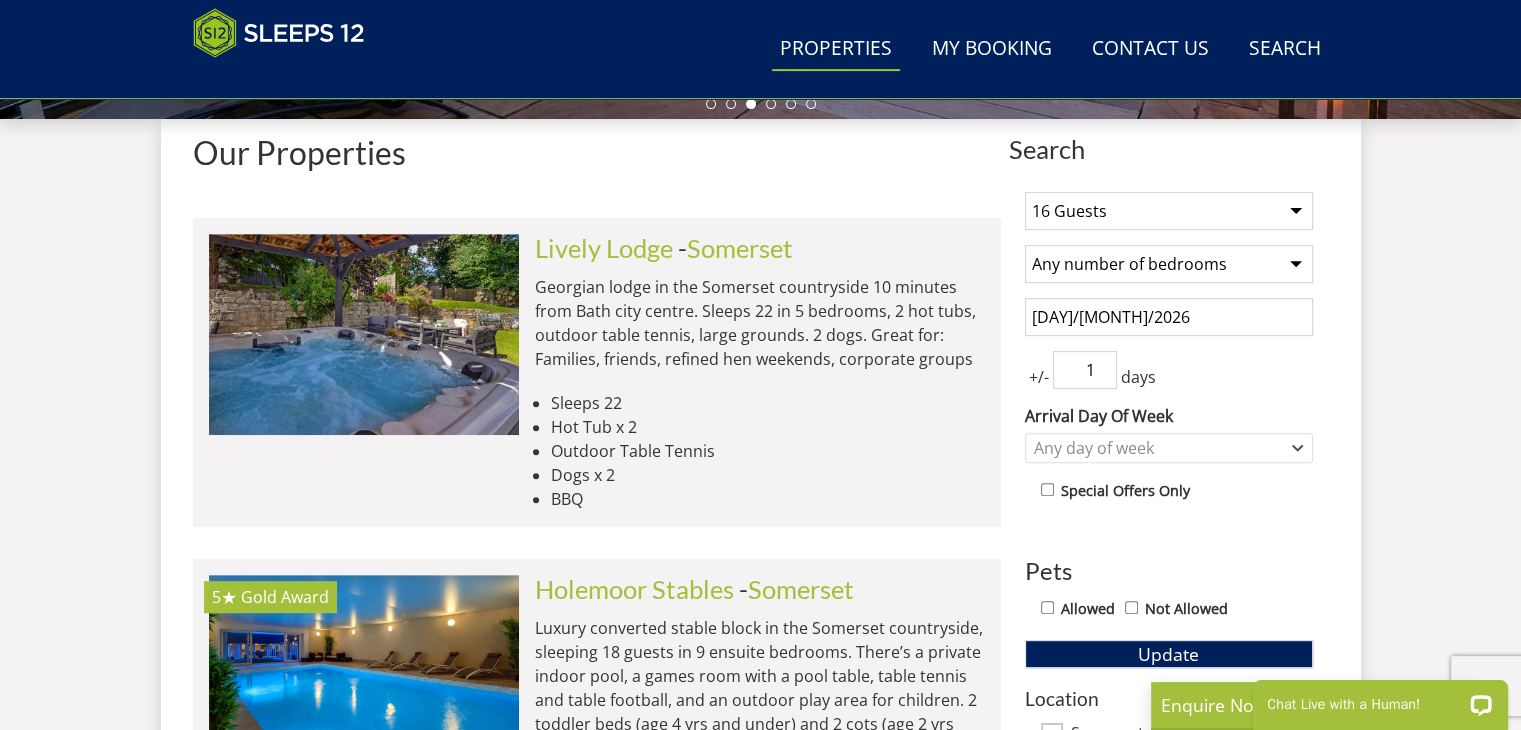click on "1" at bounding box center [1085, 370] 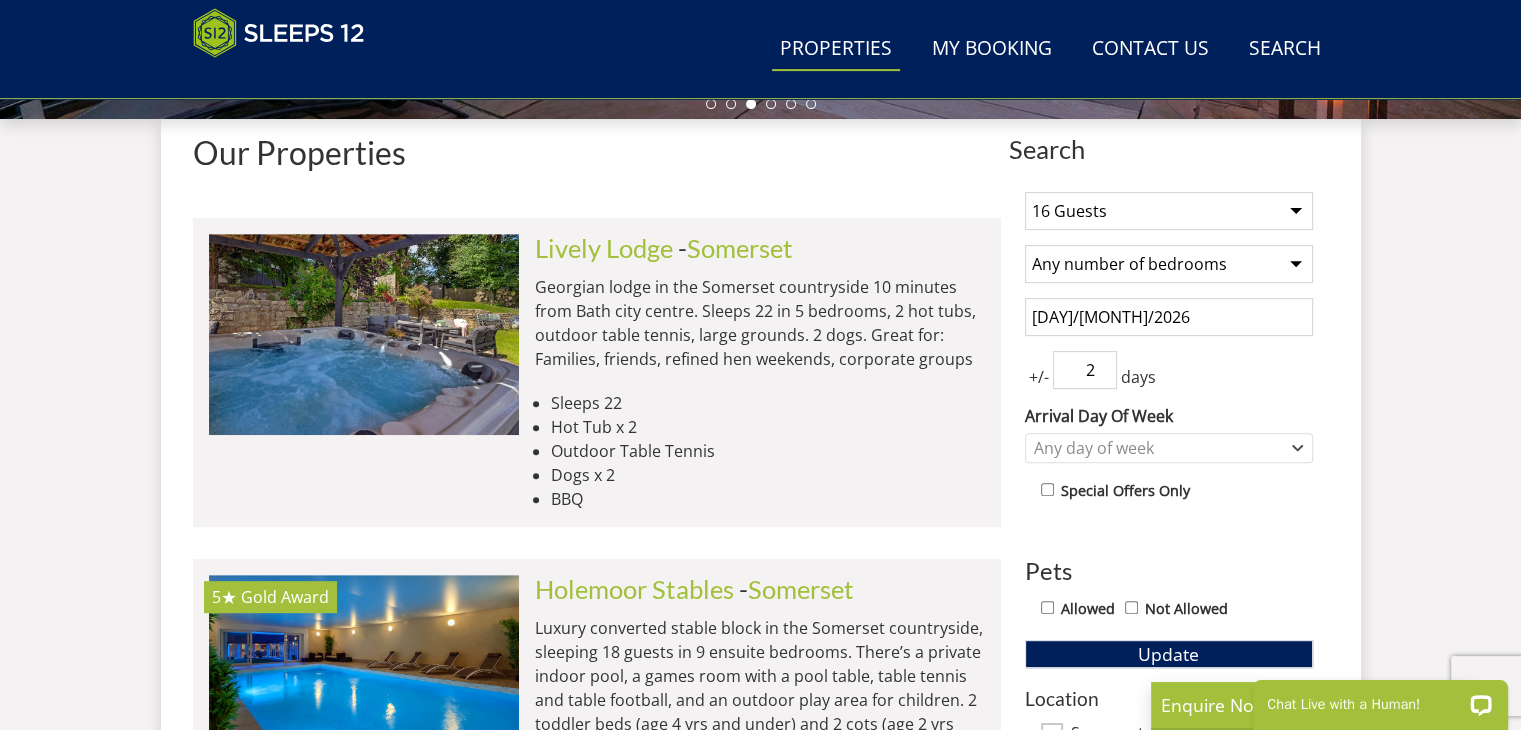 click on "2" at bounding box center (1085, 370) 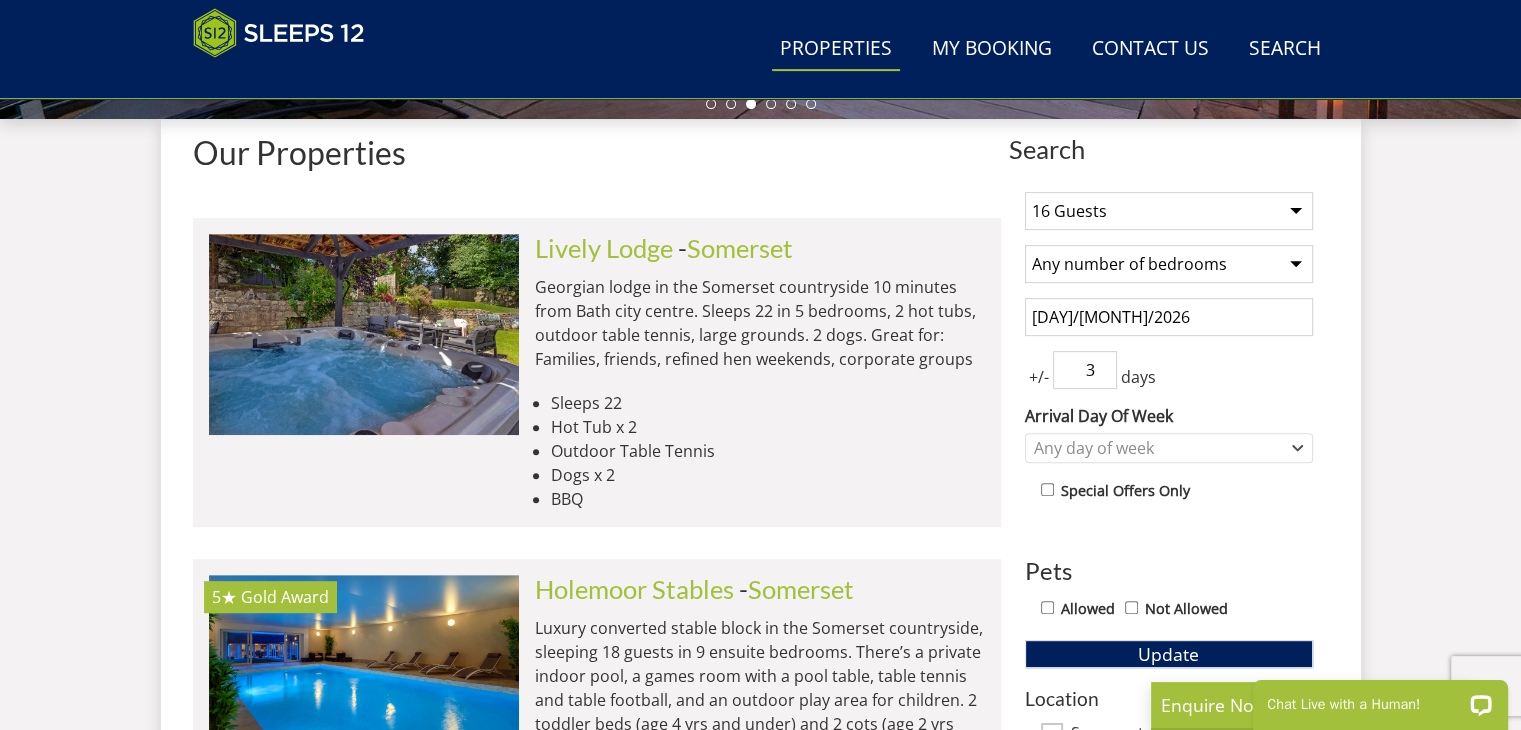 click on "3" at bounding box center (1085, 370) 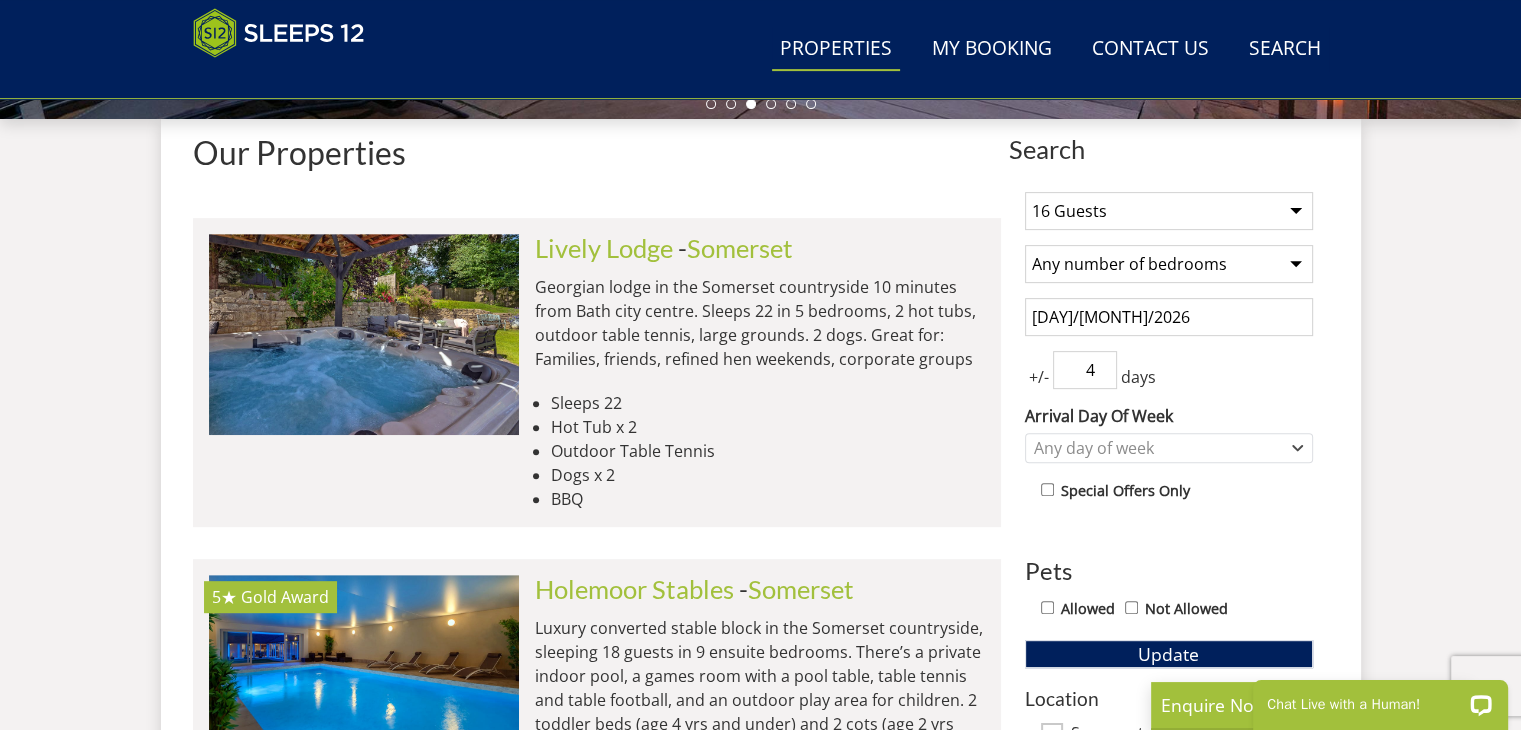 type on "4" 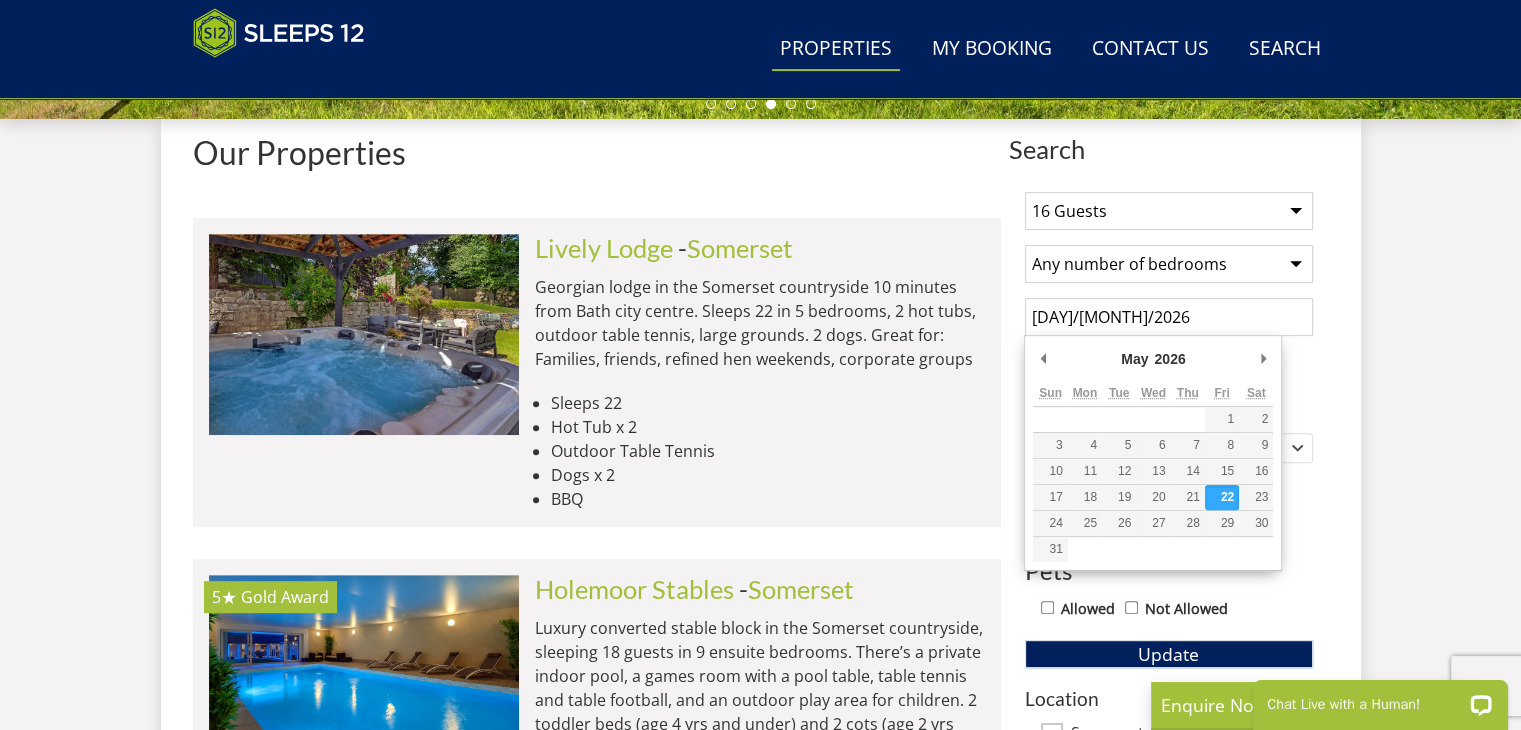 click on "Special Offers Only" at bounding box center [1177, 492] 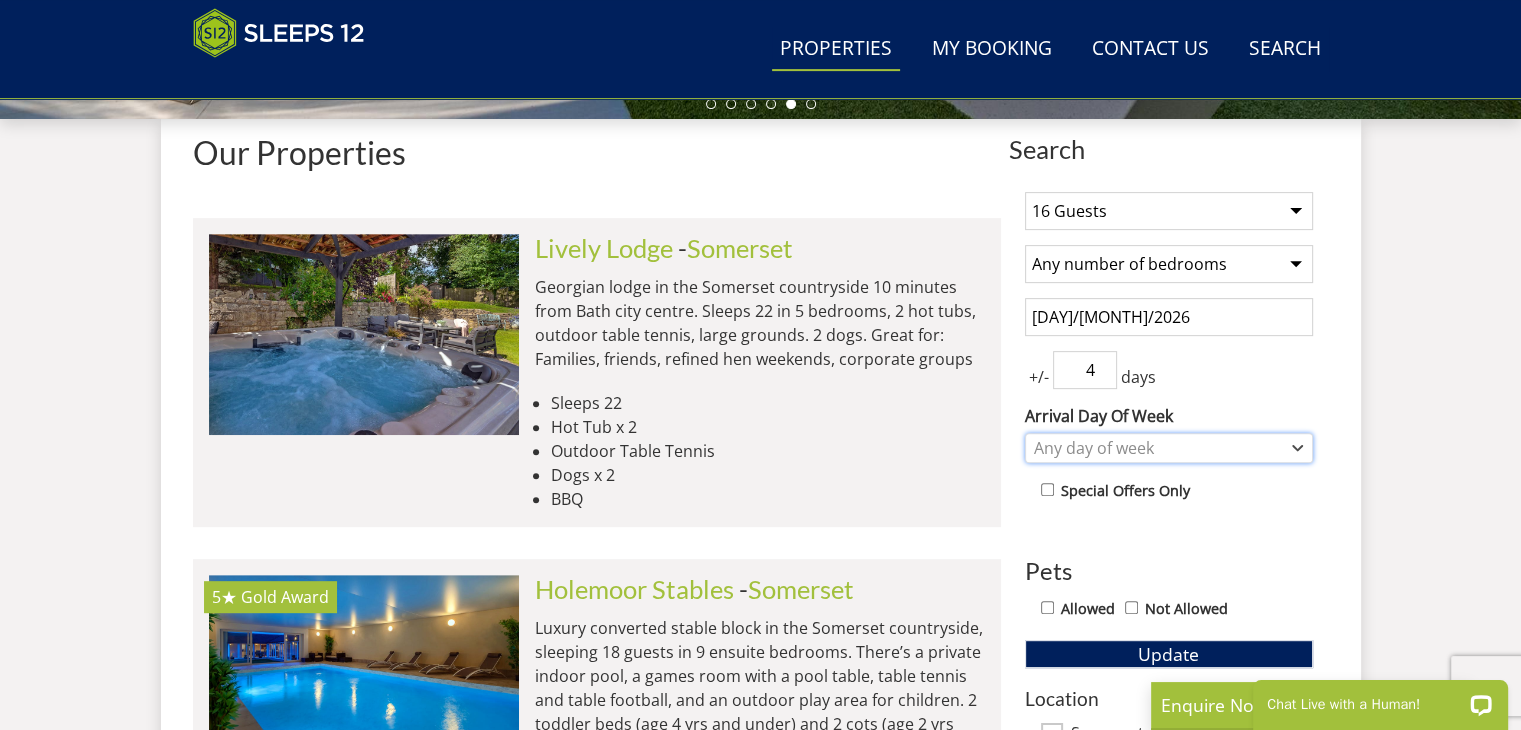 click on "Any day of week" at bounding box center (1158, 448) 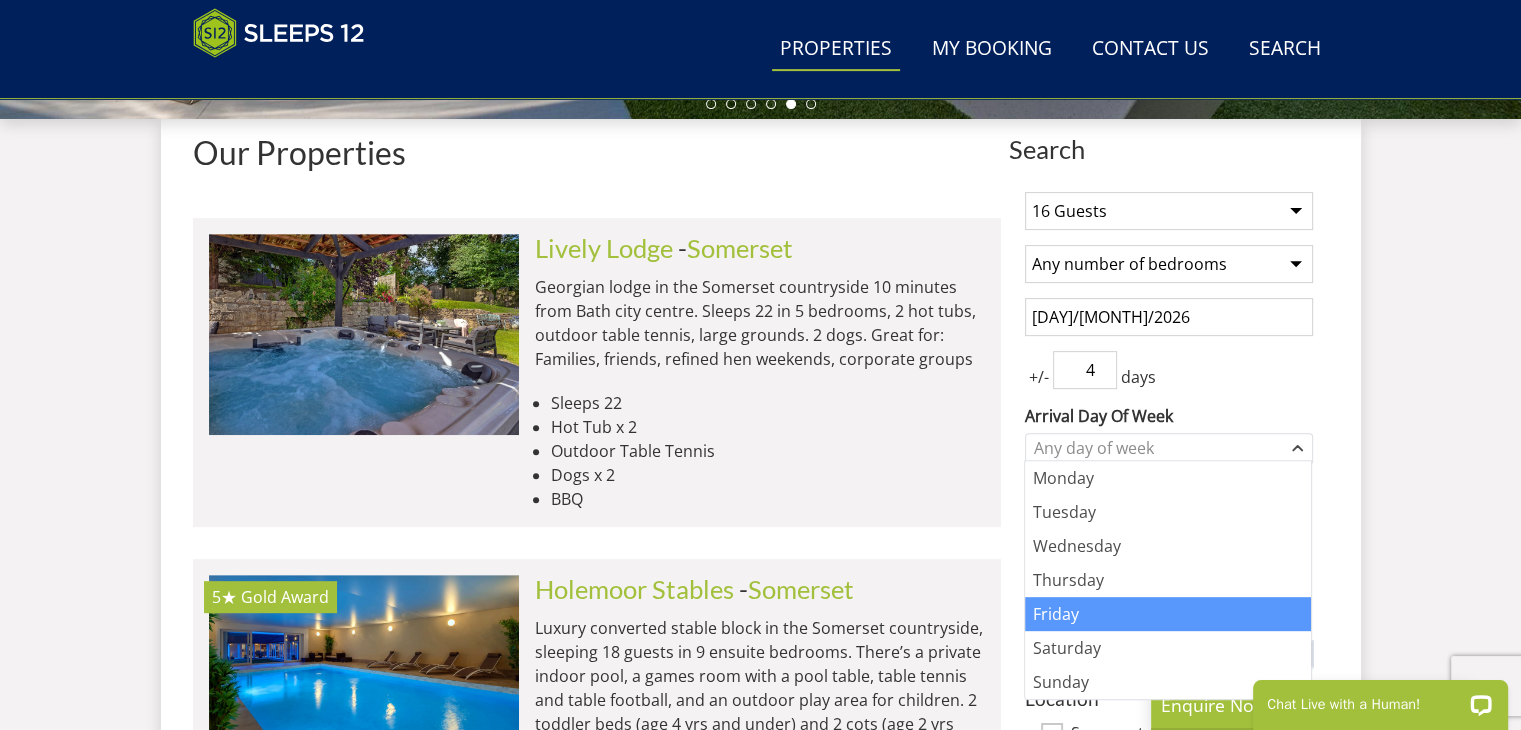 click on "Friday" at bounding box center [1168, 614] 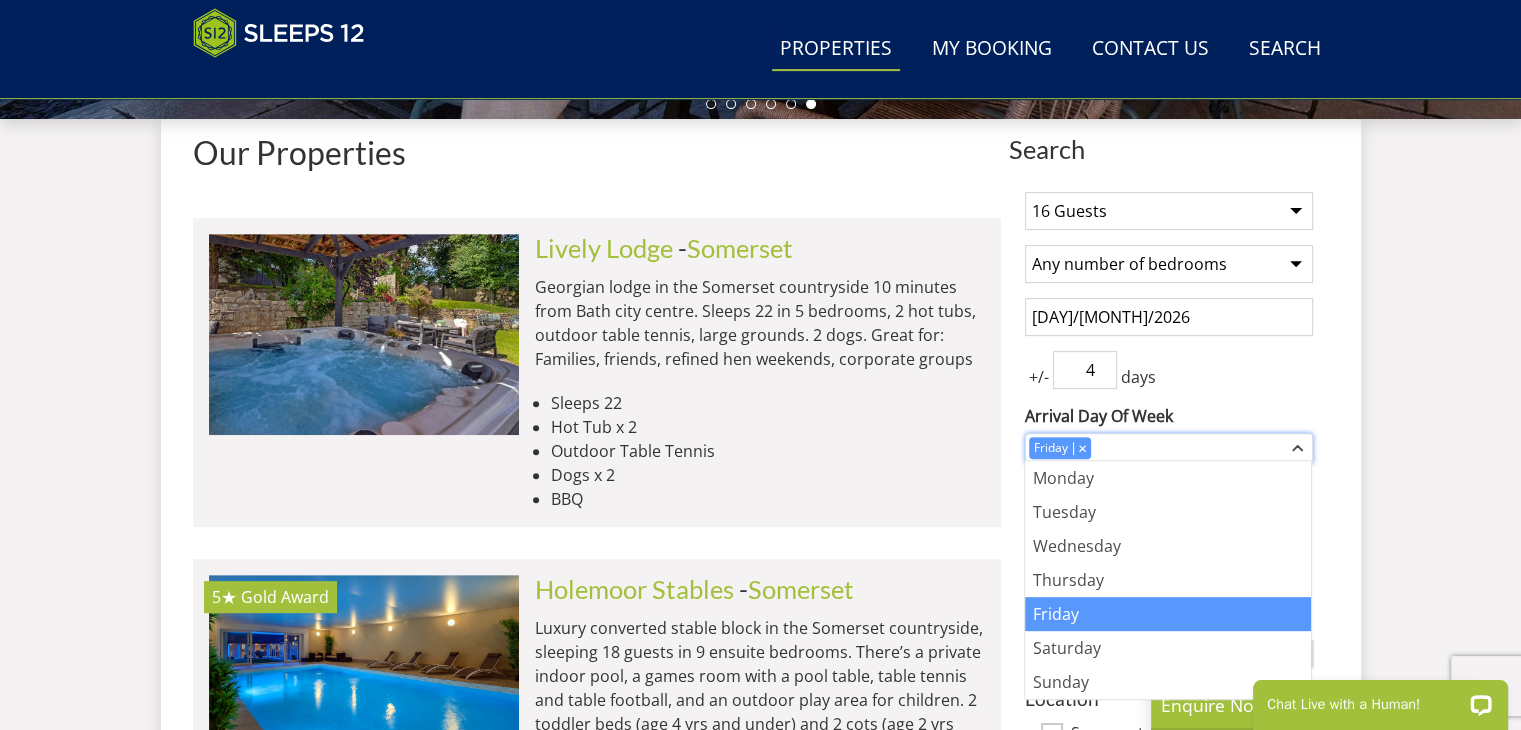 click 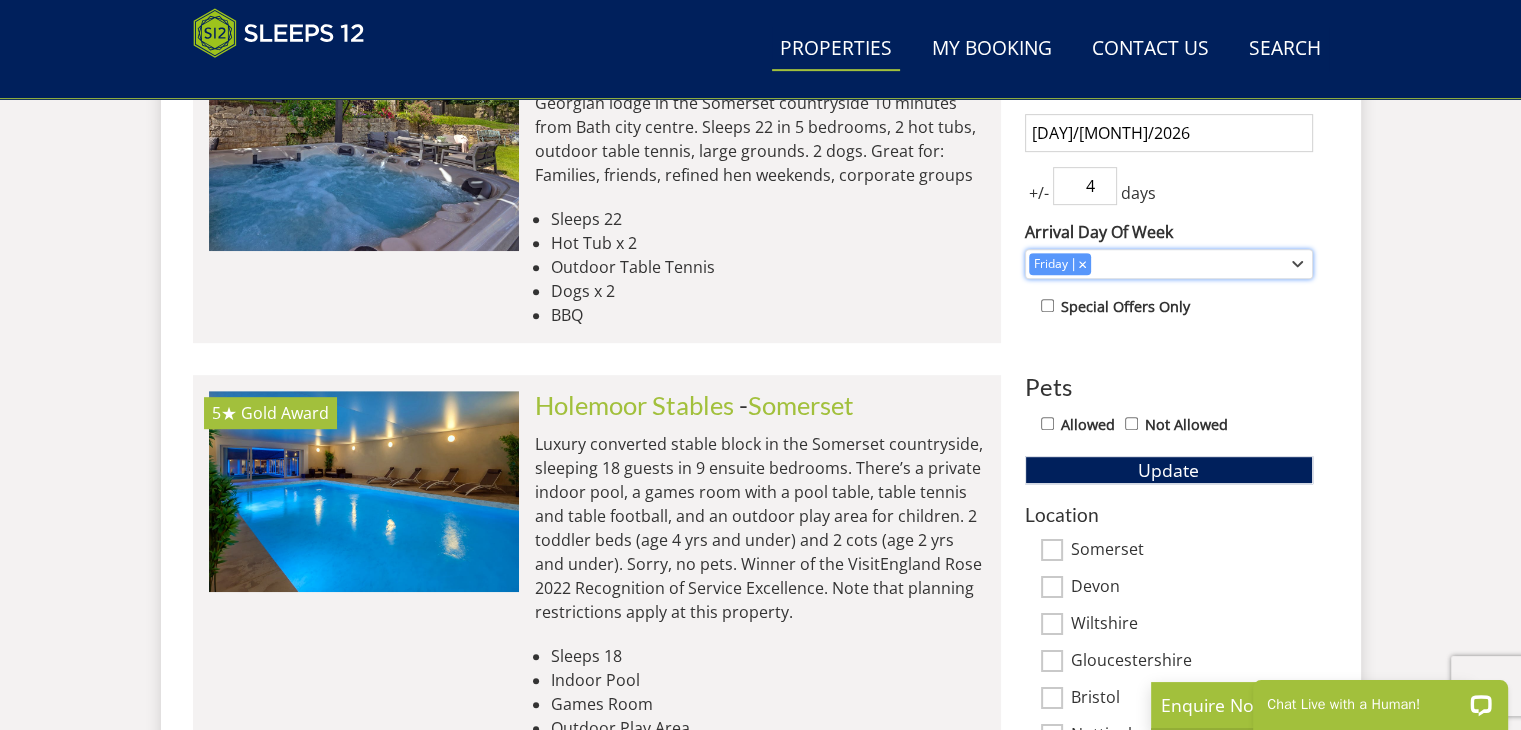 scroll, scrollTop: 907, scrollLeft: 0, axis: vertical 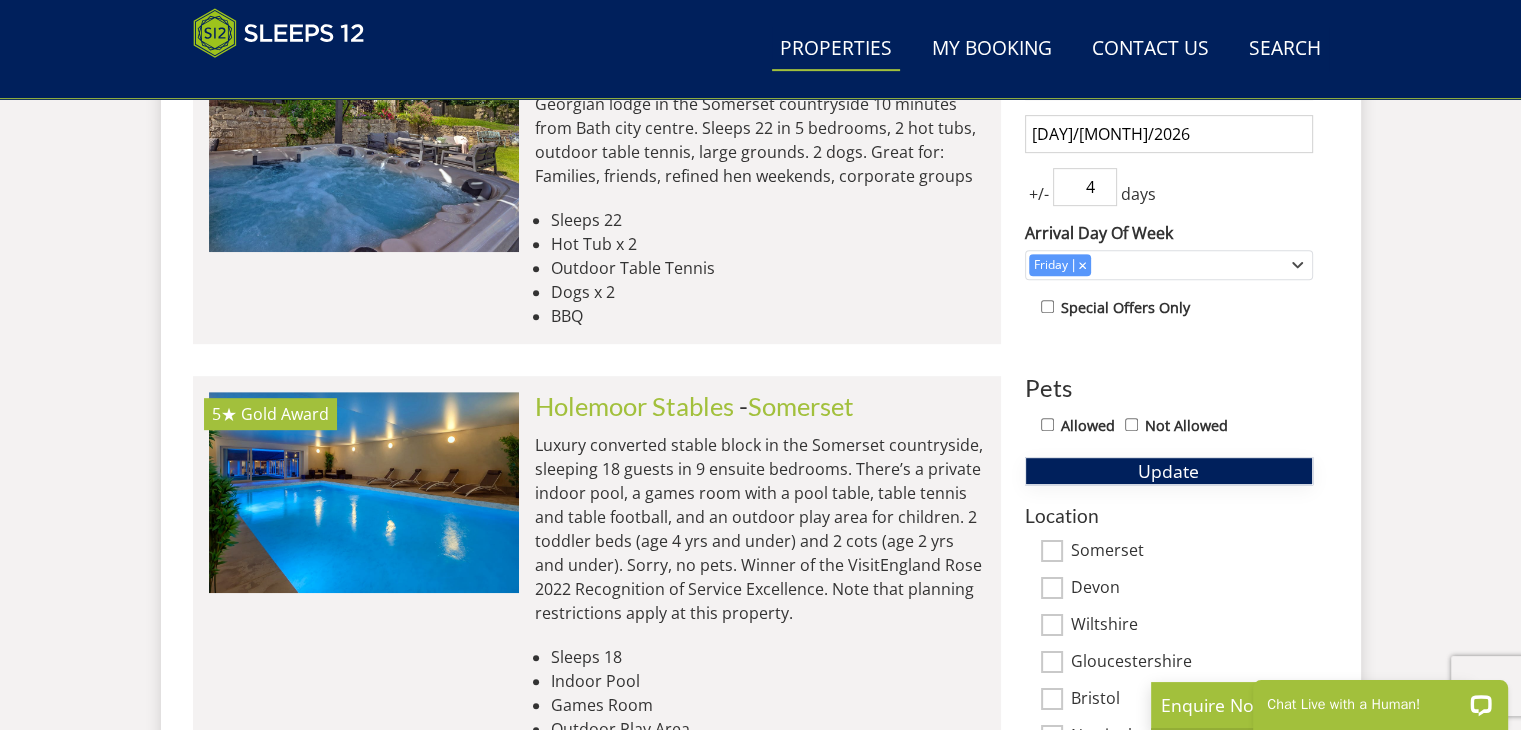 click on "Update" at bounding box center (1169, 471) 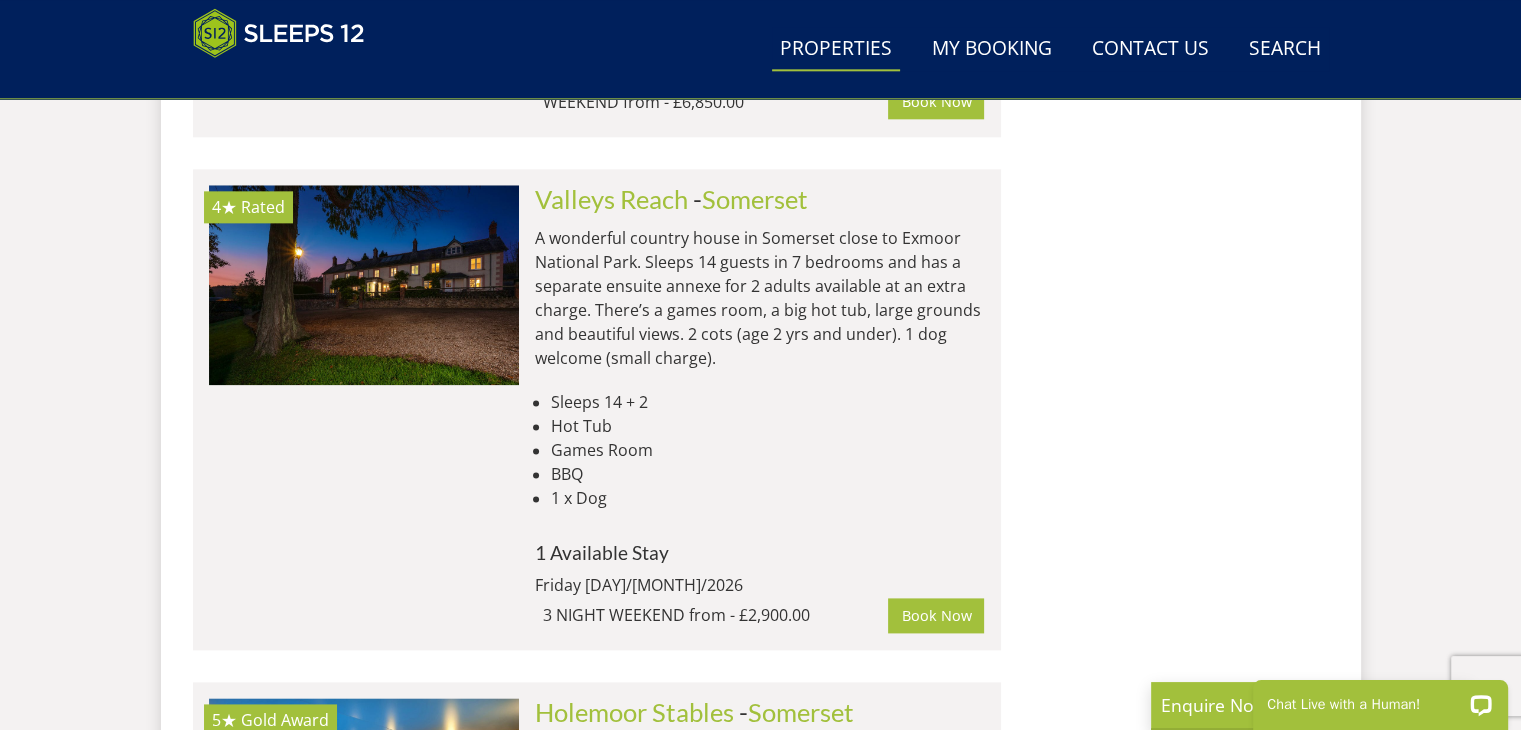 scroll, scrollTop: 2463, scrollLeft: 0, axis: vertical 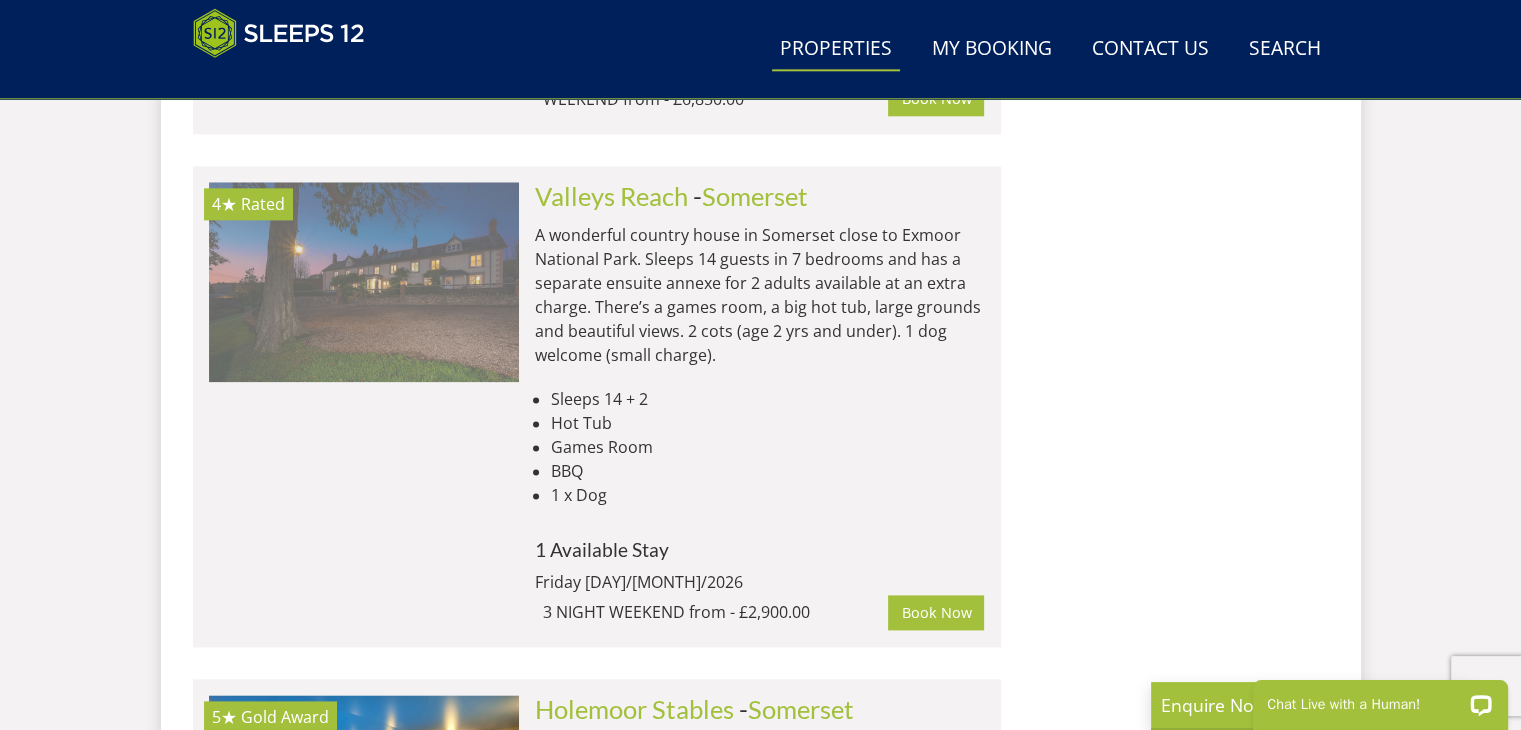 click at bounding box center [364, 282] 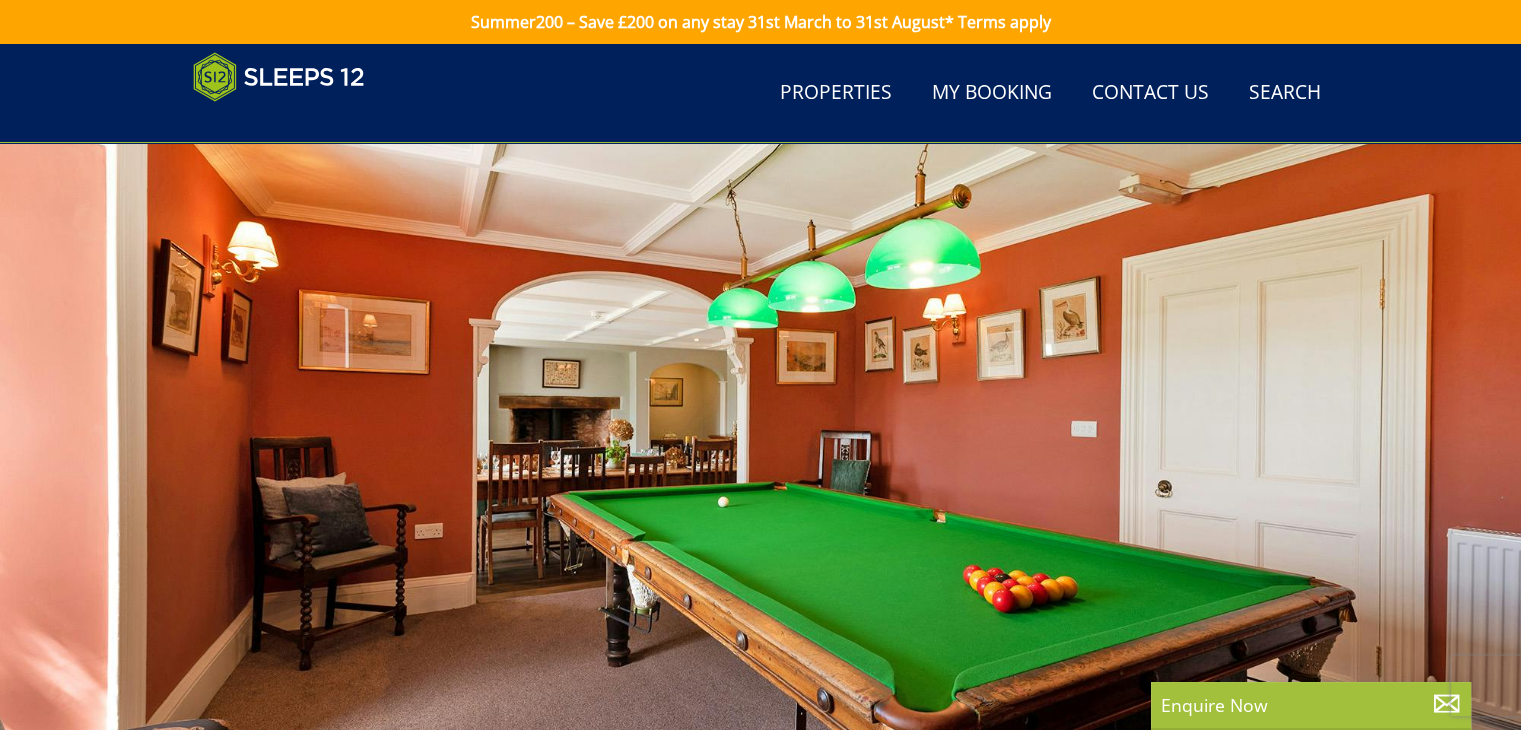 scroll, scrollTop: 247, scrollLeft: 0, axis: vertical 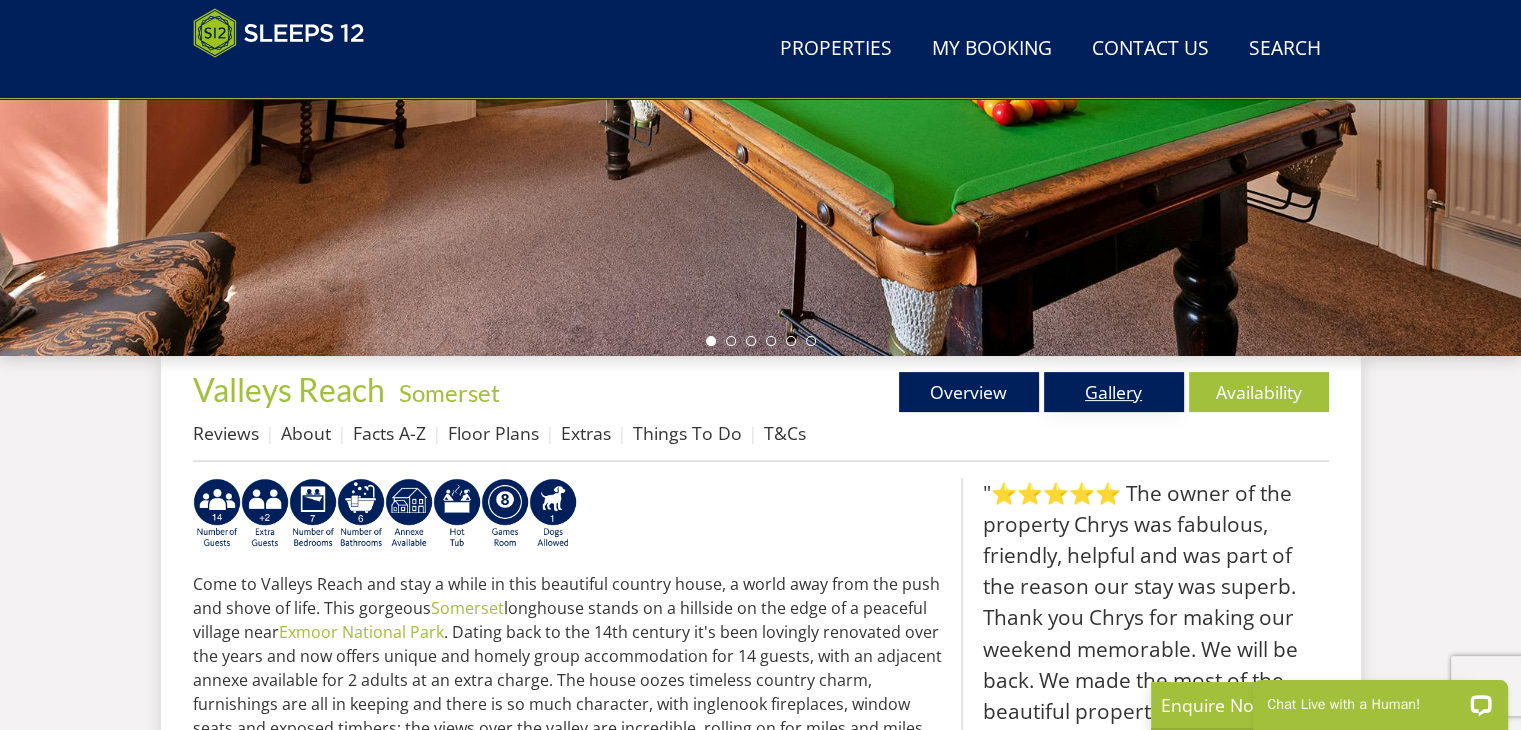 click on "Gallery" at bounding box center [1114, 392] 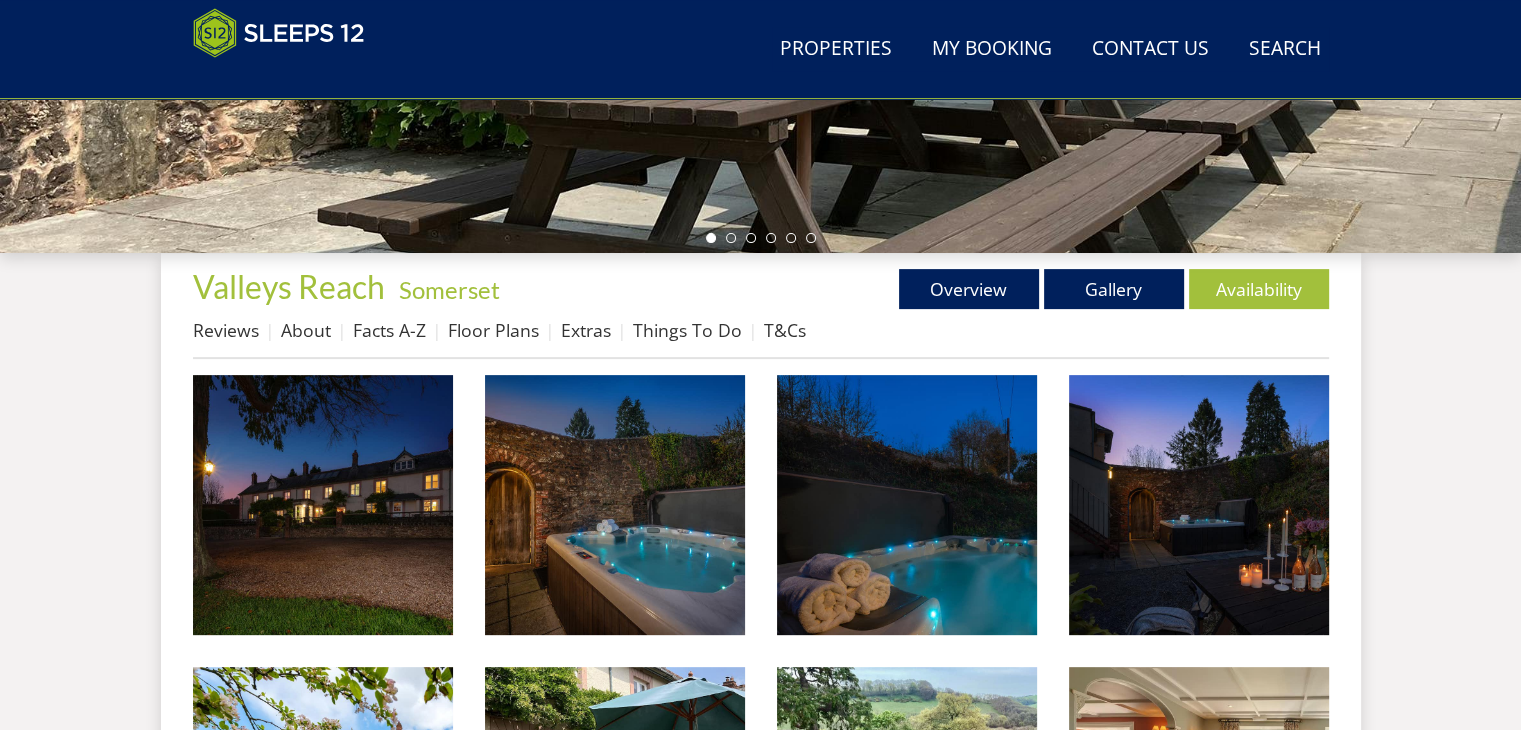 scroll, scrollTop: 751, scrollLeft: 0, axis: vertical 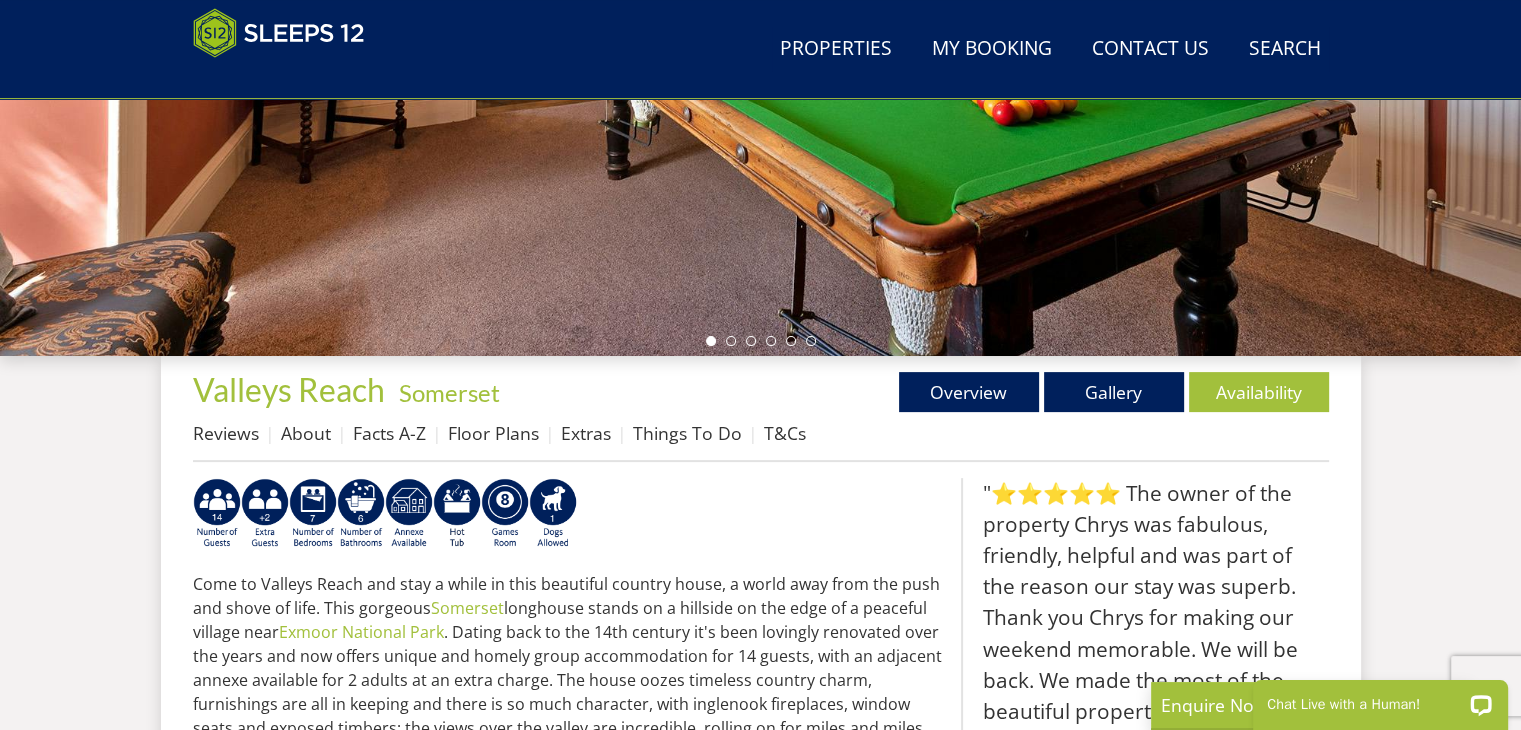 select on "16" 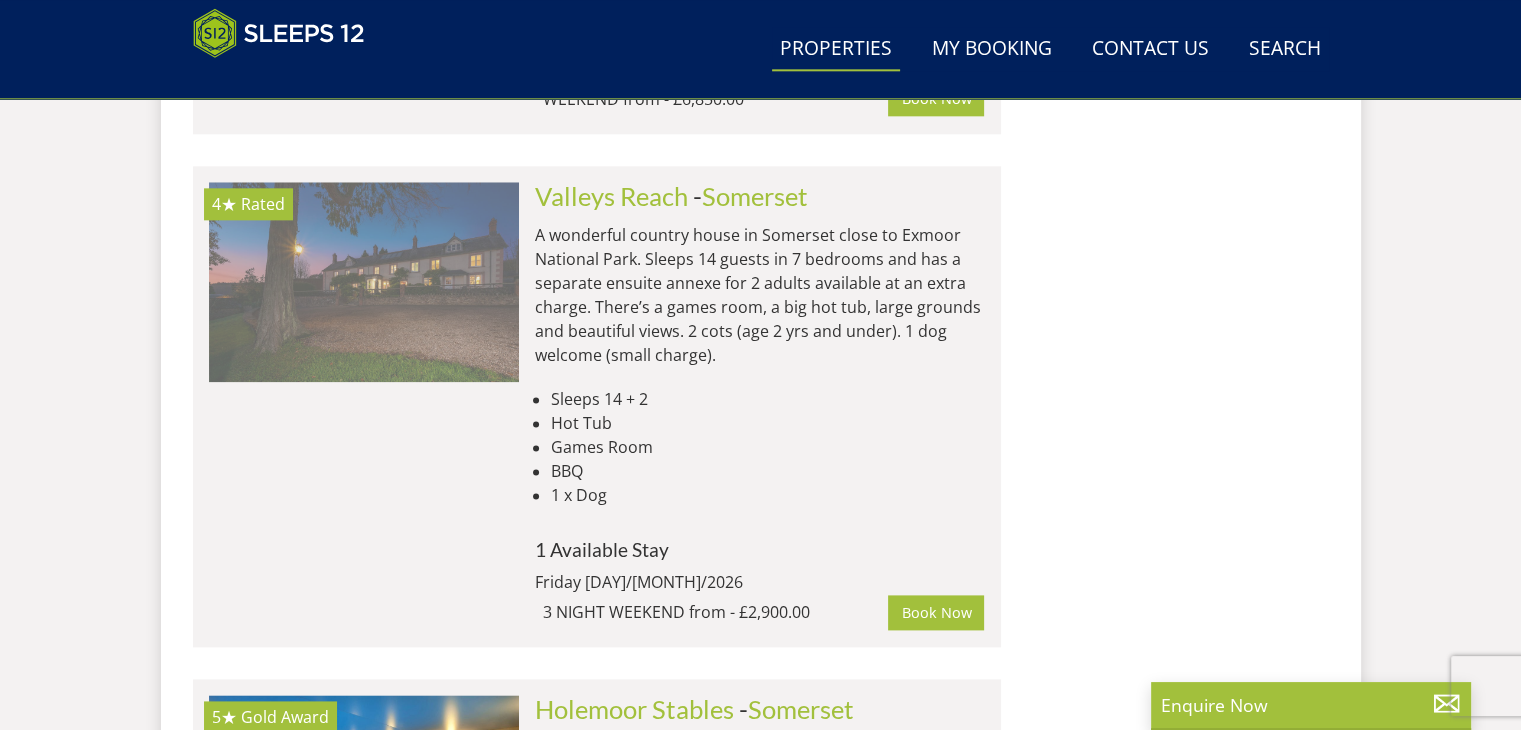 scroll, scrollTop: 2925, scrollLeft: 0, axis: vertical 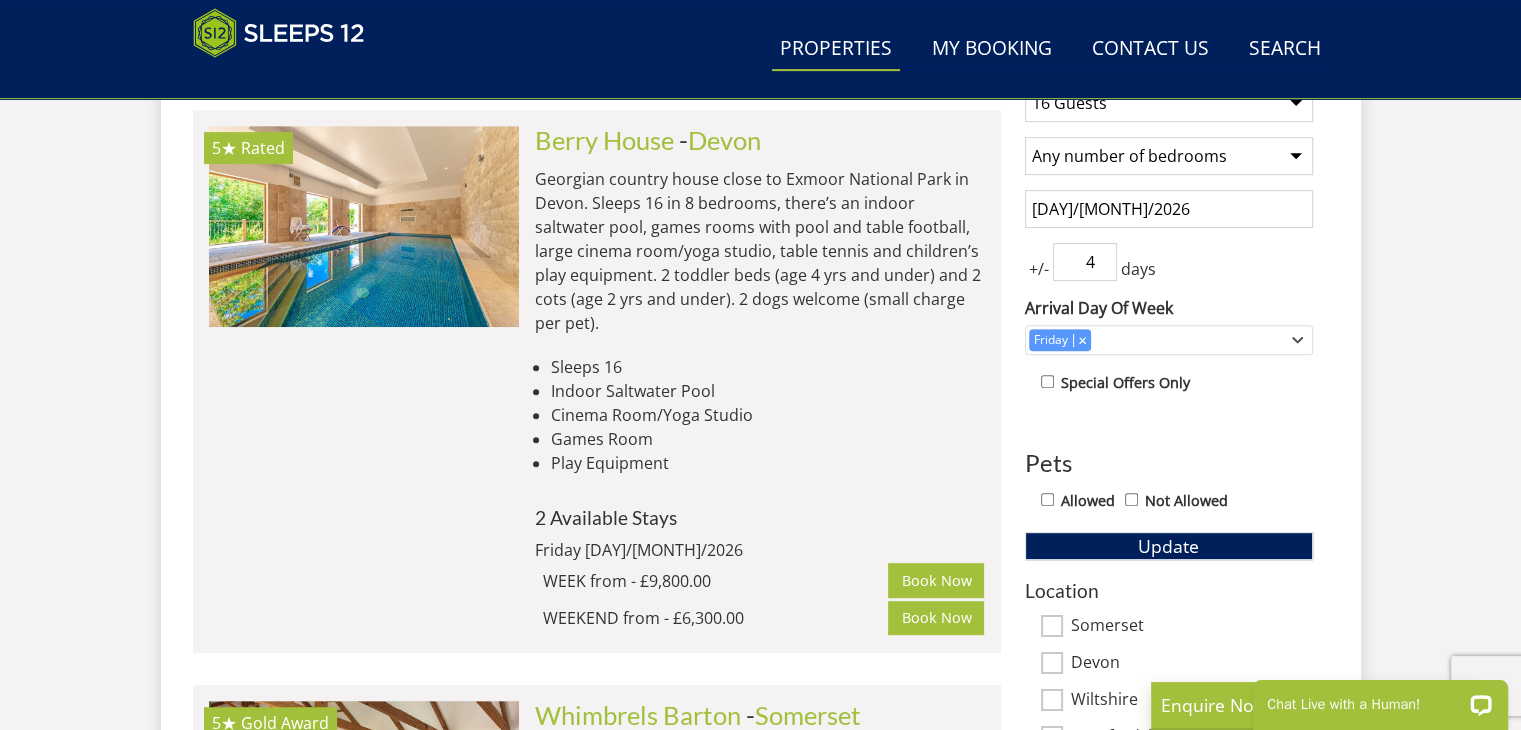 click at bounding box center (1047, 381) 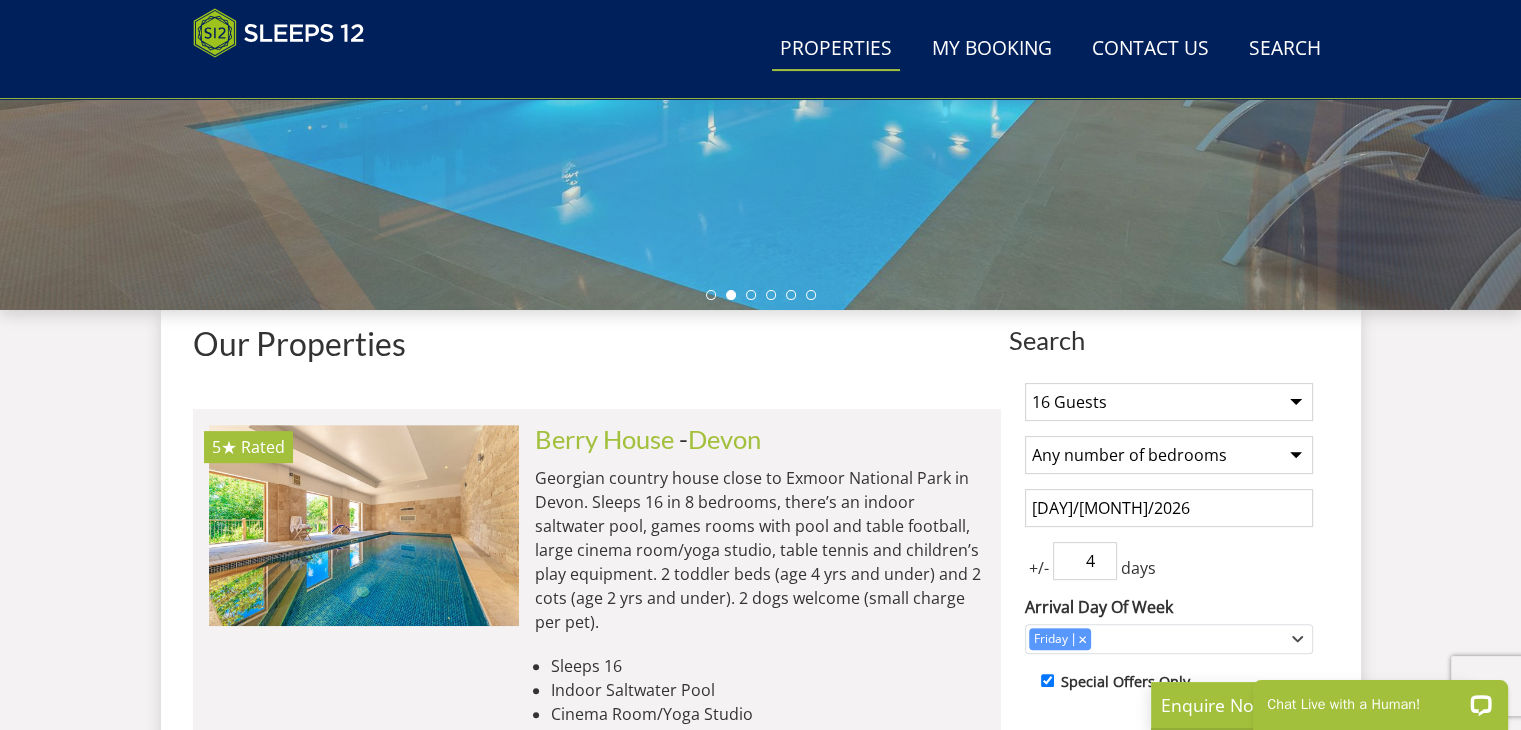 scroll, scrollTop: 799, scrollLeft: 0, axis: vertical 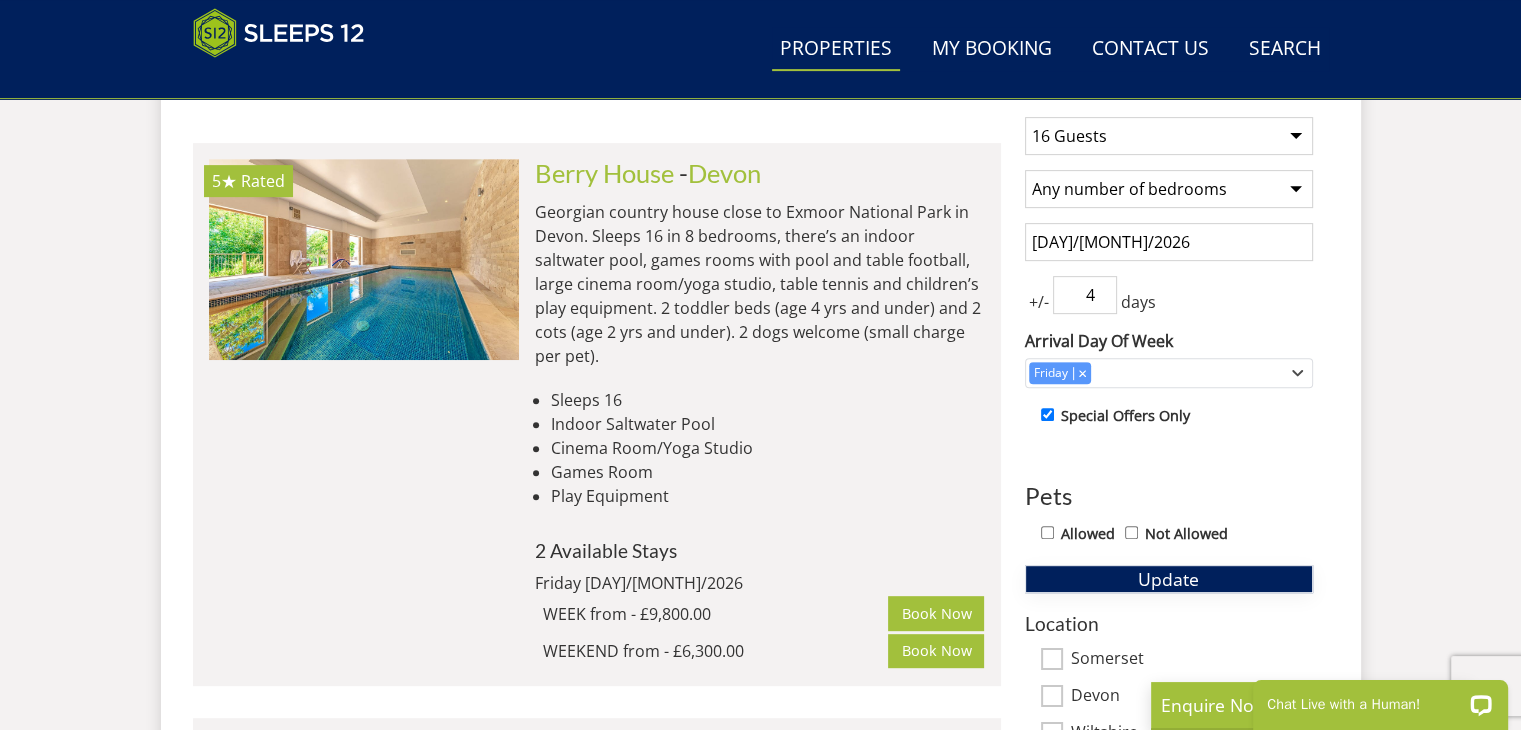 click on "Update" at bounding box center (1169, 579) 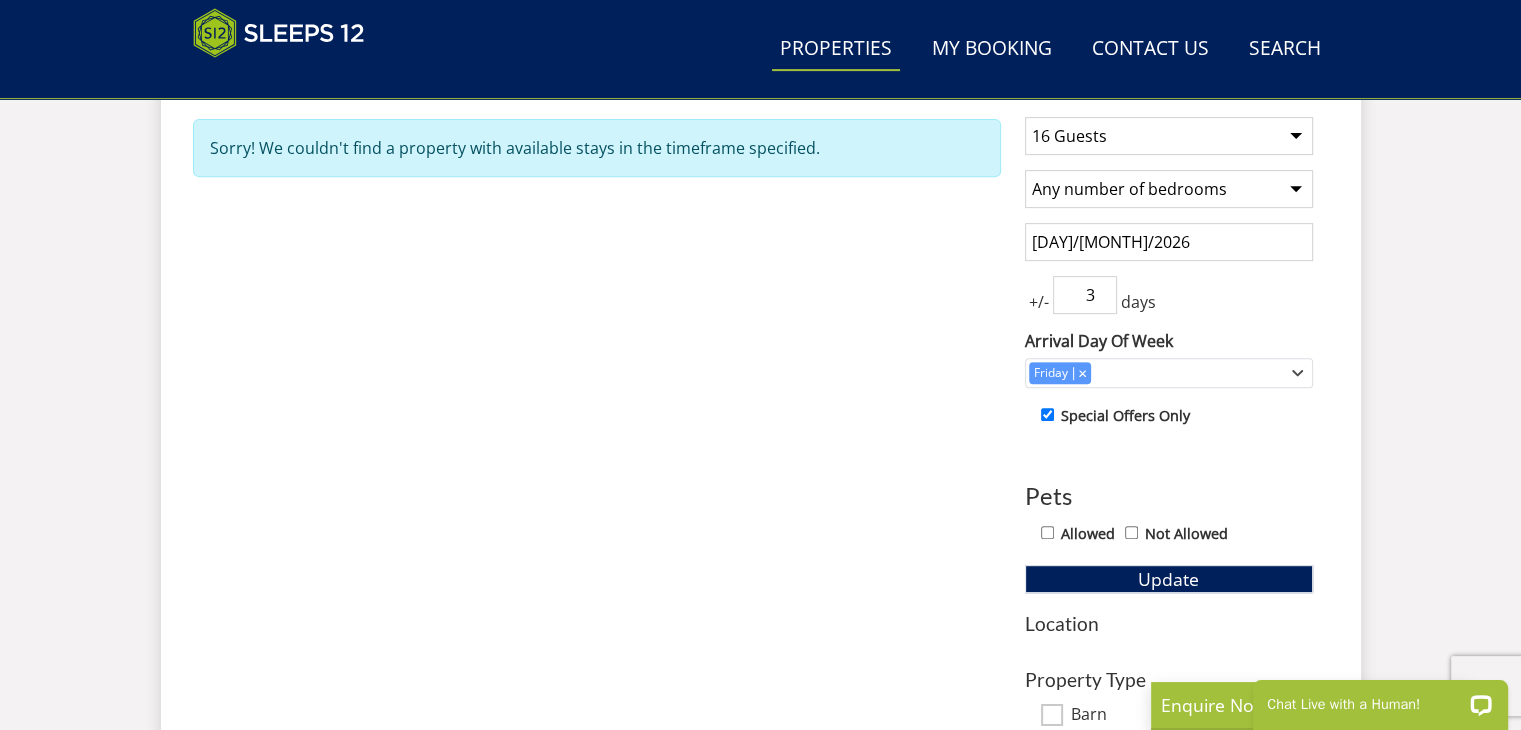 click on "3" at bounding box center (1085, 295) 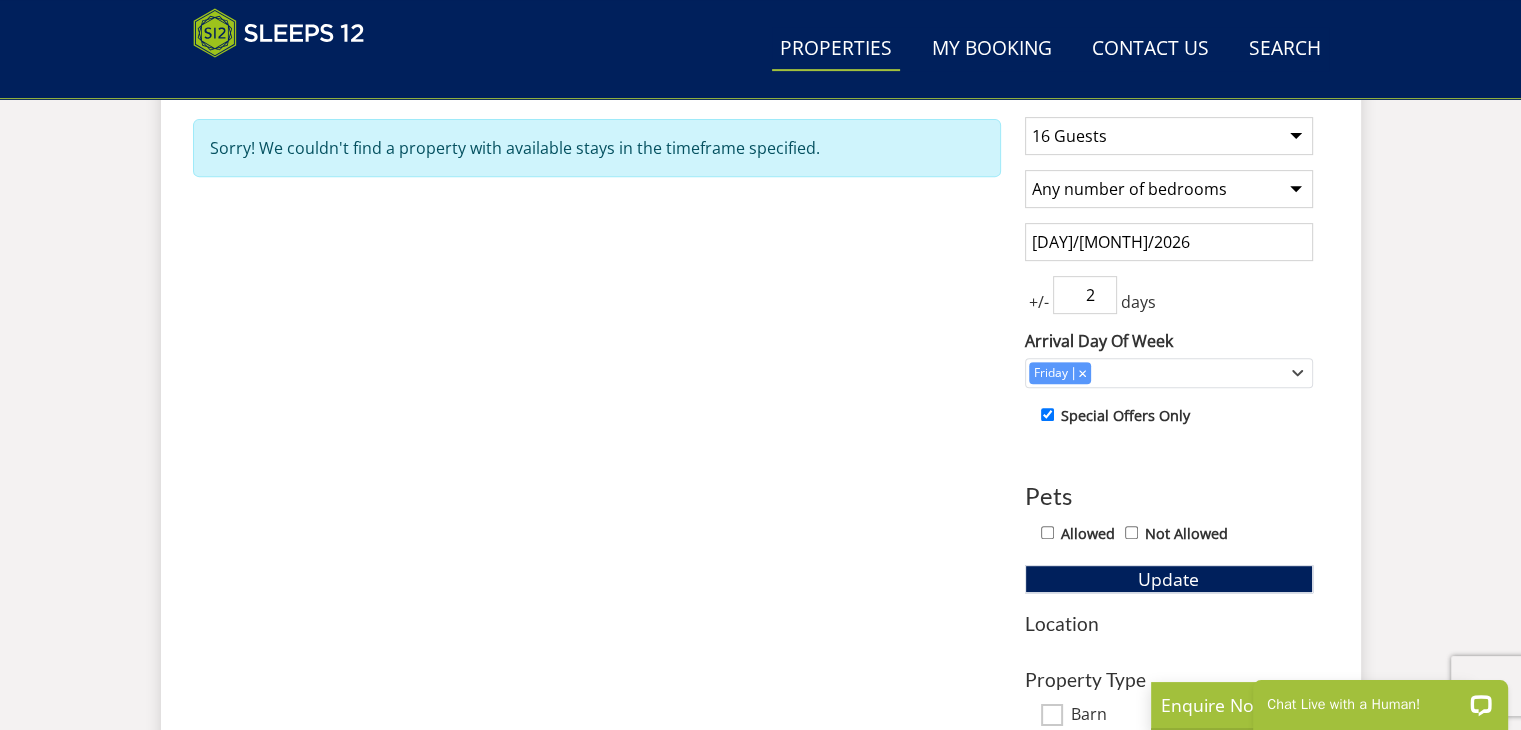 click on "2" at bounding box center [1085, 295] 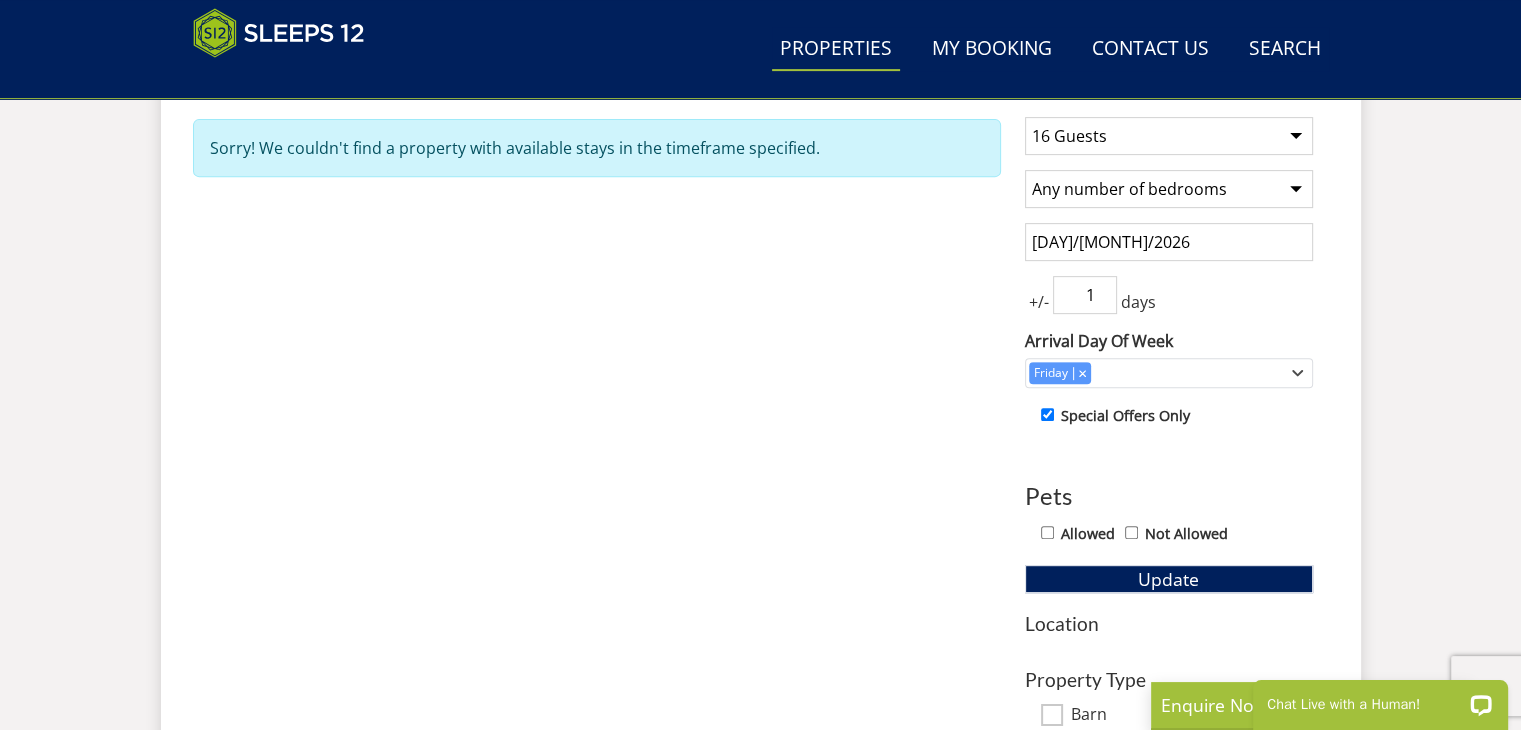 click on "1" at bounding box center [1085, 295] 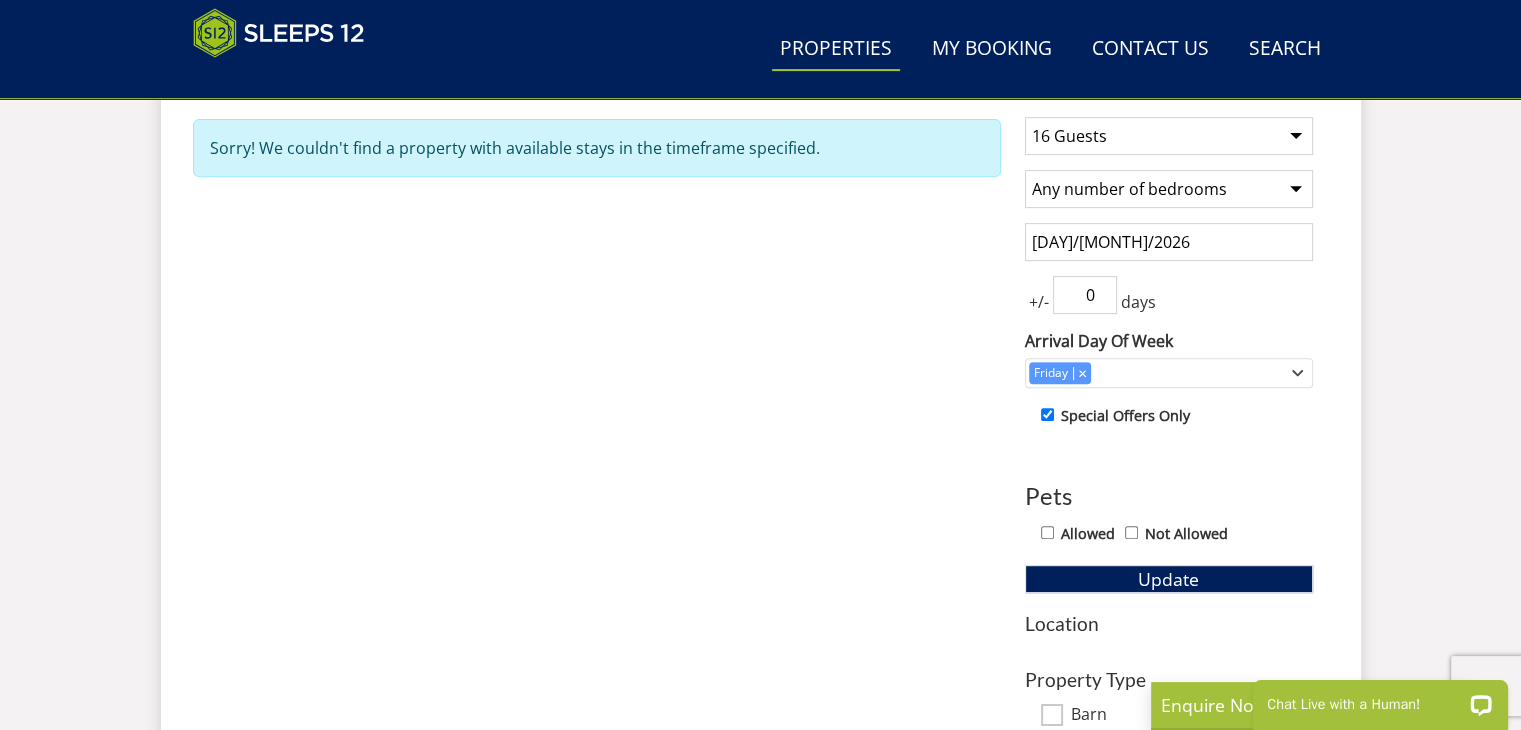 type on "0" 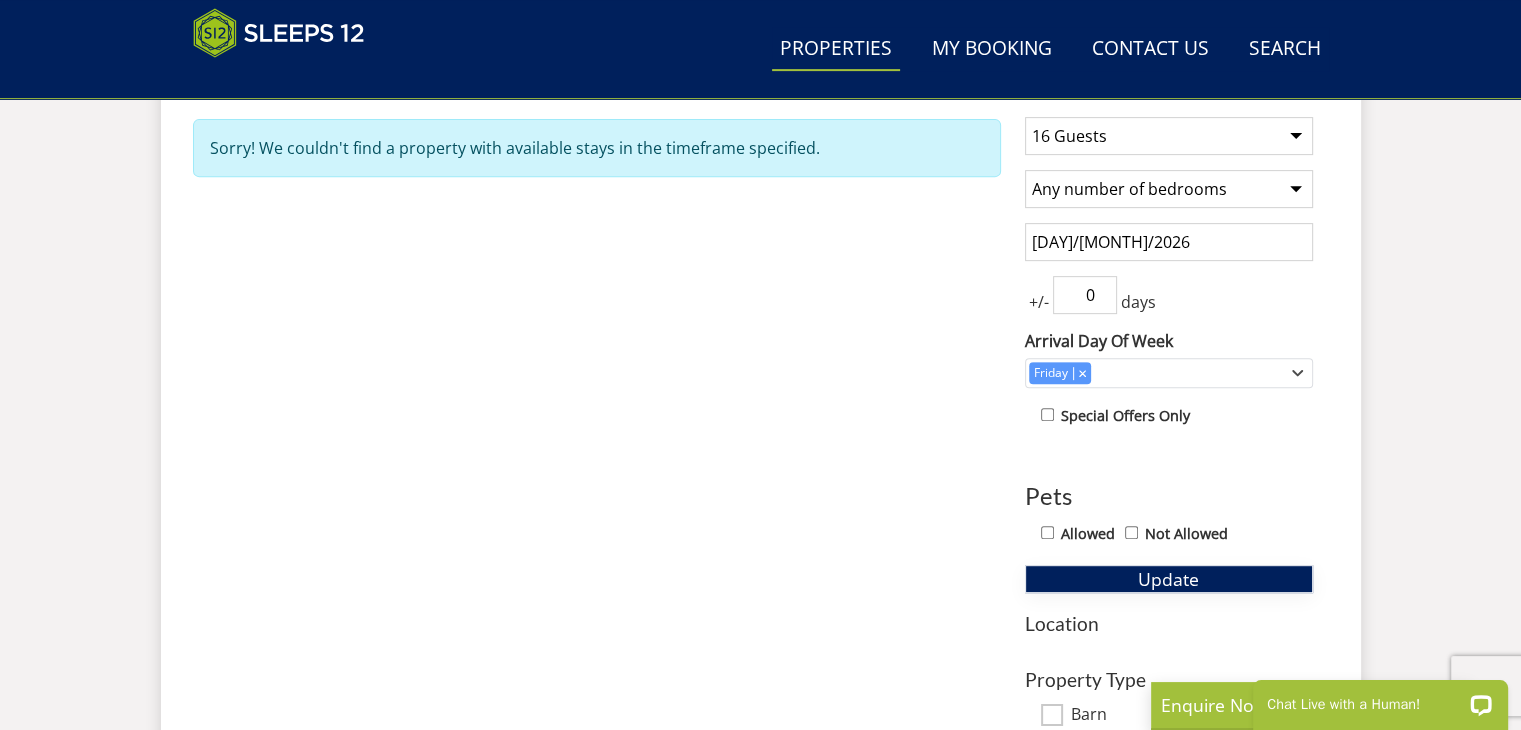 click on "Update" at bounding box center (1169, 579) 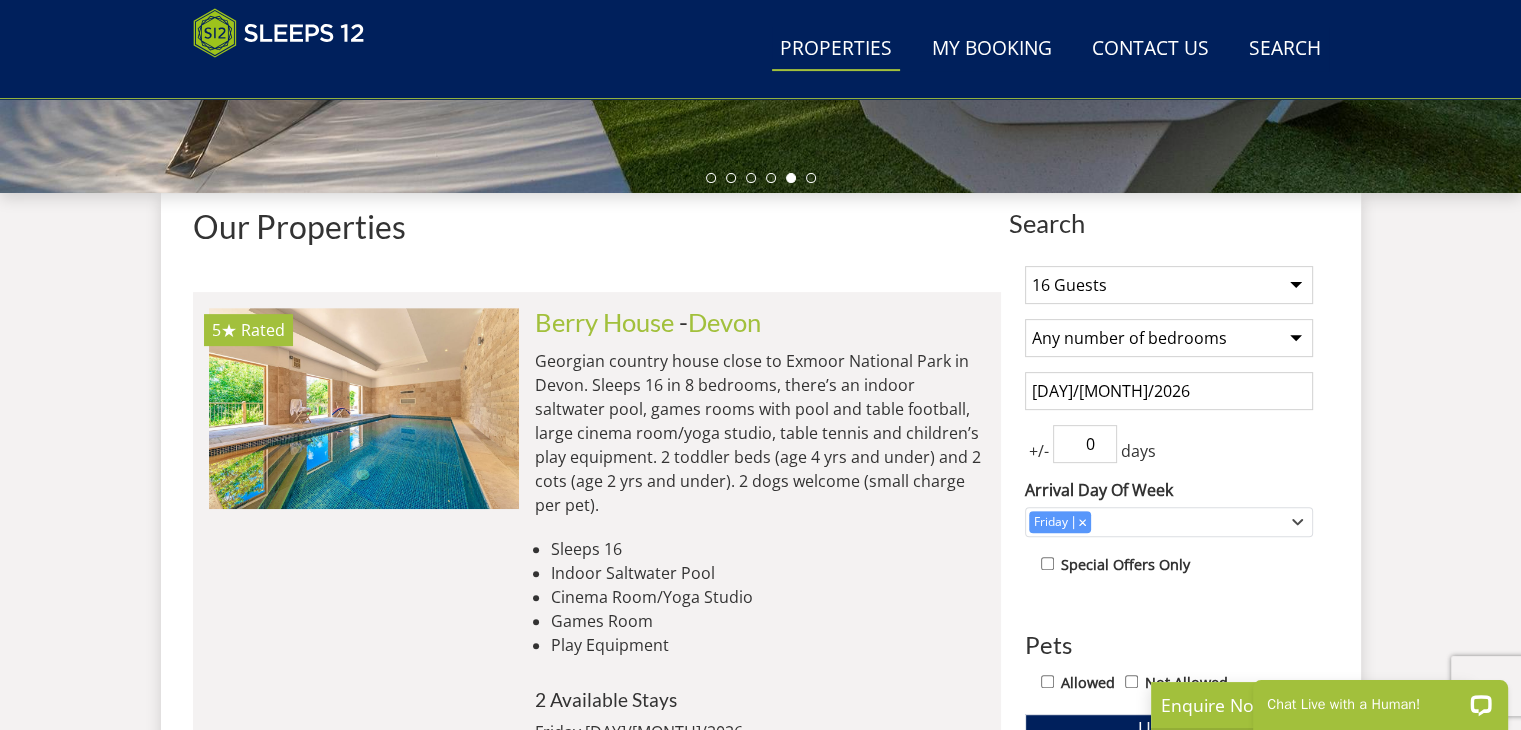 scroll, scrollTop: 607, scrollLeft: 0, axis: vertical 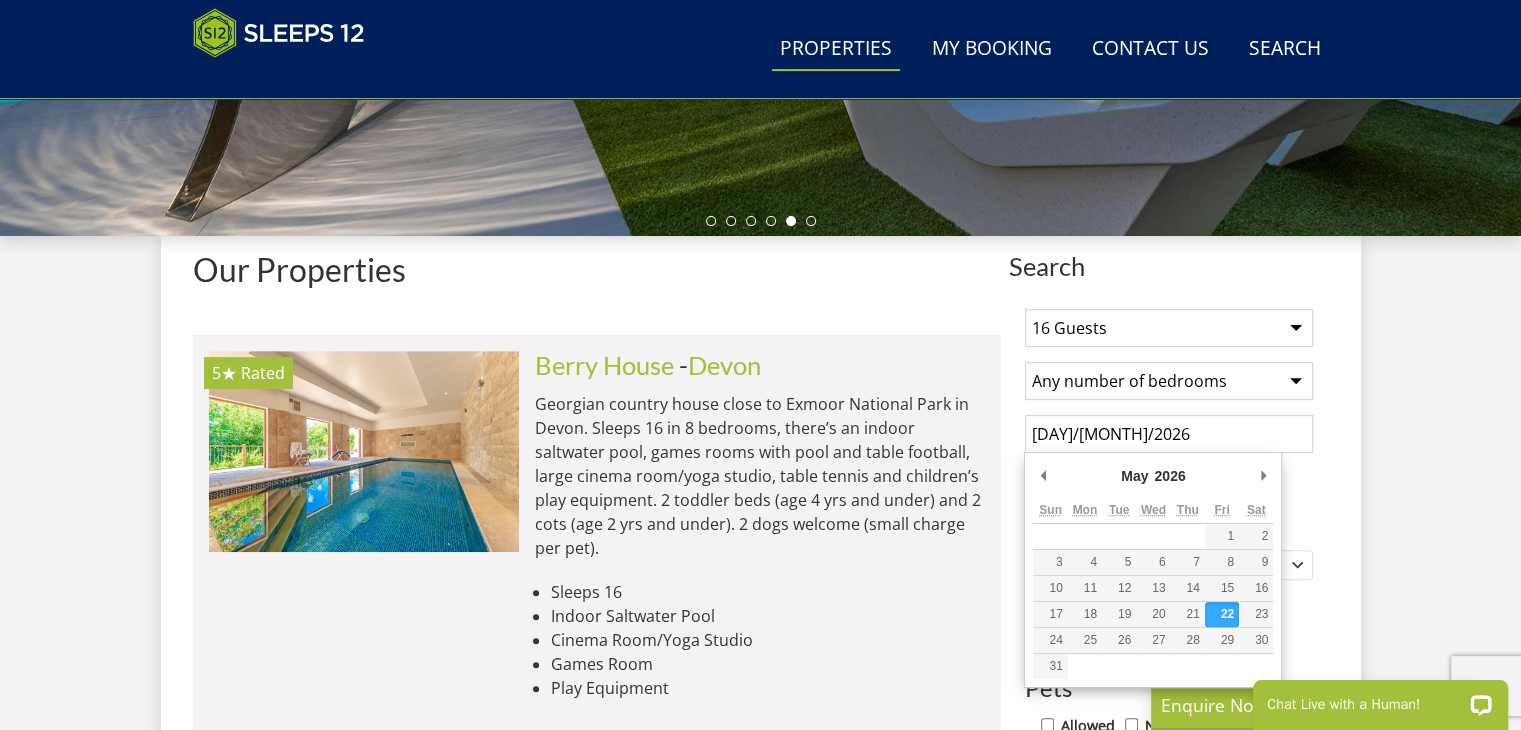 click on "22/05/2026" at bounding box center [1169, 434] 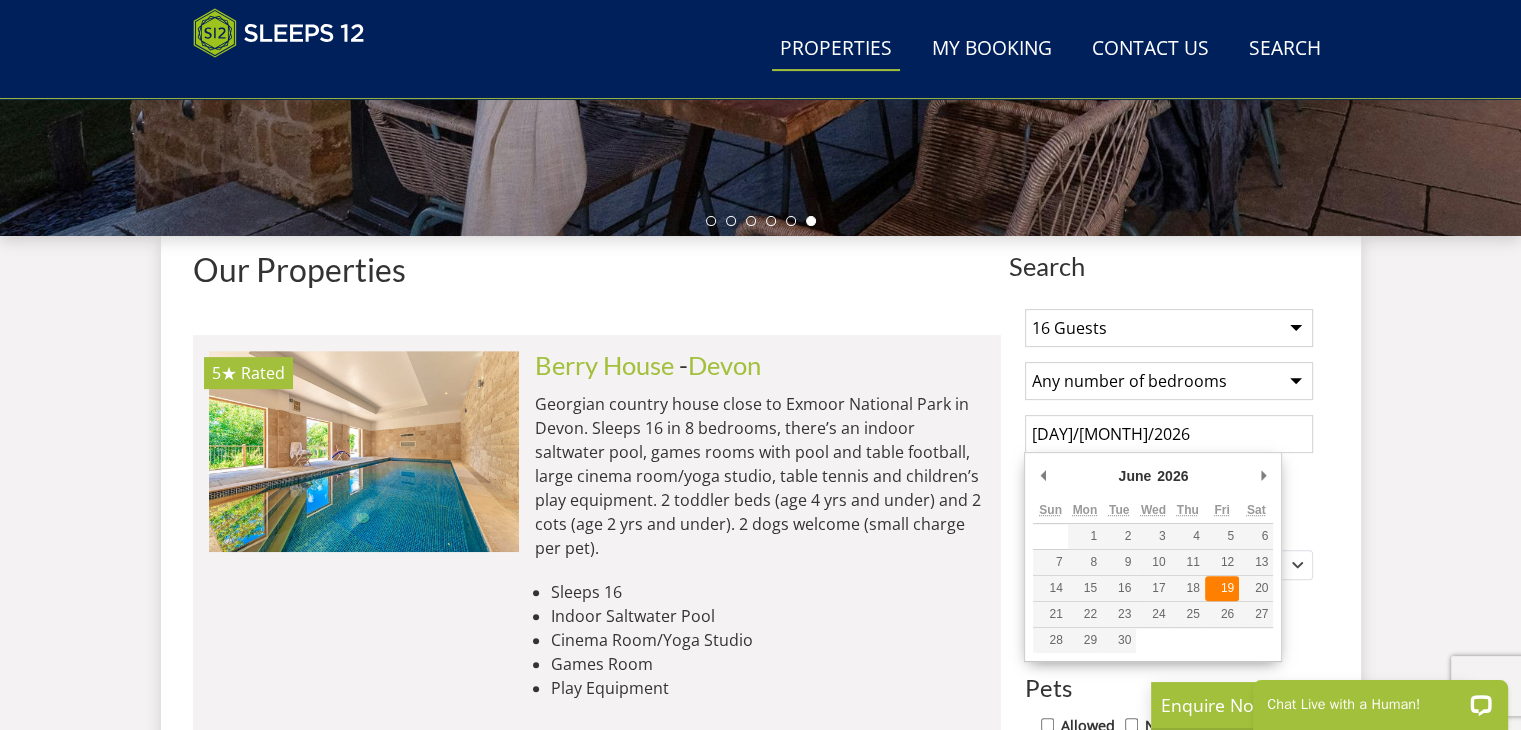 type on "[DATE]" 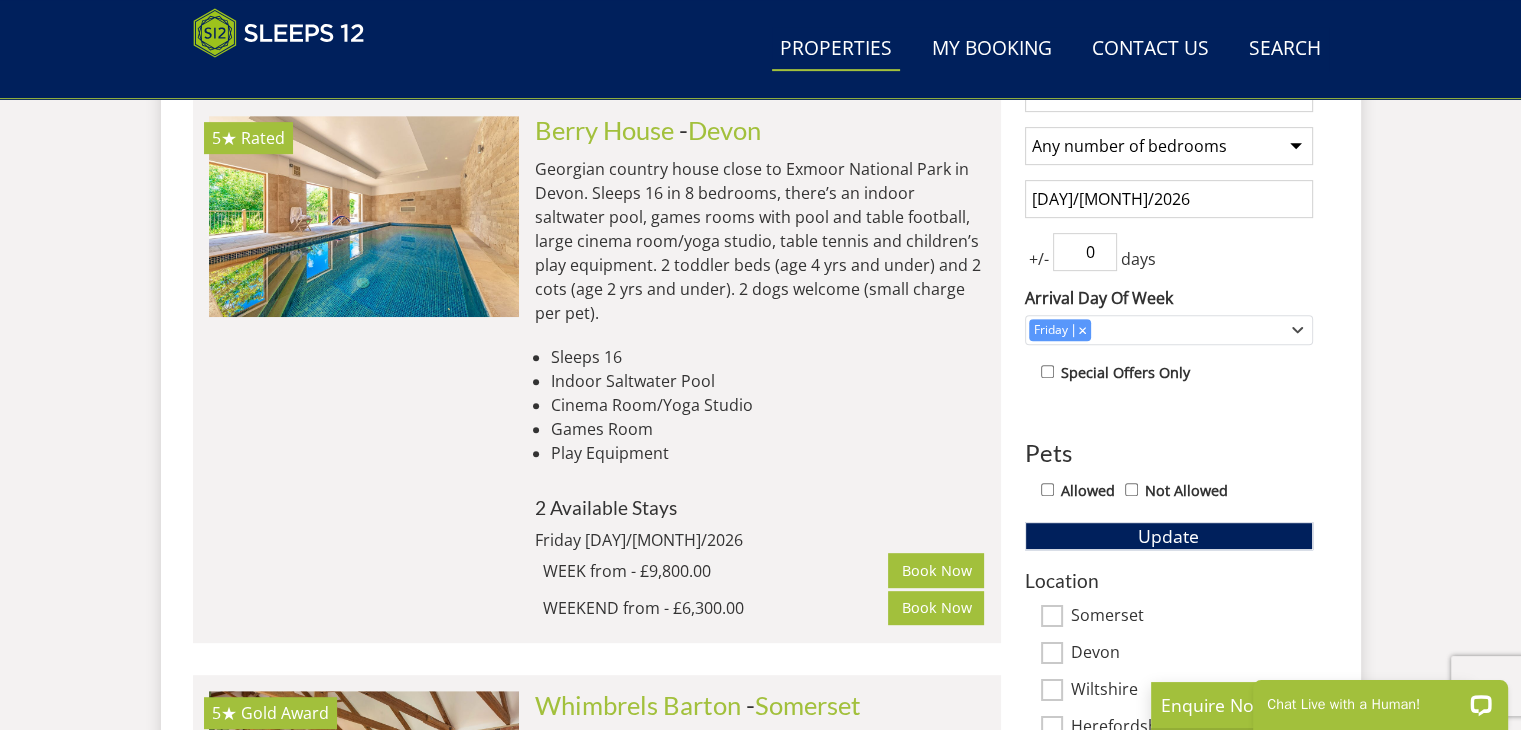 scroll, scrollTop: 843, scrollLeft: 0, axis: vertical 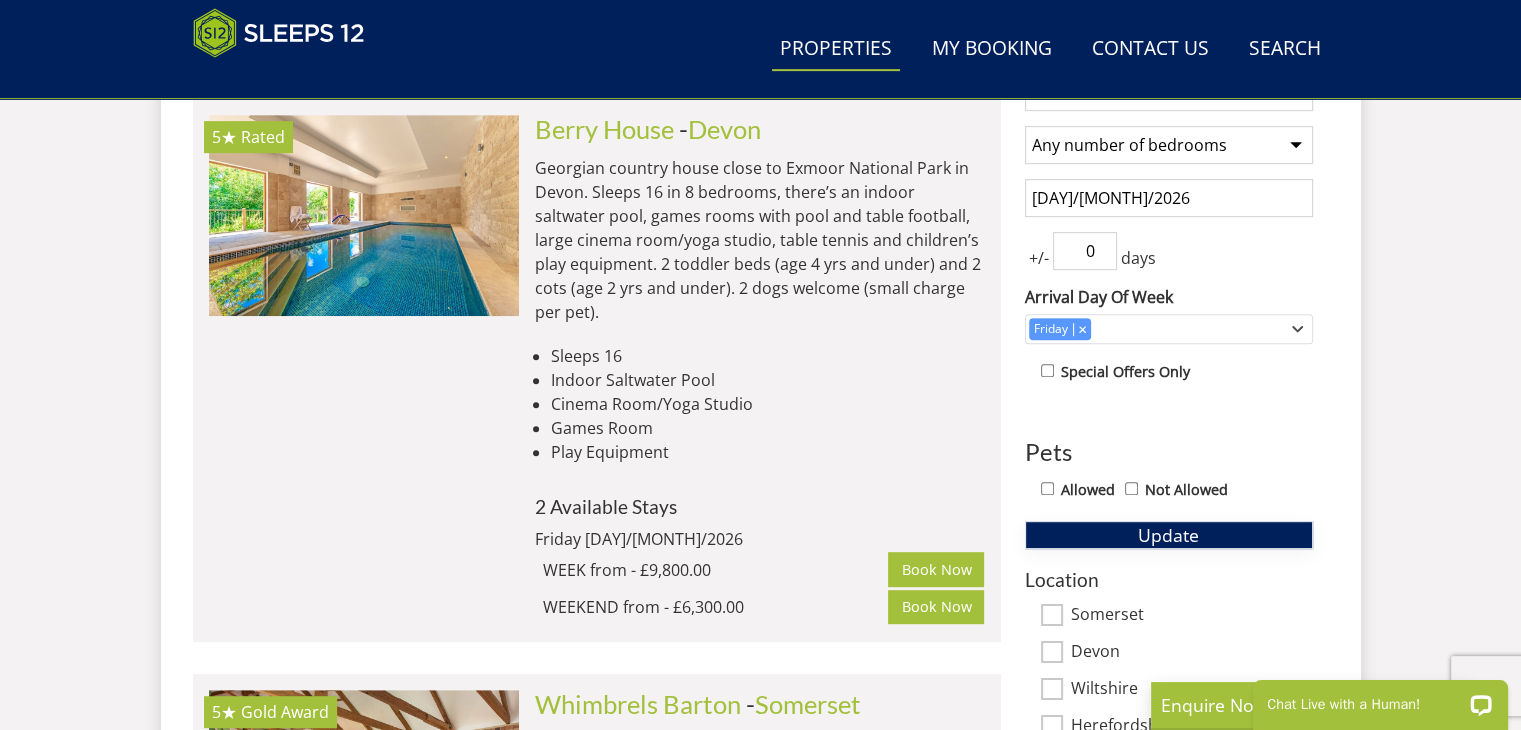 click on "Update" at bounding box center [1169, 535] 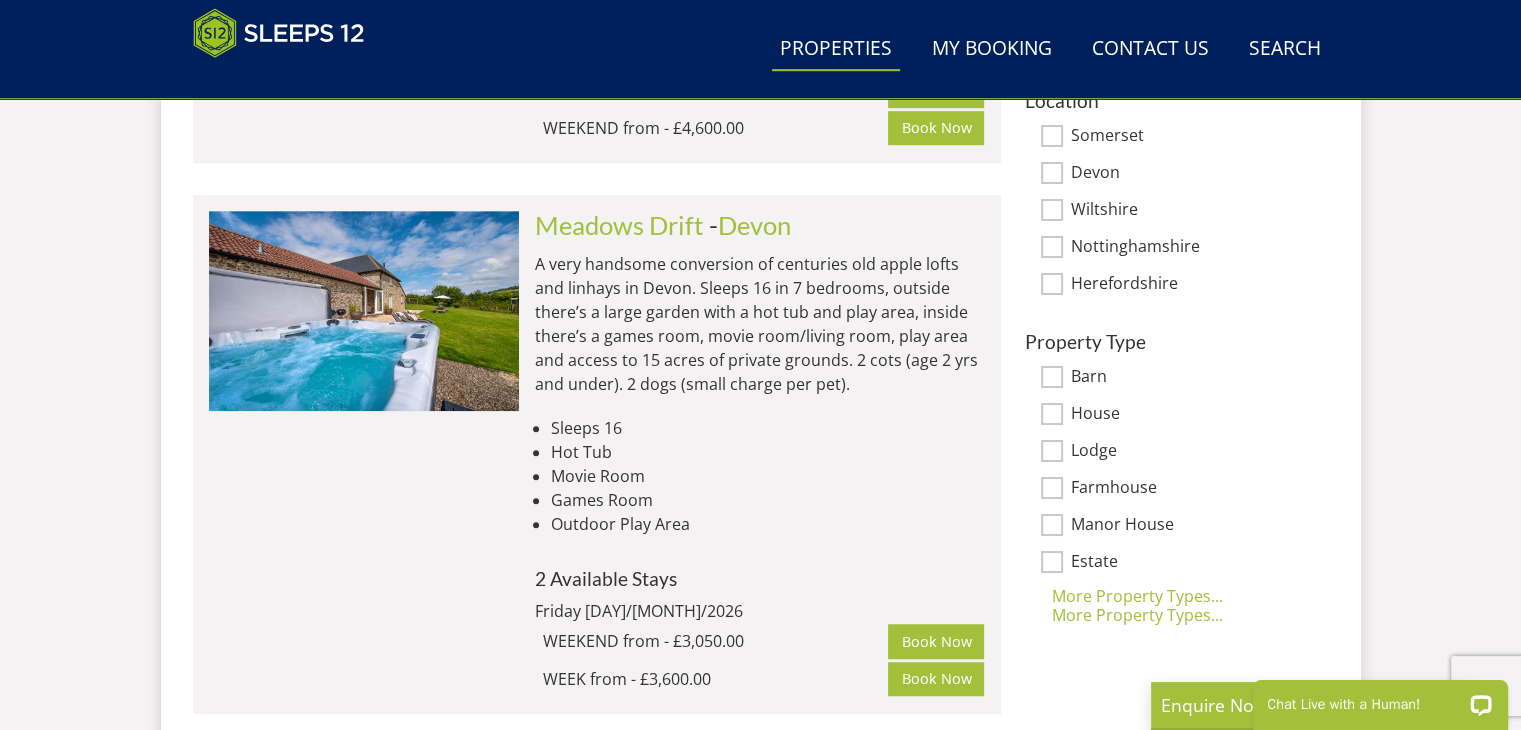 scroll, scrollTop: 1323, scrollLeft: 0, axis: vertical 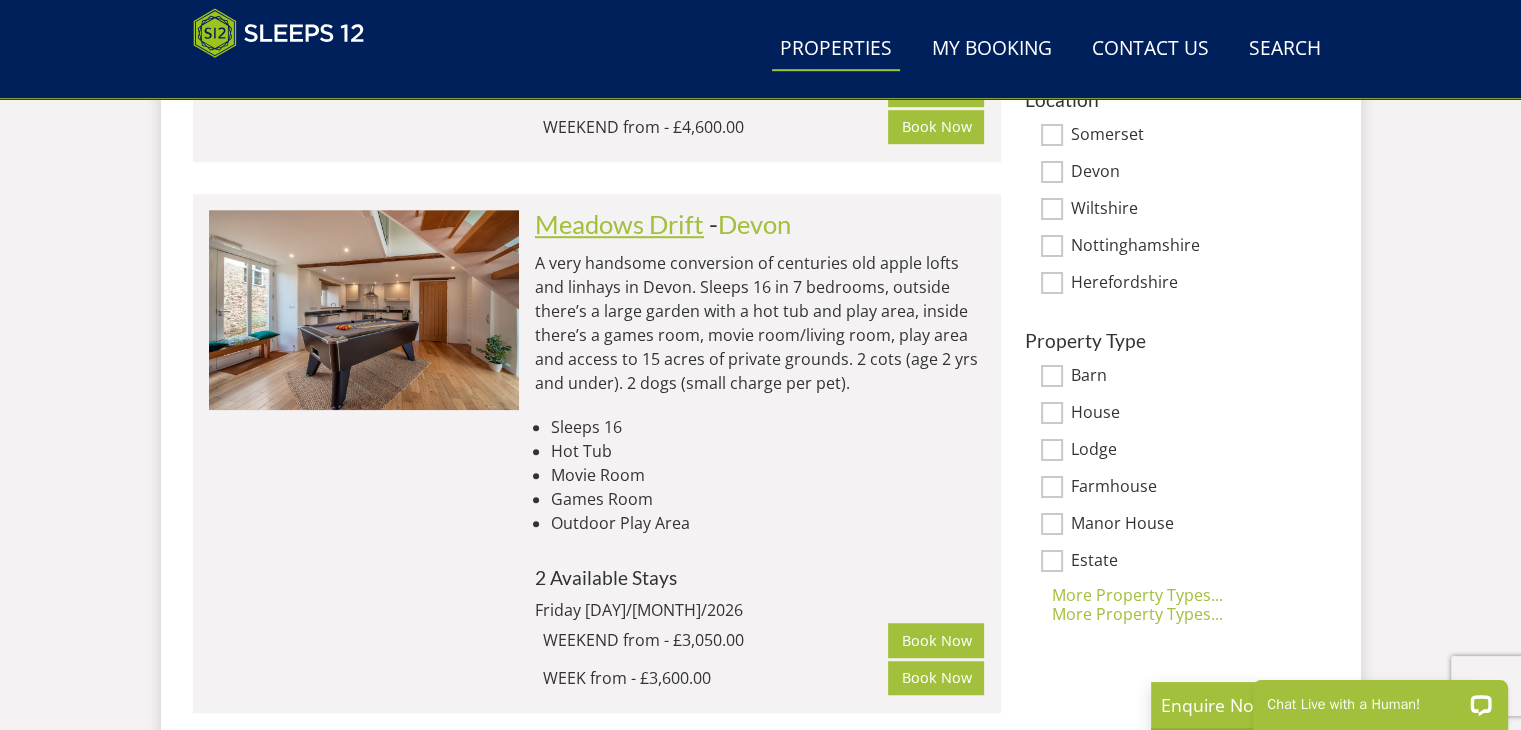 click on "Meadows Drift" at bounding box center [619, 224] 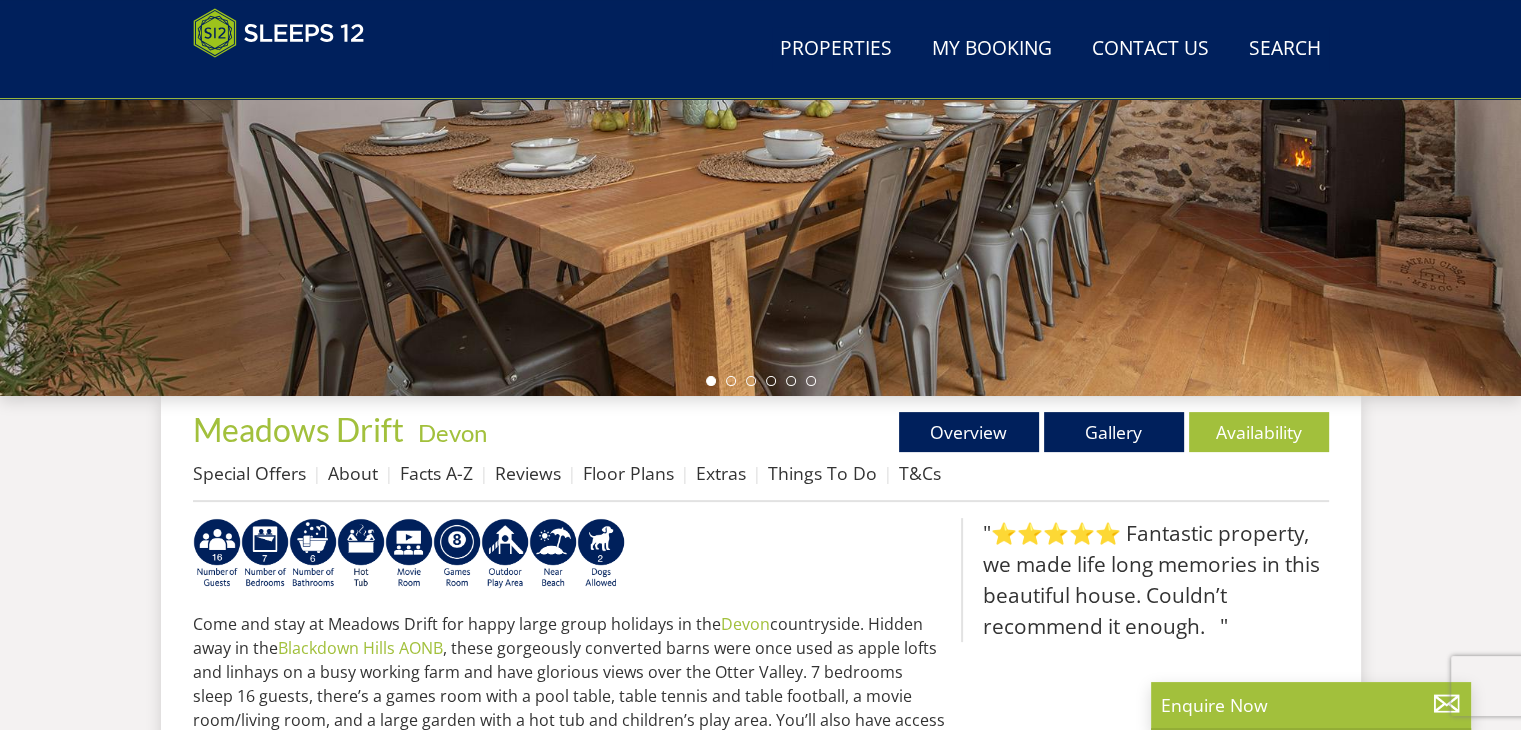 scroll, scrollTop: 448, scrollLeft: 0, axis: vertical 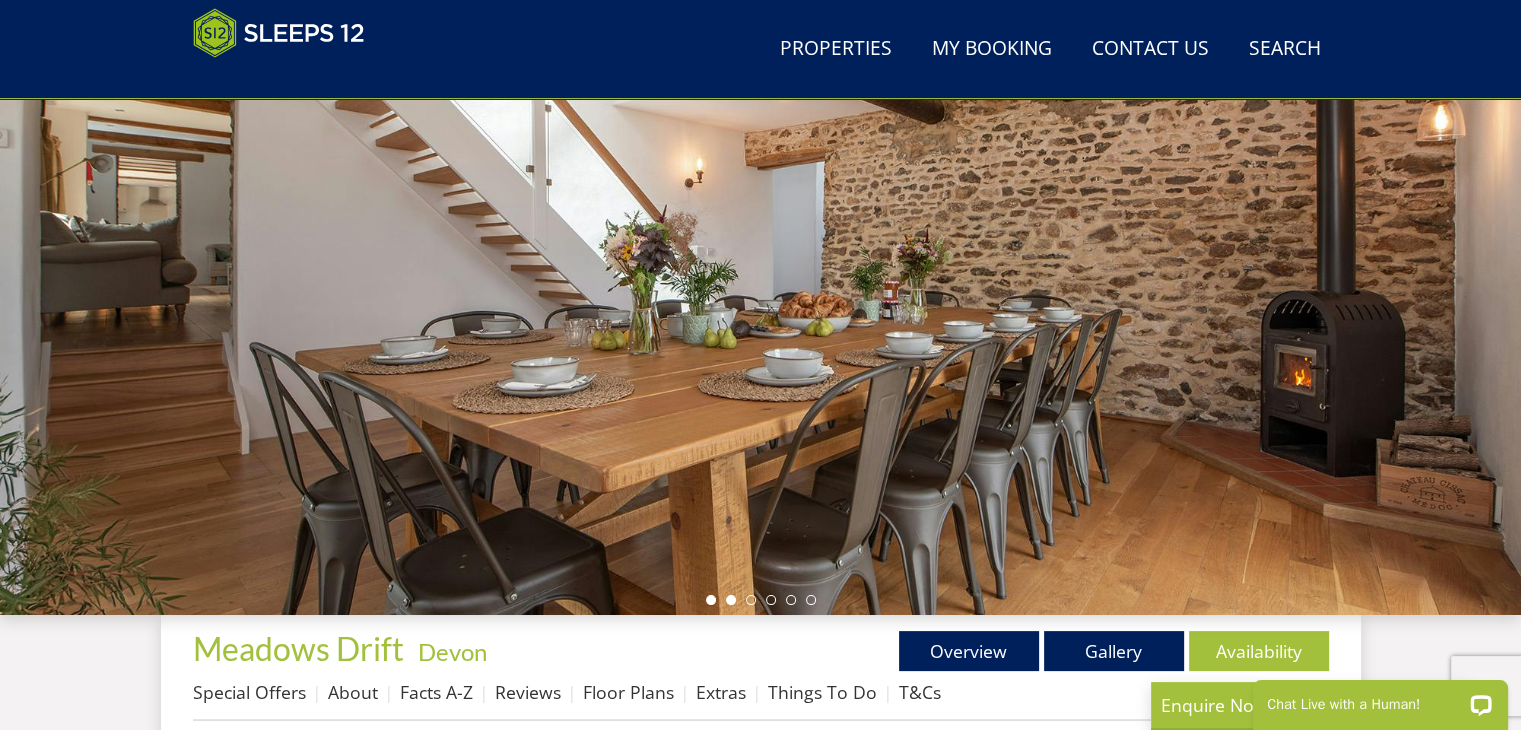 click at bounding box center (731, 600) 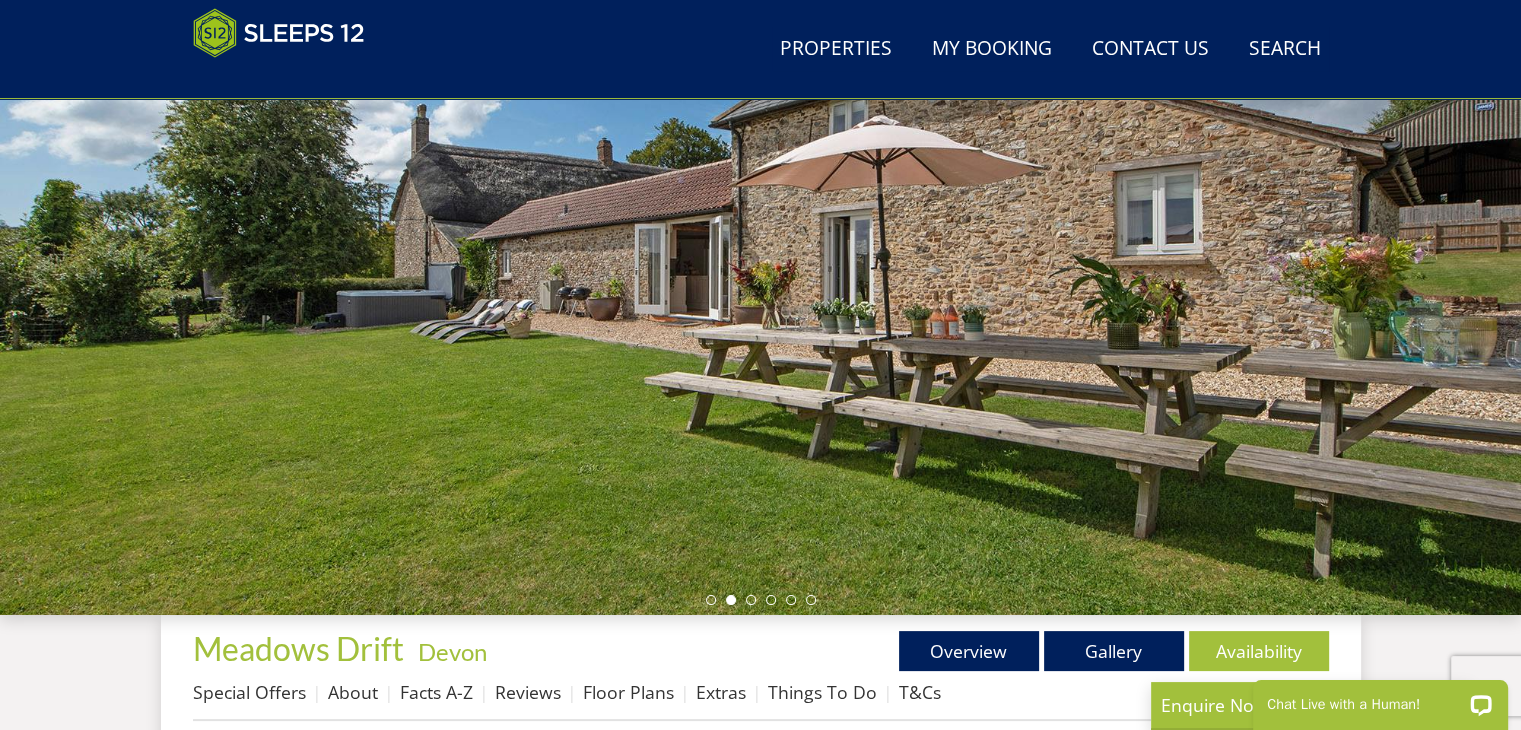 click at bounding box center (761, 600) 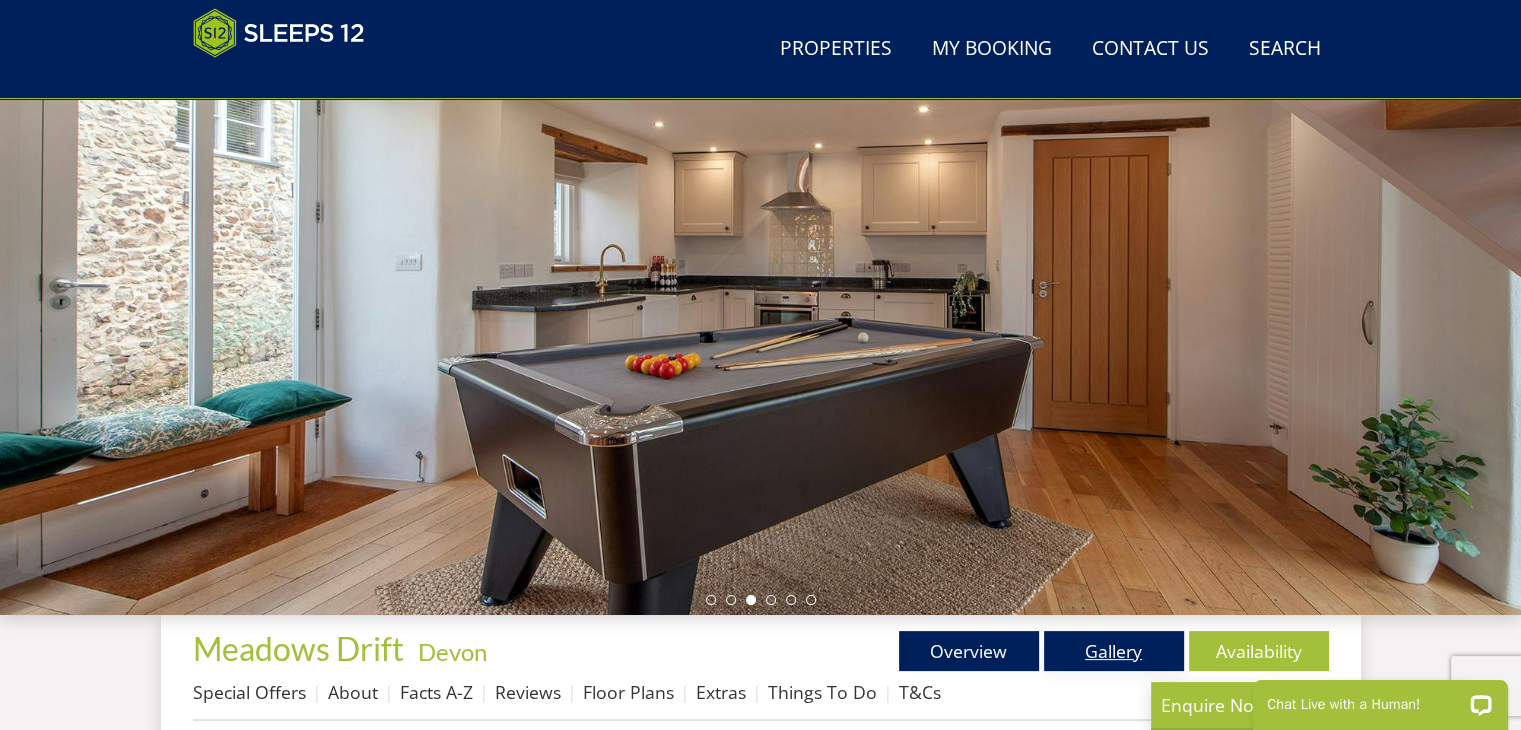 click on "Gallery" at bounding box center [1114, 651] 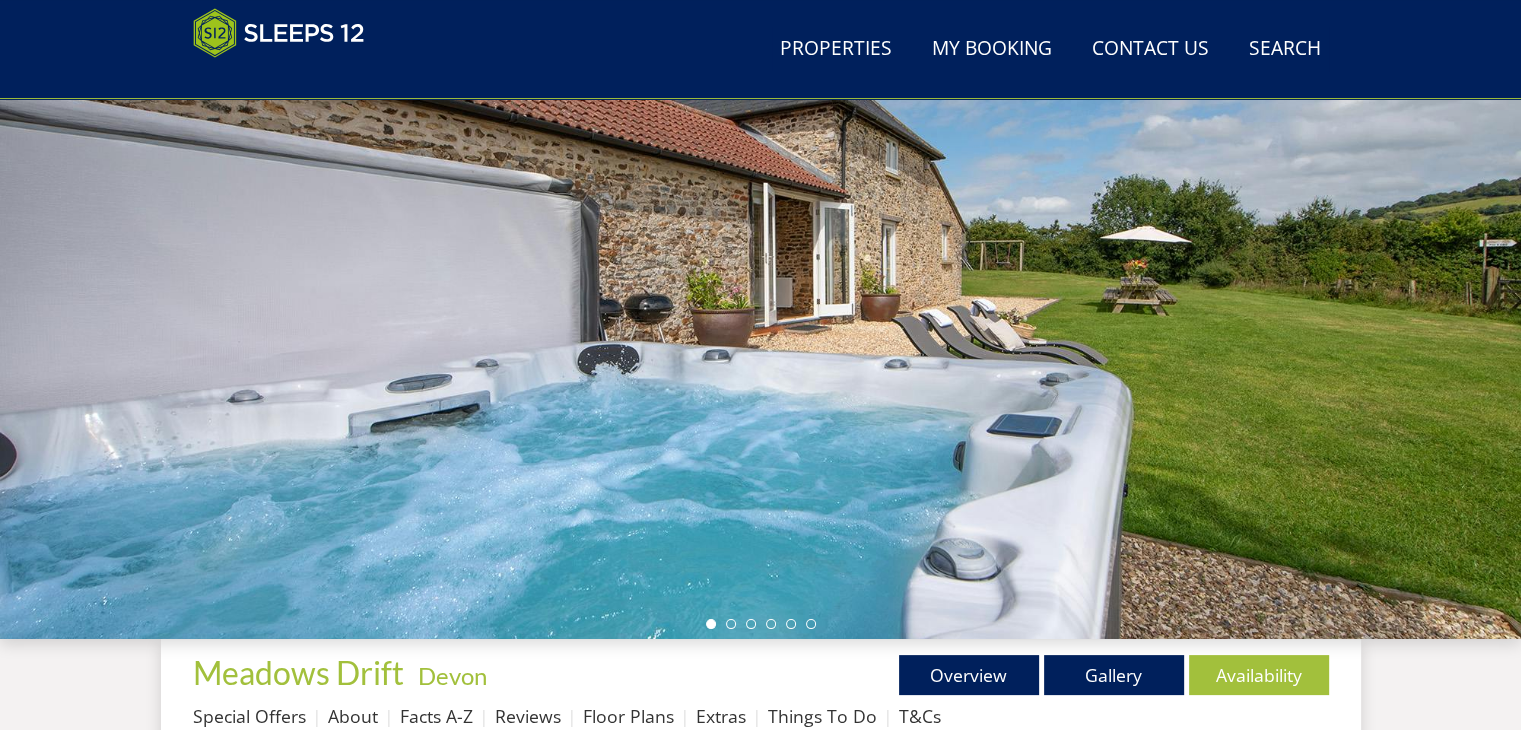 scroll, scrollTop: 256, scrollLeft: 0, axis: vertical 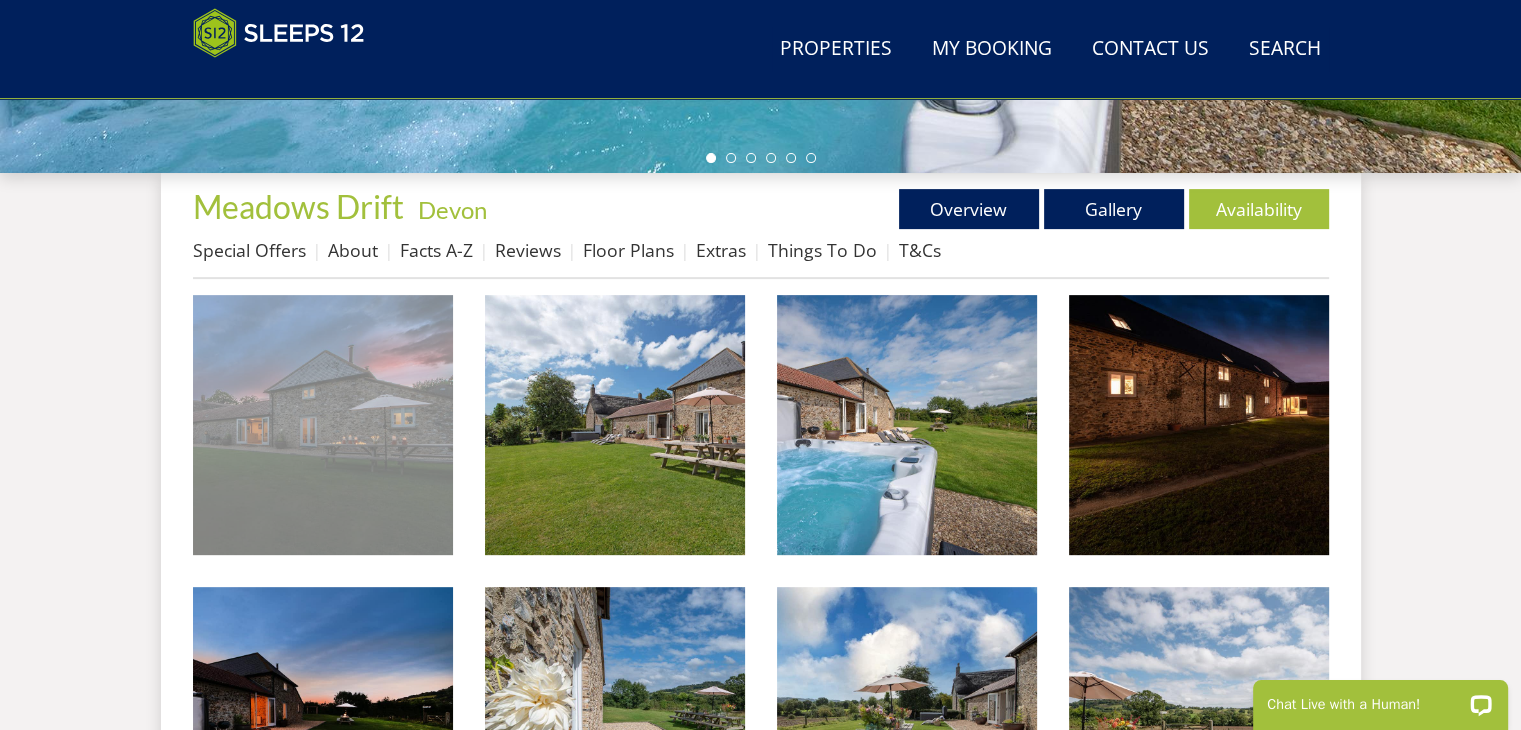 click at bounding box center [323, 425] 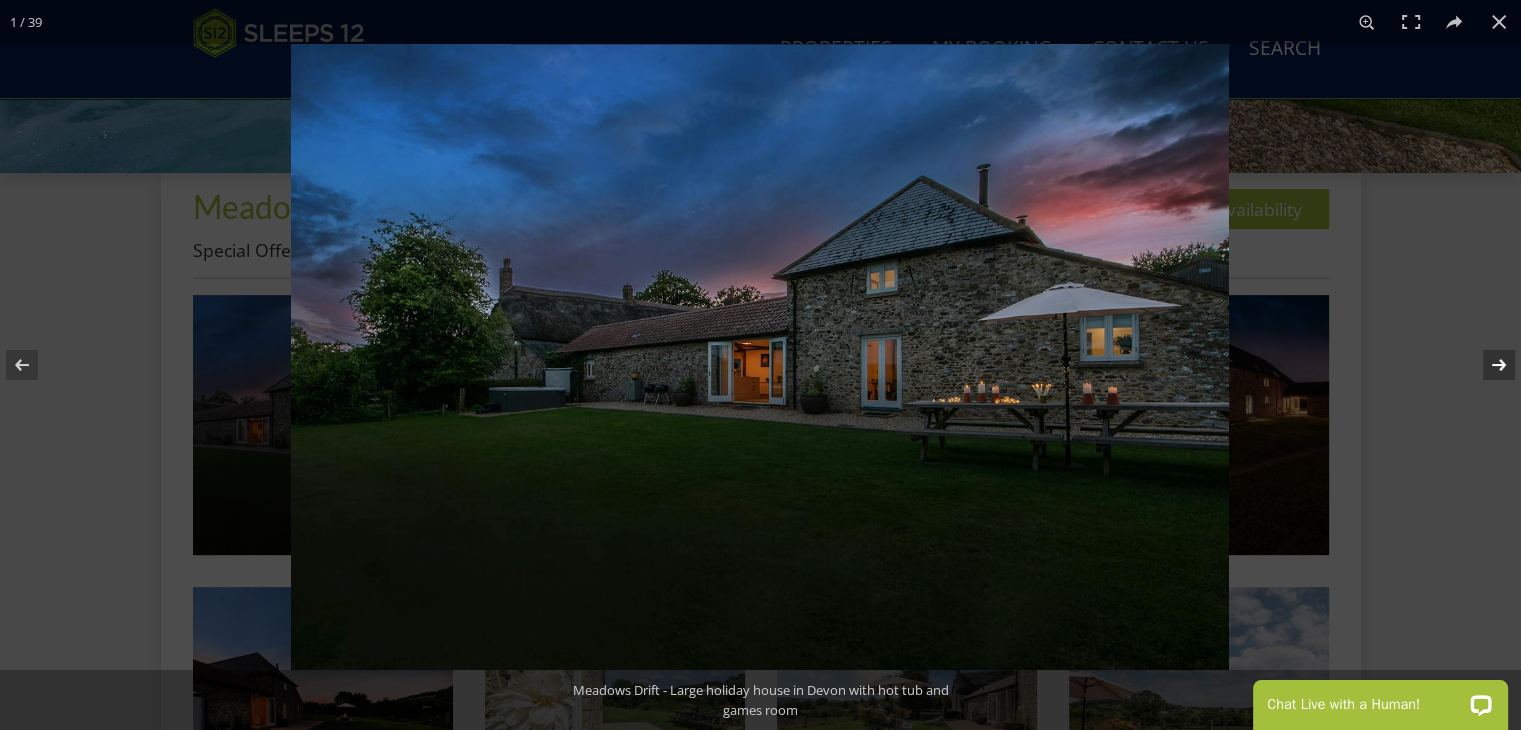 click at bounding box center [1486, 365] 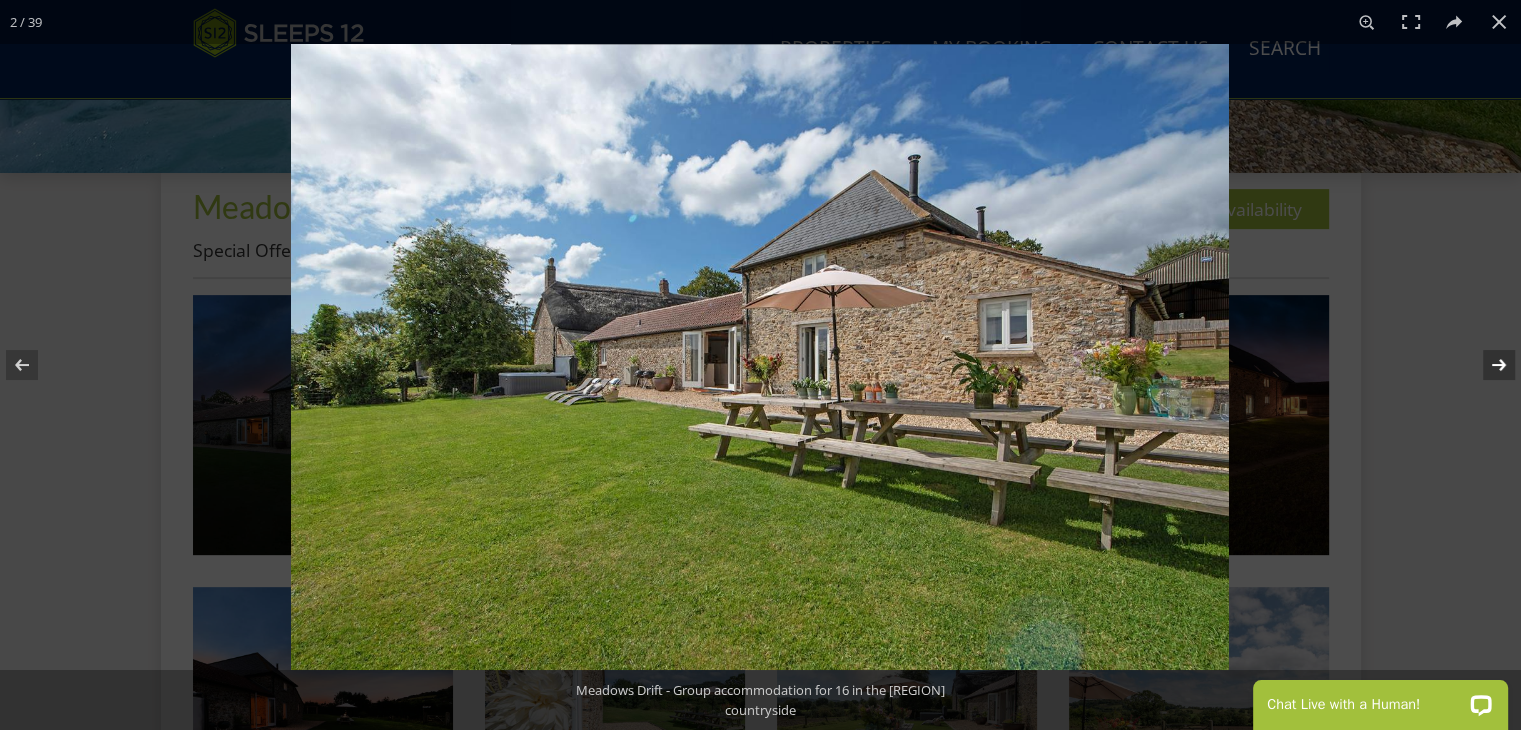 click at bounding box center (1486, 365) 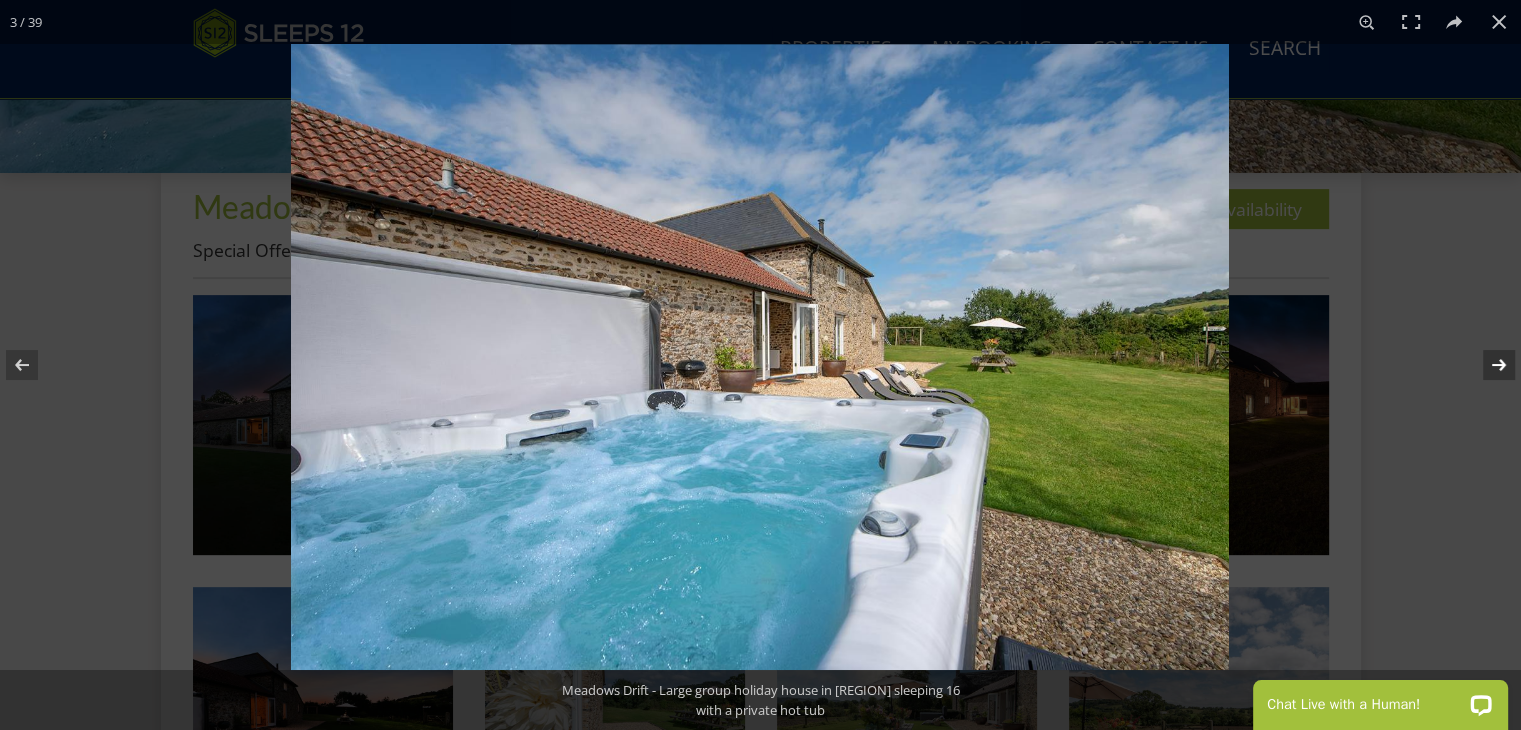 click at bounding box center (1486, 365) 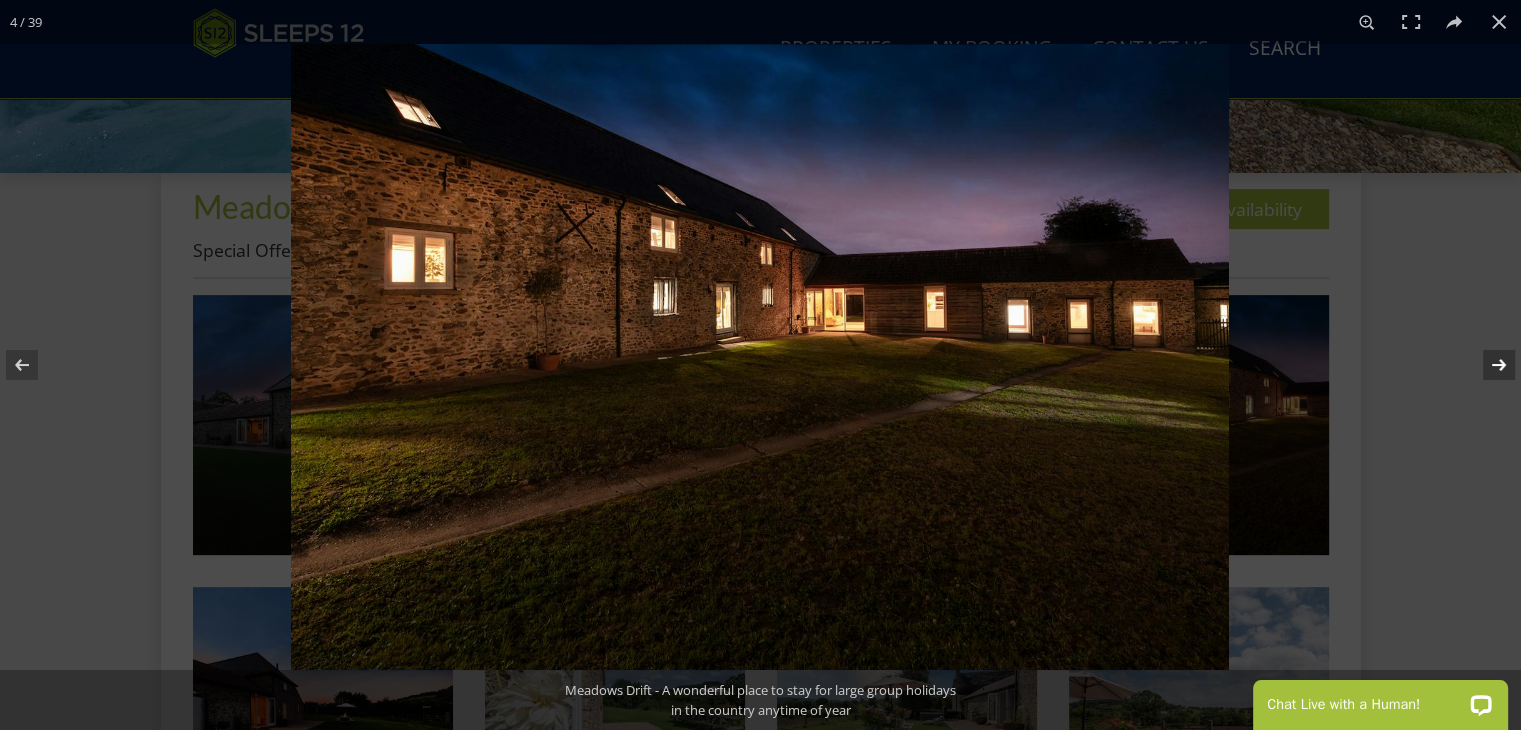 click at bounding box center [1486, 365] 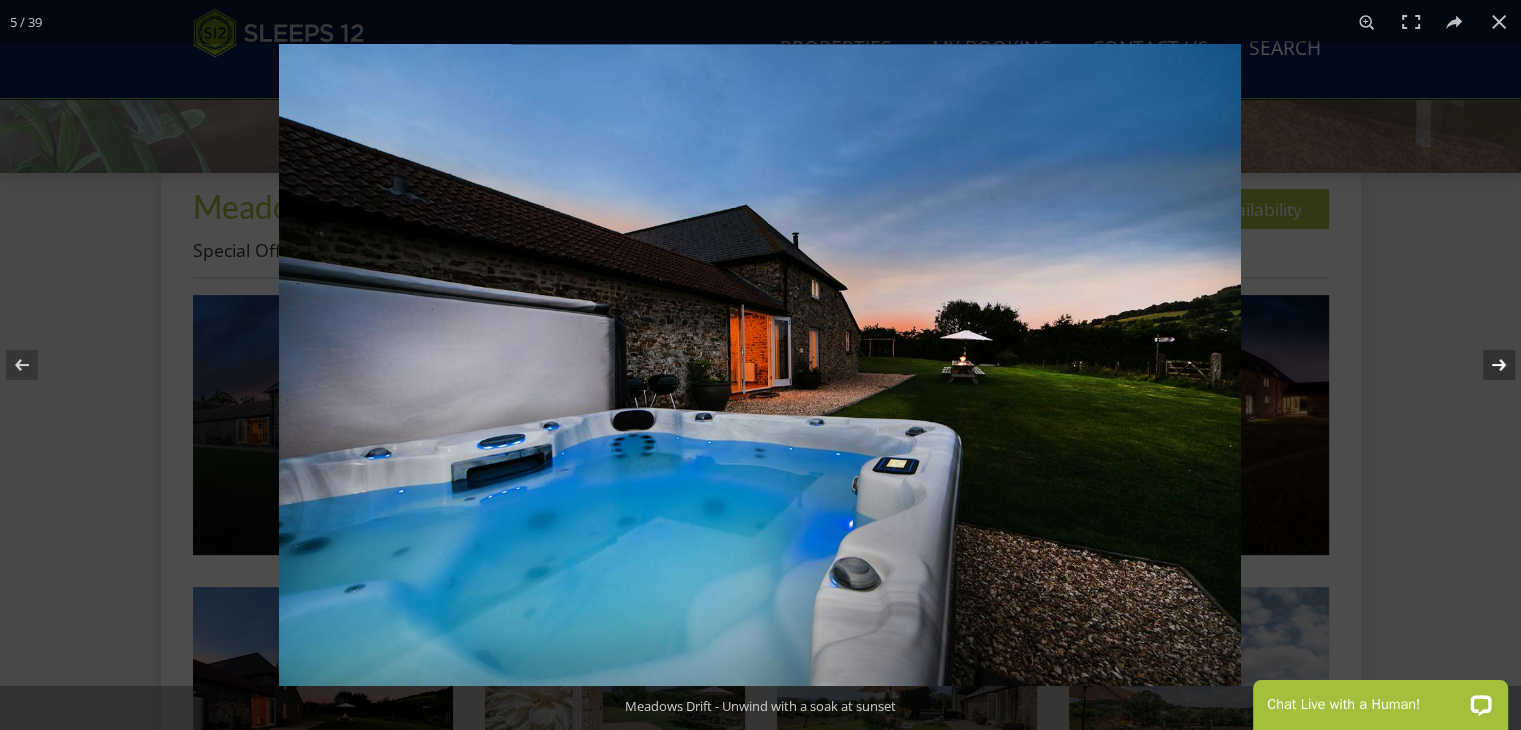 click at bounding box center [1486, 365] 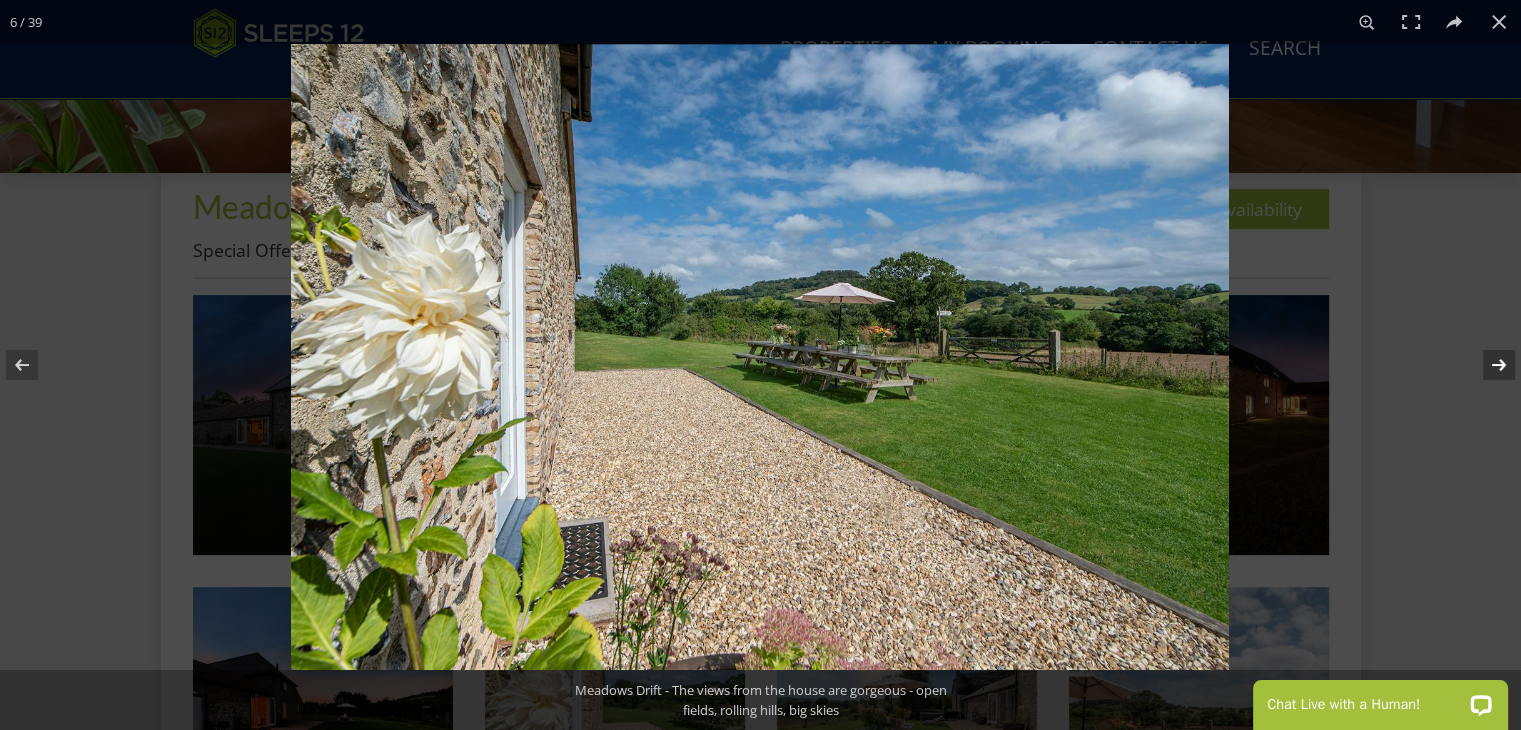 click at bounding box center (1486, 365) 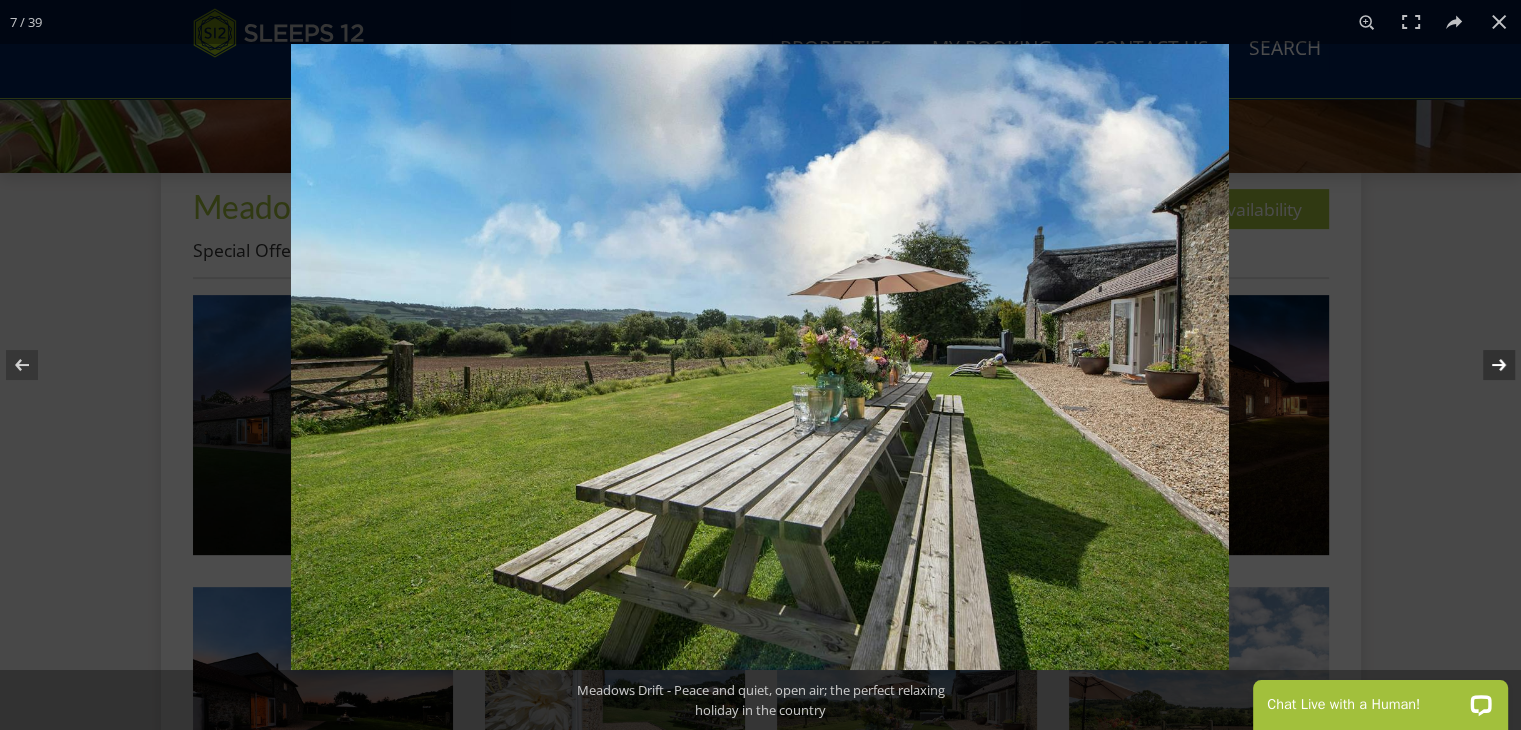 click at bounding box center (1486, 365) 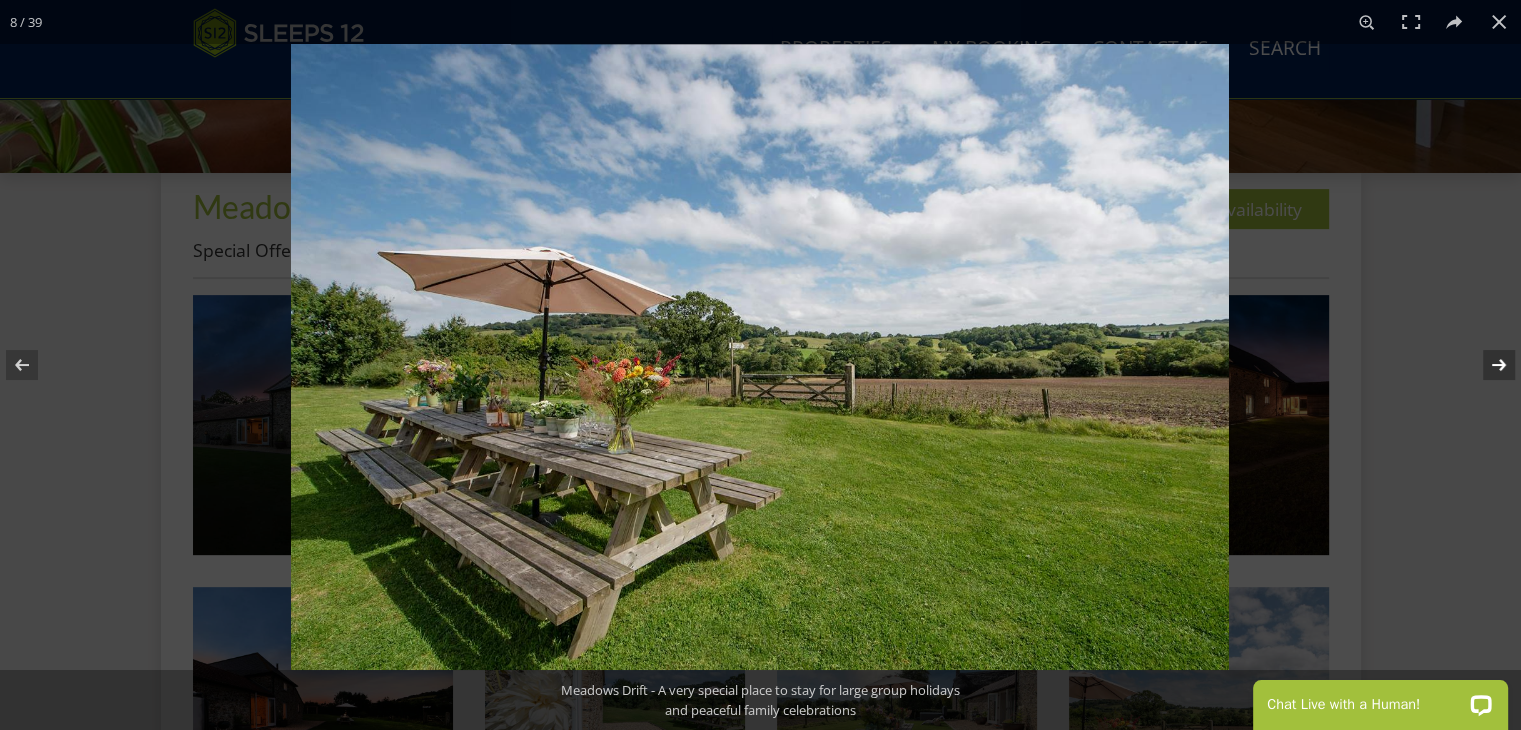 click at bounding box center (1486, 365) 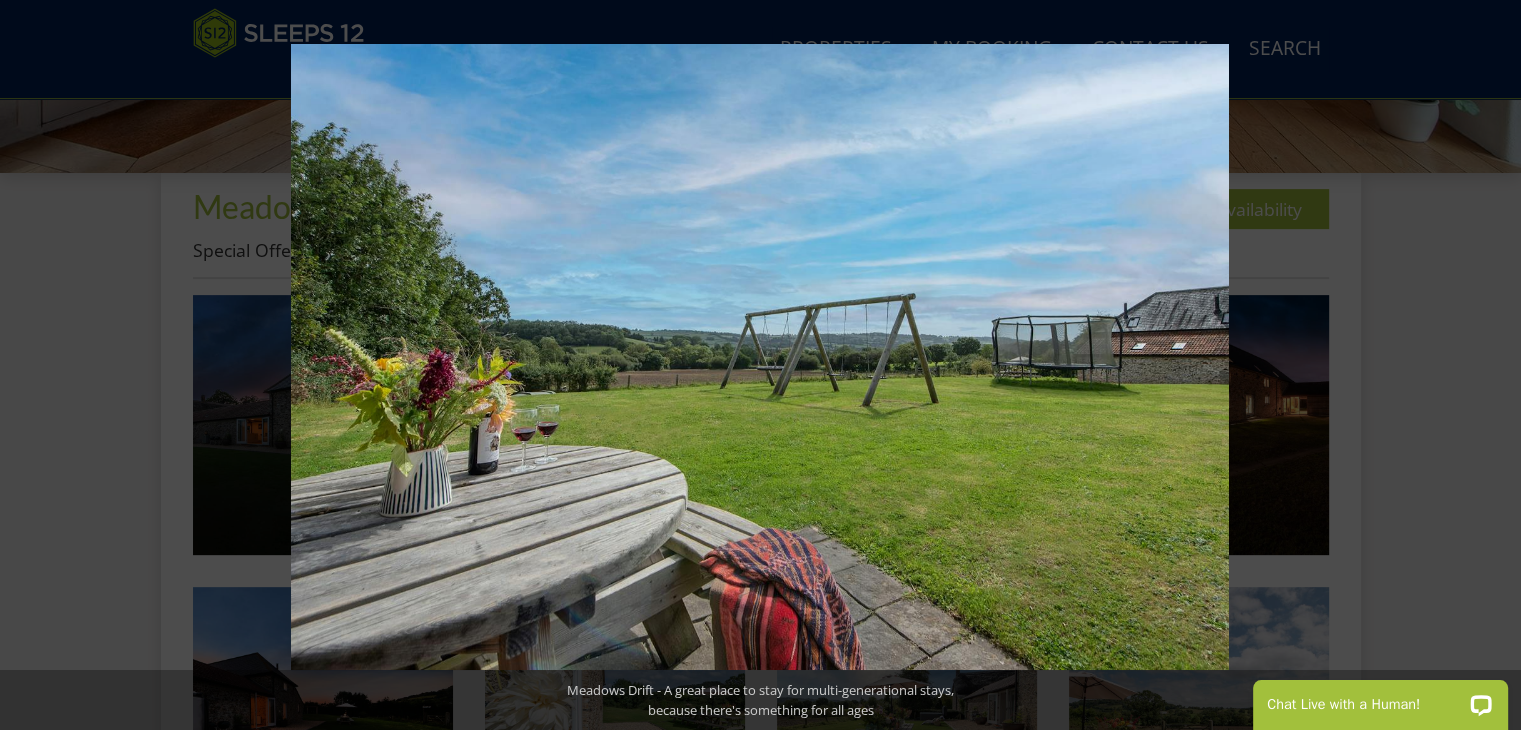 click at bounding box center [1486, 365] 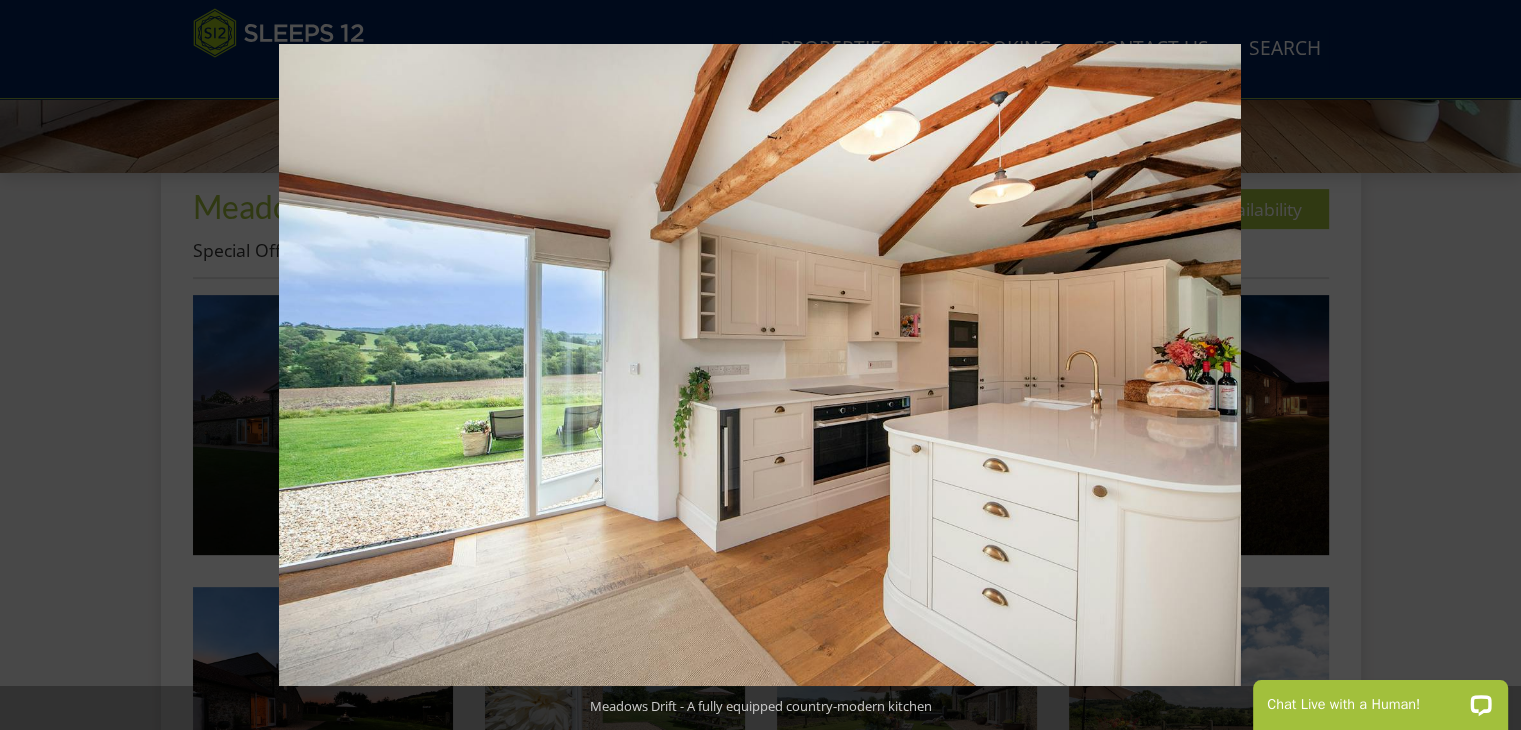 click at bounding box center (1486, 365) 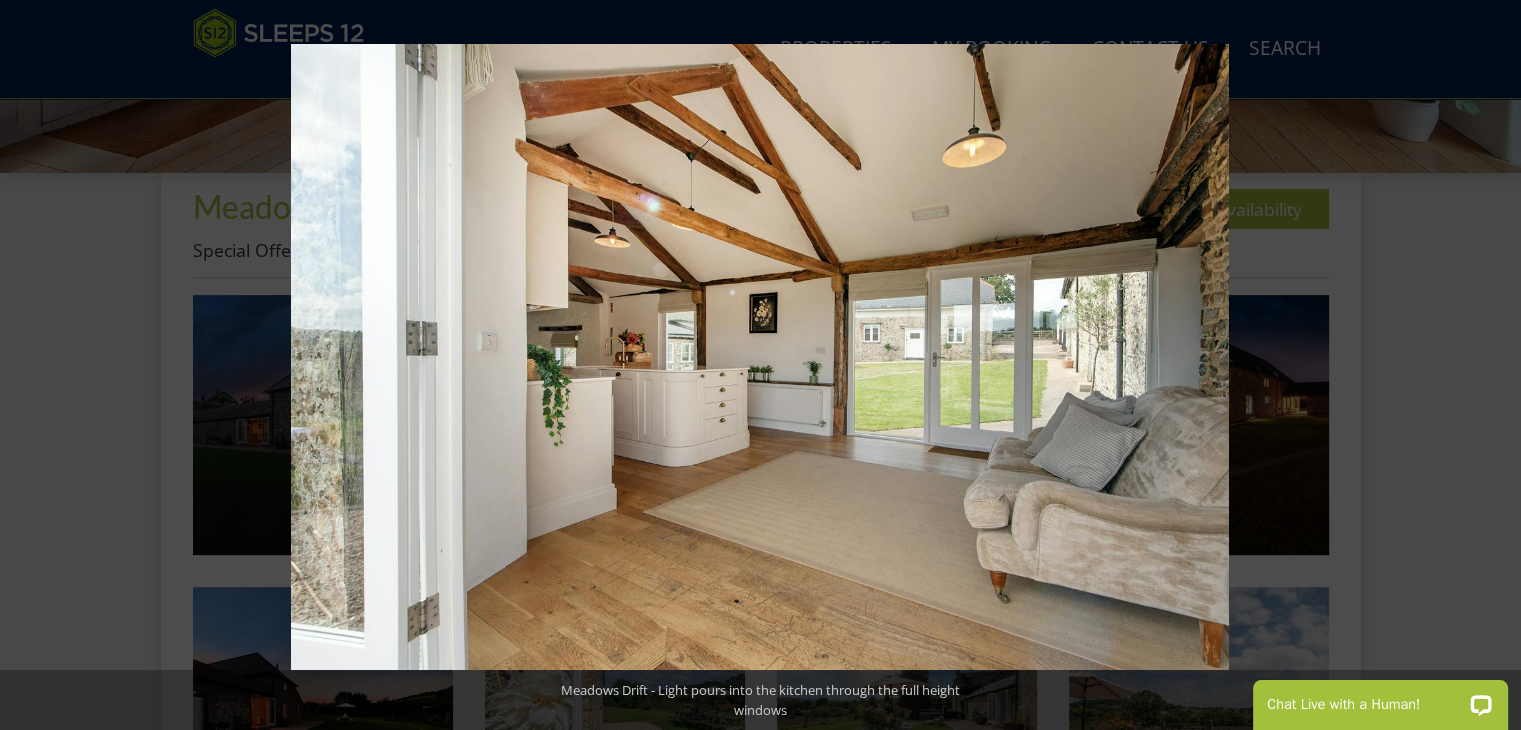 click at bounding box center [1486, 365] 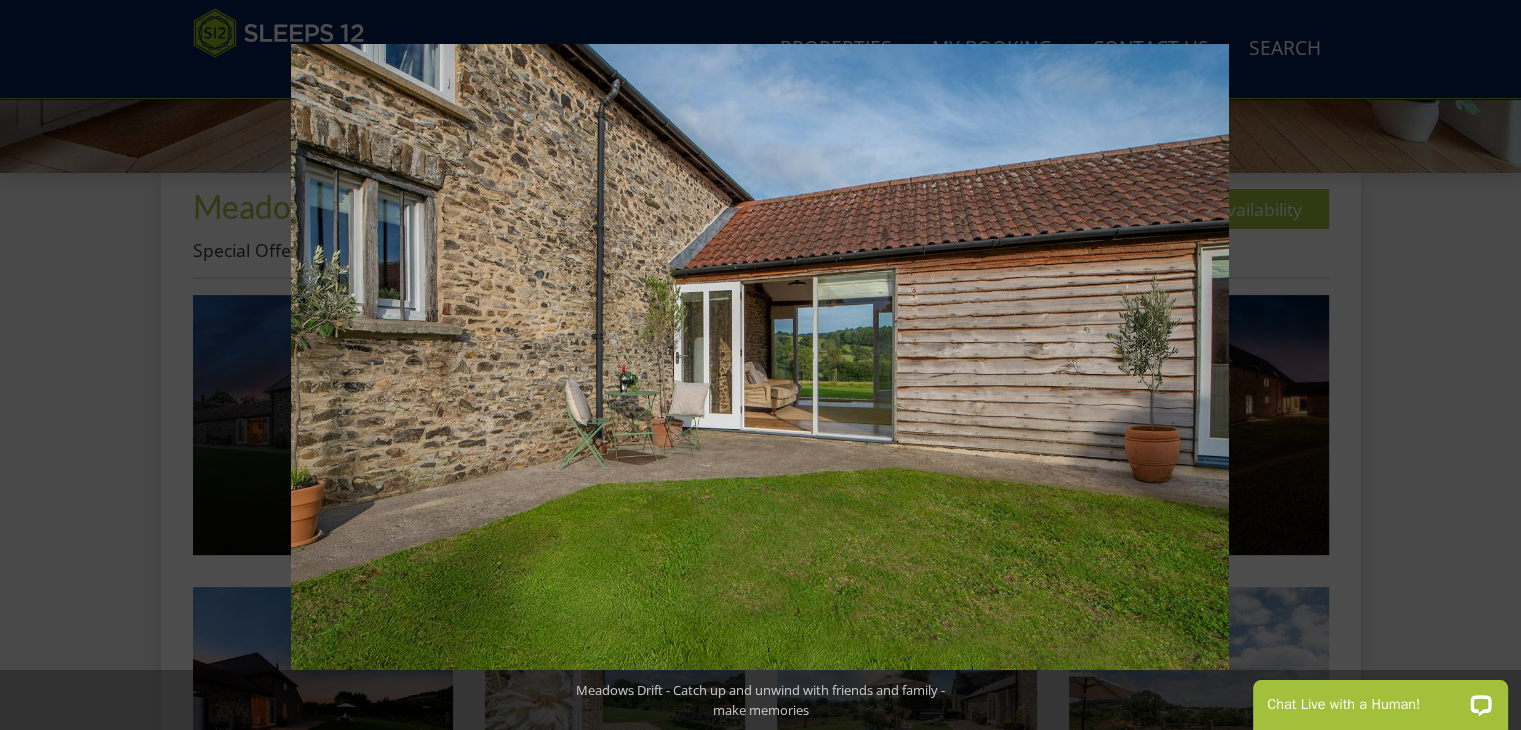 click at bounding box center (1486, 365) 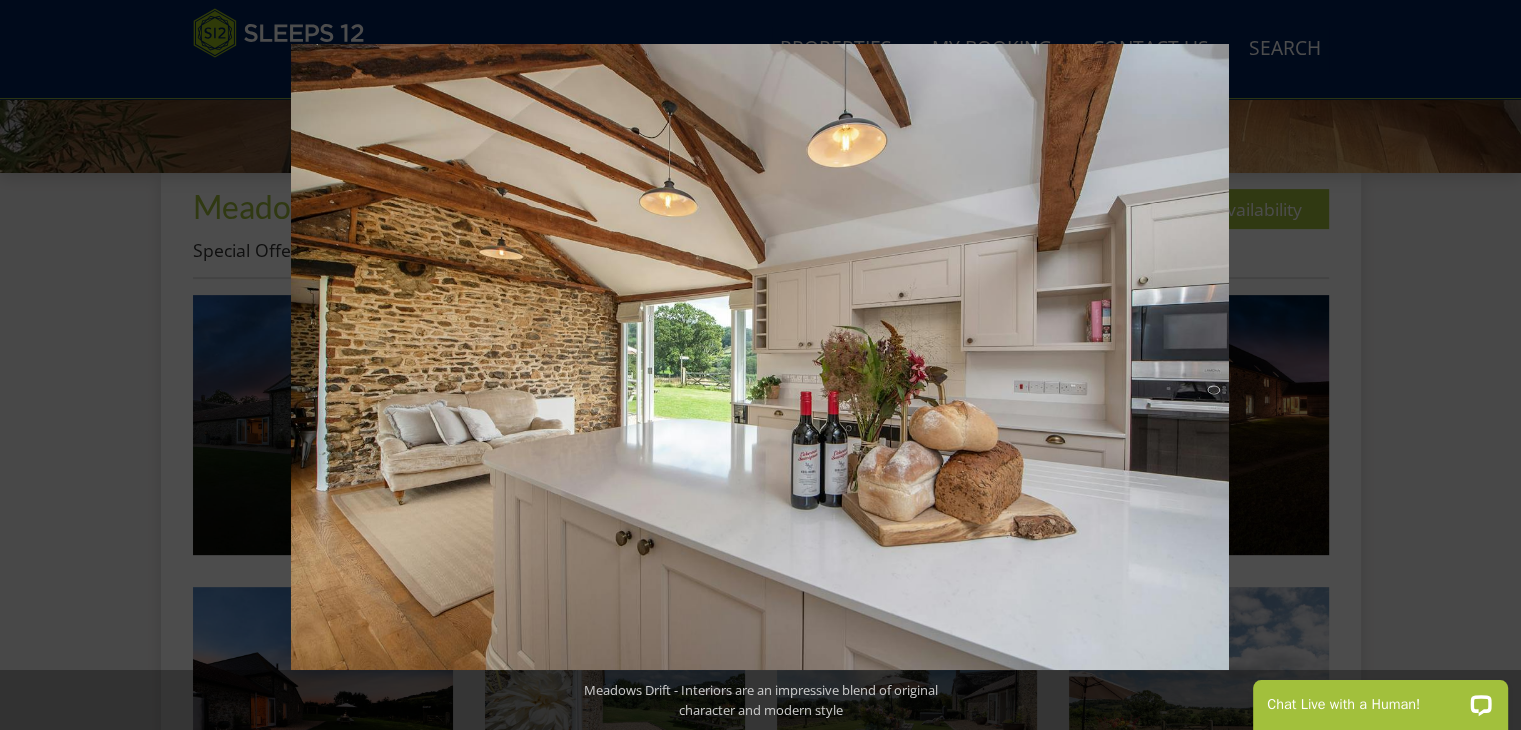 click at bounding box center [1486, 365] 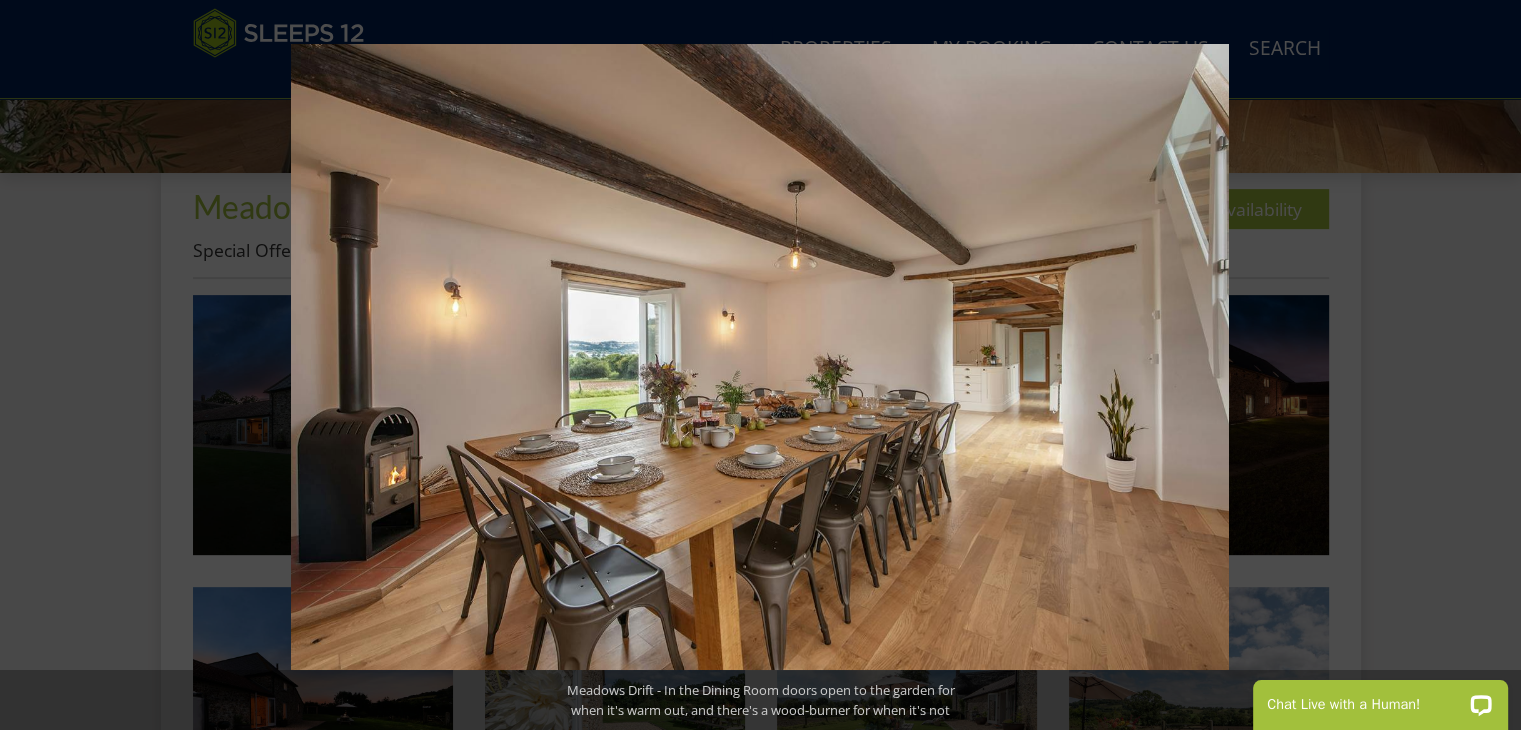 click at bounding box center (1486, 365) 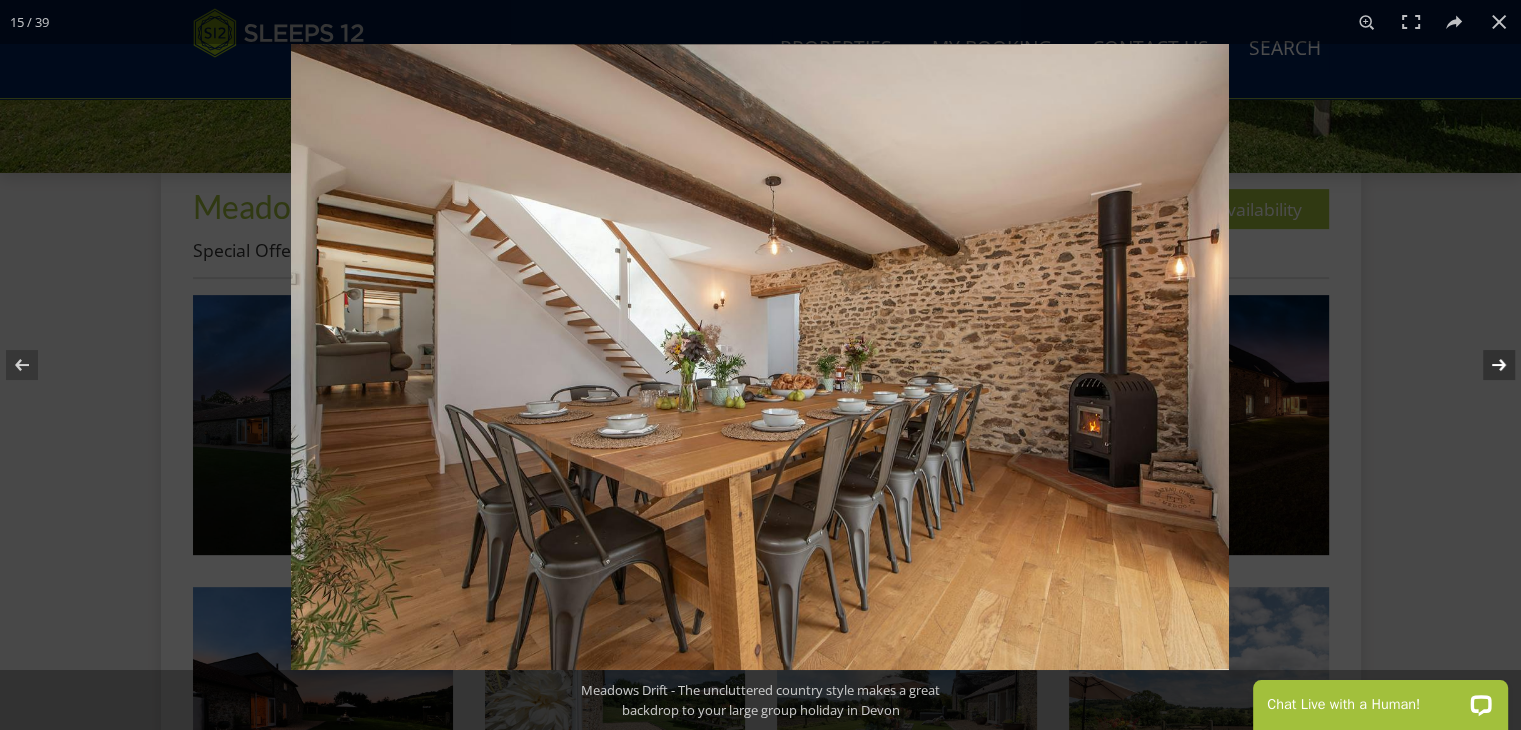 click at bounding box center [1486, 365] 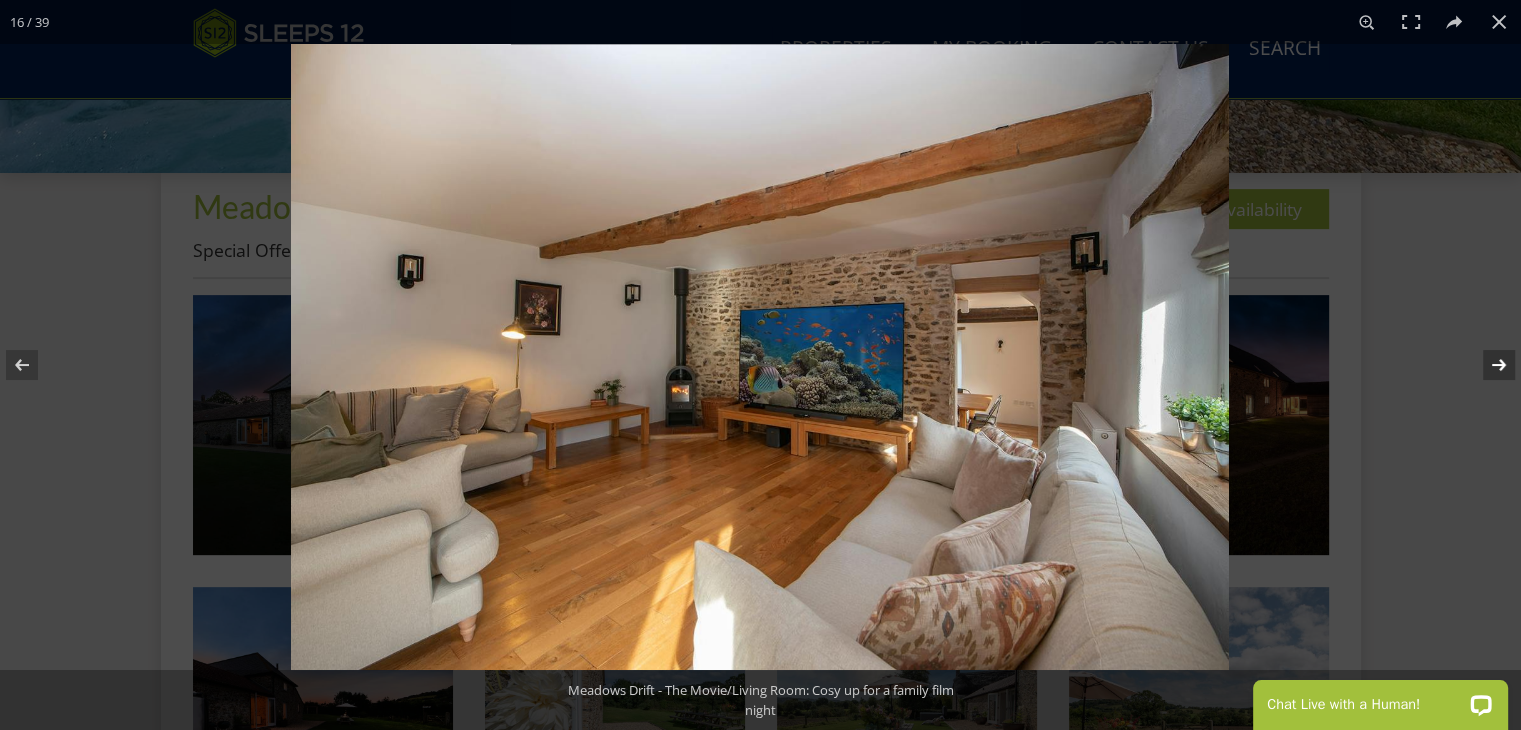 click at bounding box center [1486, 365] 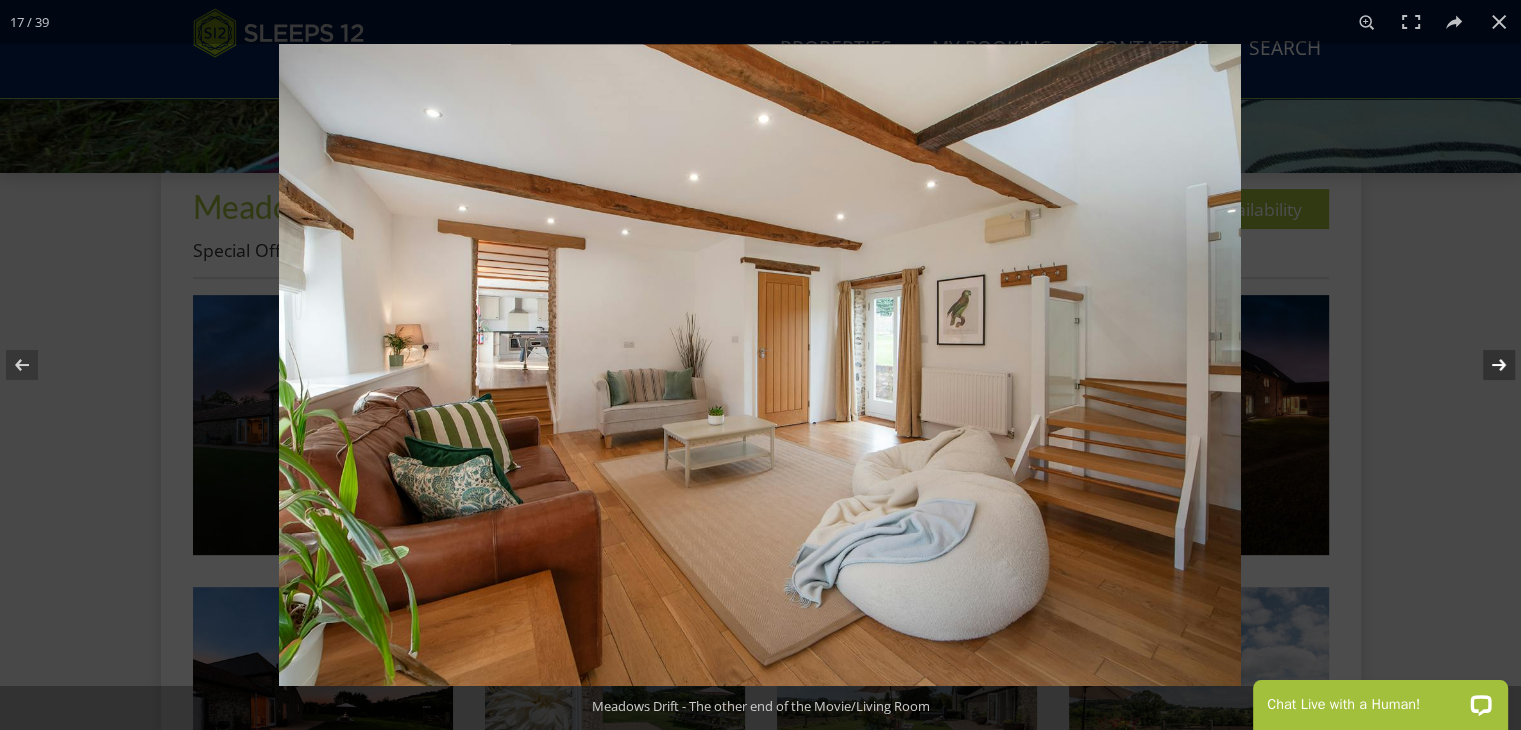 click at bounding box center [1486, 365] 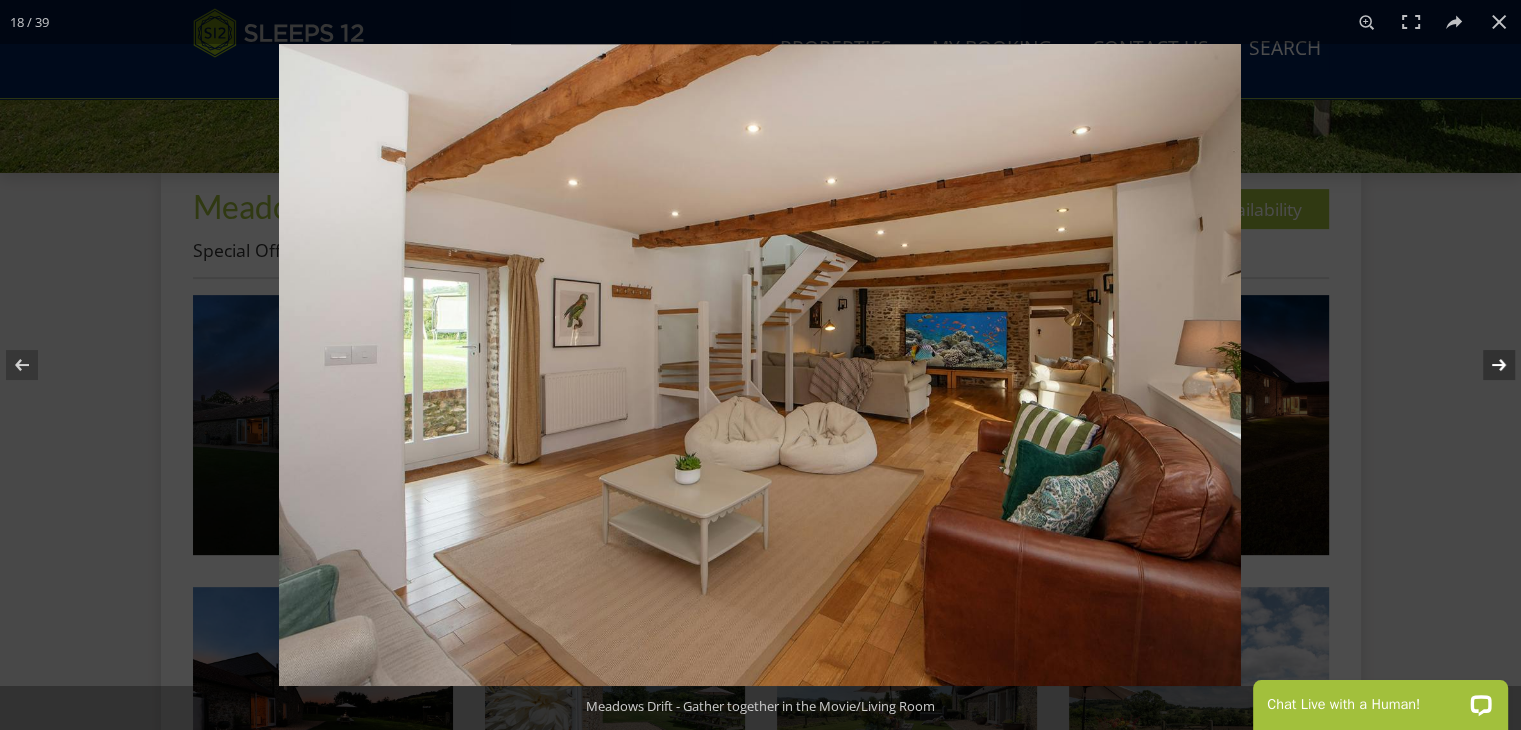 click at bounding box center (1486, 365) 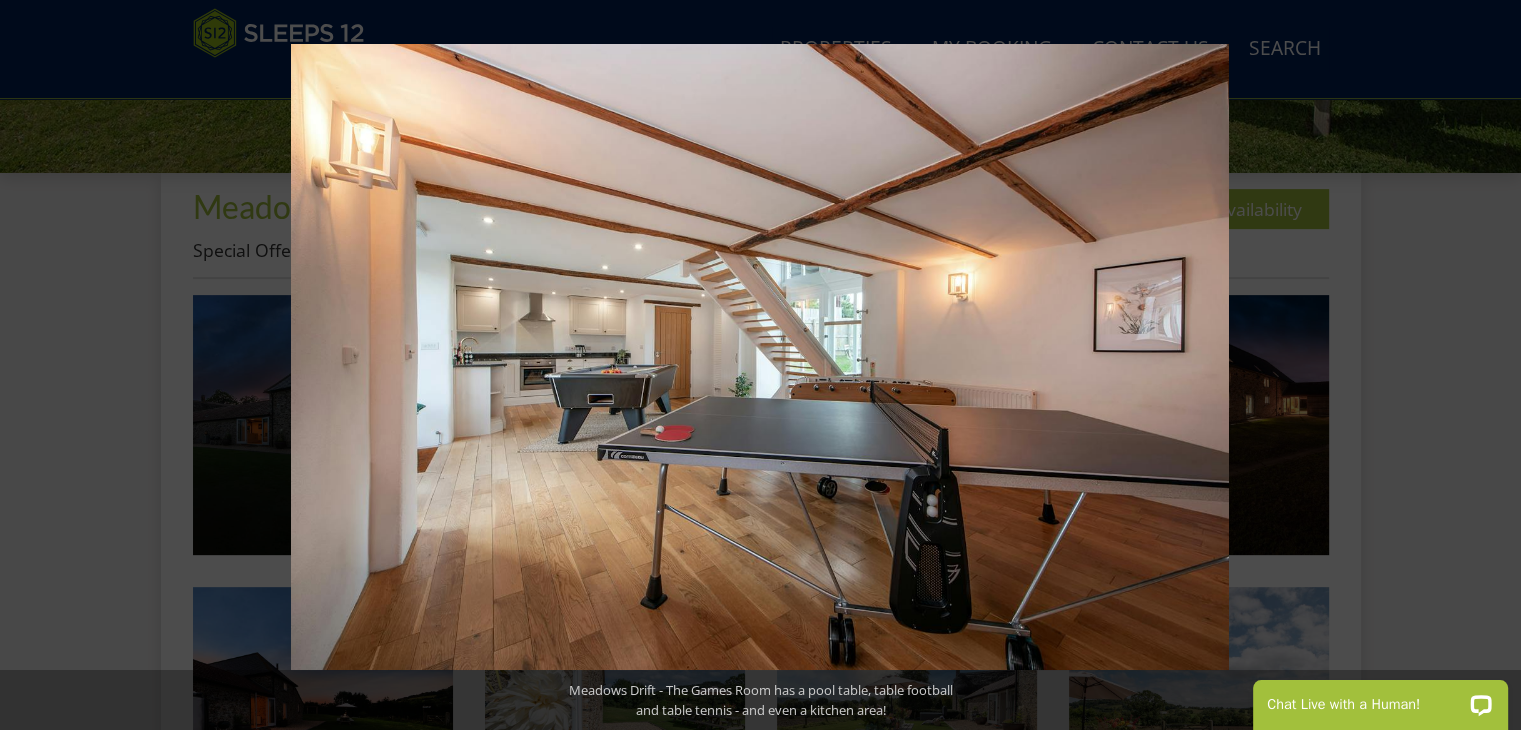 click at bounding box center (1486, 365) 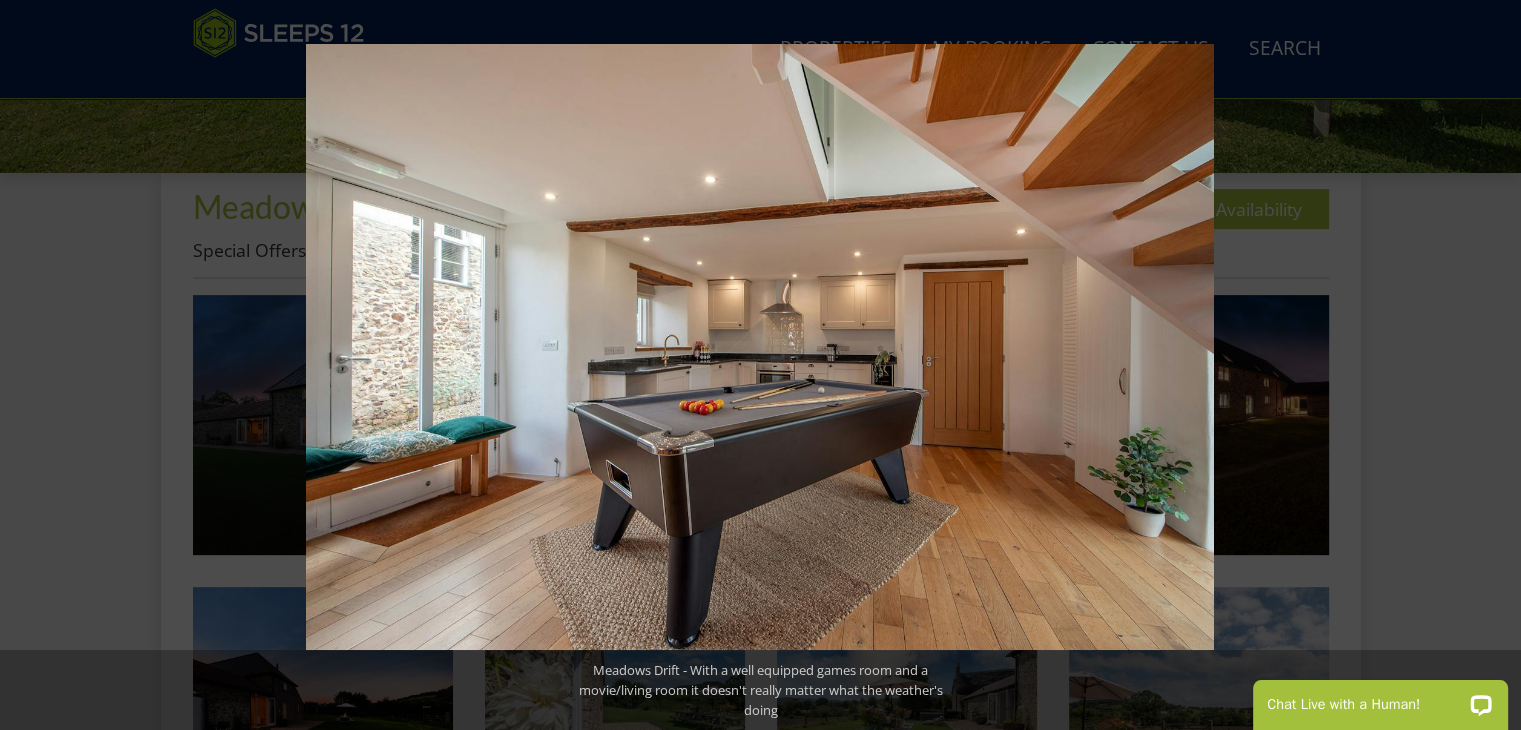 click at bounding box center (1486, 365) 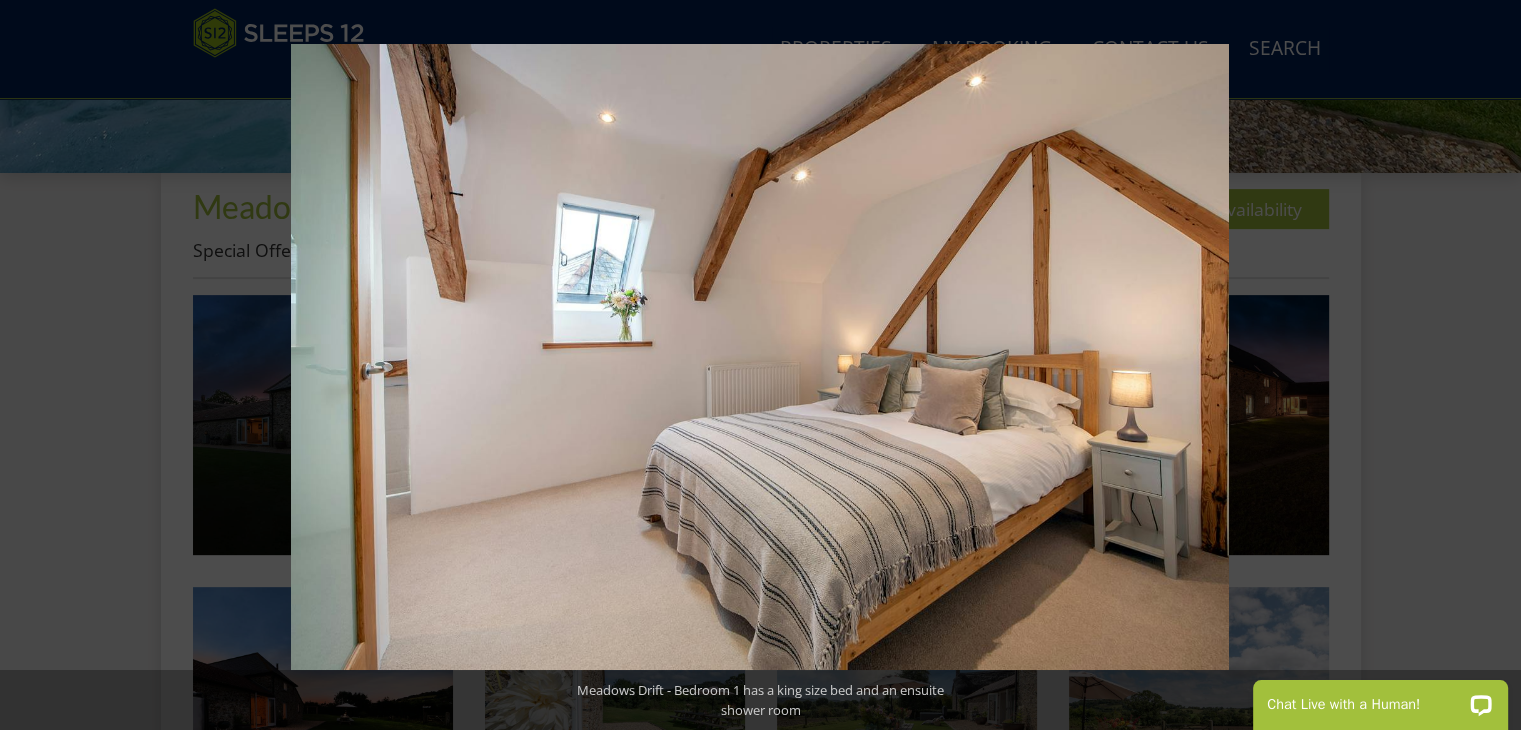 click at bounding box center (1486, 365) 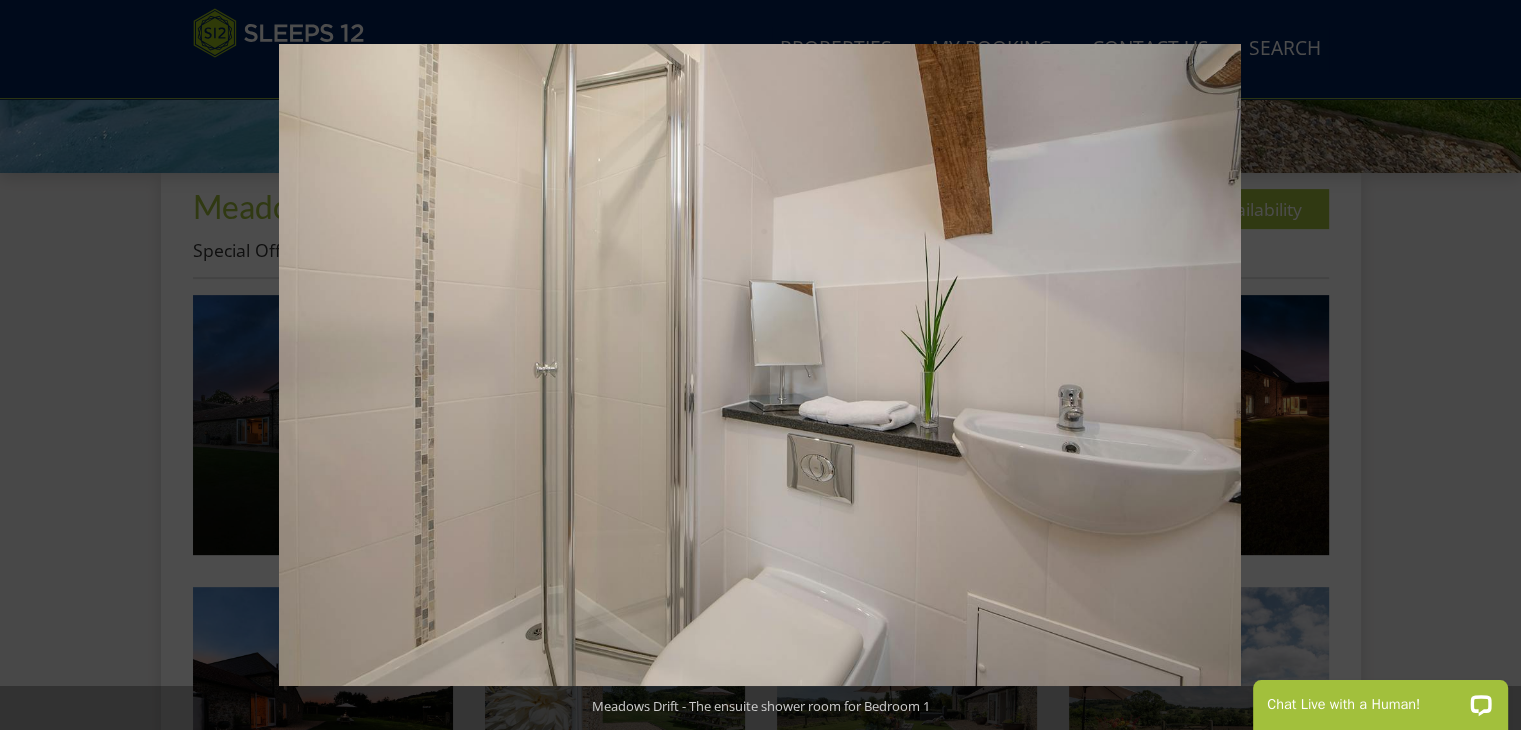 click at bounding box center (1486, 365) 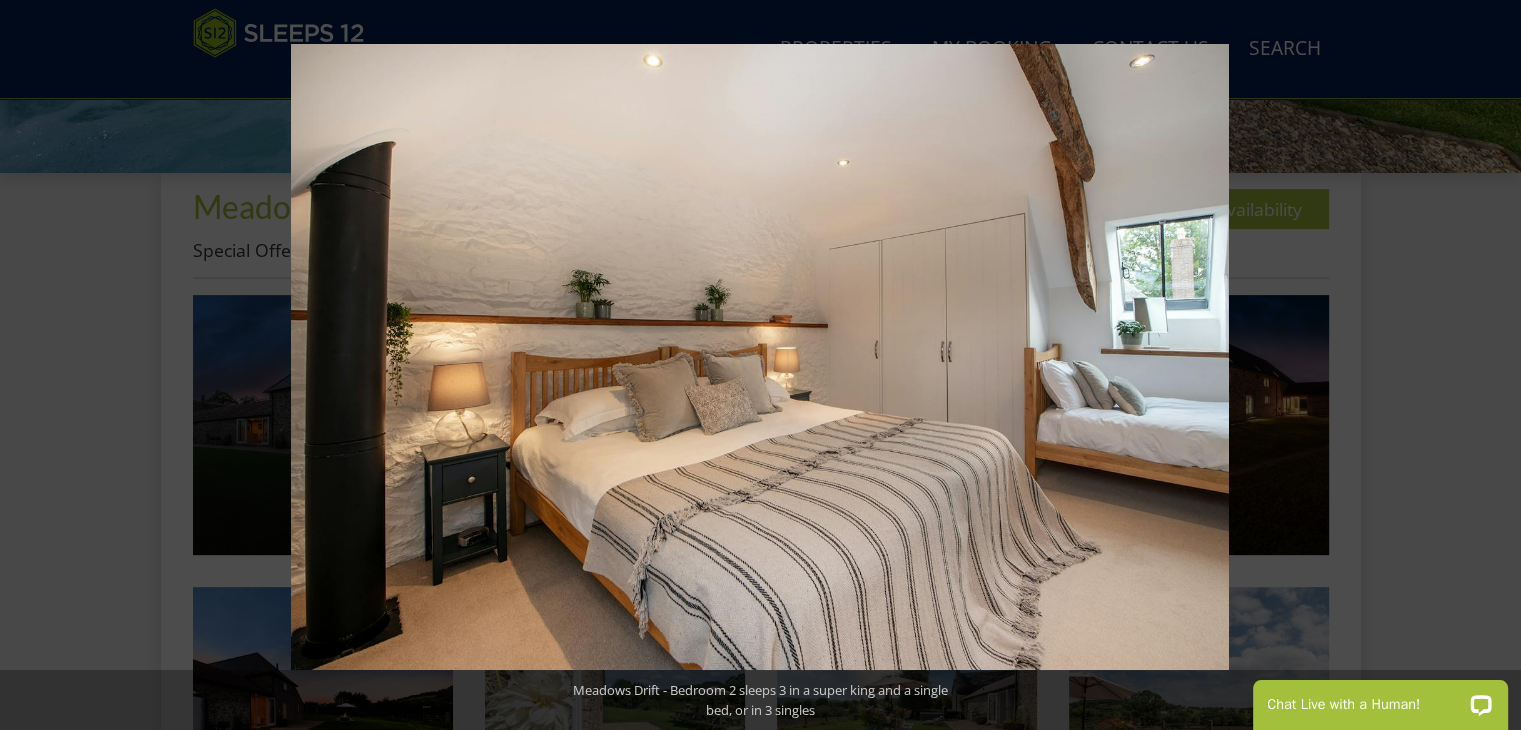 click at bounding box center (1486, 365) 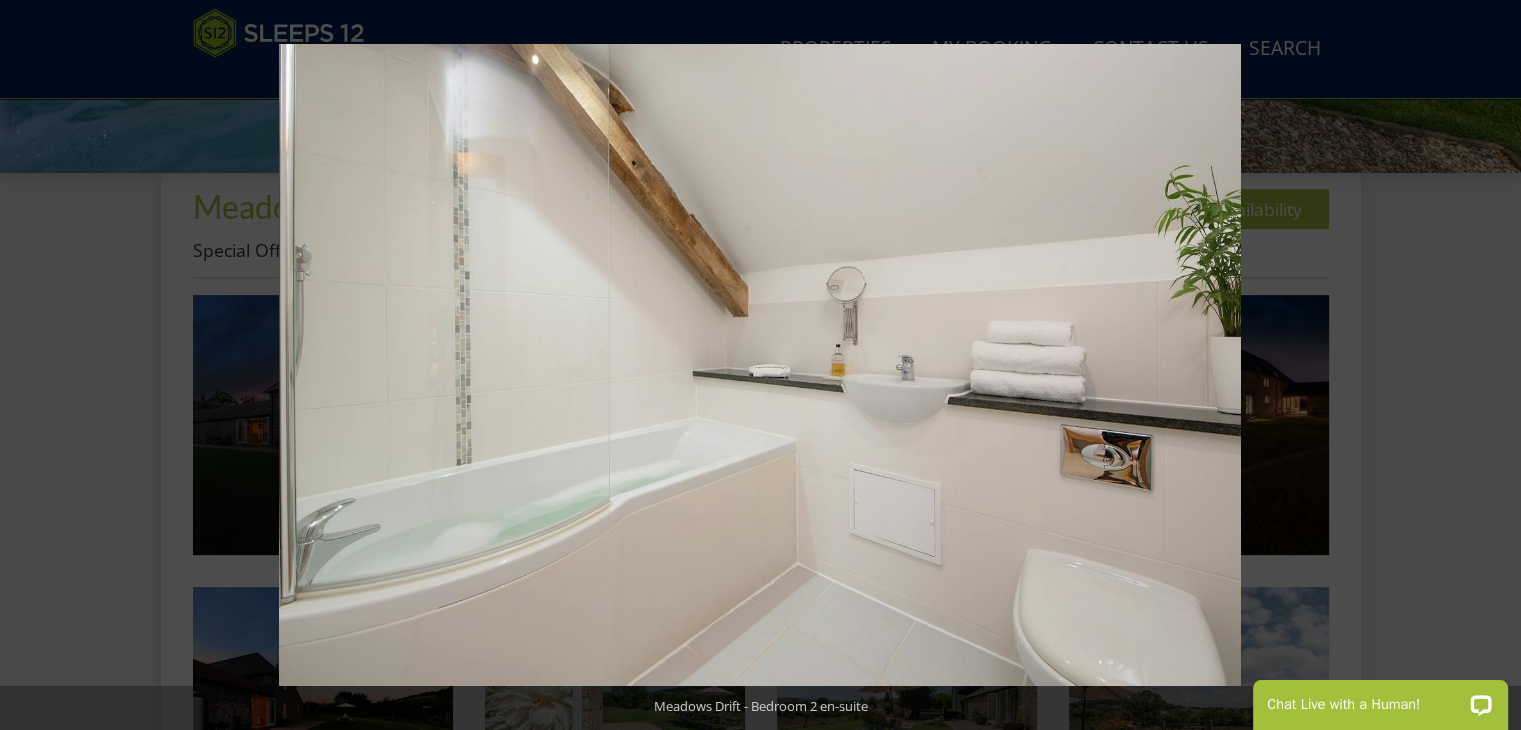 click at bounding box center (1486, 365) 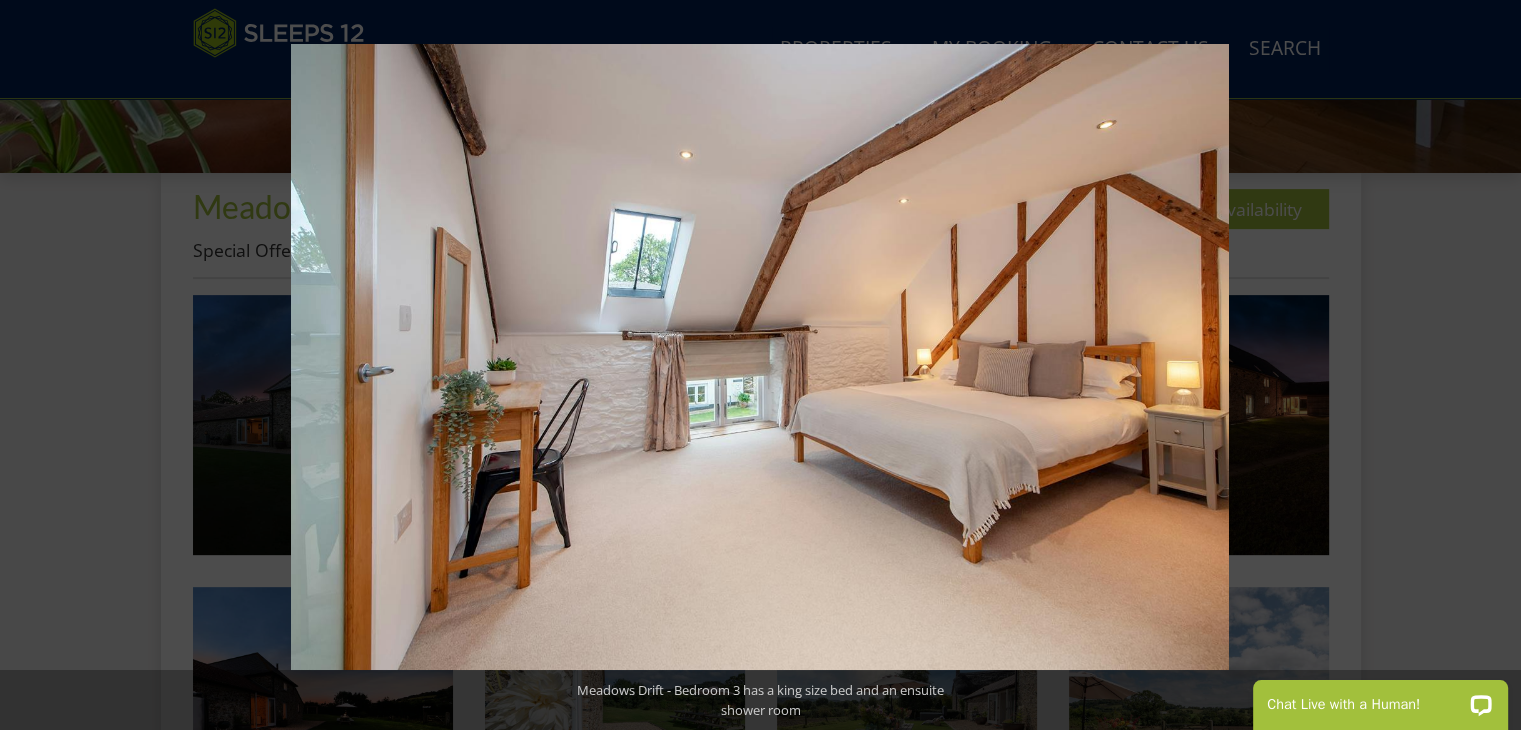 click at bounding box center (1486, 365) 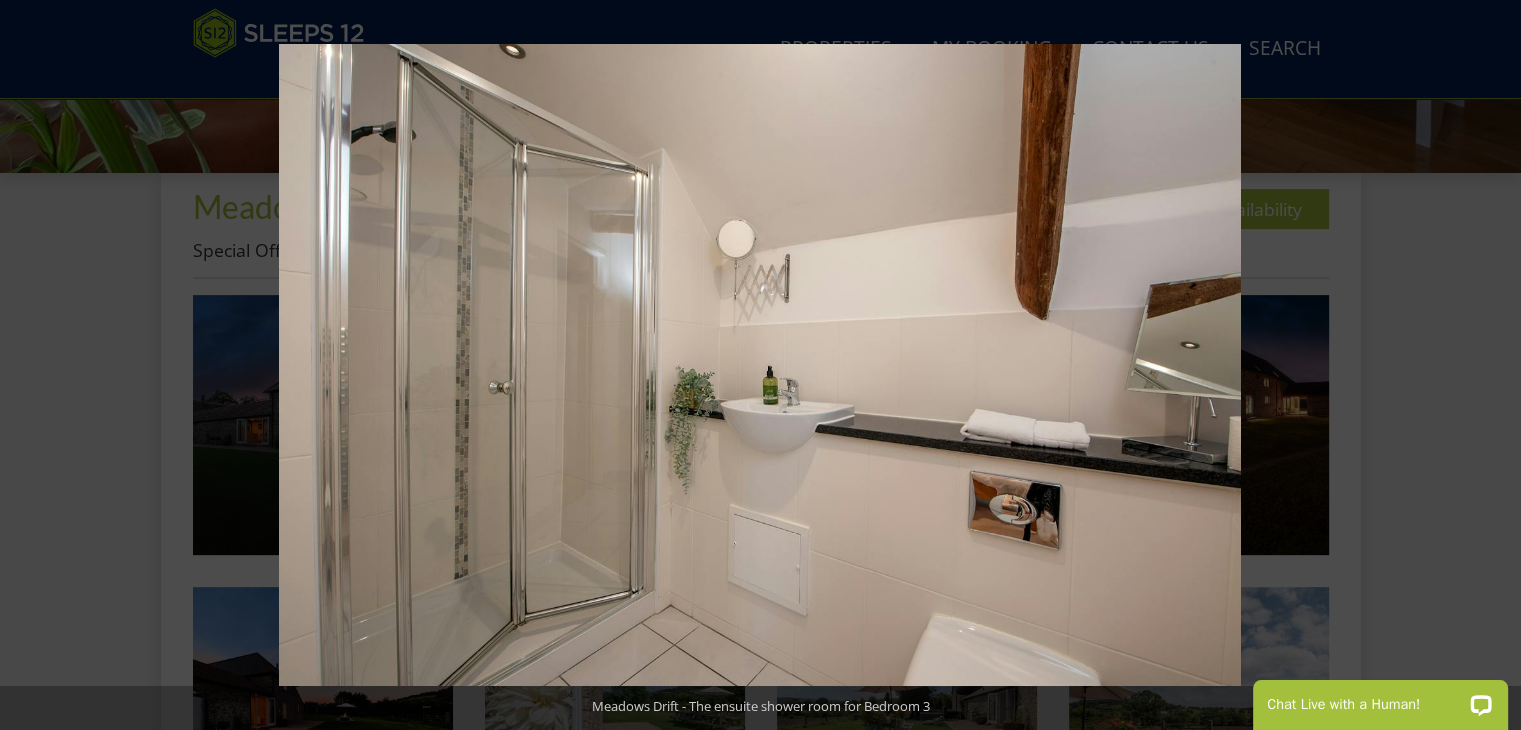 click at bounding box center (1486, 365) 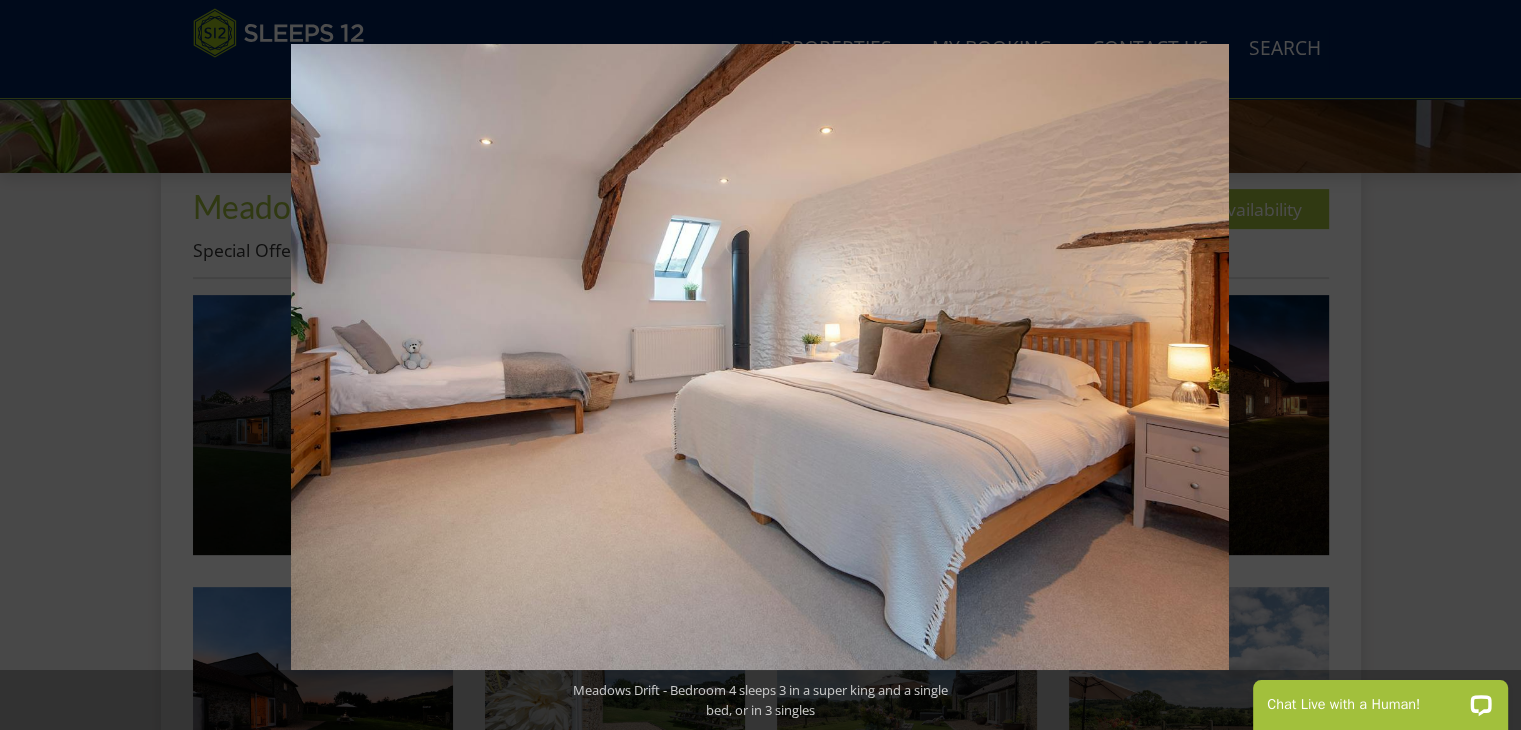 click at bounding box center [1486, 365] 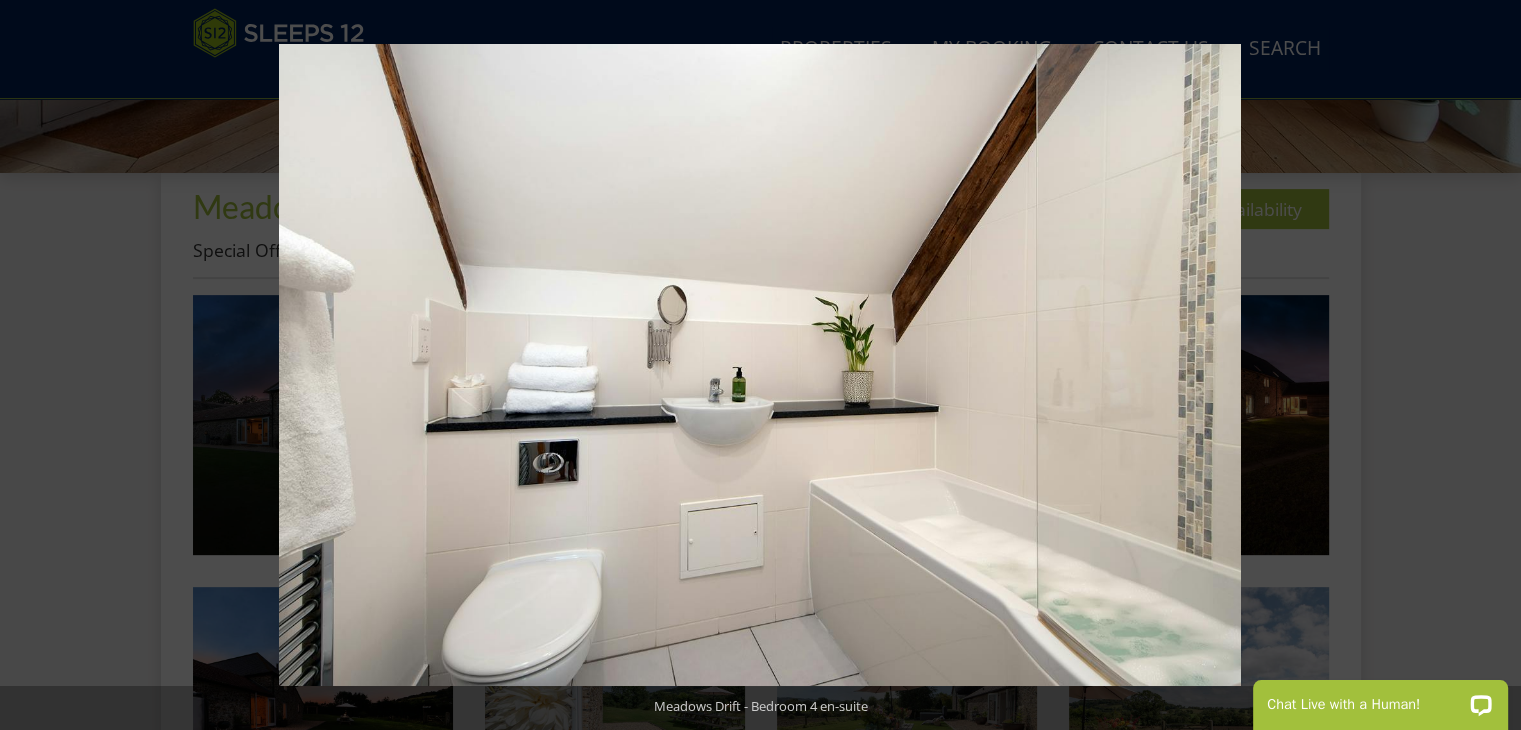click at bounding box center [1486, 365] 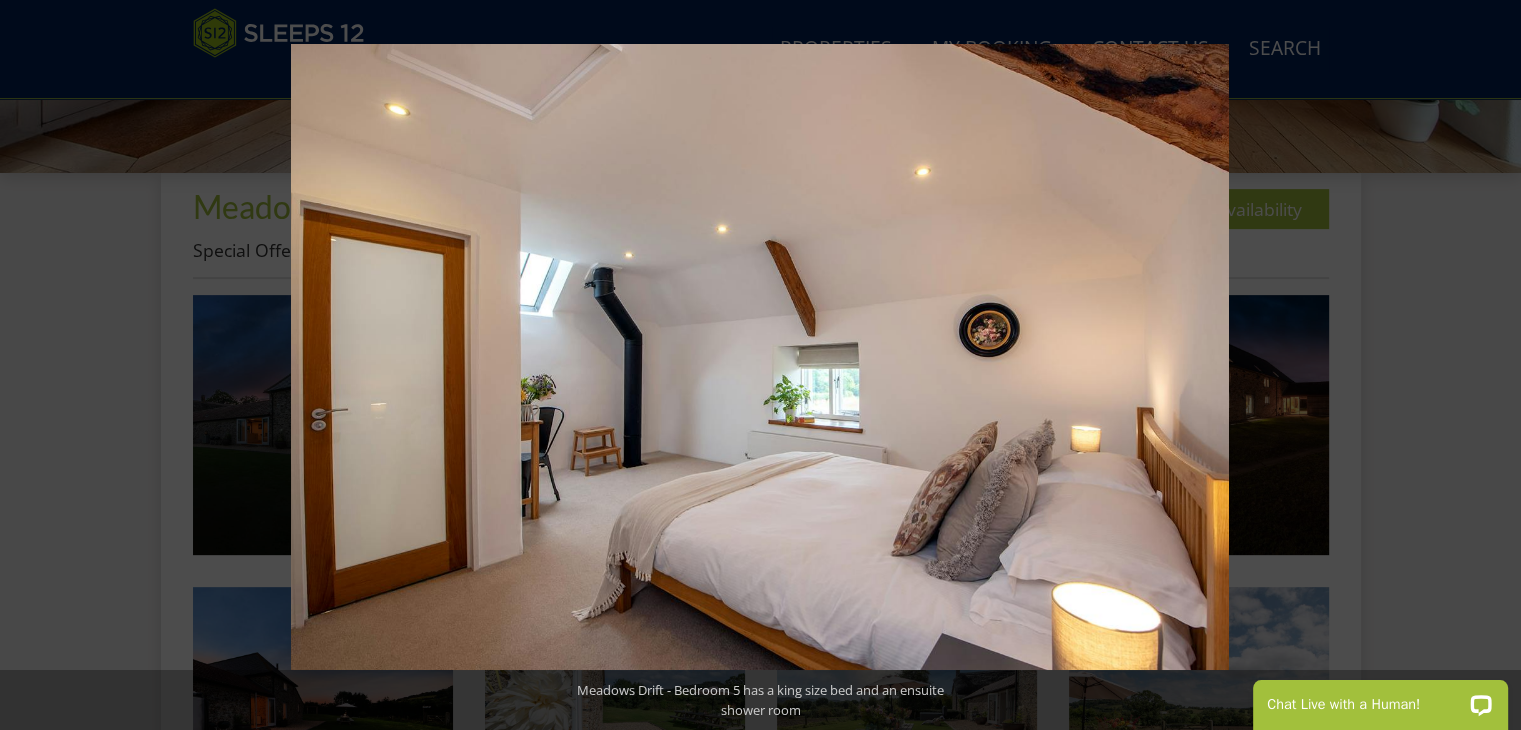 click at bounding box center [1486, 365] 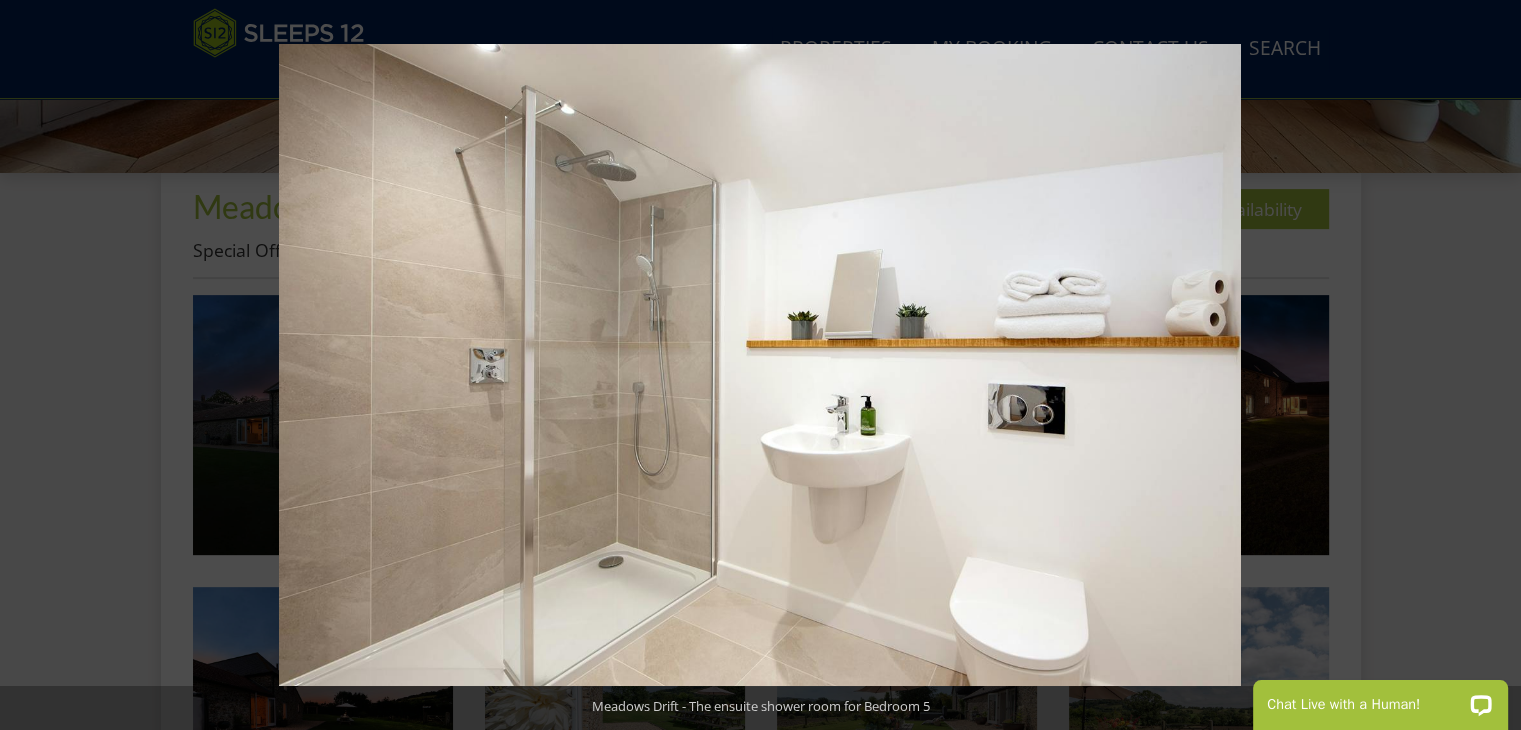 click at bounding box center (1486, 365) 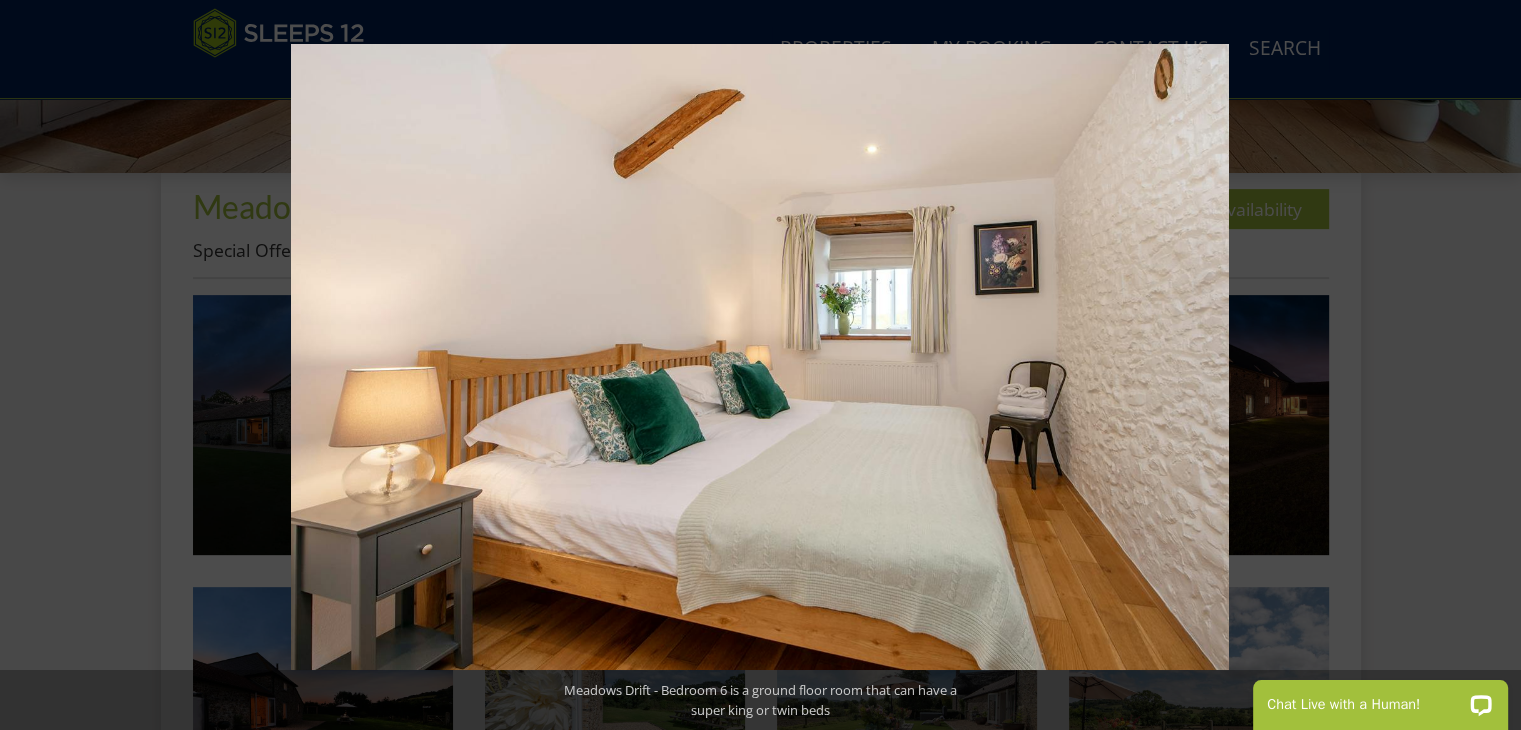click at bounding box center (1486, 365) 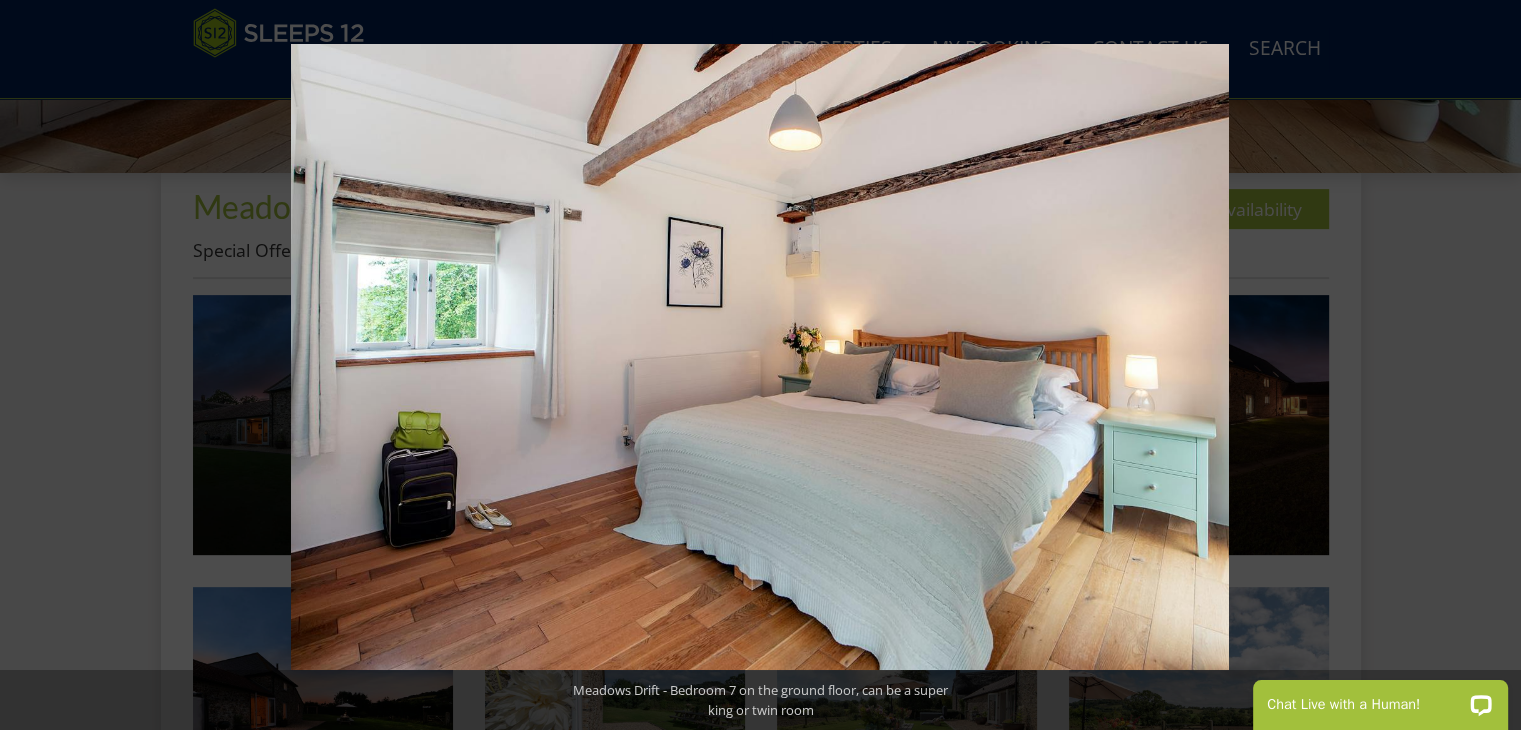 click at bounding box center (1486, 365) 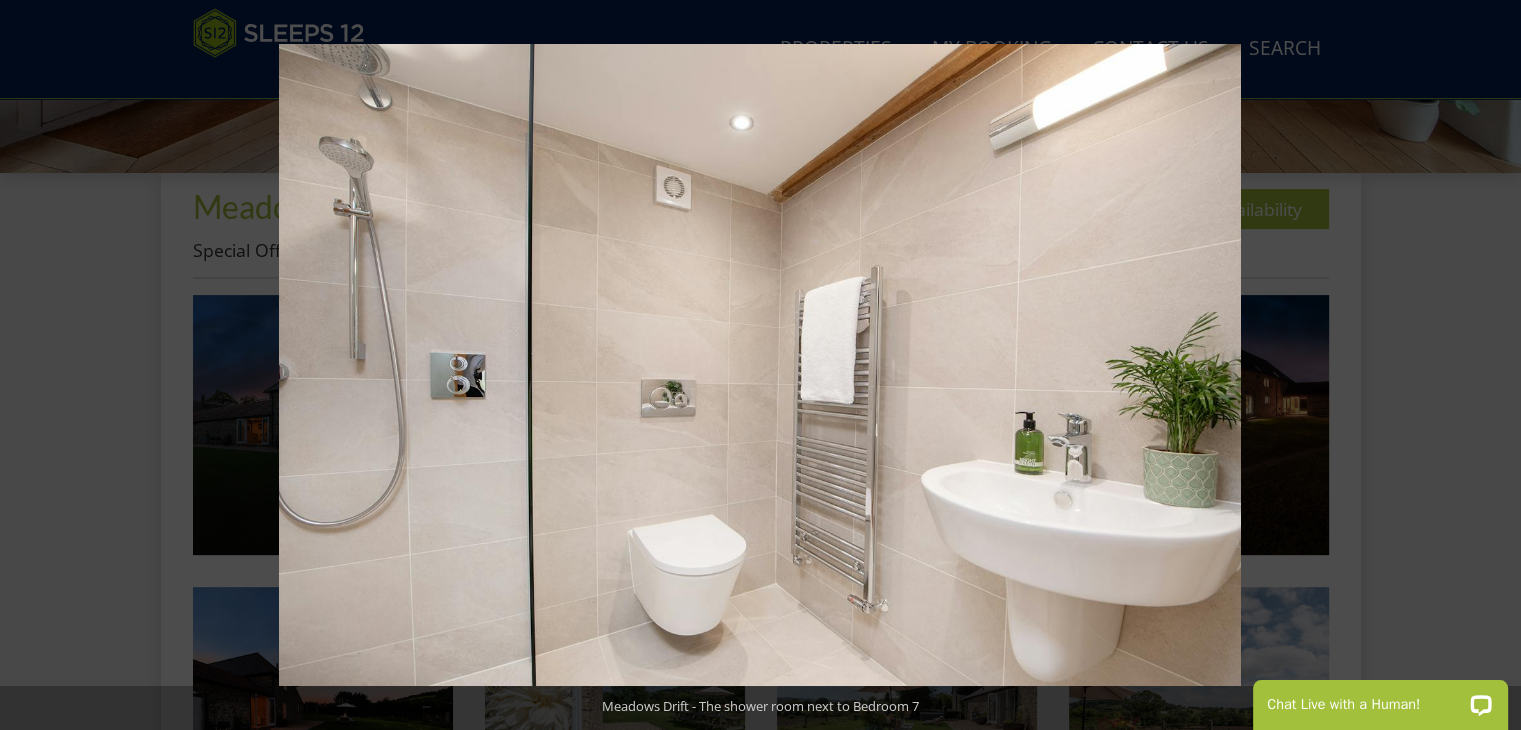 click at bounding box center (1486, 365) 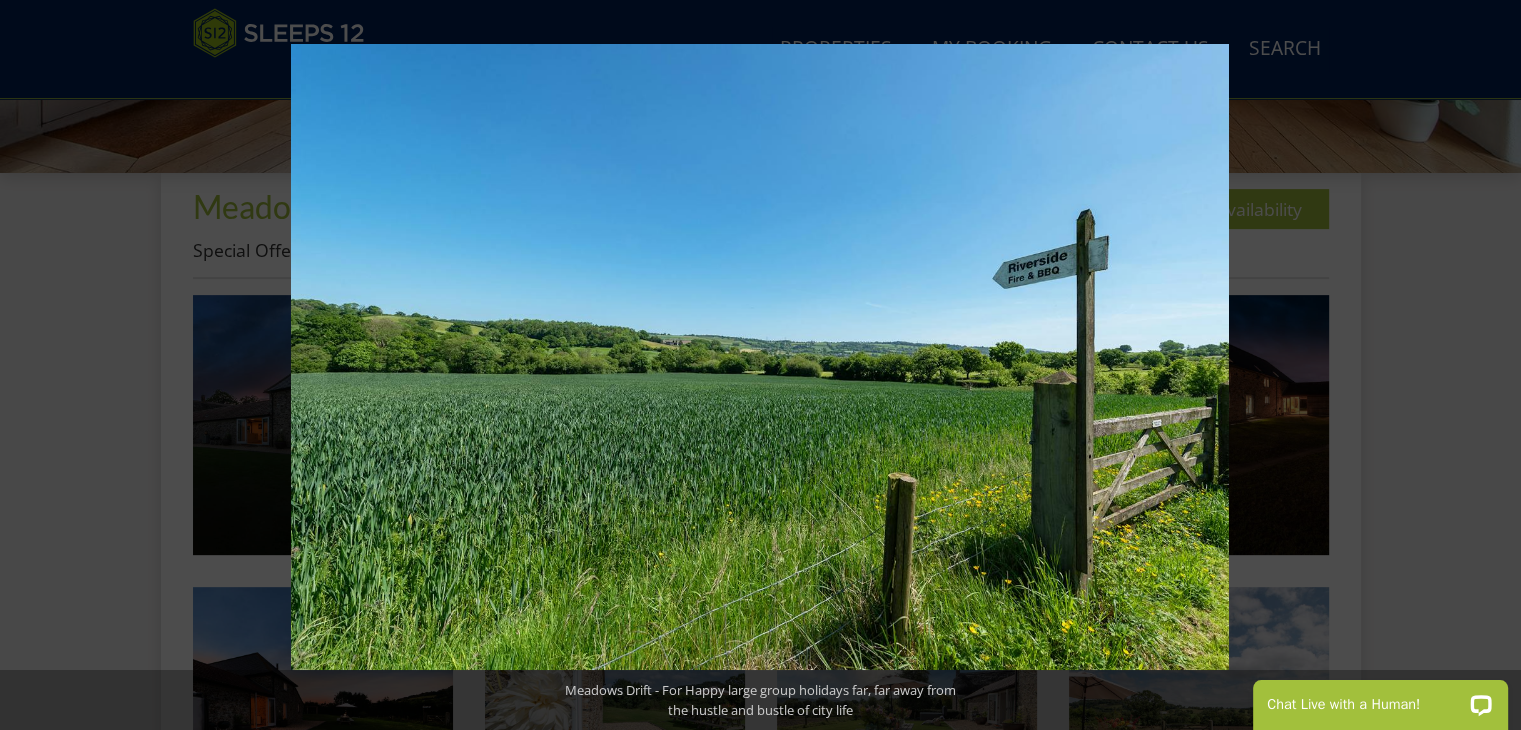 click at bounding box center [1486, 365] 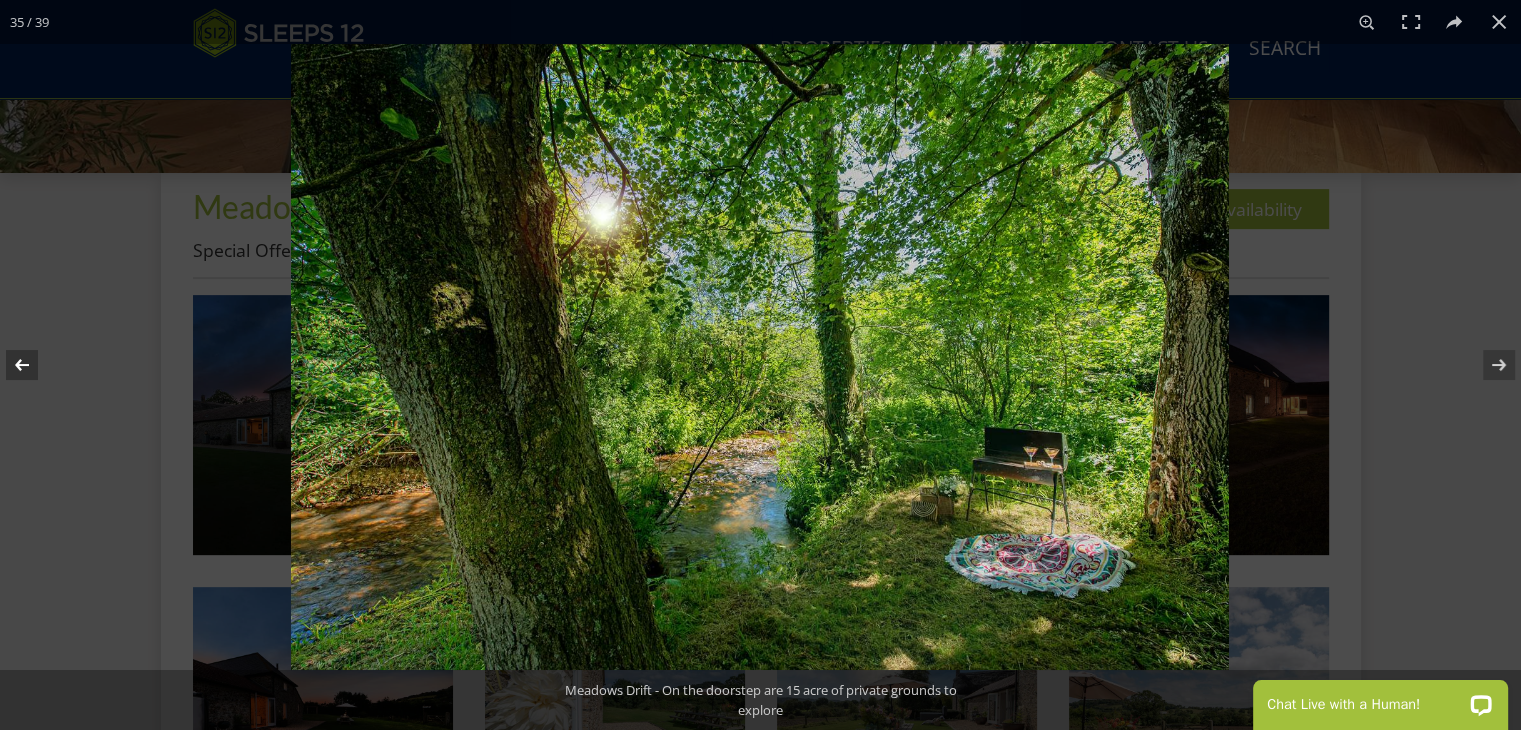 click at bounding box center [35, 365] 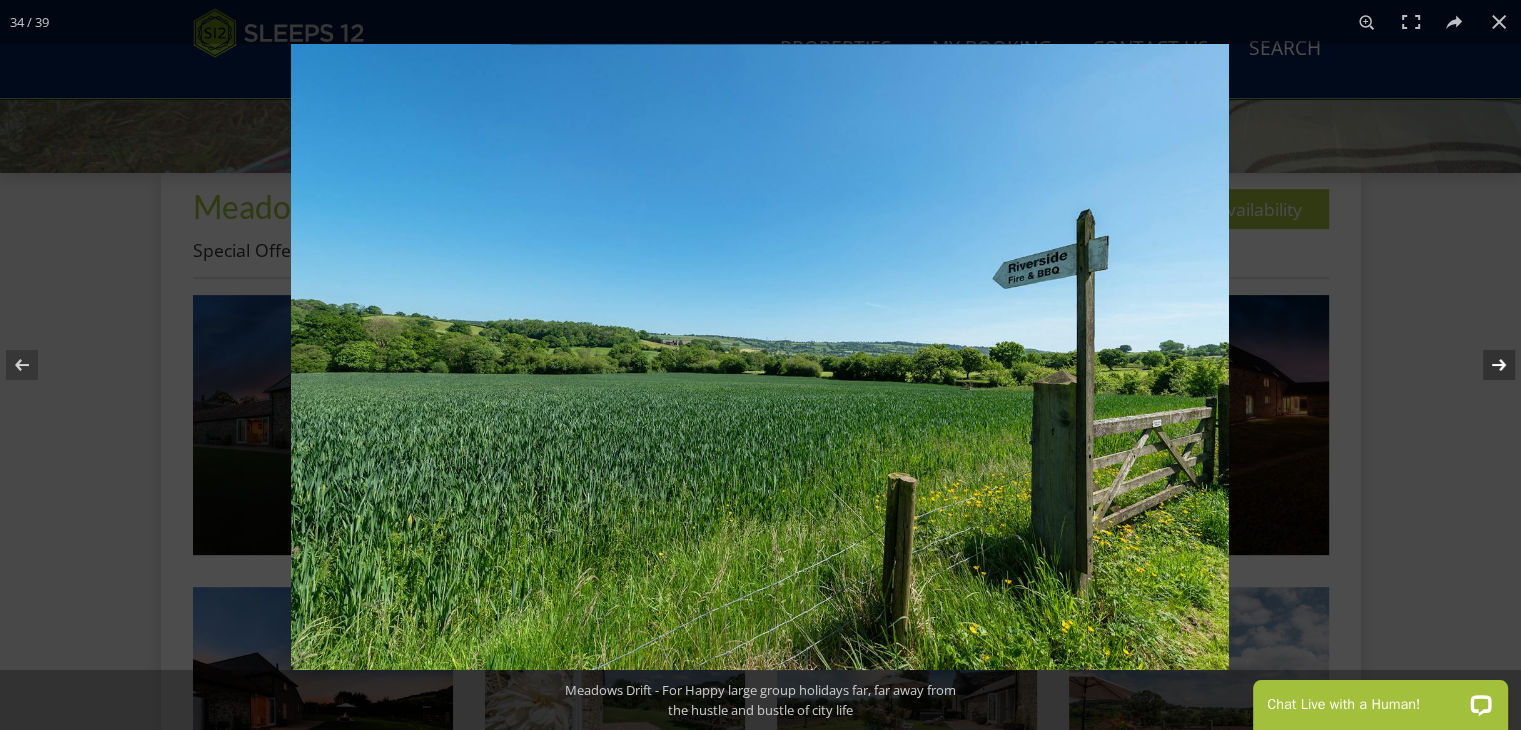 click at bounding box center (1486, 365) 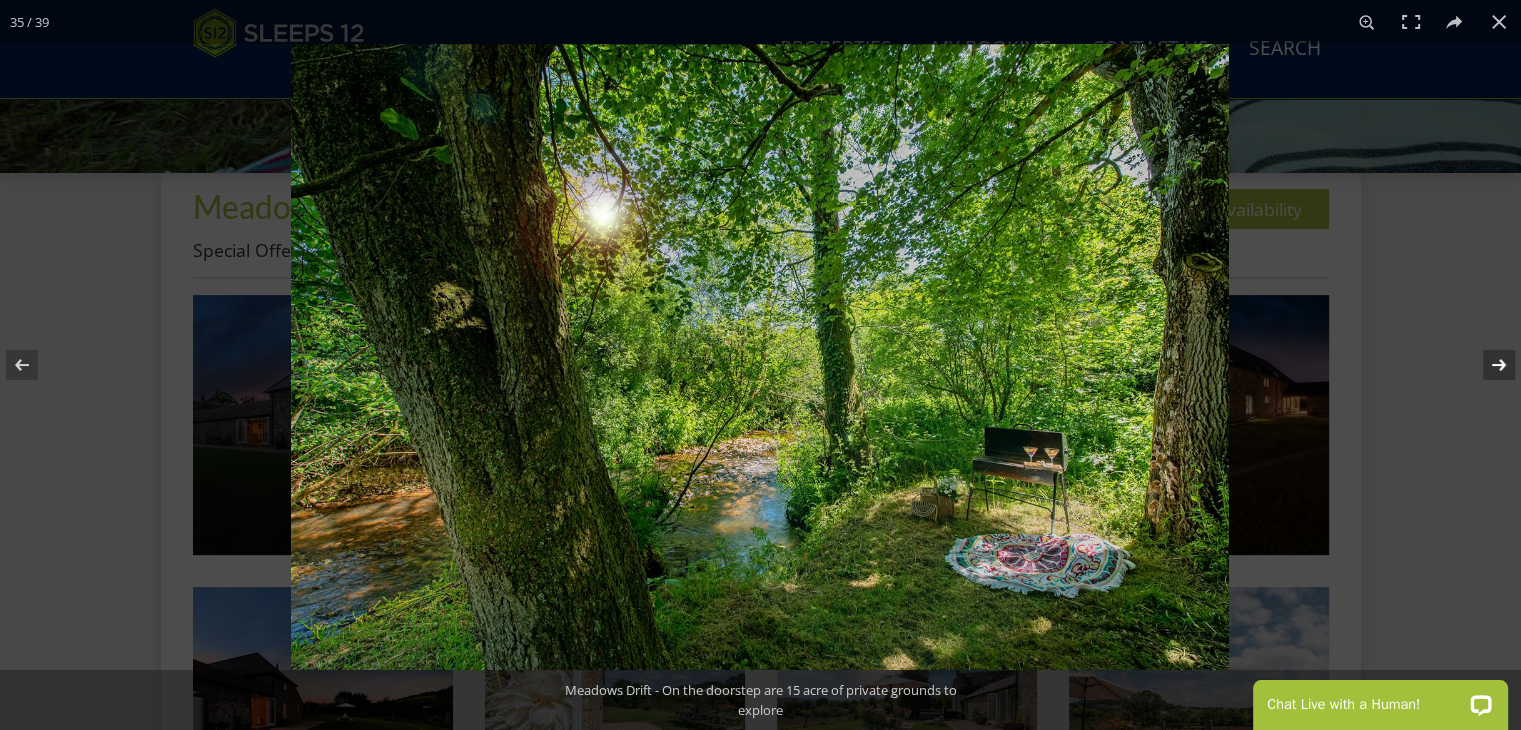 click at bounding box center (1486, 365) 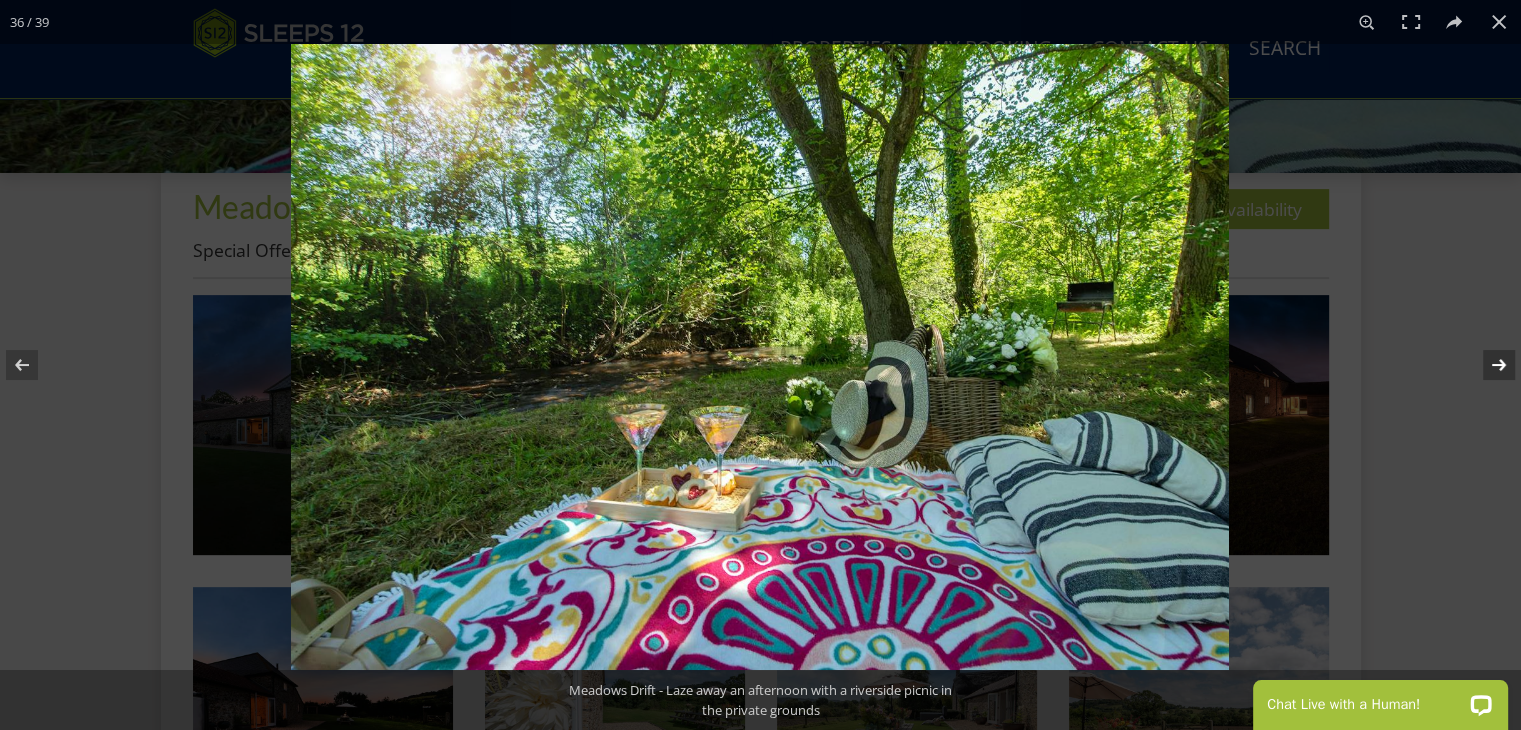 click at bounding box center (1486, 365) 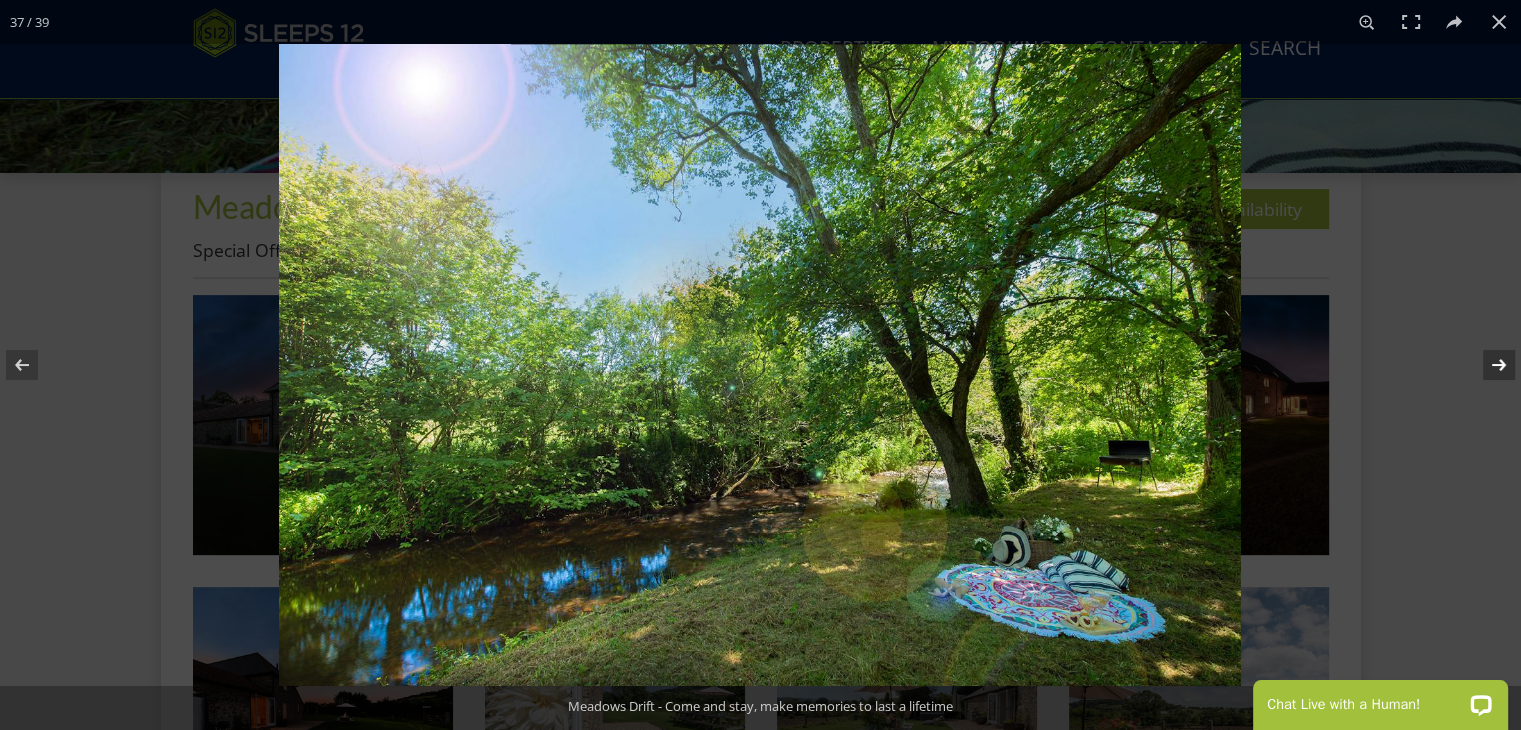 click at bounding box center [1486, 365] 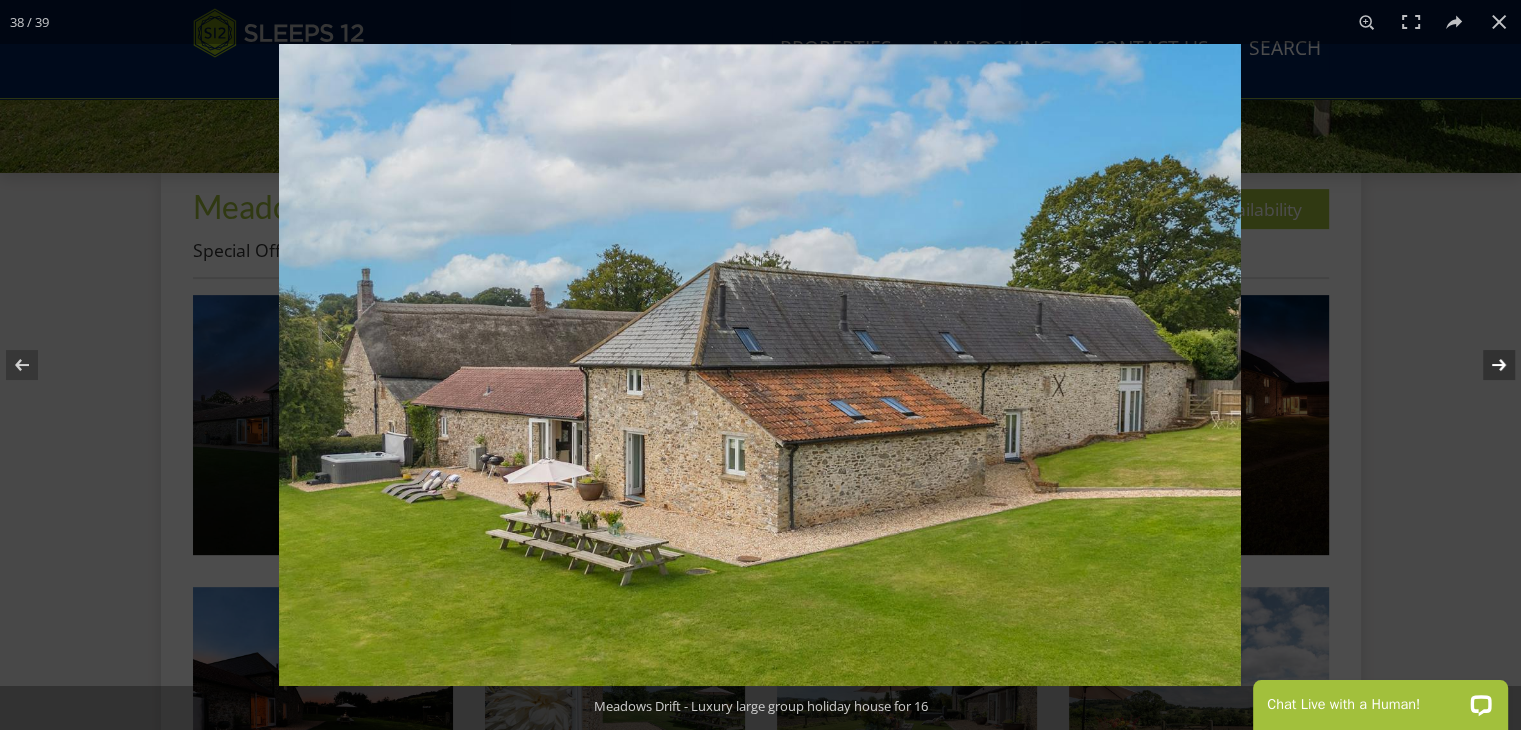 click at bounding box center [1486, 365] 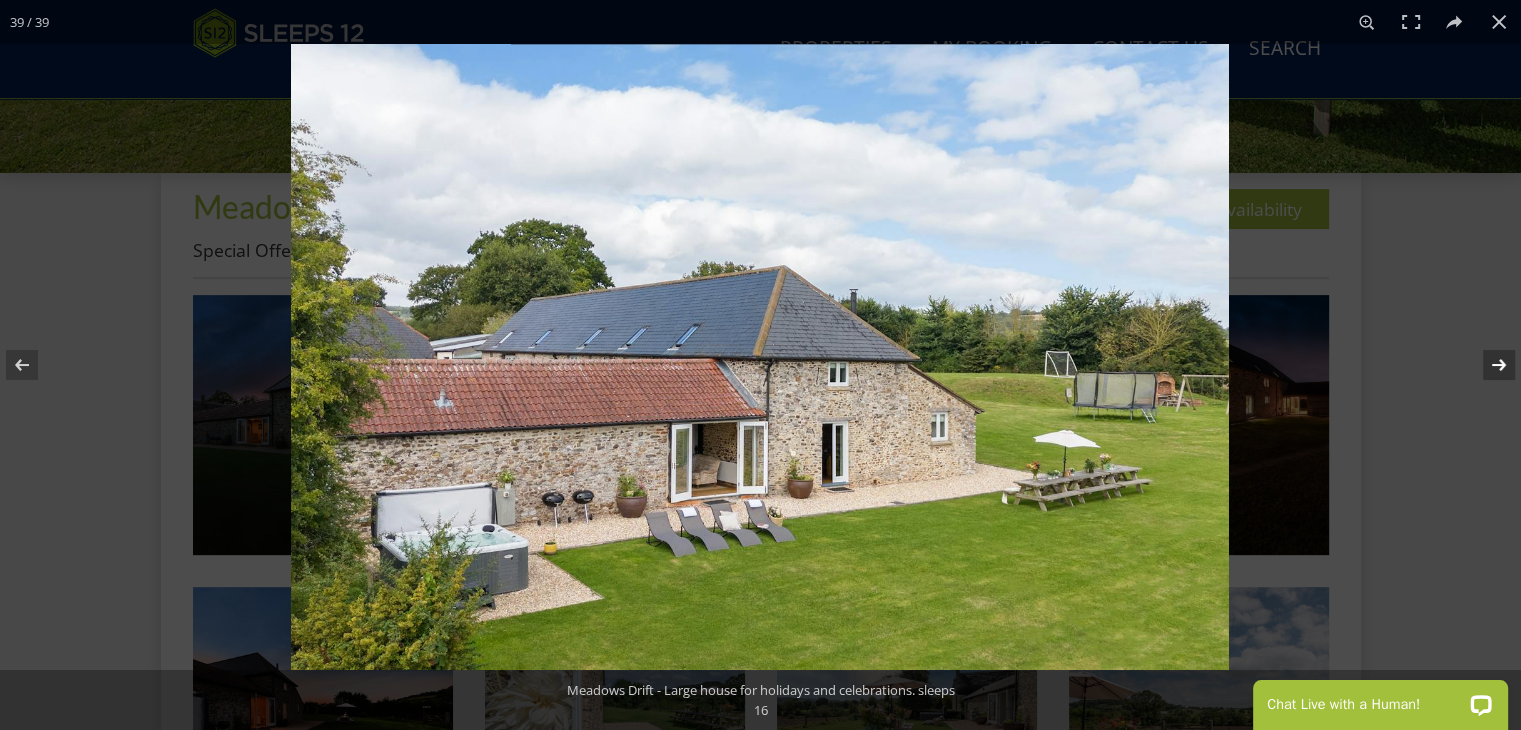 click at bounding box center (1486, 365) 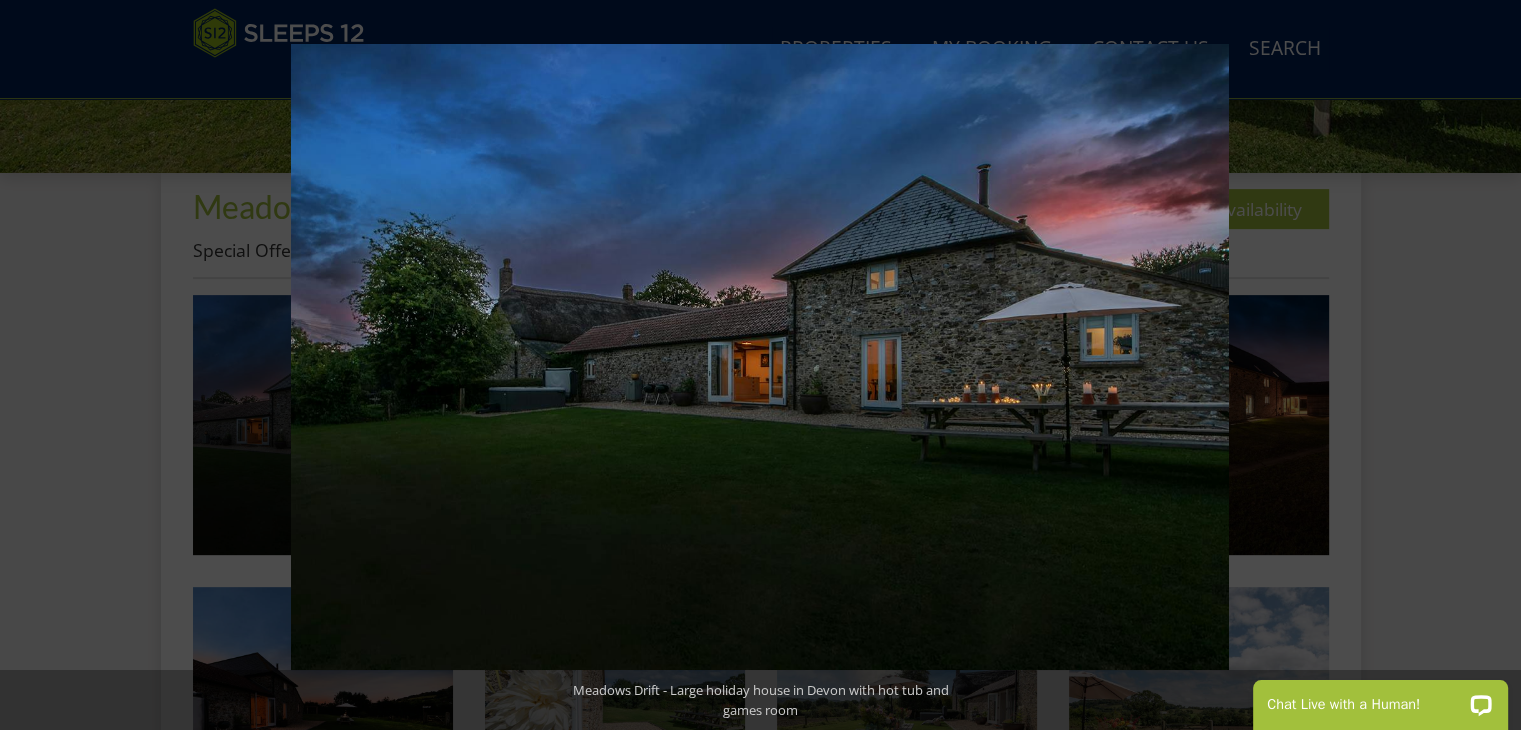 click at bounding box center [1486, 365] 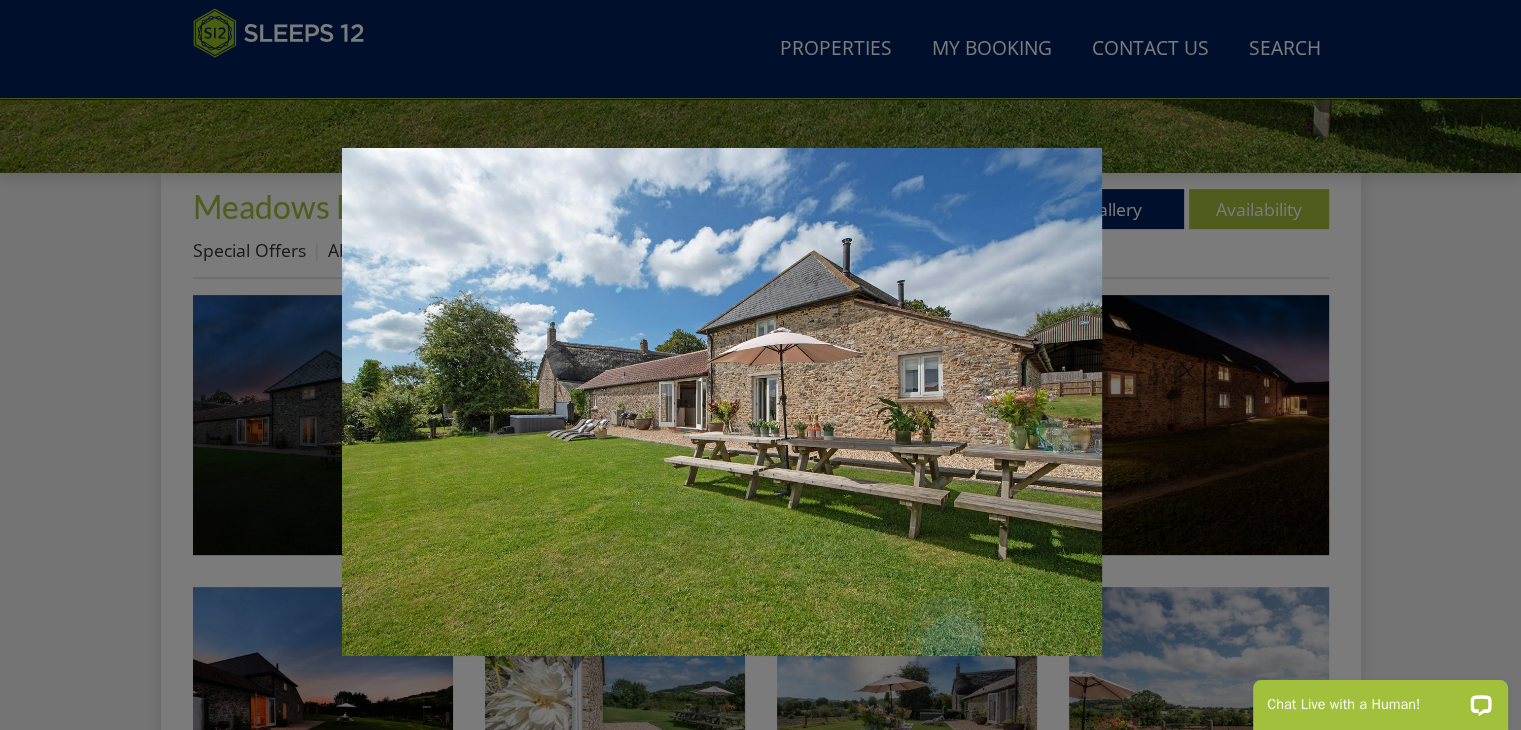 scroll, scrollTop: 506, scrollLeft: 0, axis: vertical 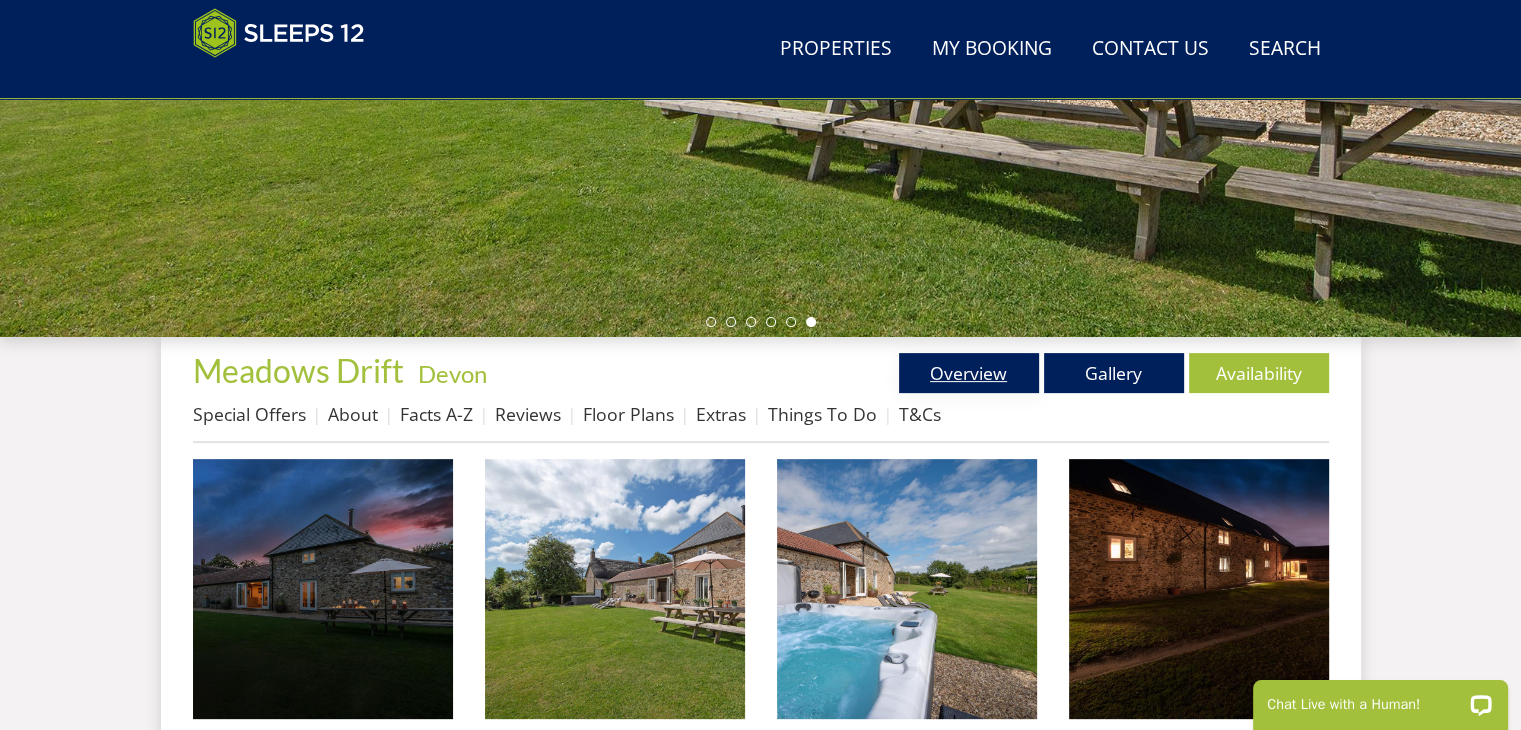 click on "Overview" at bounding box center [969, 373] 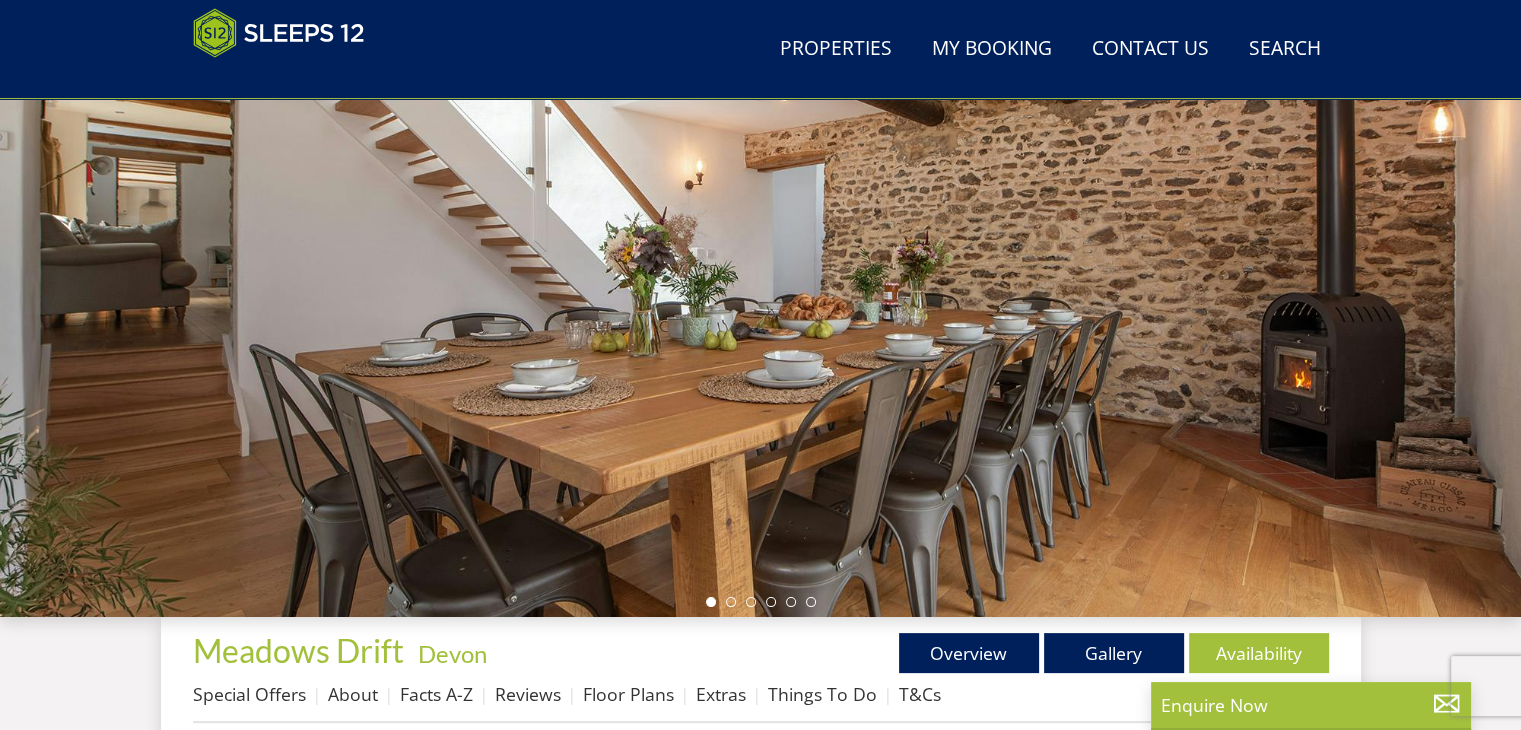scroll, scrollTop: 399, scrollLeft: 0, axis: vertical 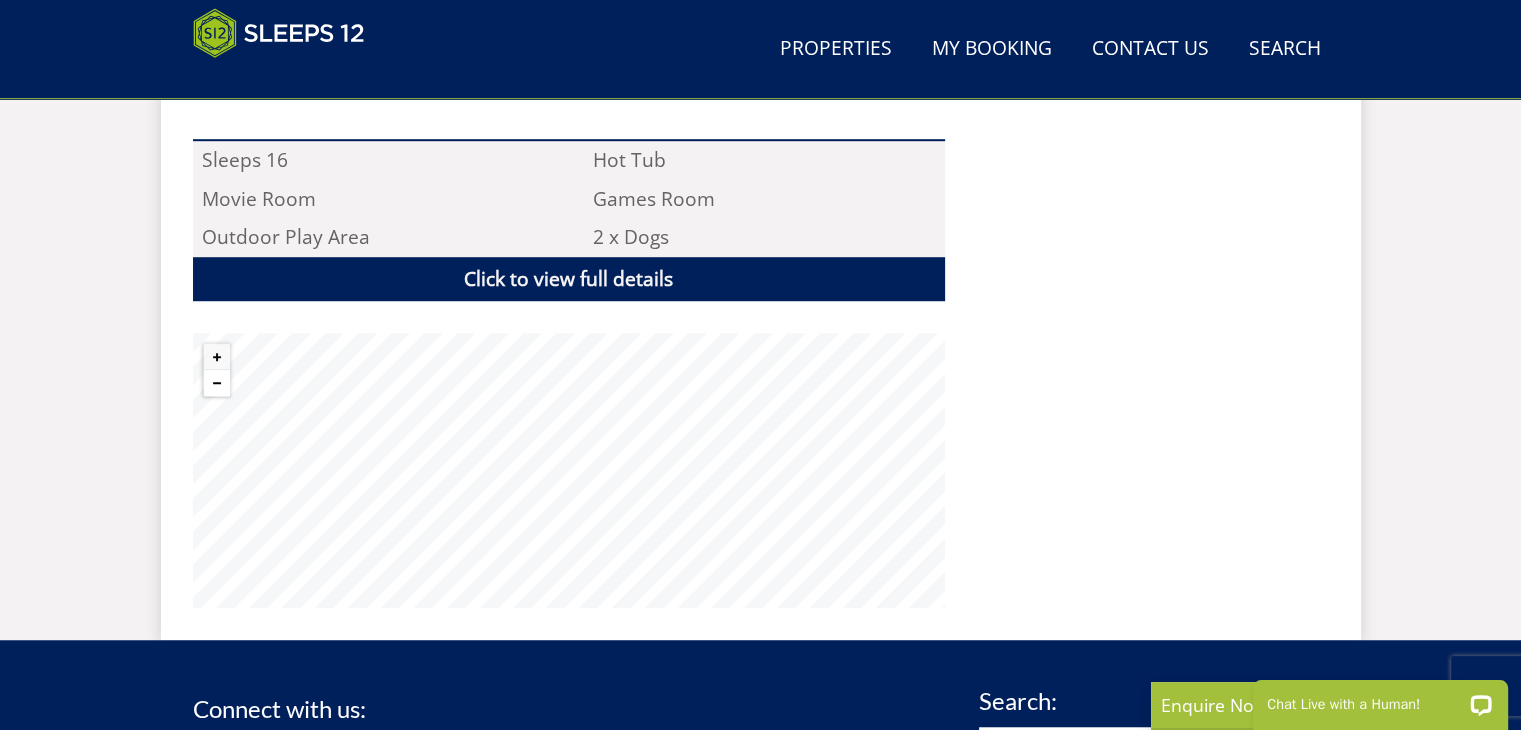 click at bounding box center (217, 383) 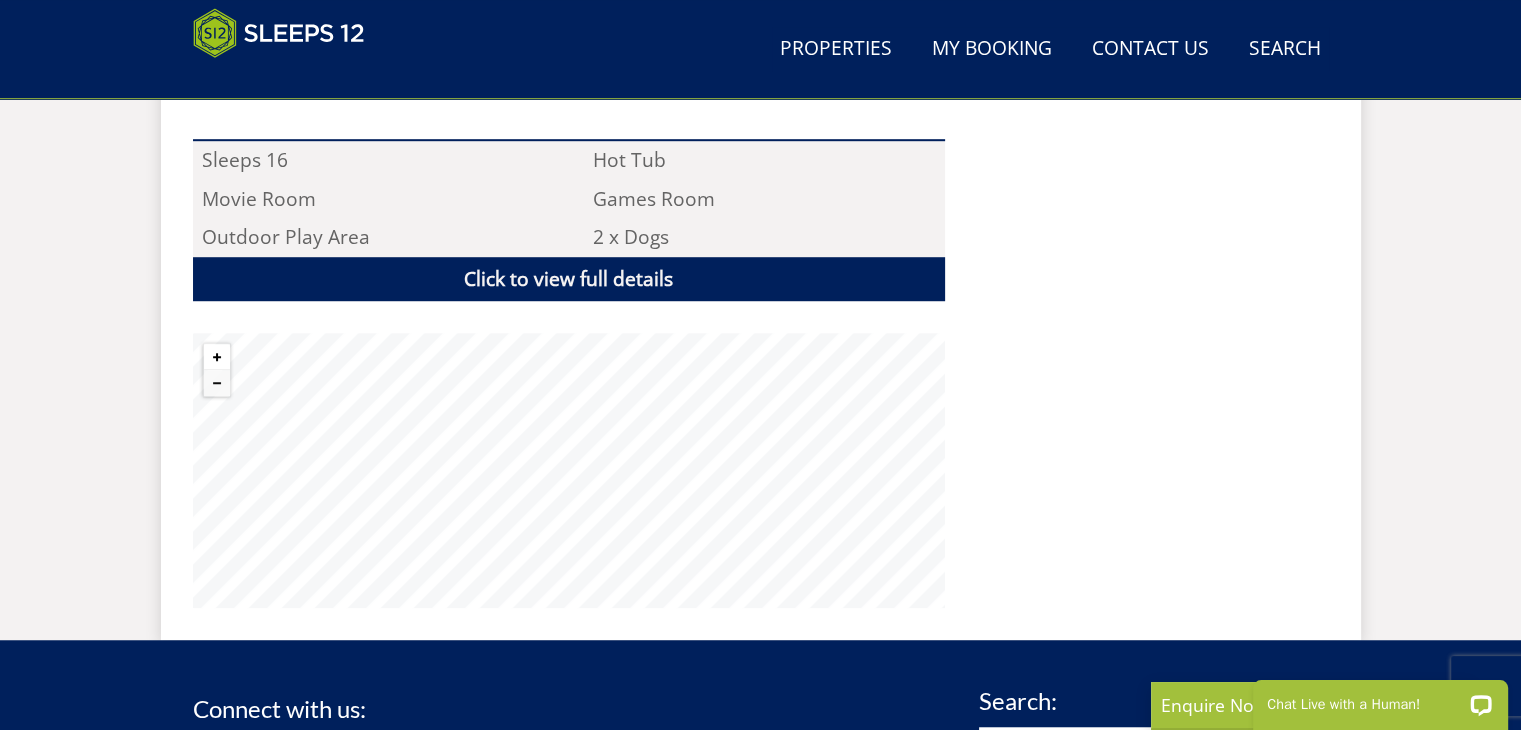 click at bounding box center [217, 357] 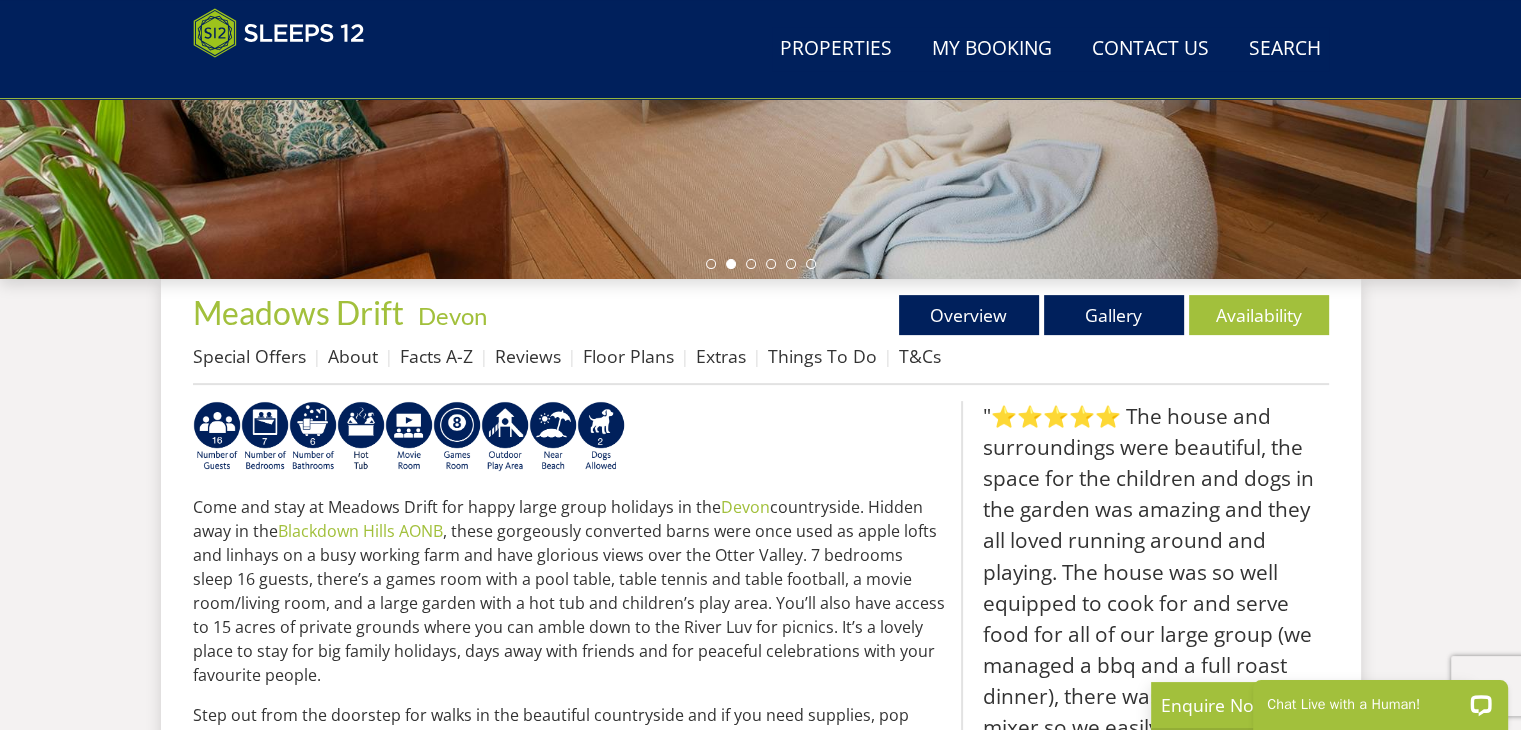 scroll, scrollTop: 564, scrollLeft: 0, axis: vertical 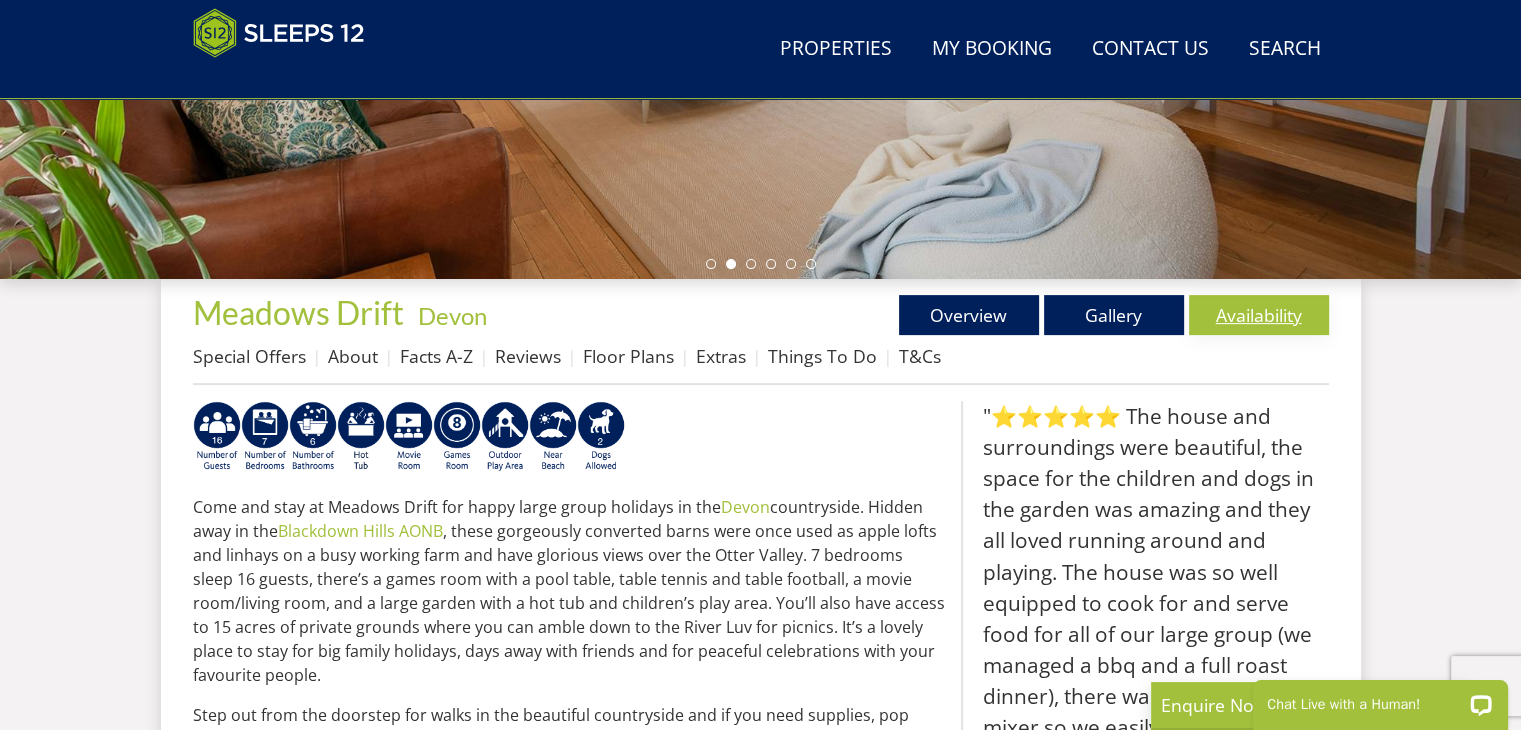 click on "Availability" at bounding box center (1259, 315) 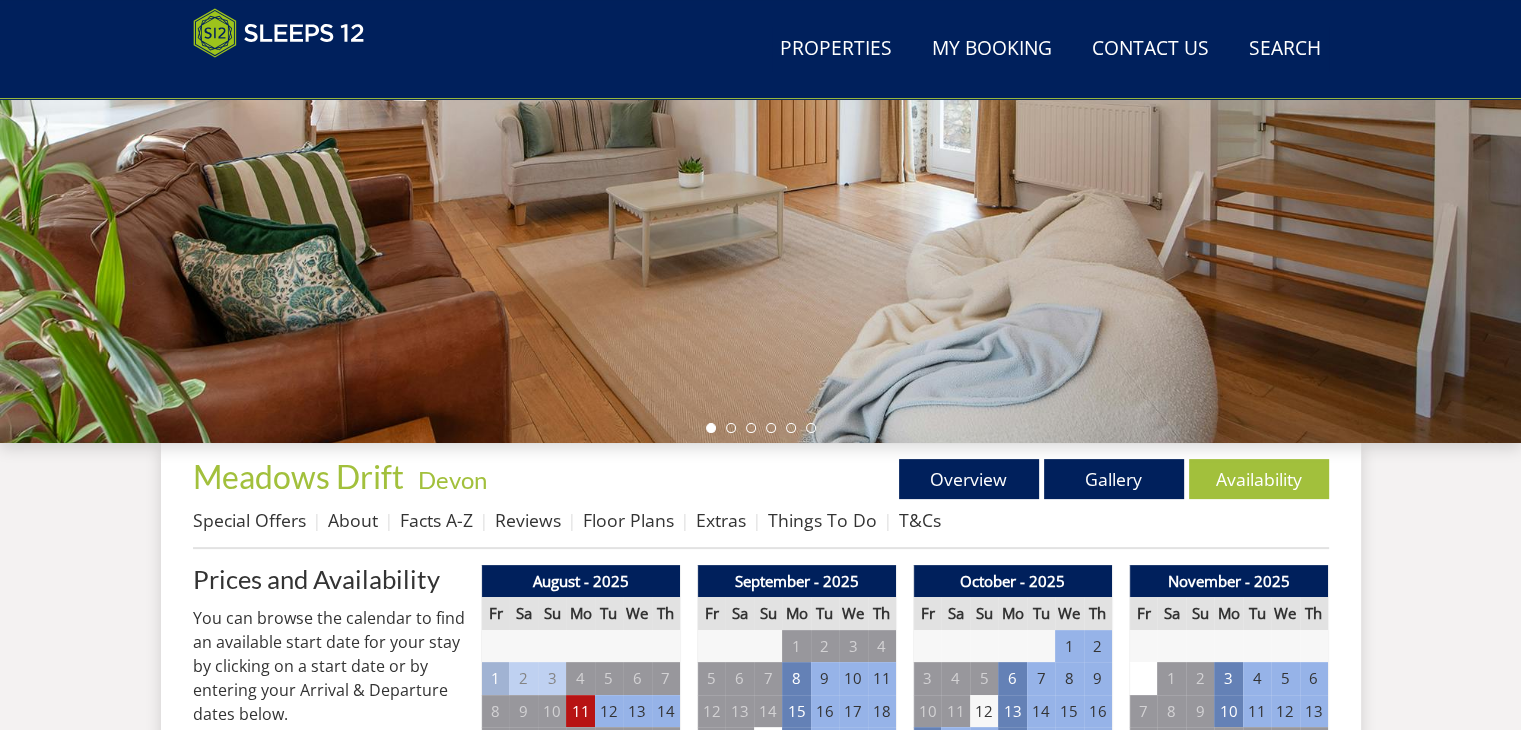 scroll, scrollTop: 672, scrollLeft: 0, axis: vertical 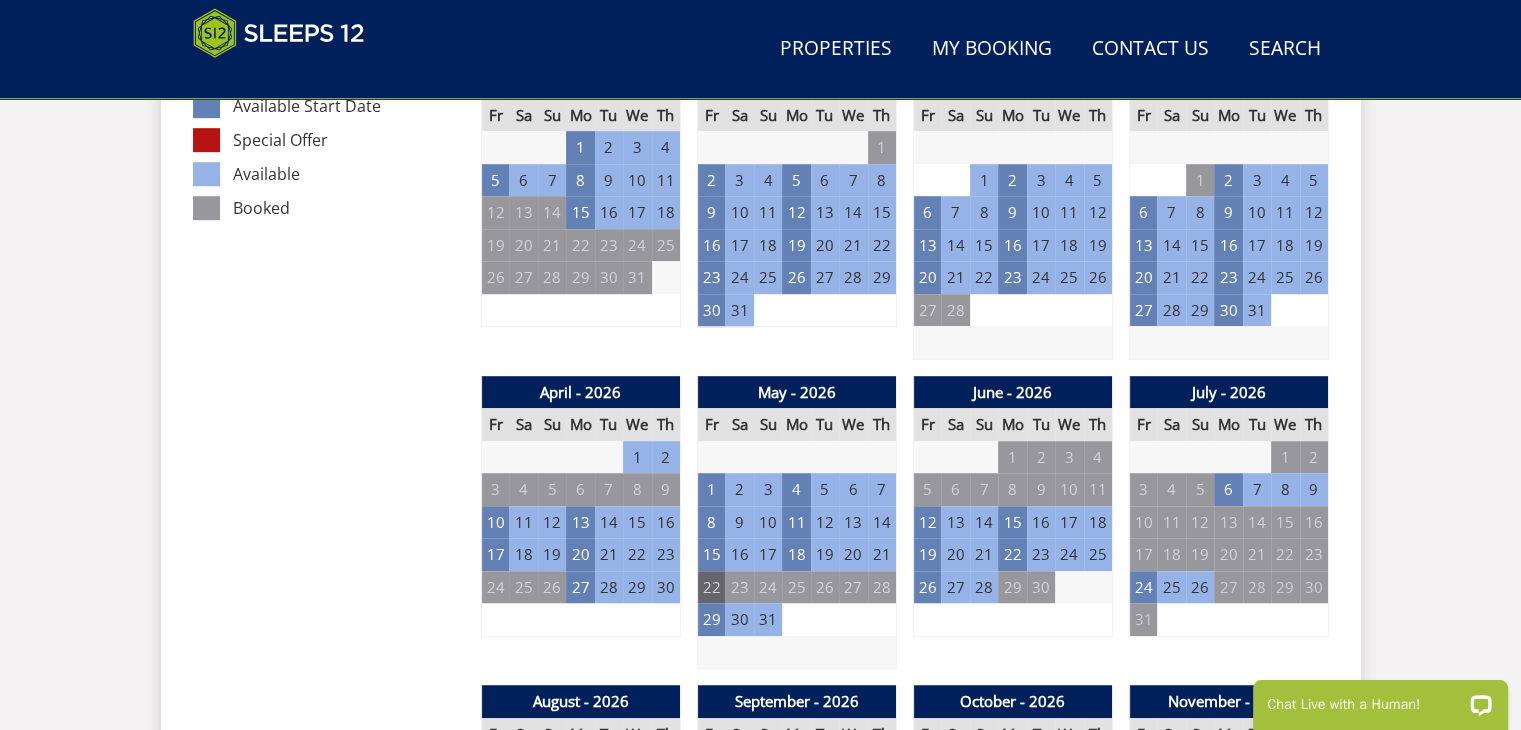 click on "22" at bounding box center (711, 587) 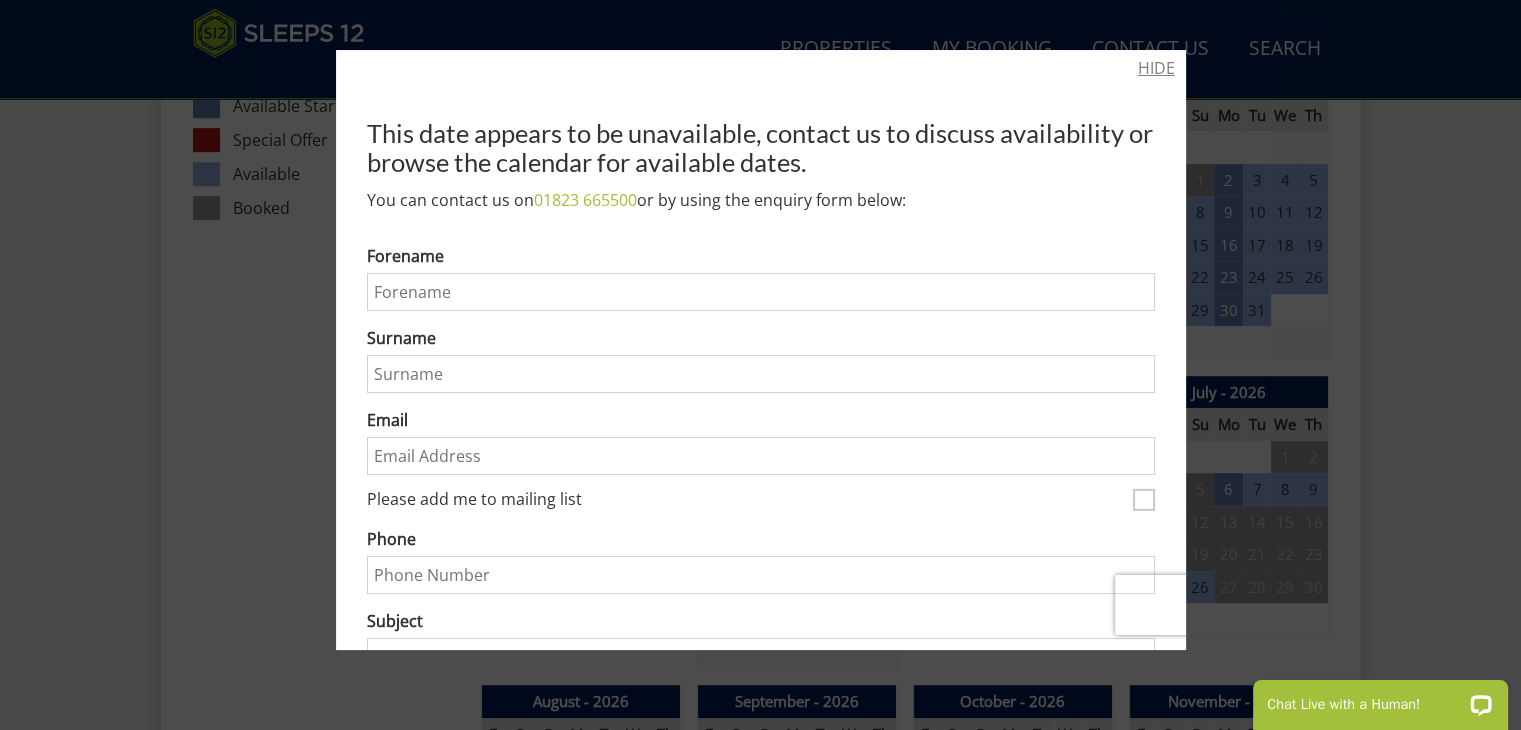 click on "HIDE" at bounding box center [1156, 68] 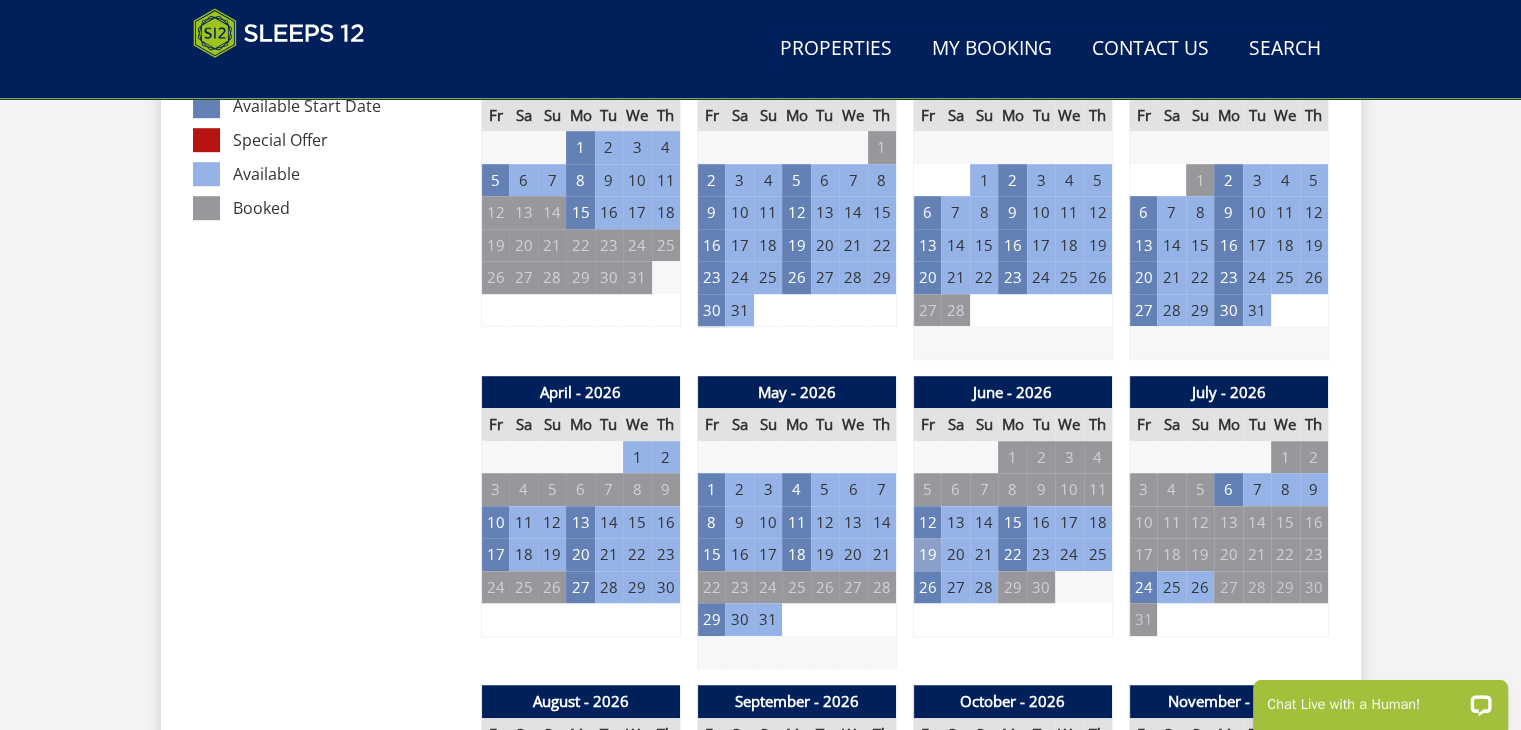 click on "19" at bounding box center [927, 554] 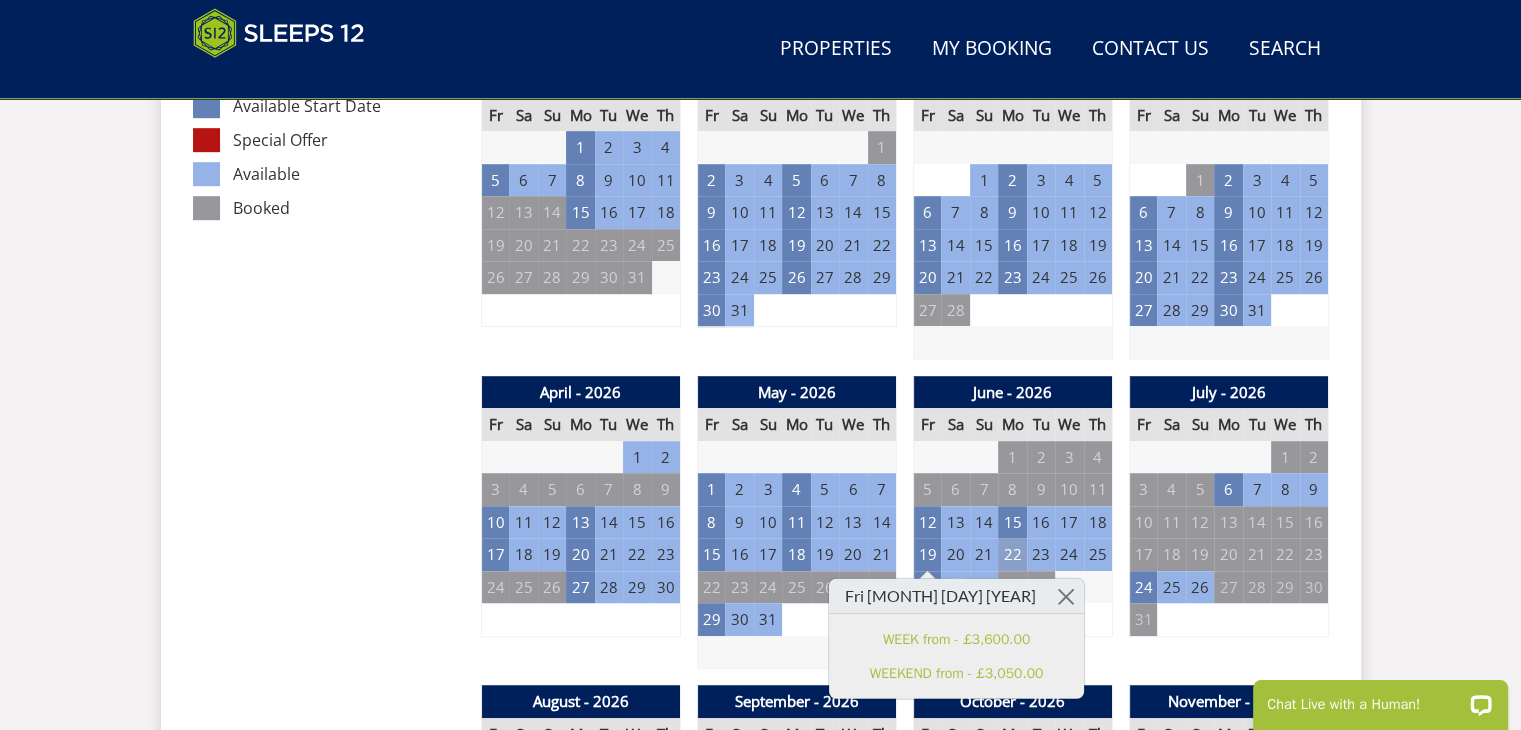 click on "22" at bounding box center (1012, 554) 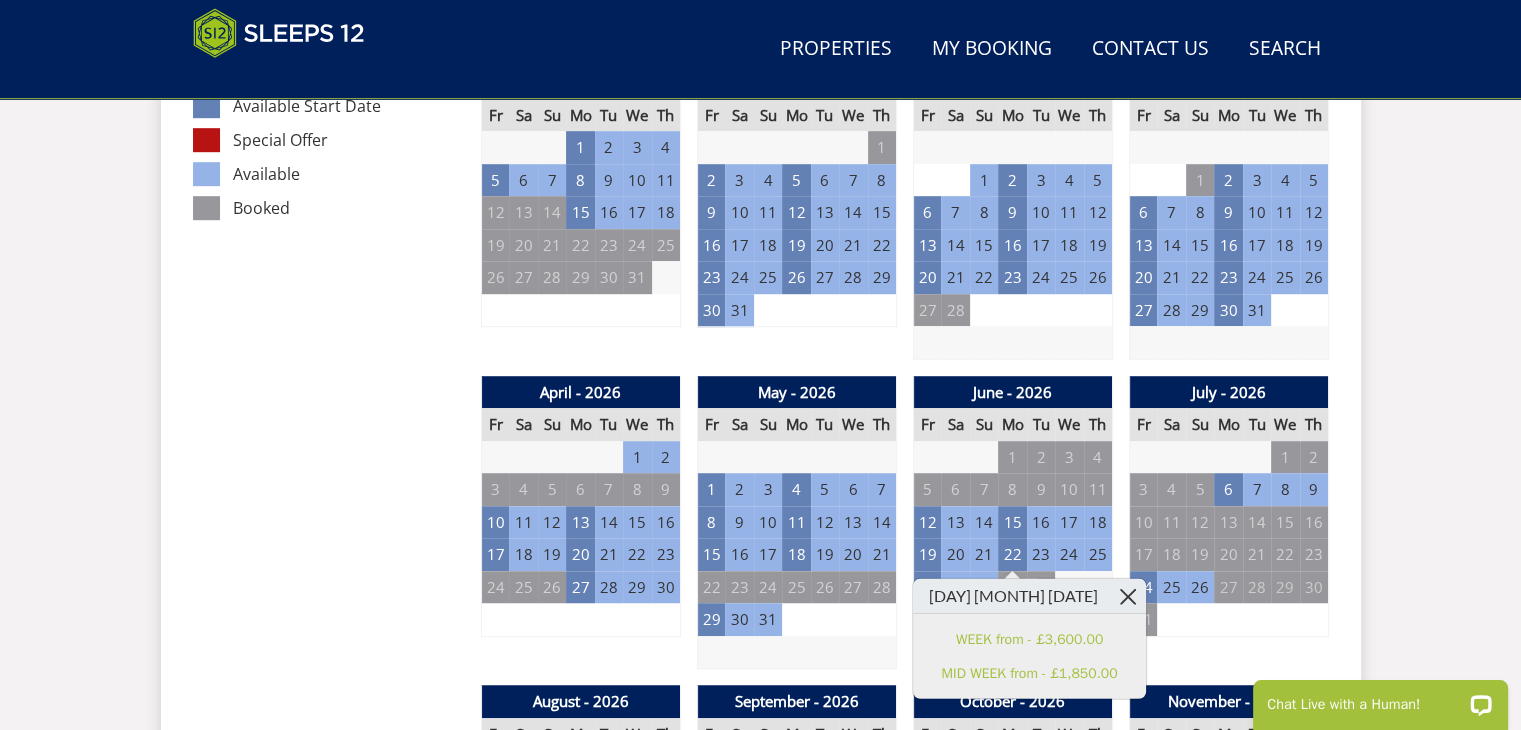 click at bounding box center [1128, 596] 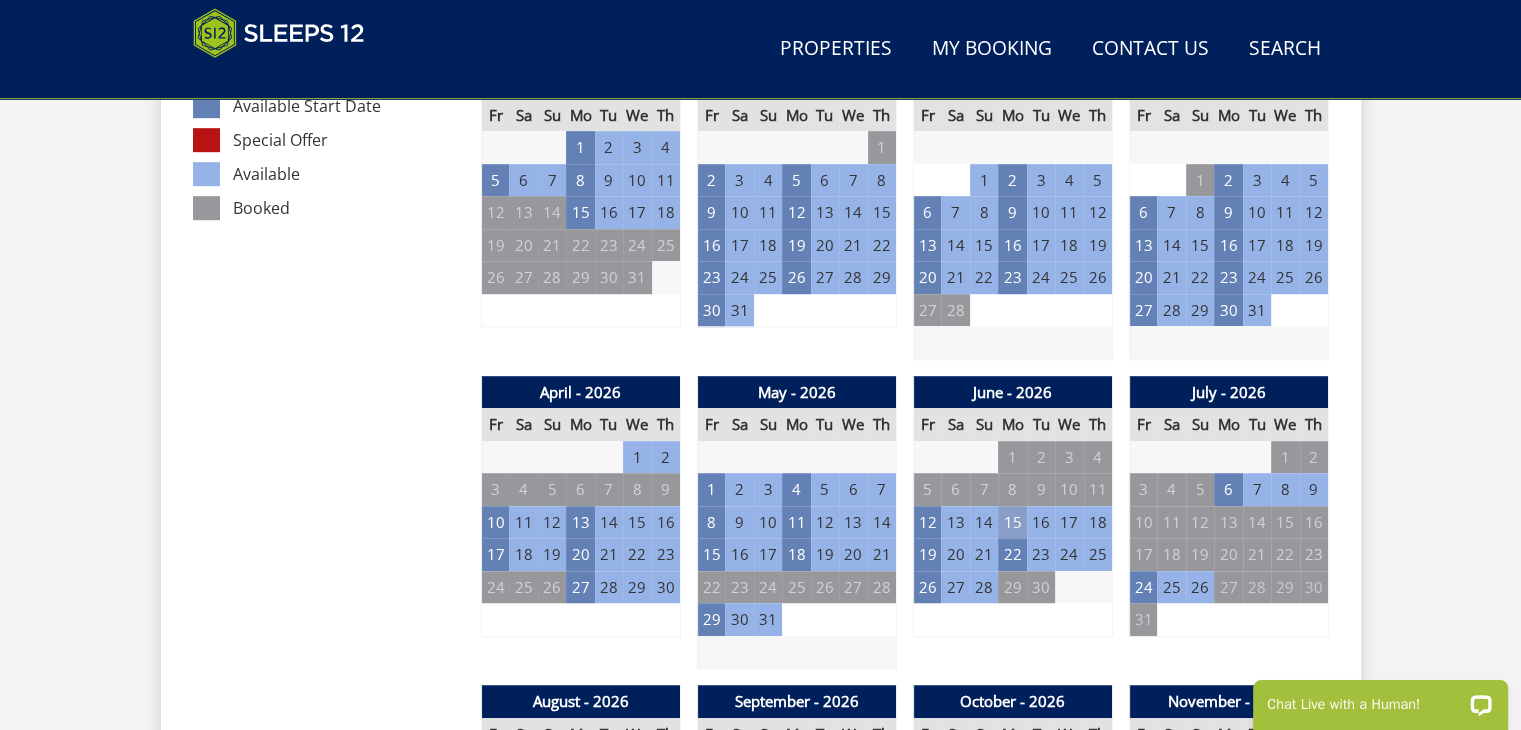 click on "15" at bounding box center (1012, 522) 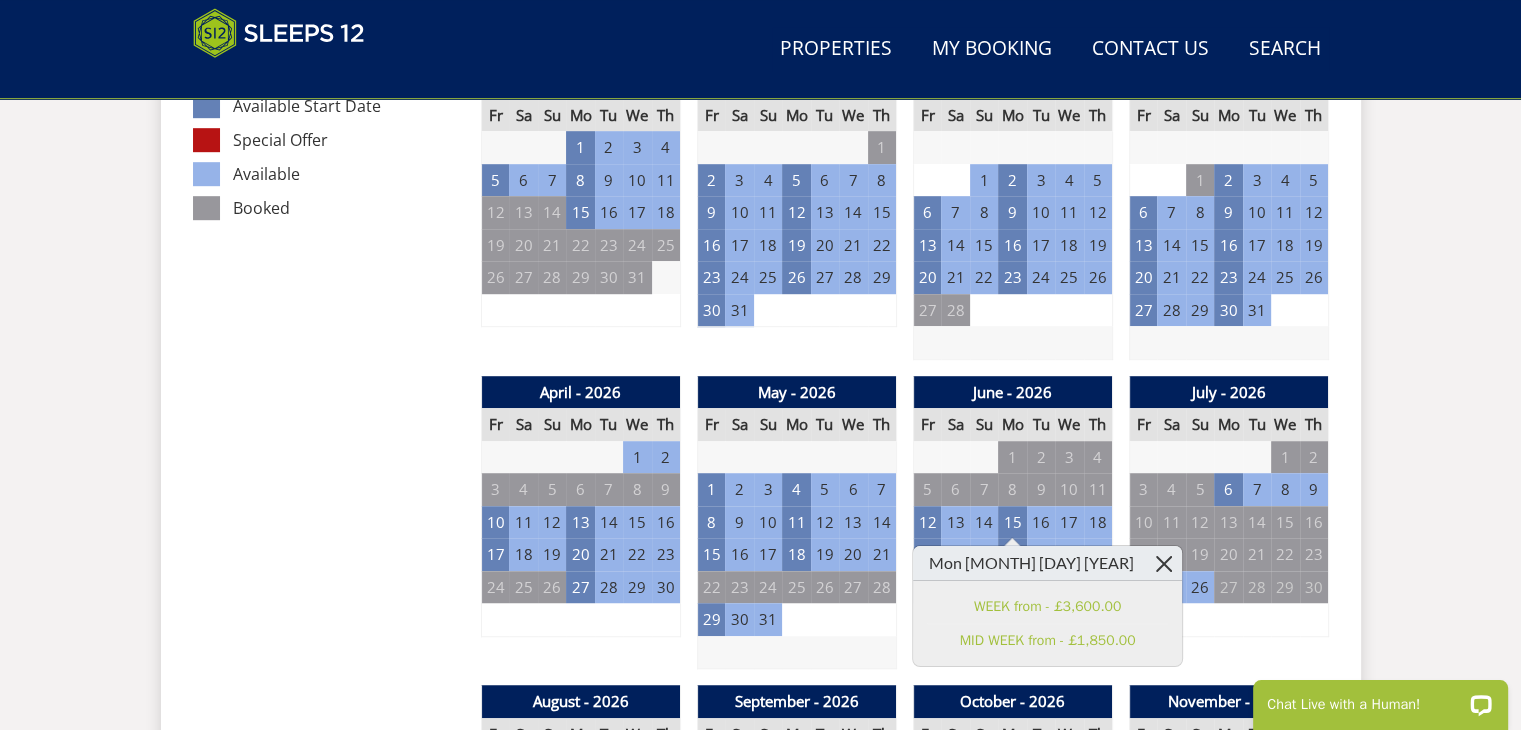 click at bounding box center (1164, 563) 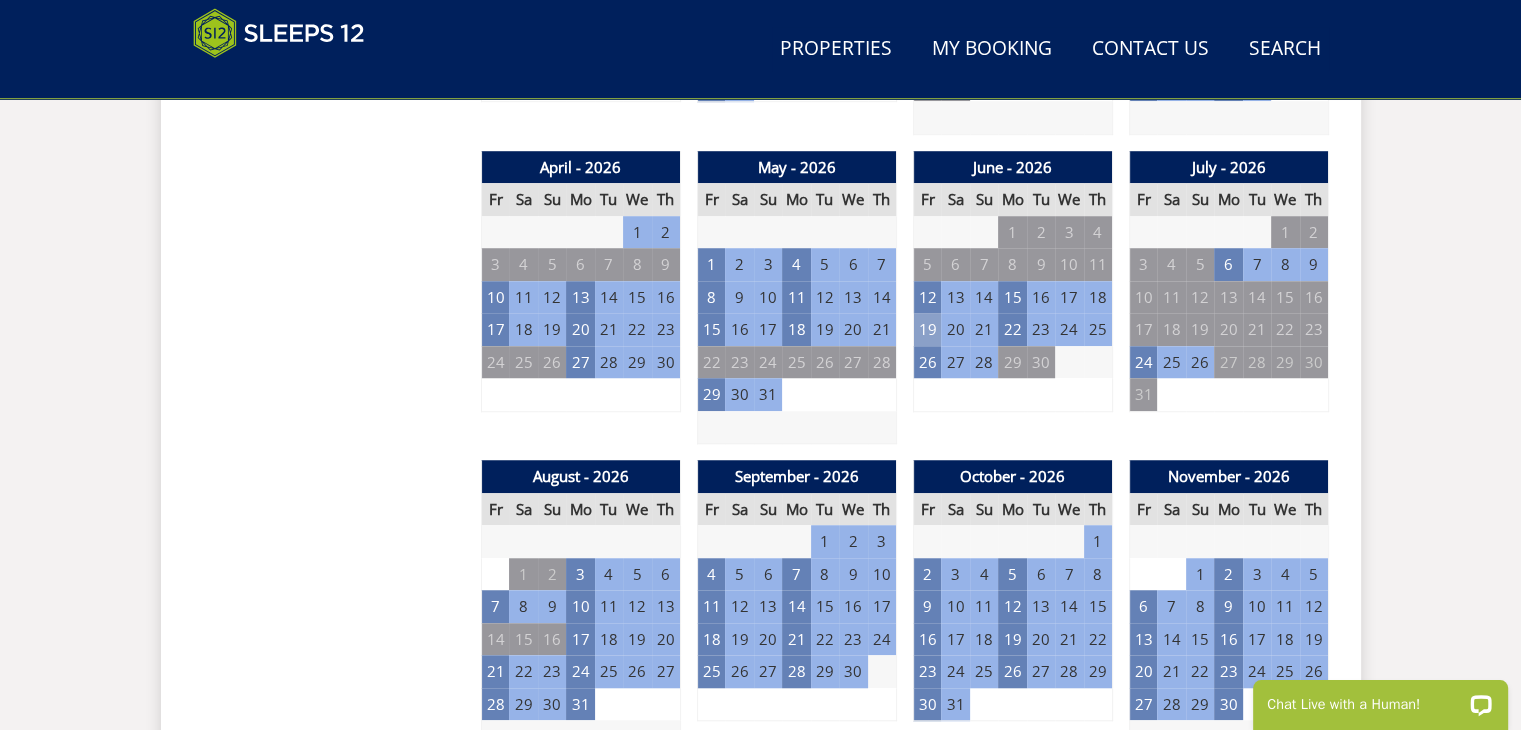 scroll, scrollTop: 1435, scrollLeft: 0, axis: vertical 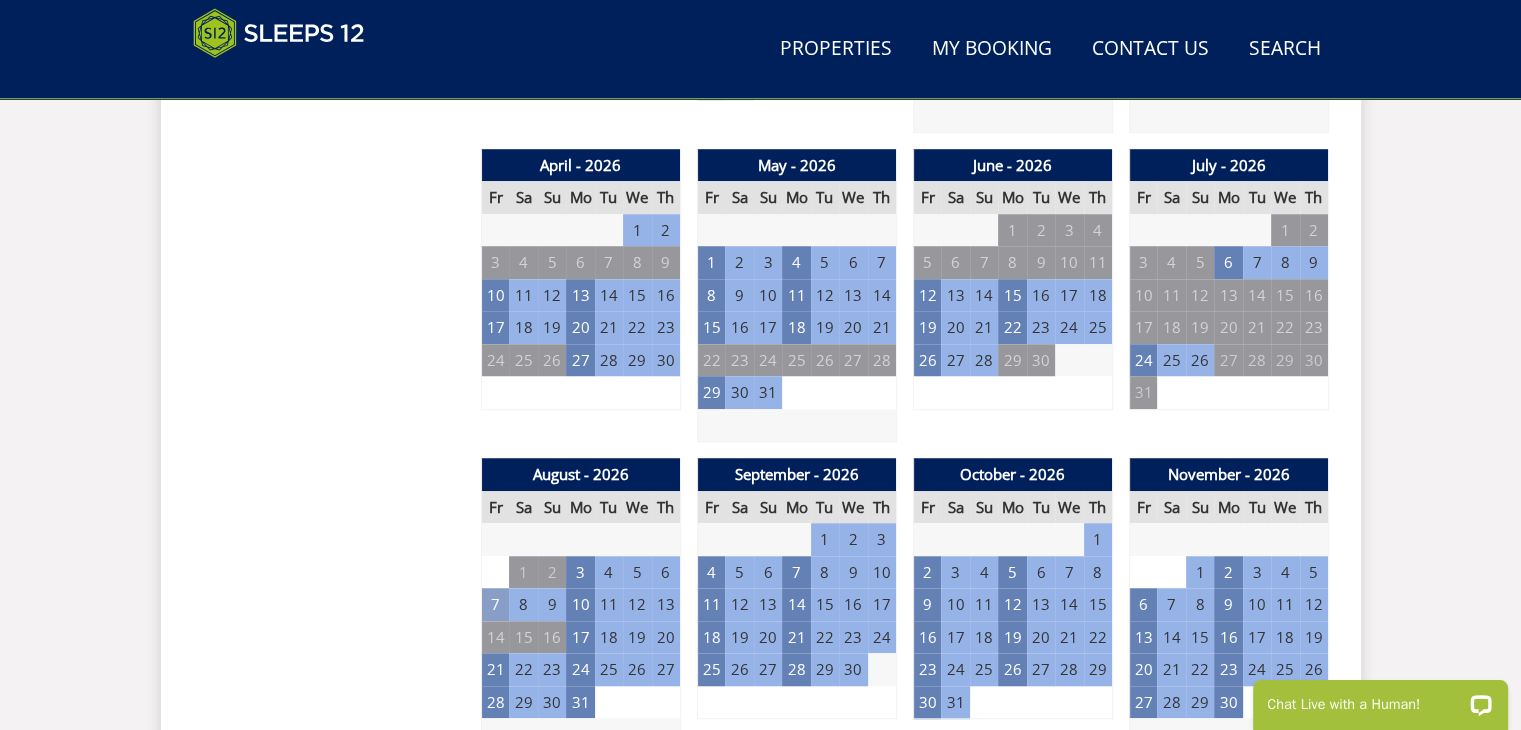click on "7" at bounding box center [495, 604] 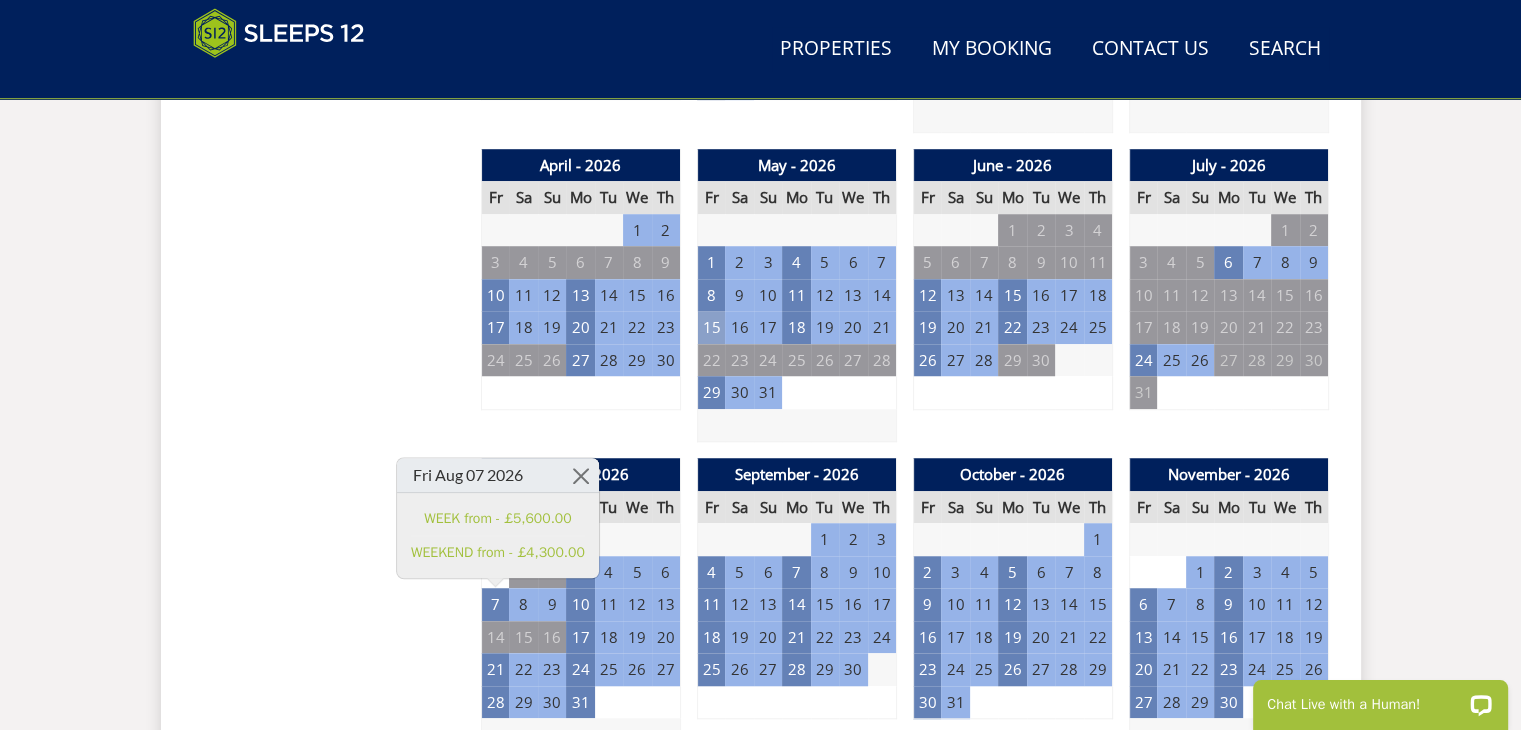 click on "15" at bounding box center (711, 327) 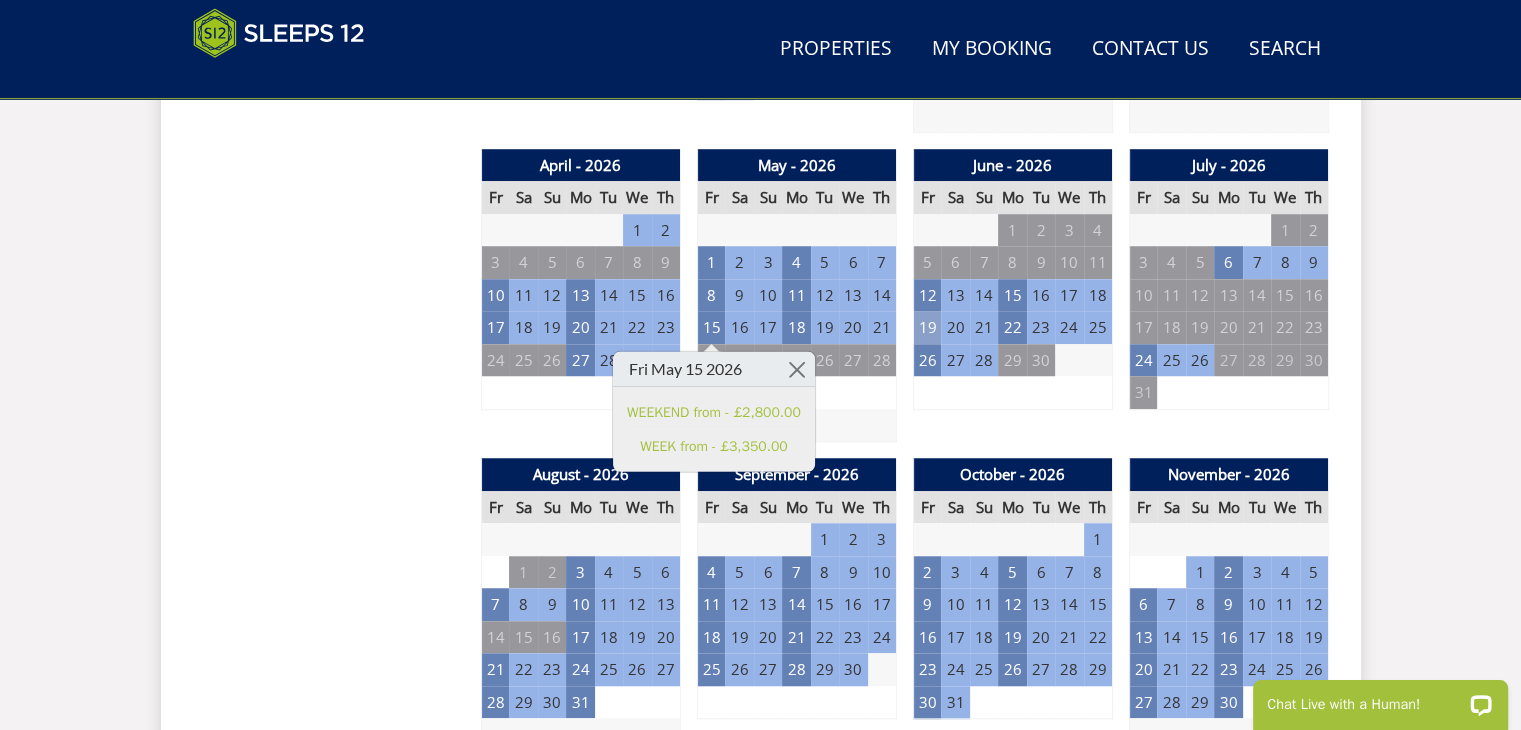 click on "19" at bounding box center (927, 327) 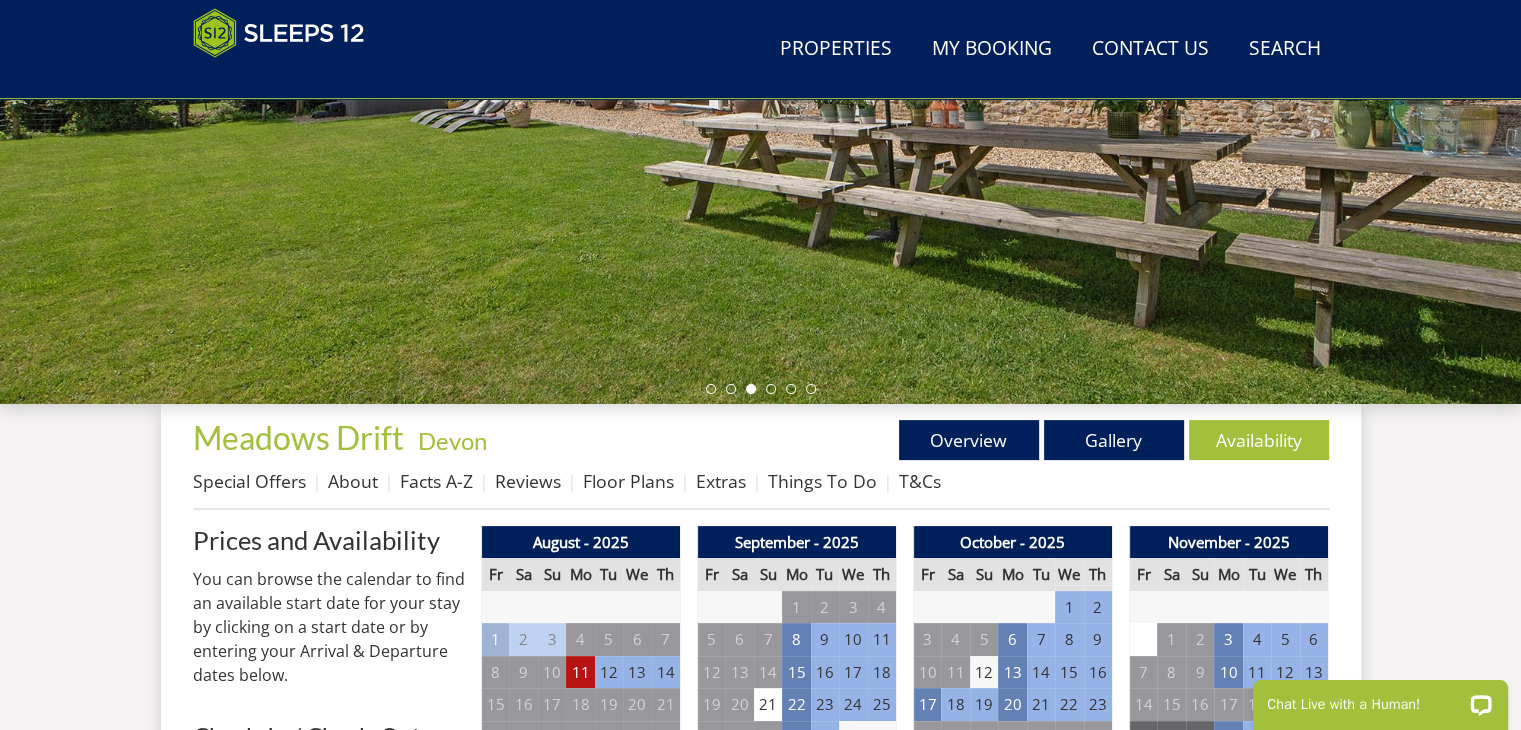 scroll, scrollTop: 468, scrollLeft: 0, axis: vertical 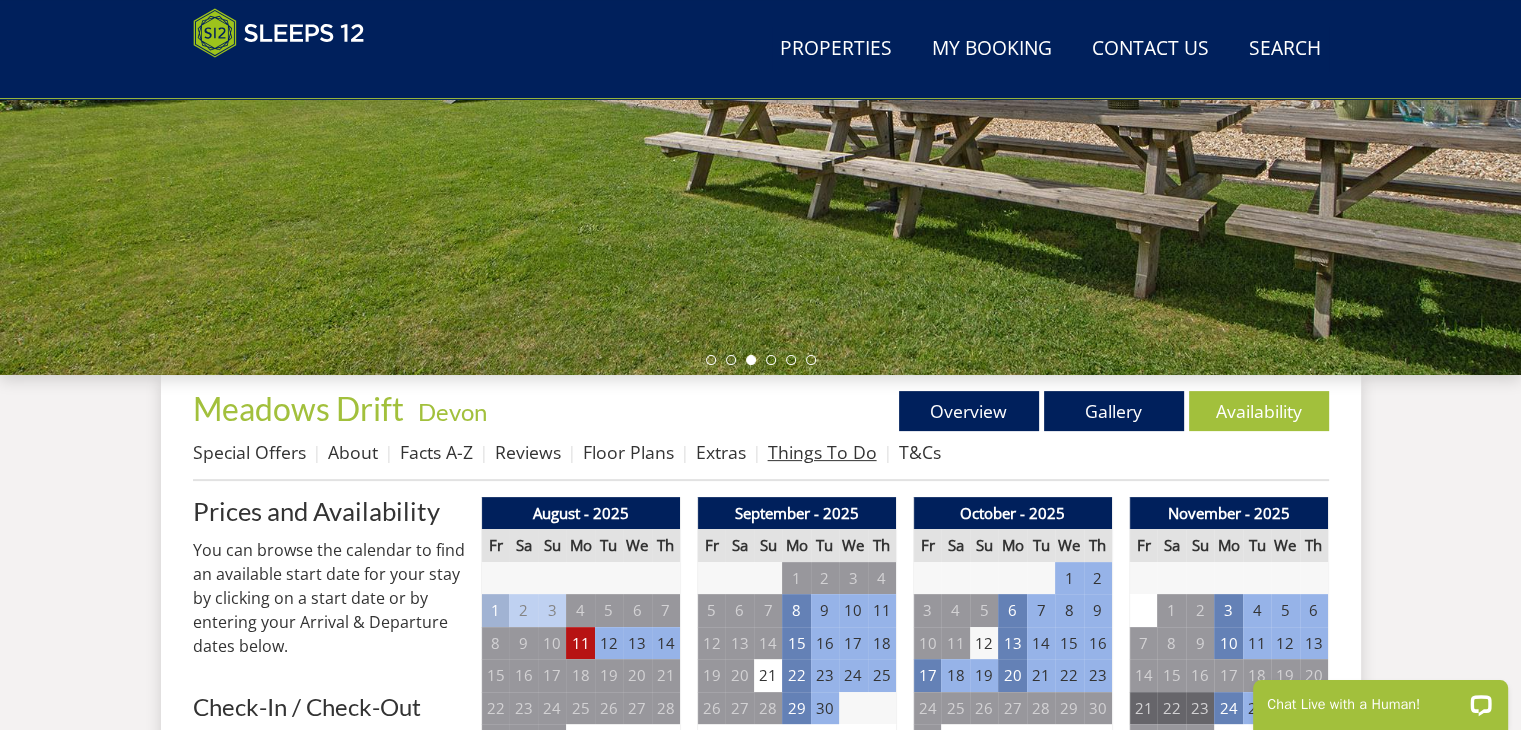 click on "Things To Do" at bounding box center [822, 452] 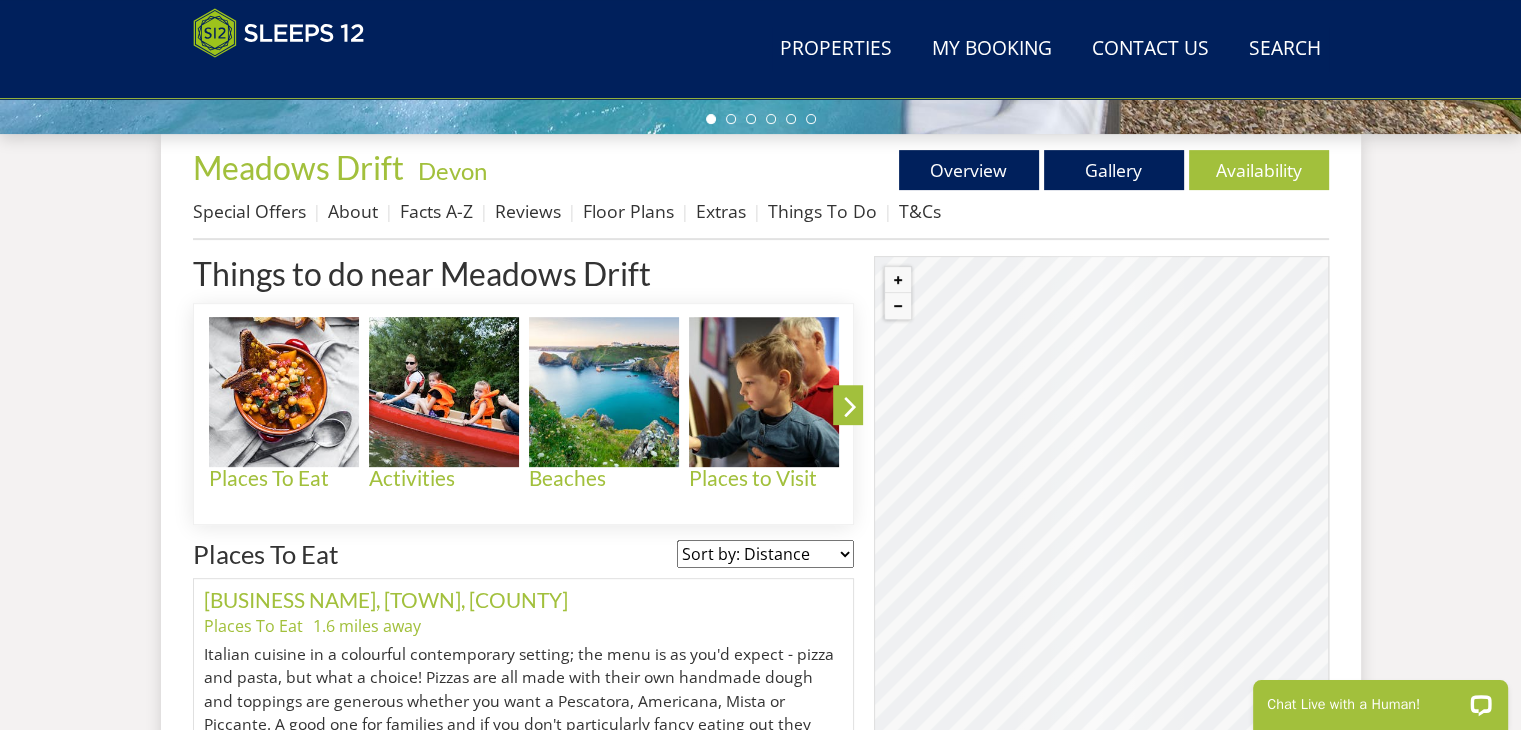 scroll, scrollTop: 716, scrollLeft: 0, axis: vertical 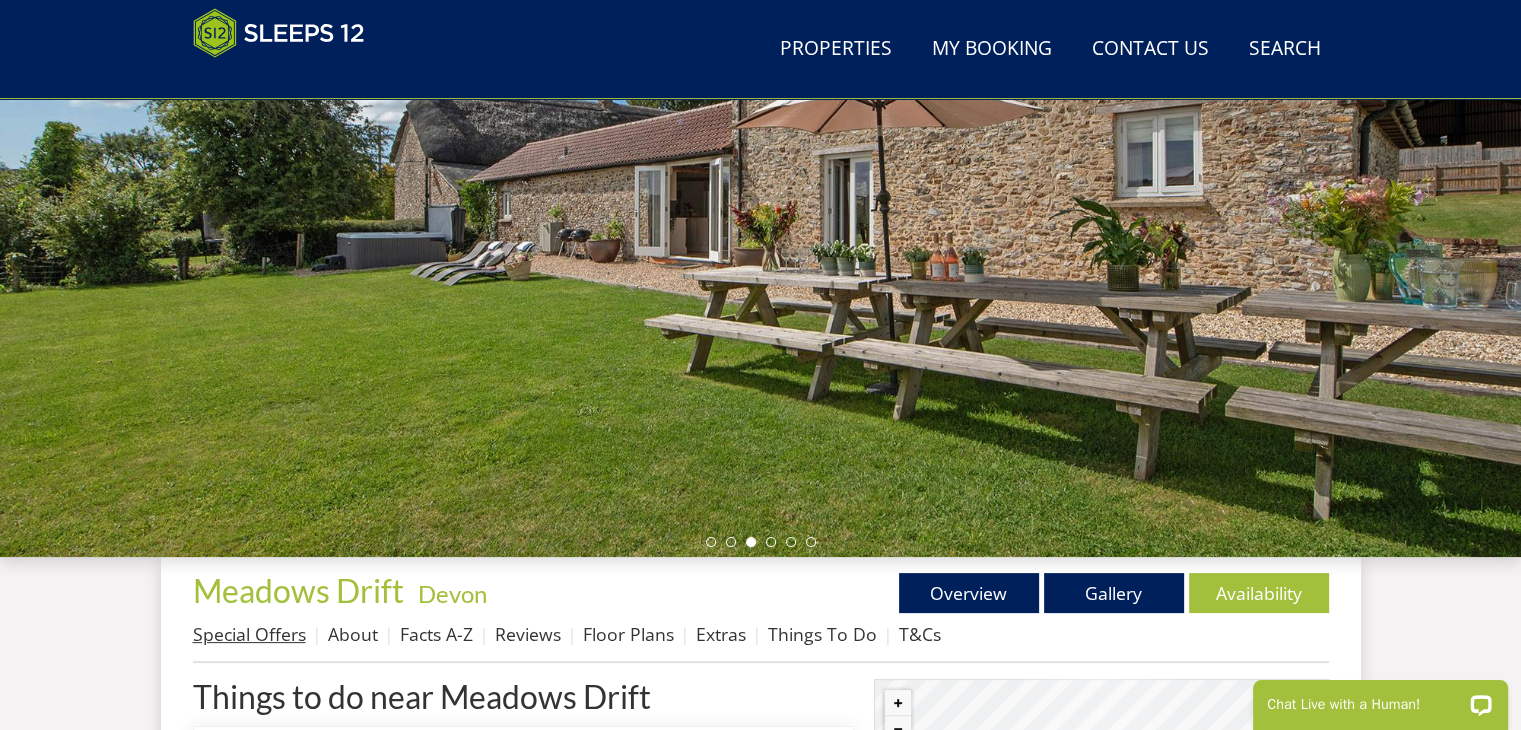 click on "Special Offers" at bounding box center (249, 634) 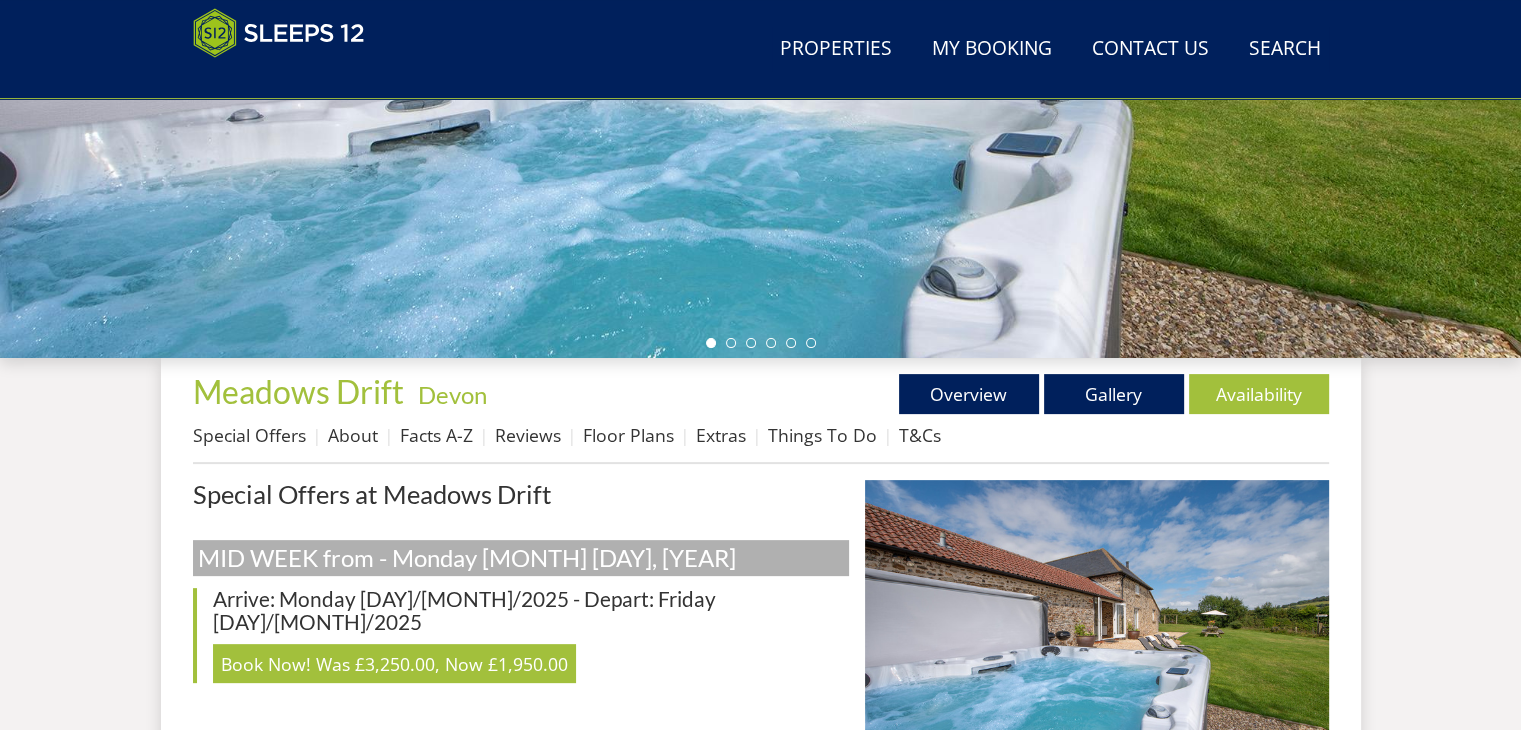 scroll, scrollTop: 487, scrollLeft: 0, axis: vertical 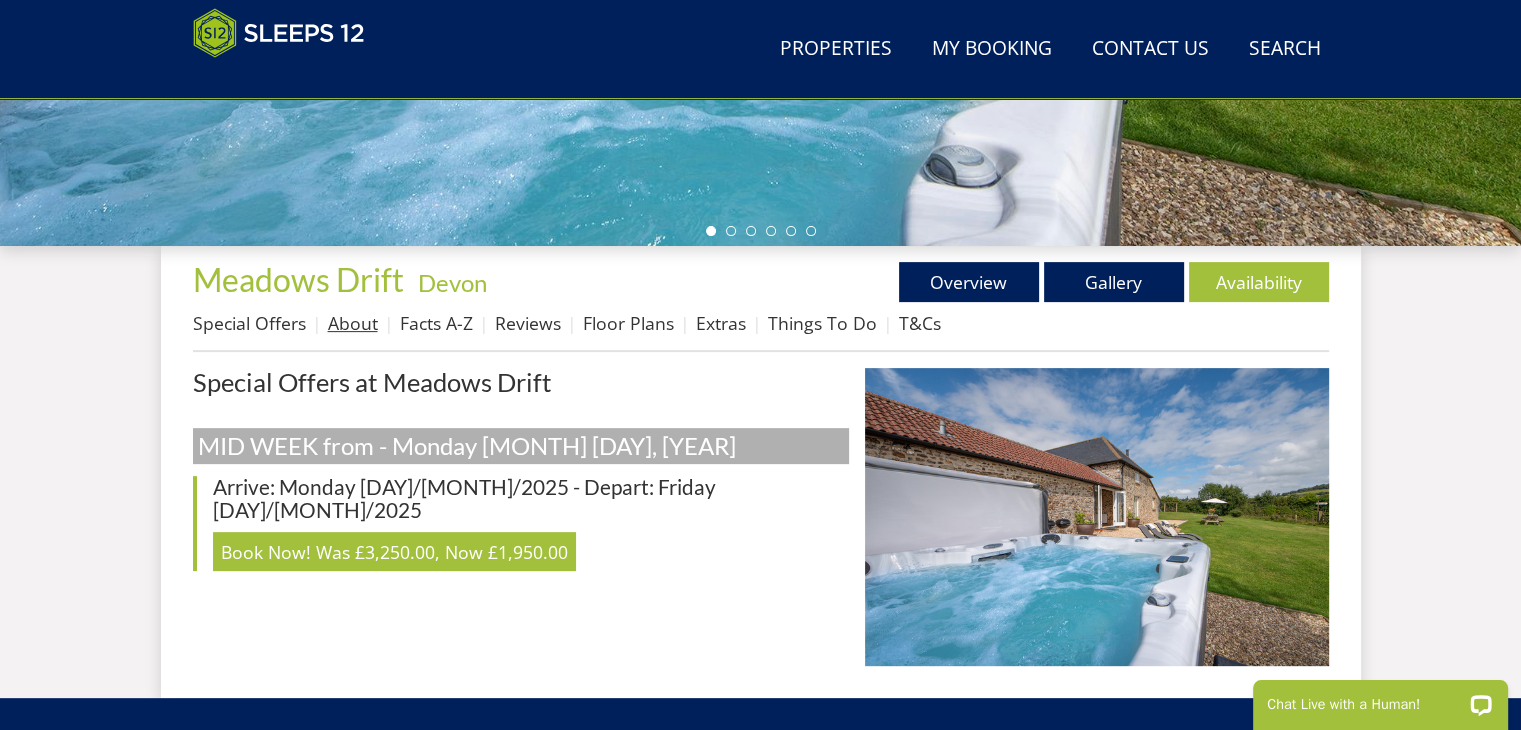 click on "About" at bounding box center [353, 323] 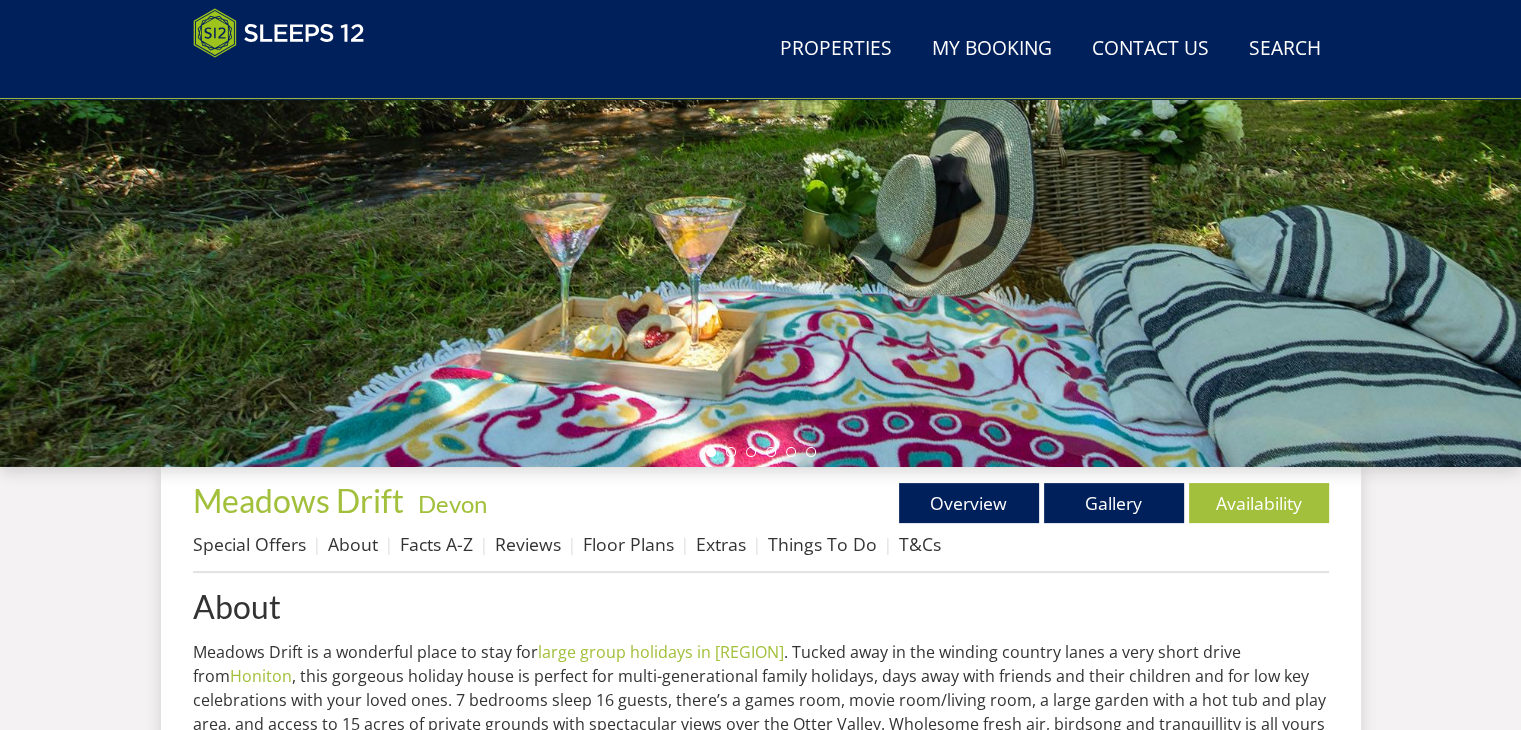 scroll, scrollTop: 379, scrollLeft: 0, axis: vertical 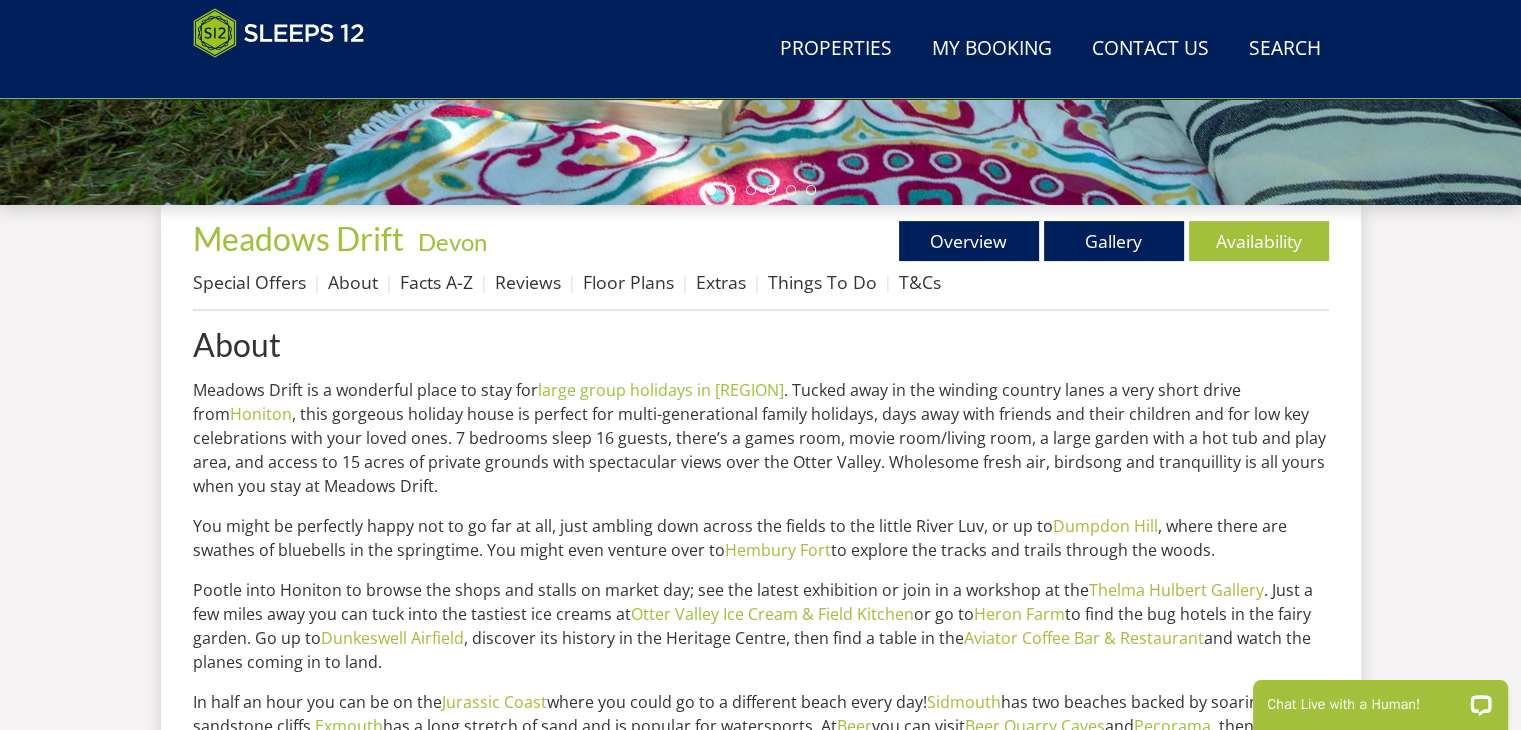 click on "Reviews" at bounding box center (539, 282) 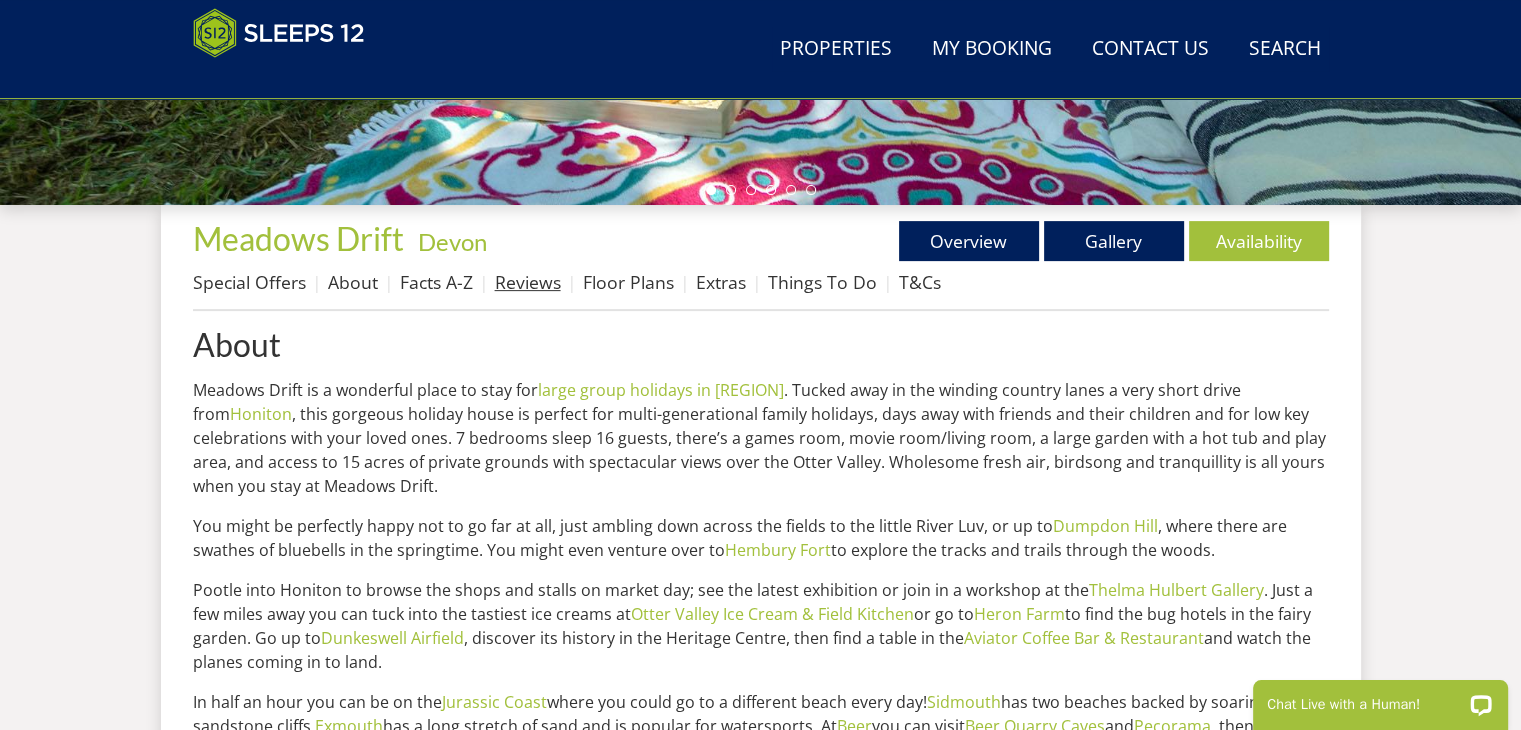 click on "Reviews" at bounding box center [528, 282] 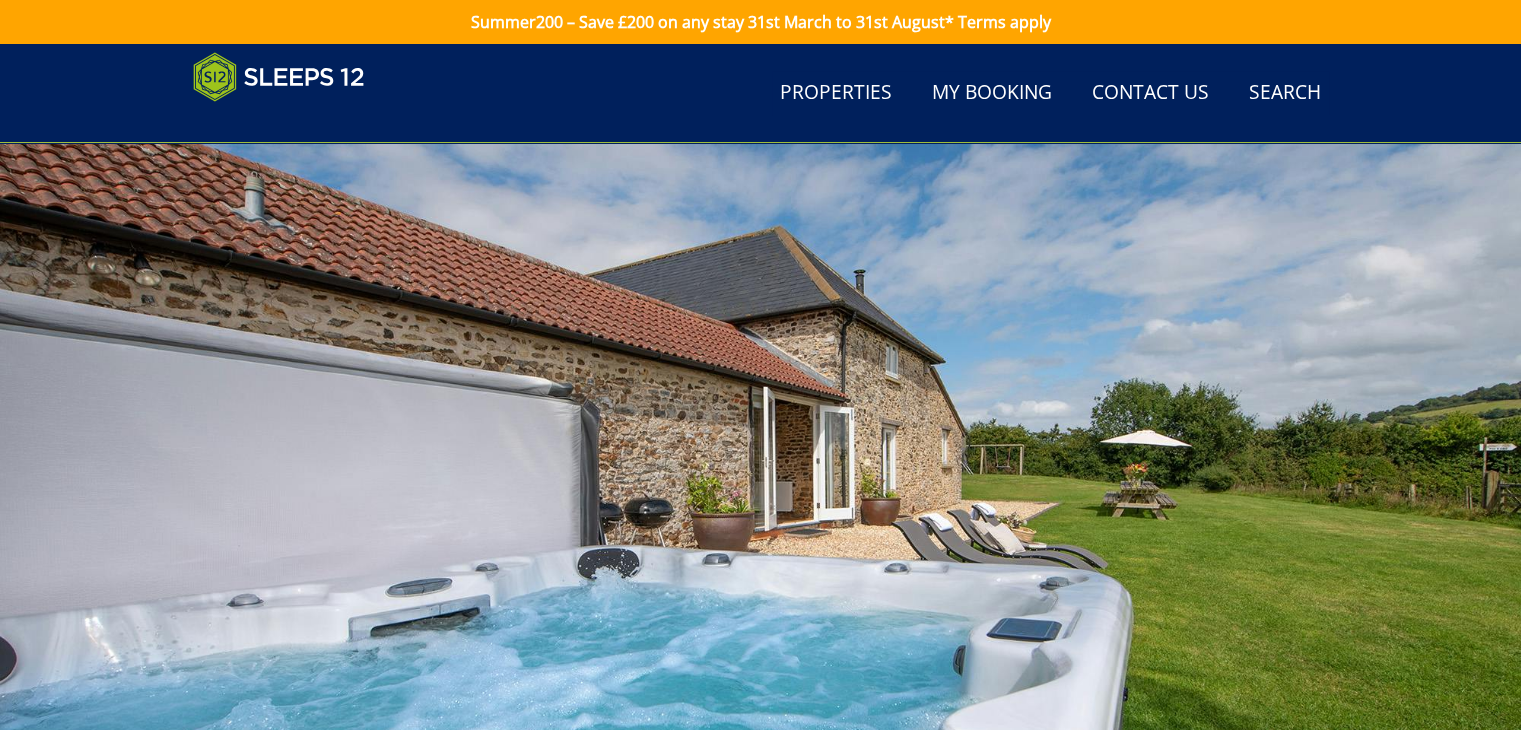 scroll, scrollTop: 532, scrollLeft: 0, axis: vertical 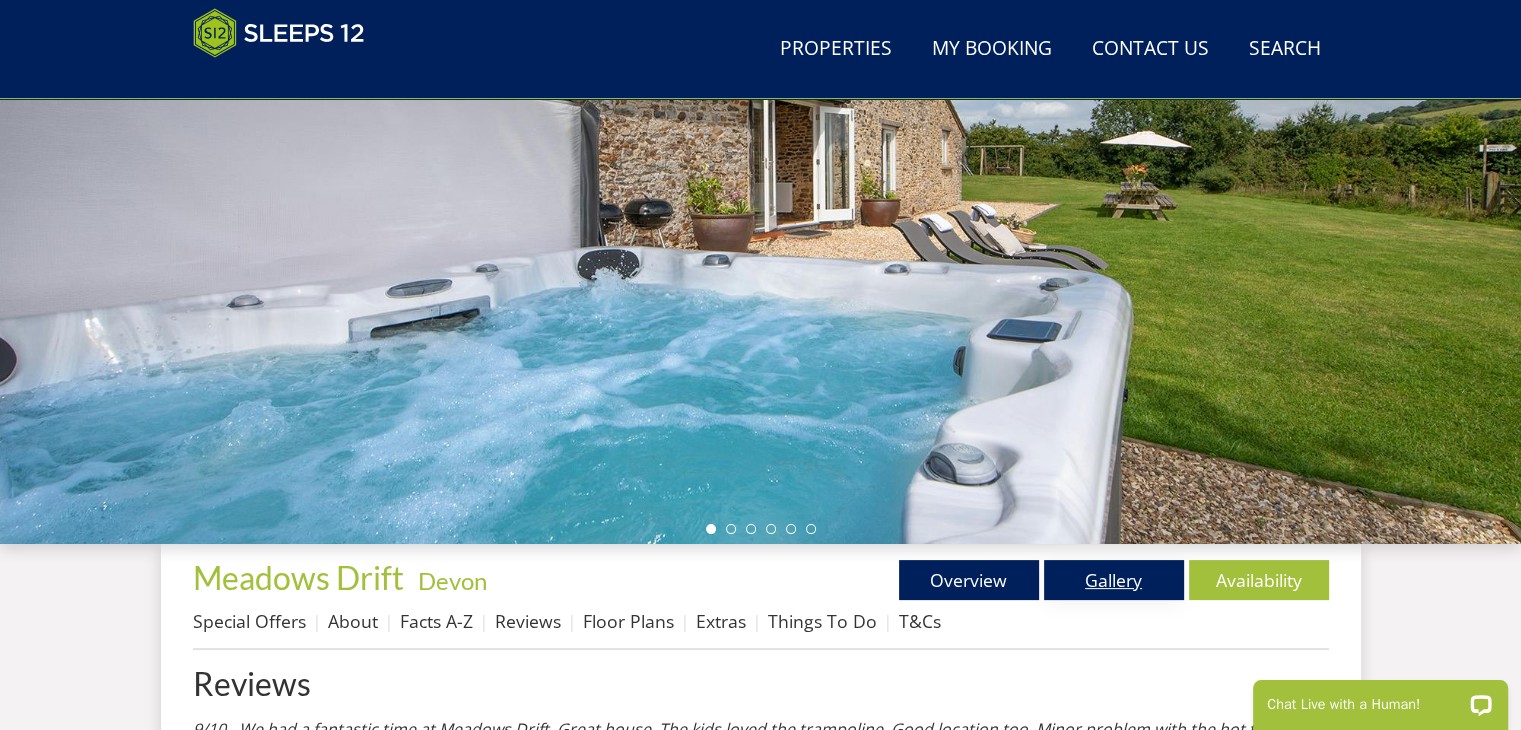 click on "Gallery" at bounding box center [1114, 580] 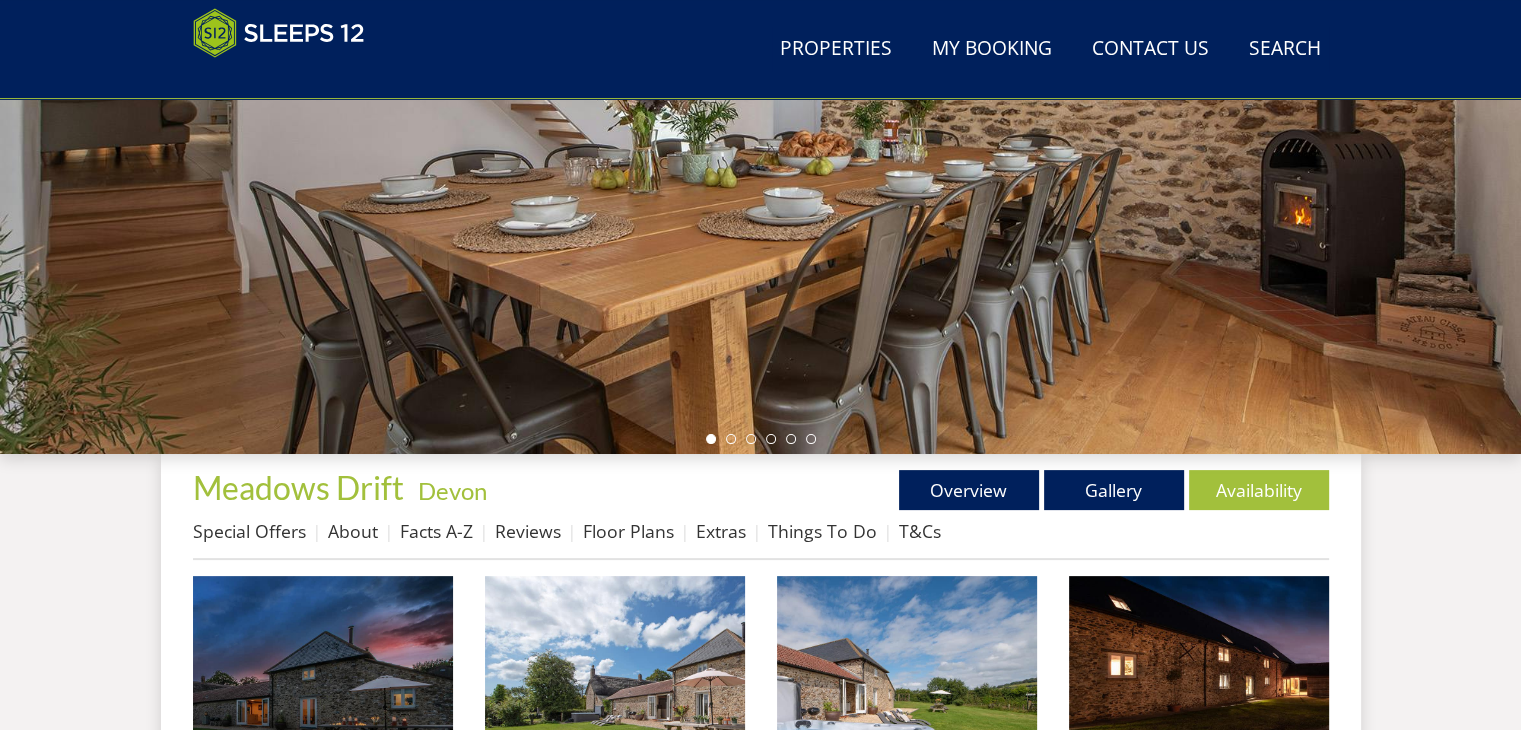 scroll, scrollTop: 404, scrollLeft: 0, axis: vertical 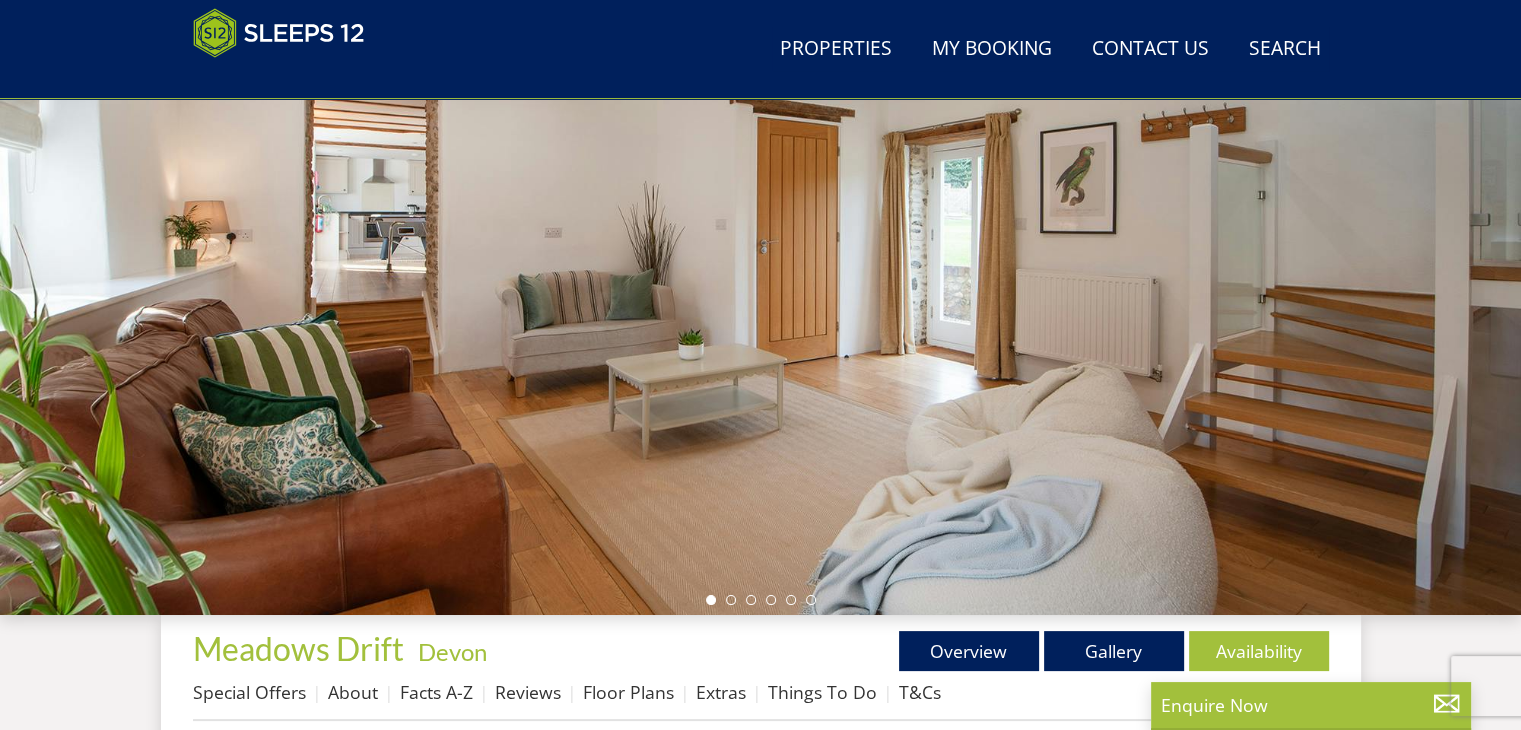 select on "16" 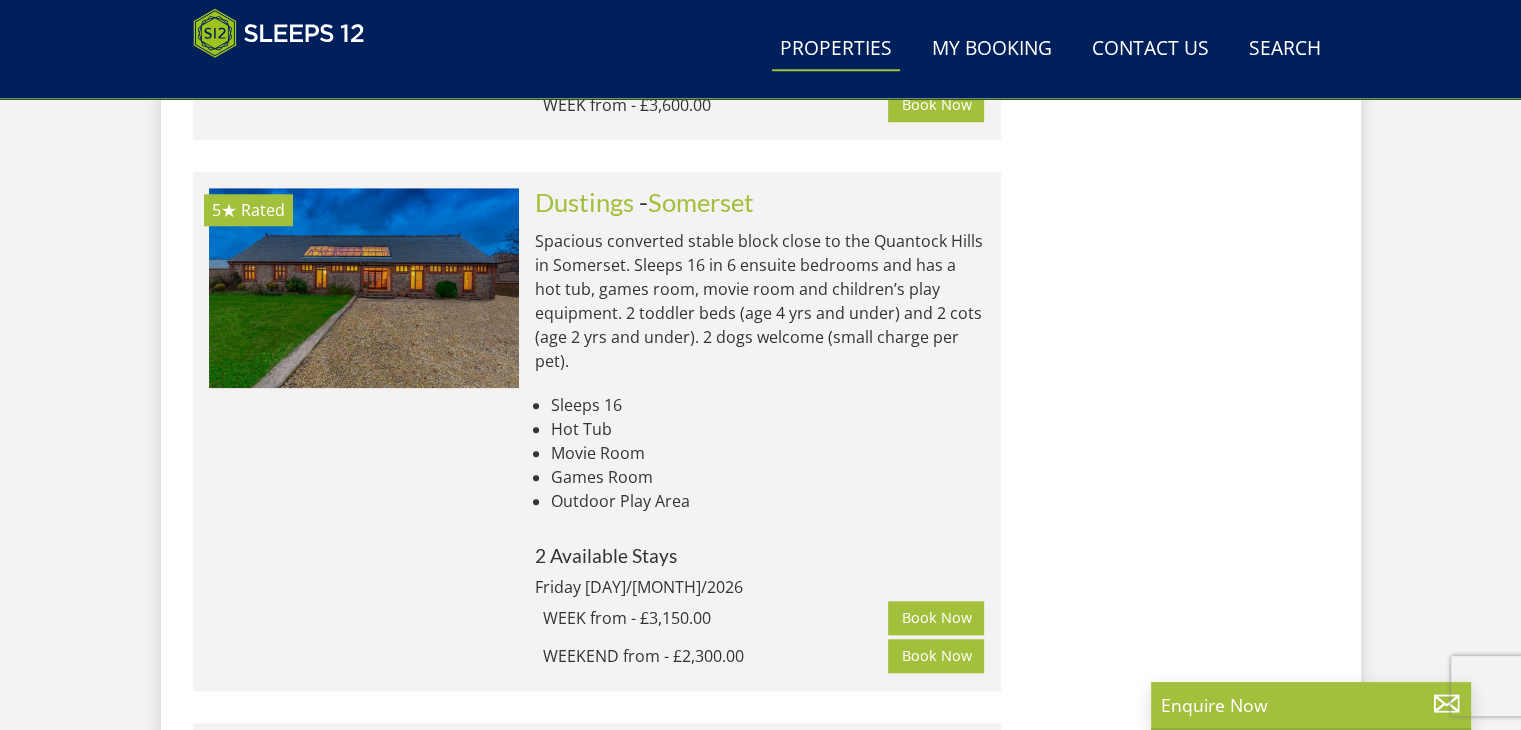 scroll, scrollTop: 1896, scrollLeft: 0, axis: vertical 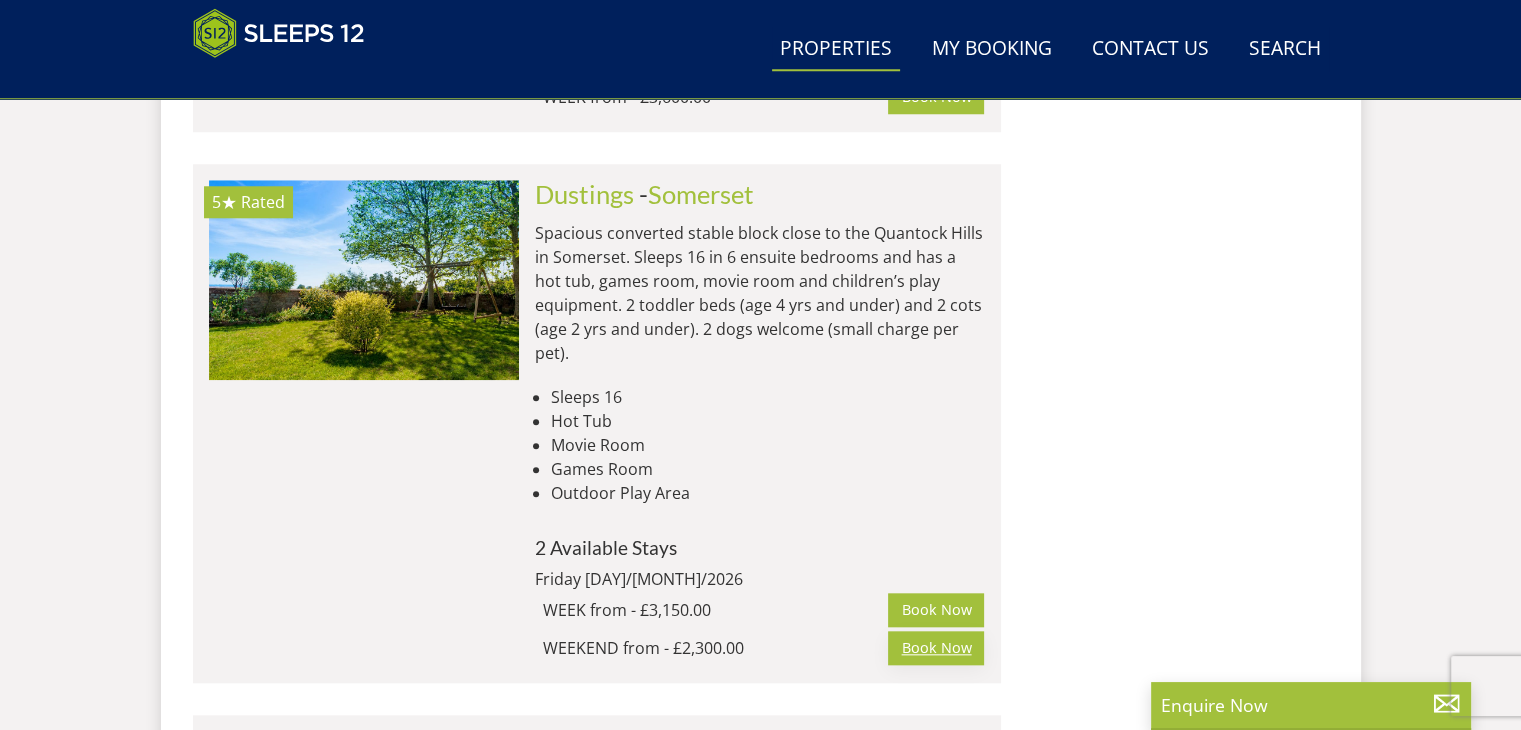 click on "Book Now" at bounding box center (936, 648) 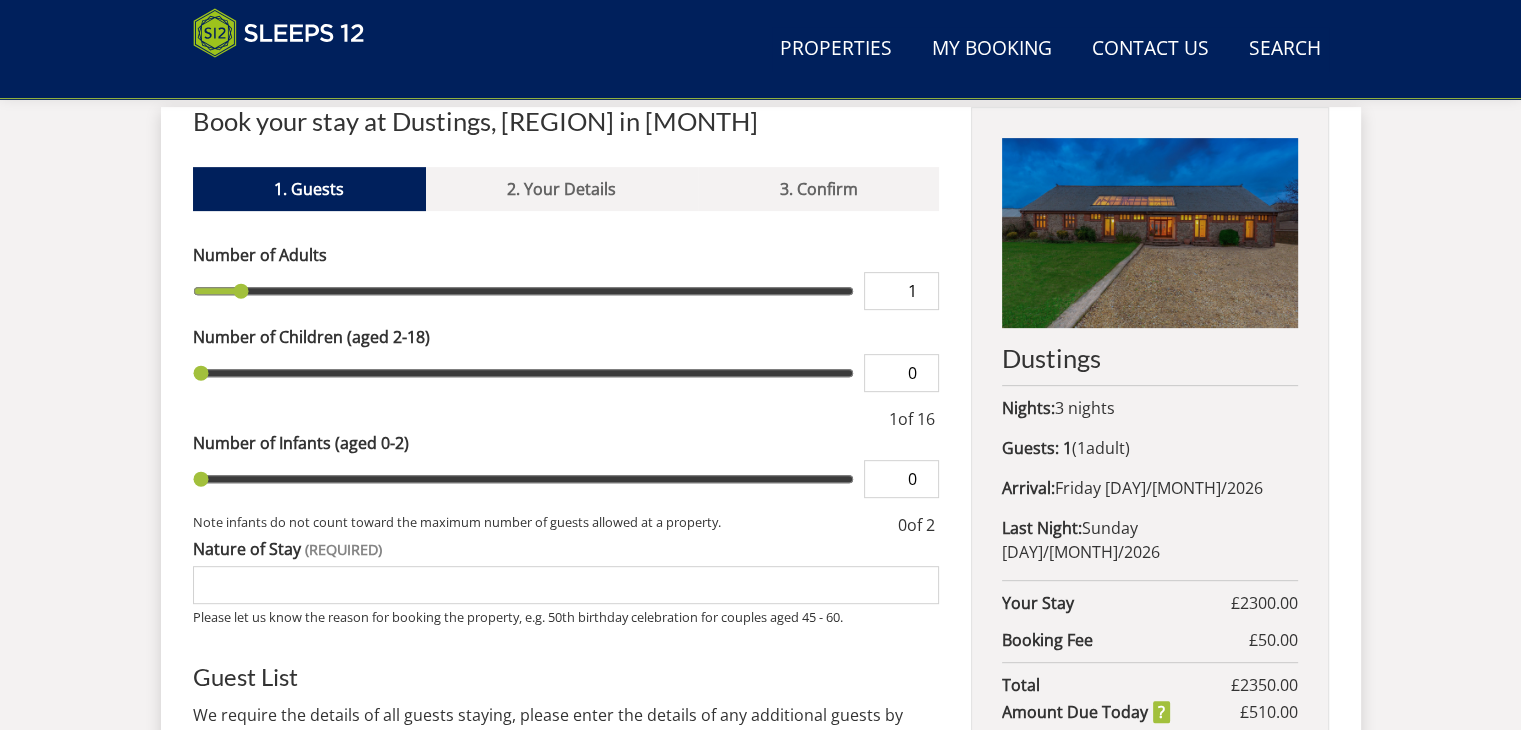 scroll, scrollTop: 753, scrollLeft: 0, axis: vertical 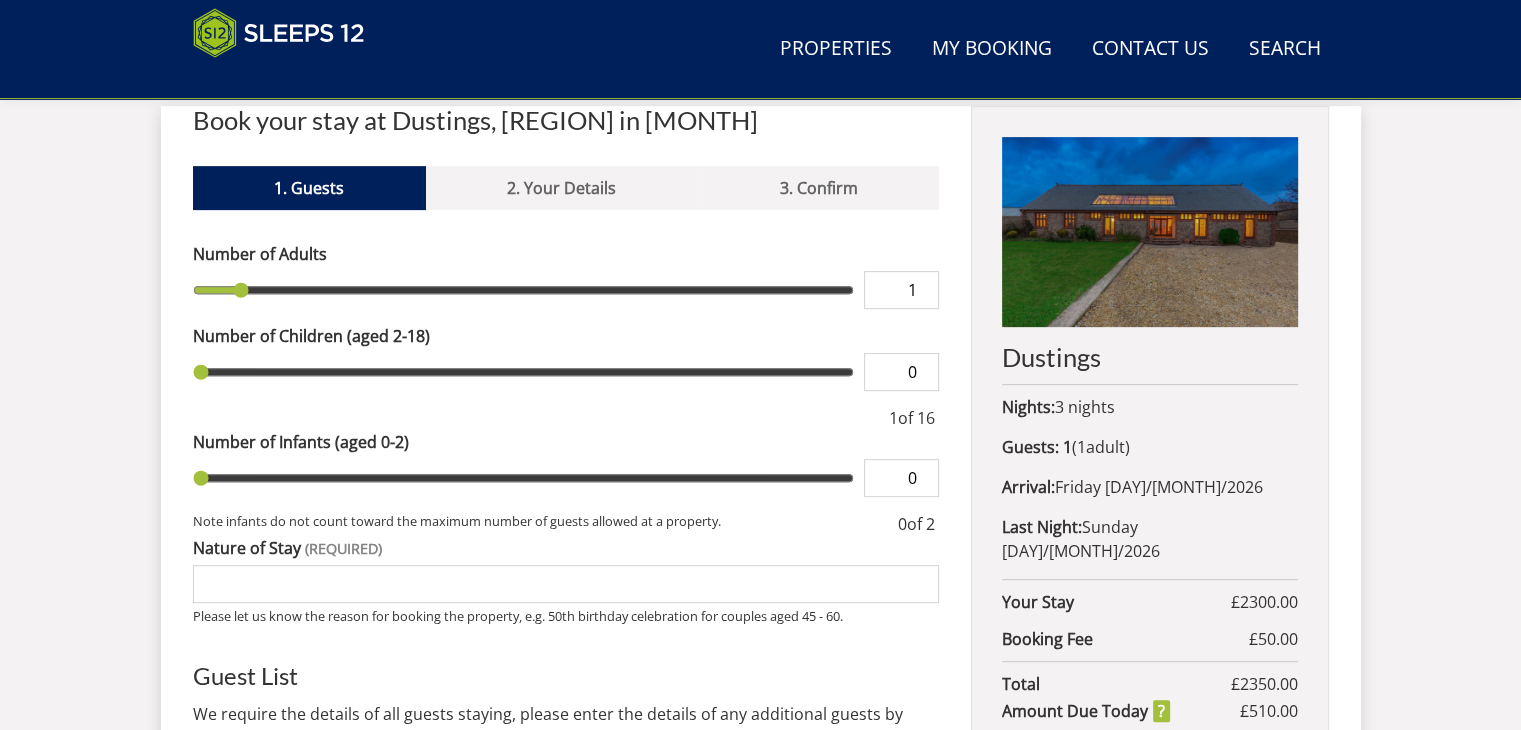 type on "14" 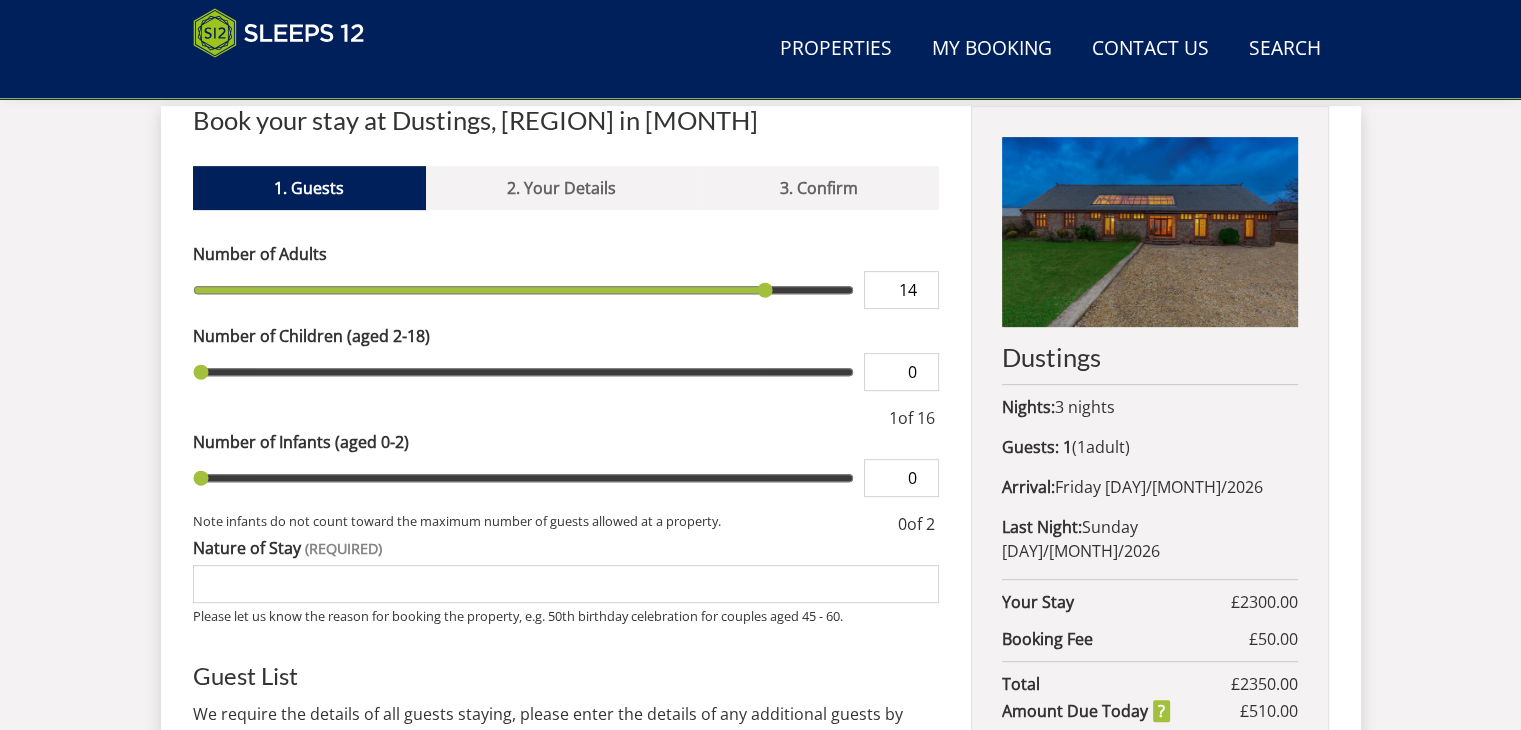 click at bounding box center [524, 290] 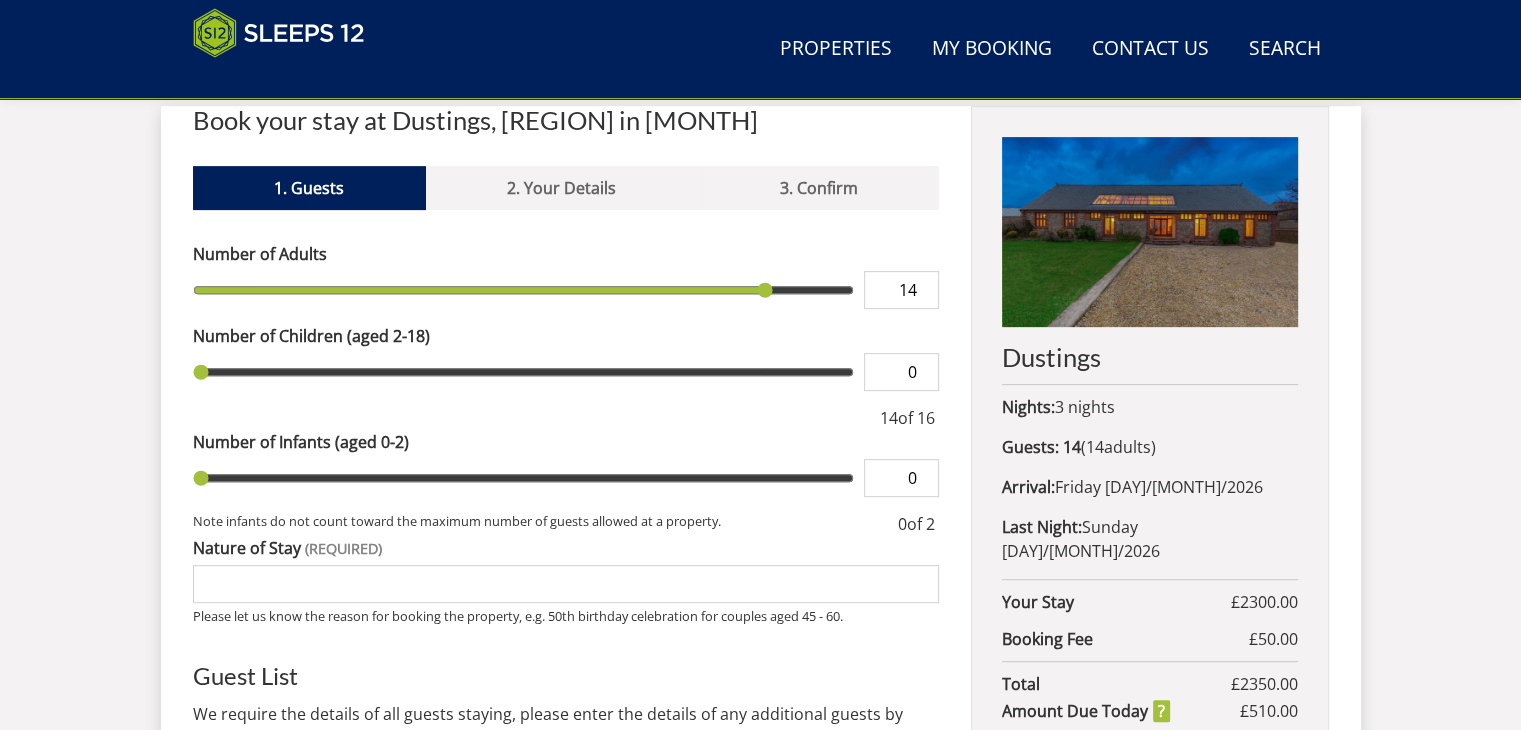 type on "16" 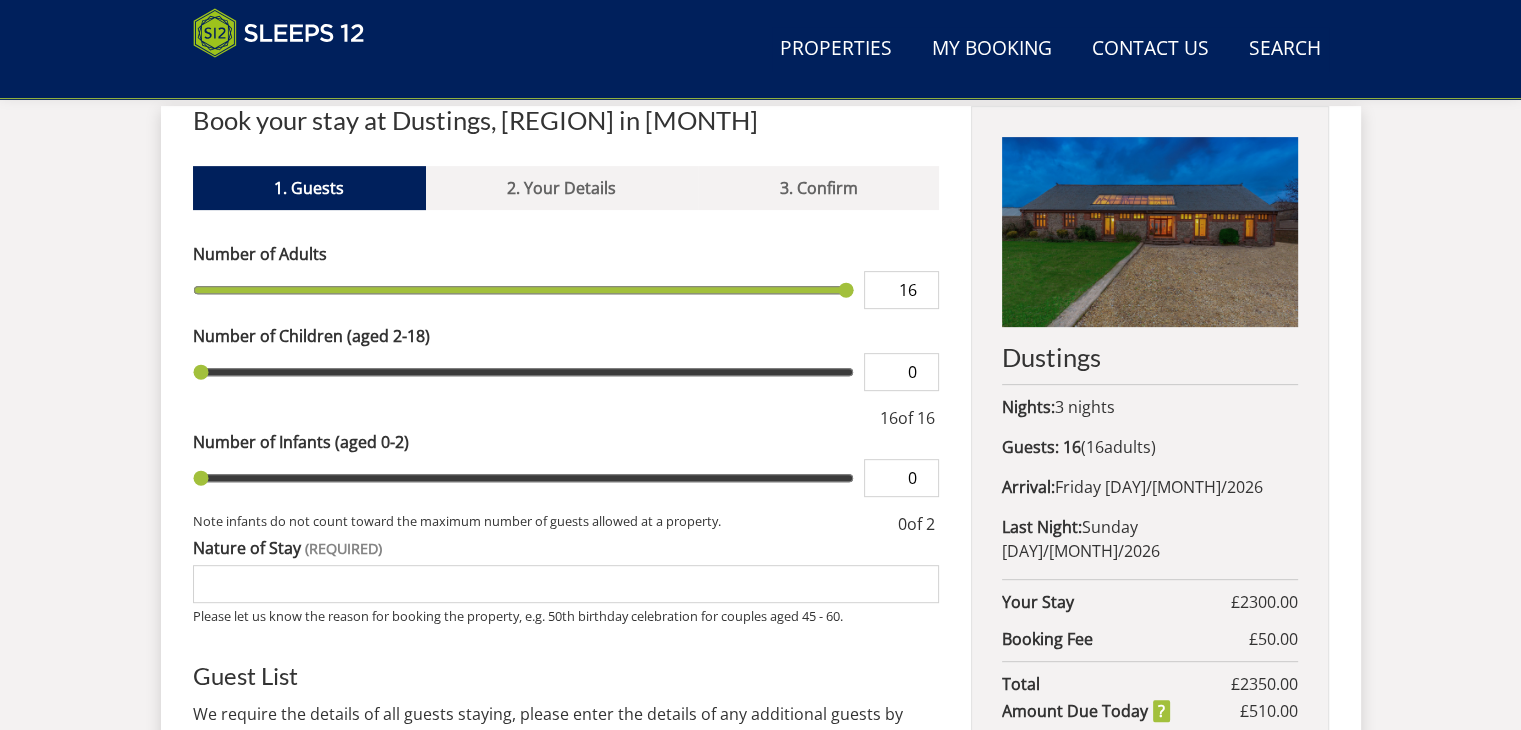 type on "16" 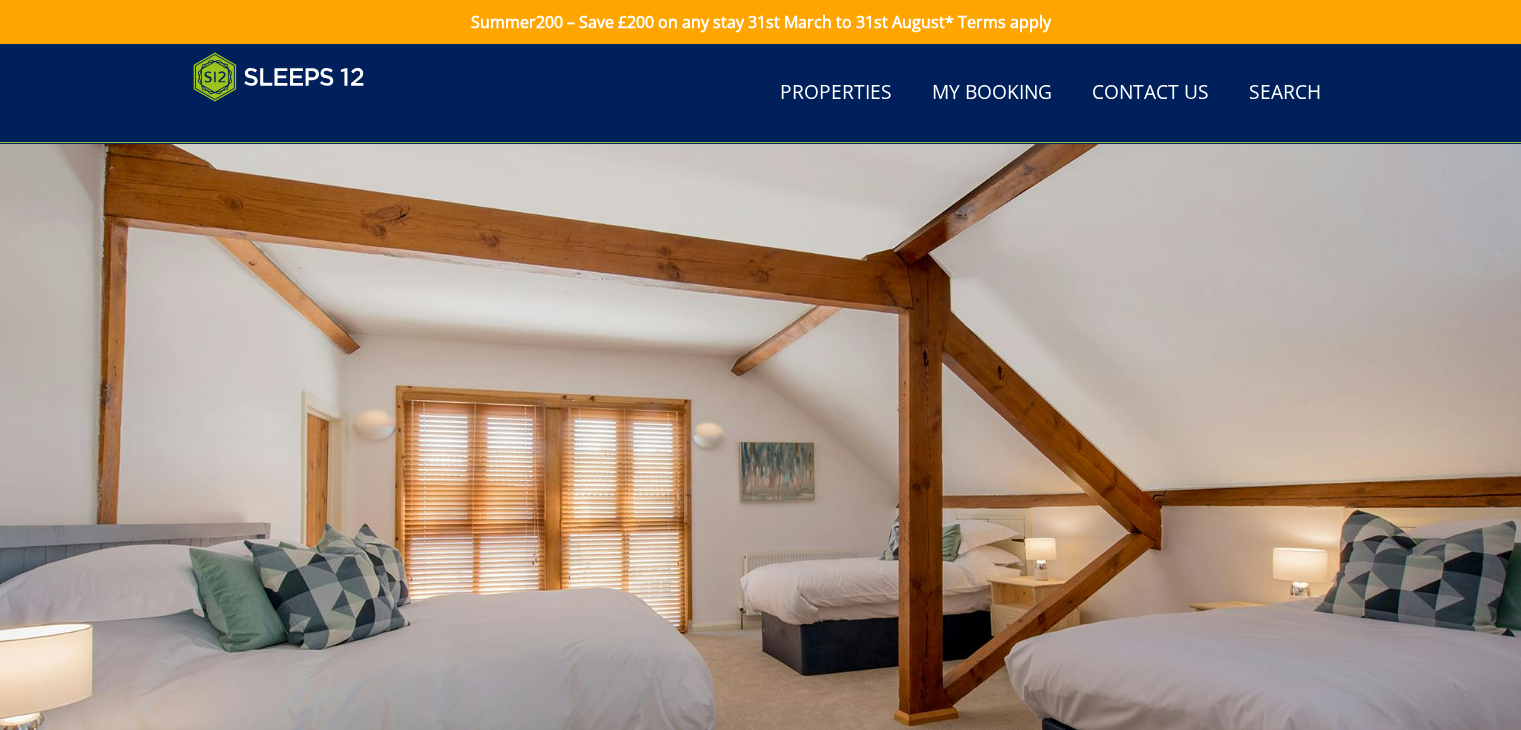 scroll, scrollTop: 363, scrollLeft: 0, axis: vertical 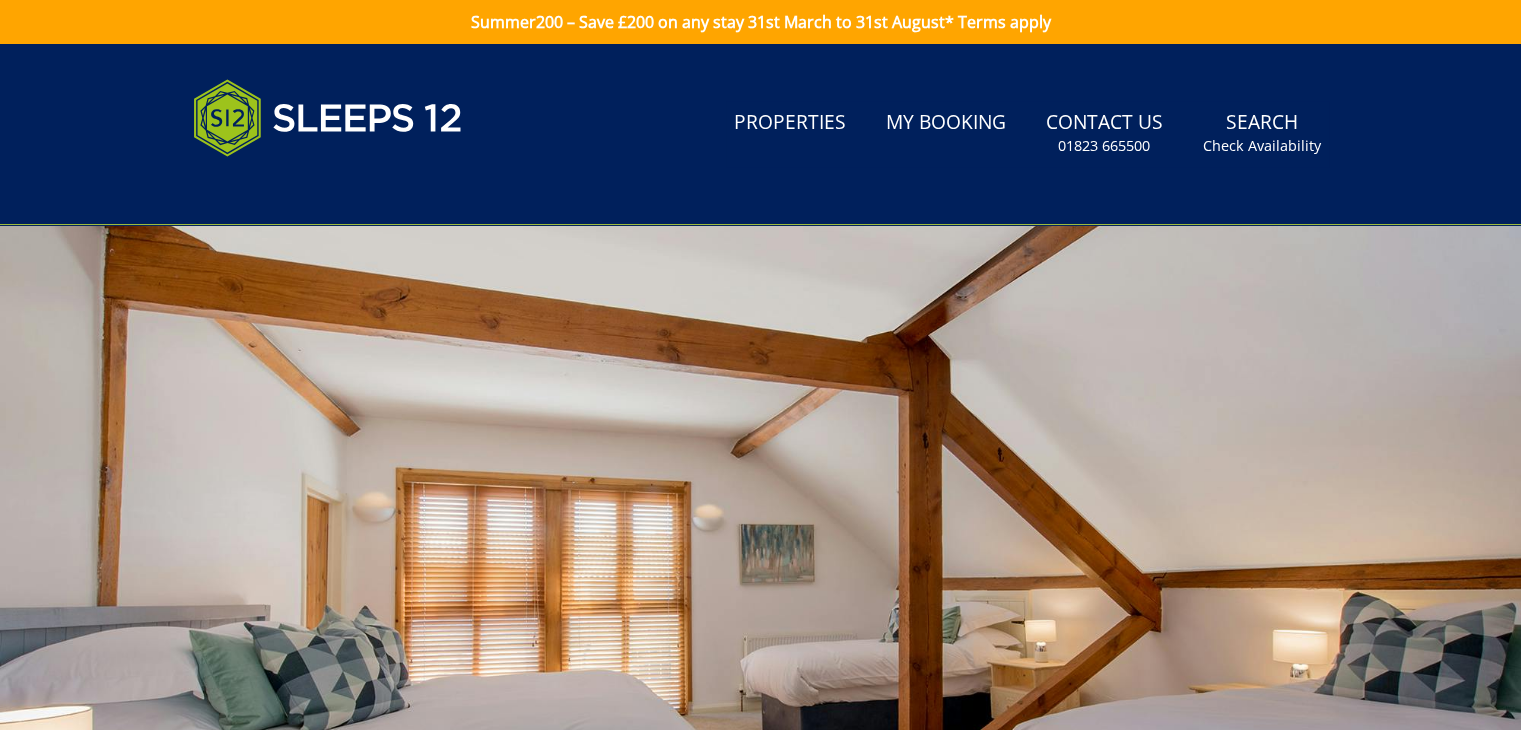 select on "16" 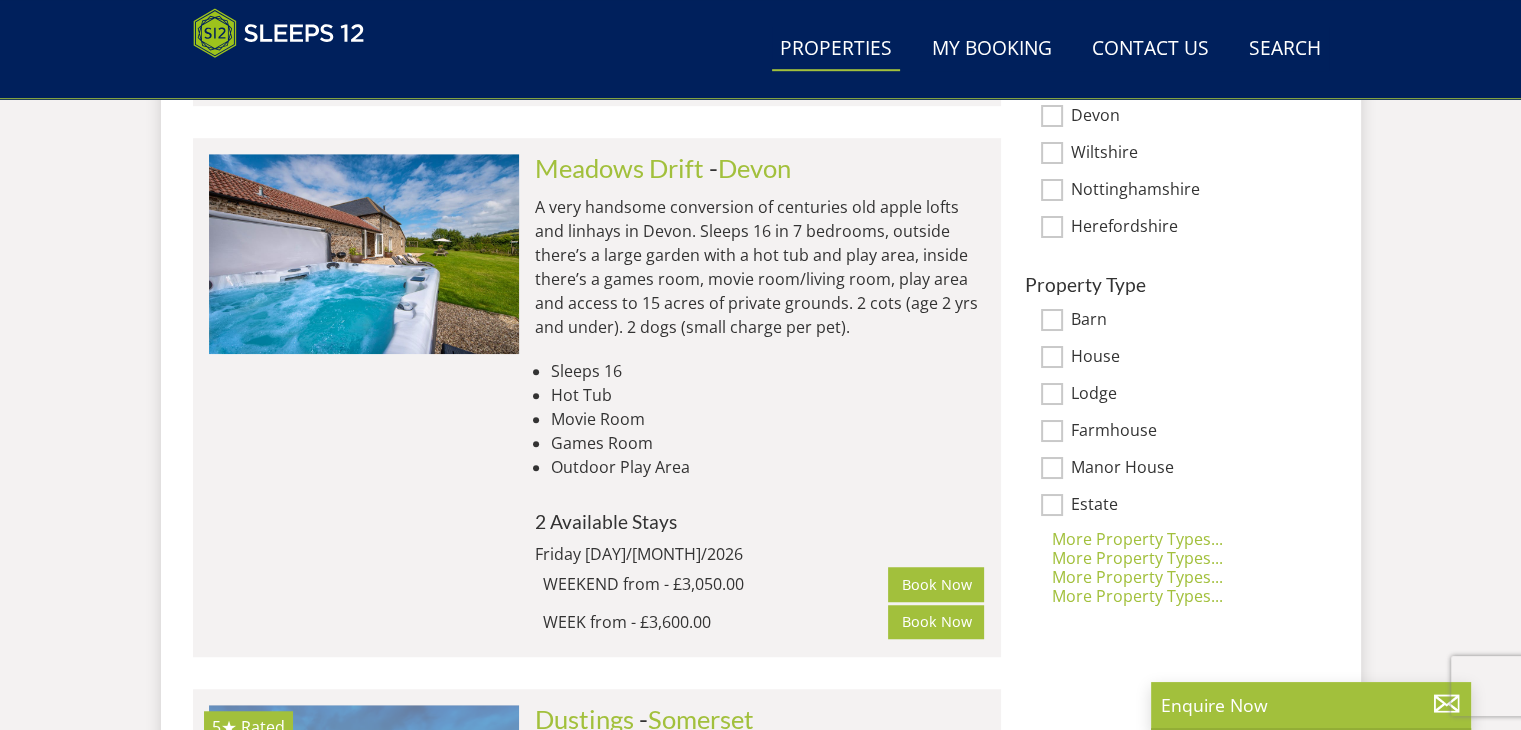 scroll, scrollTop: 1372, scrollLeft: 0, axis: vertical 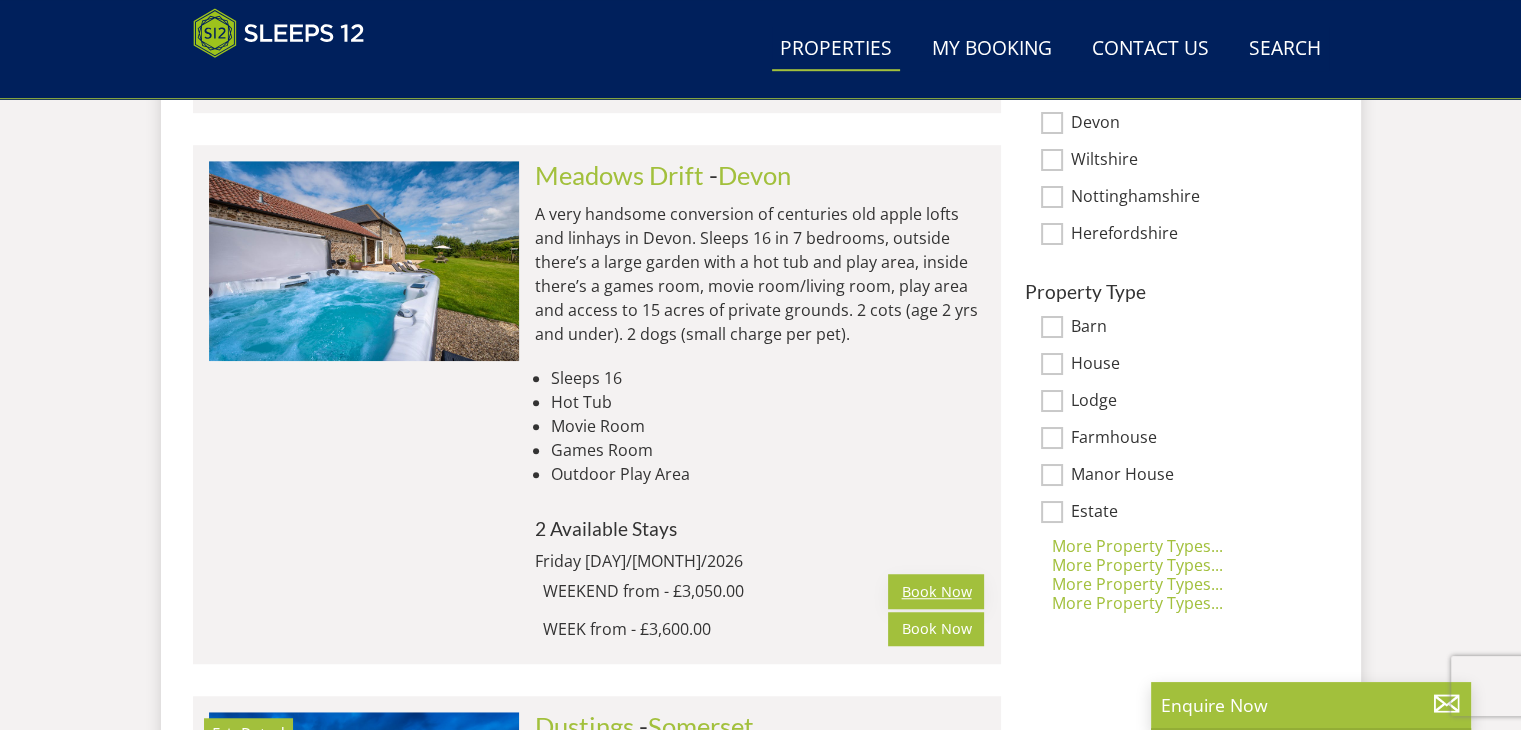 click on "Book Now" at bounding box center [936, 591] 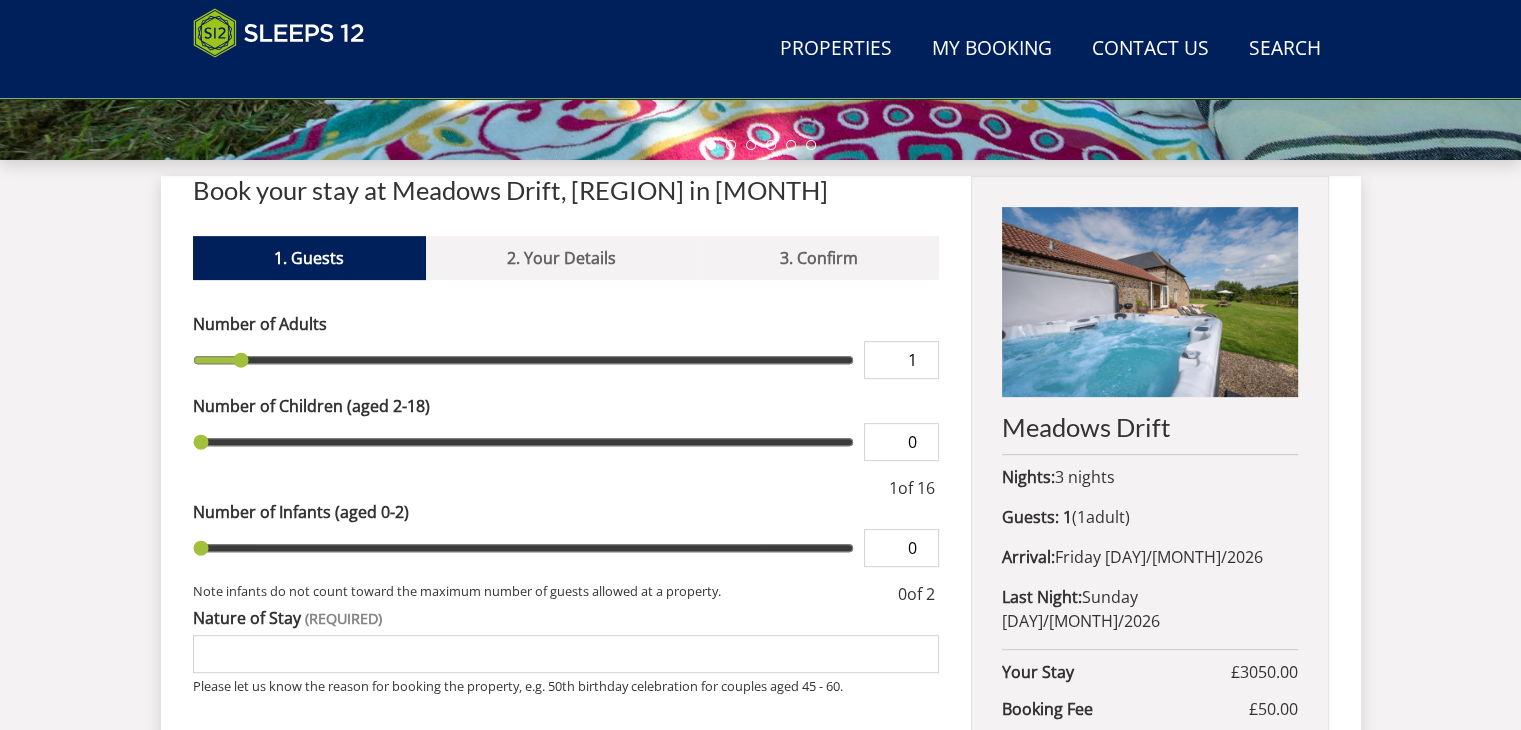 scroll, scrollTop: 687, scrollLeft: 0, axis: vertical 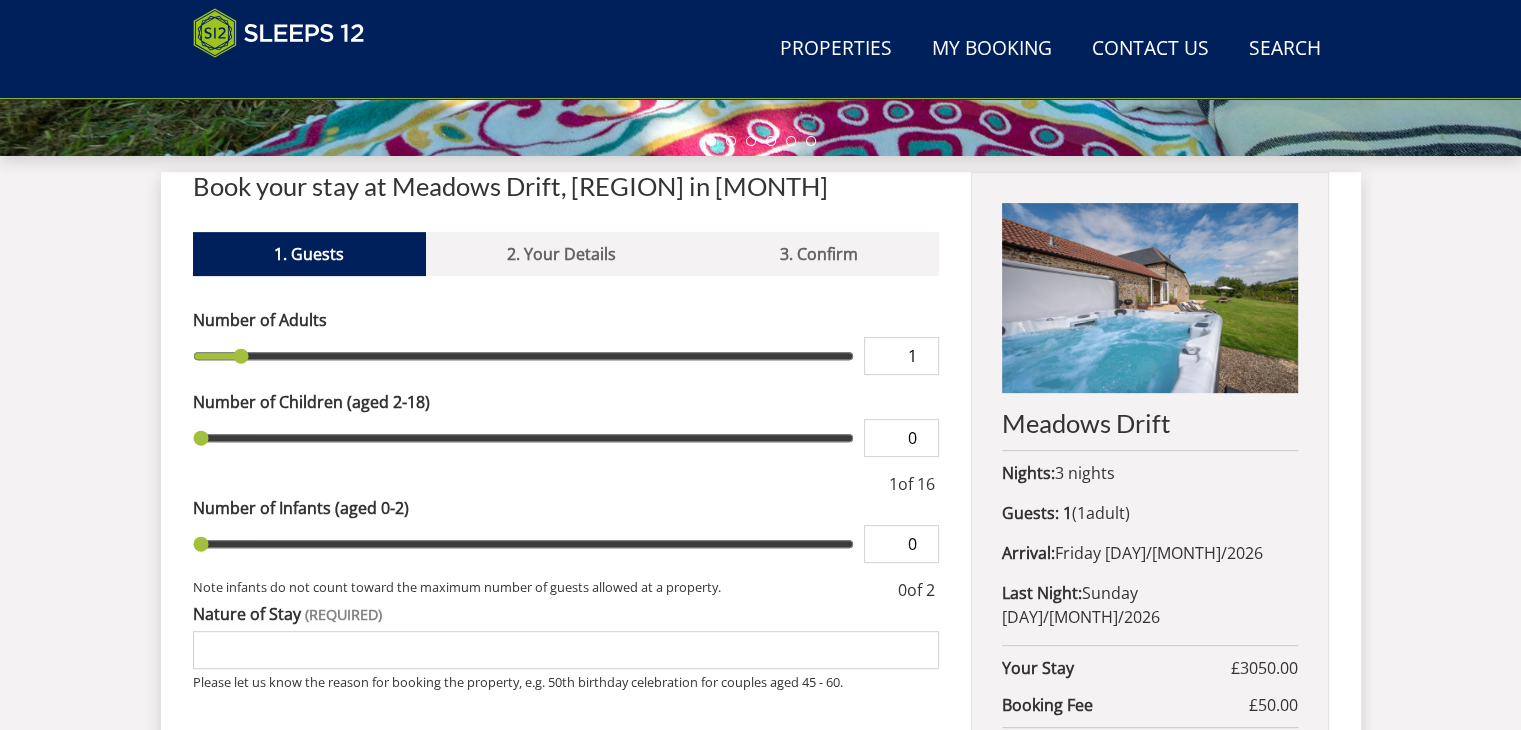 click on "1" at bounding box center [901, 356] 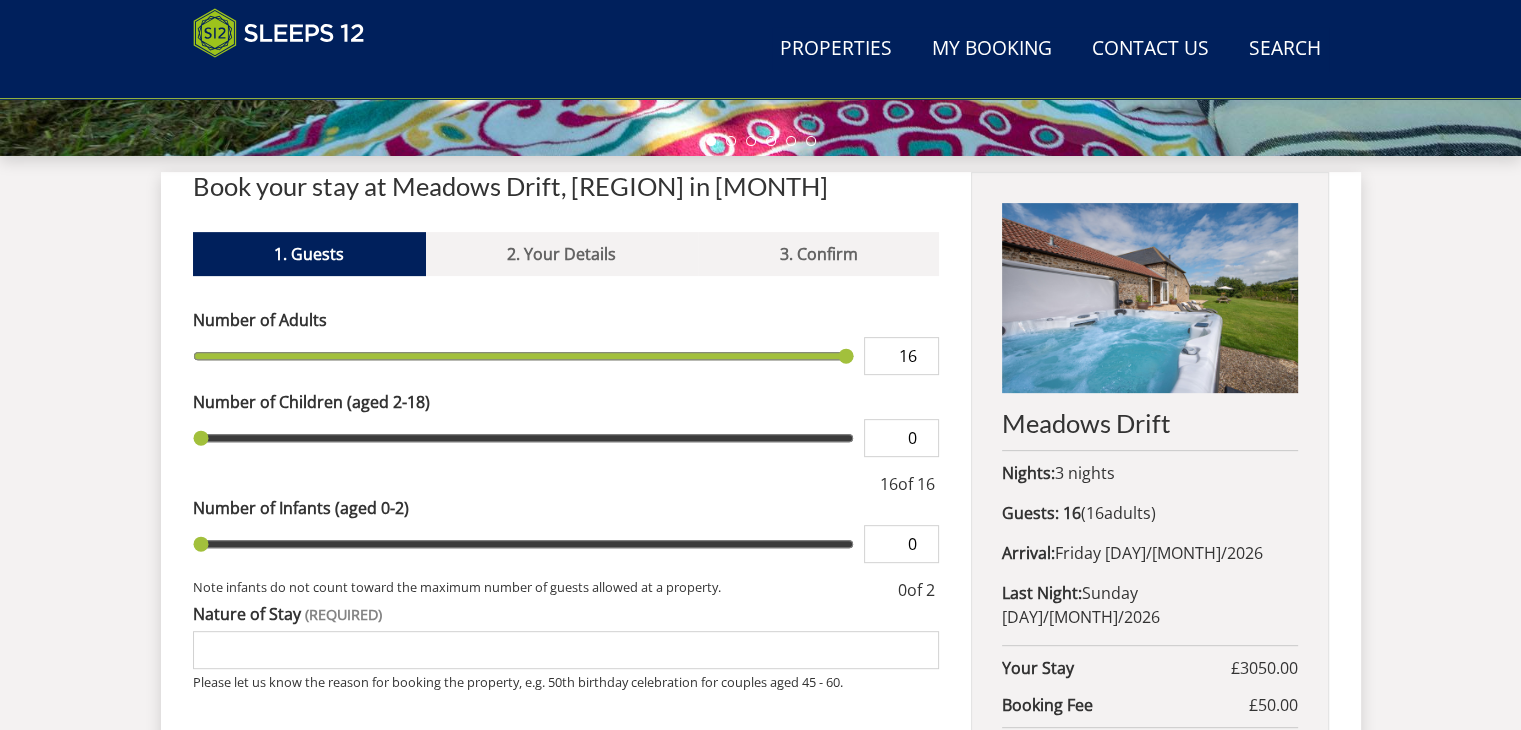 type on "16" 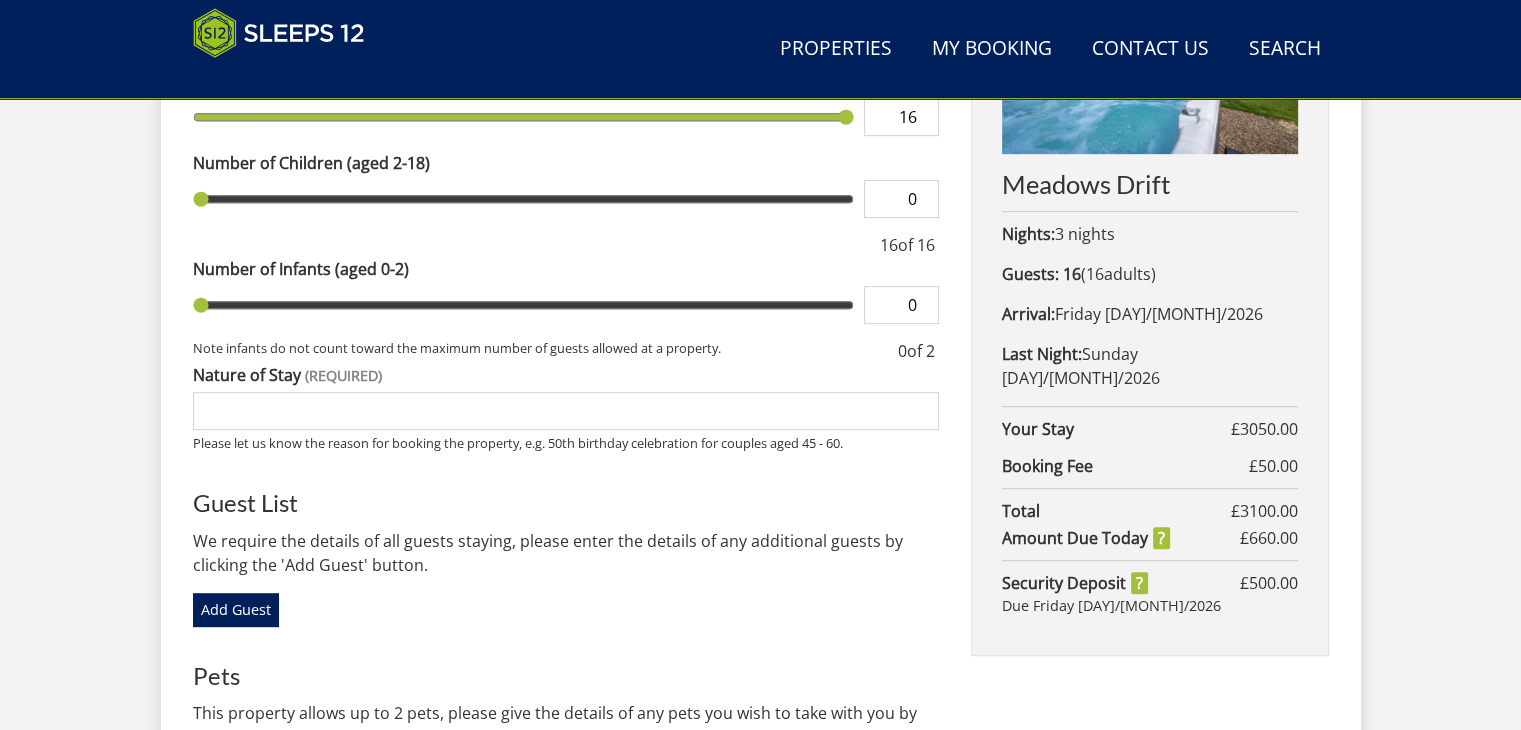 scroll, scrollTop: 927, scrollLeft: 0, axis: vertical 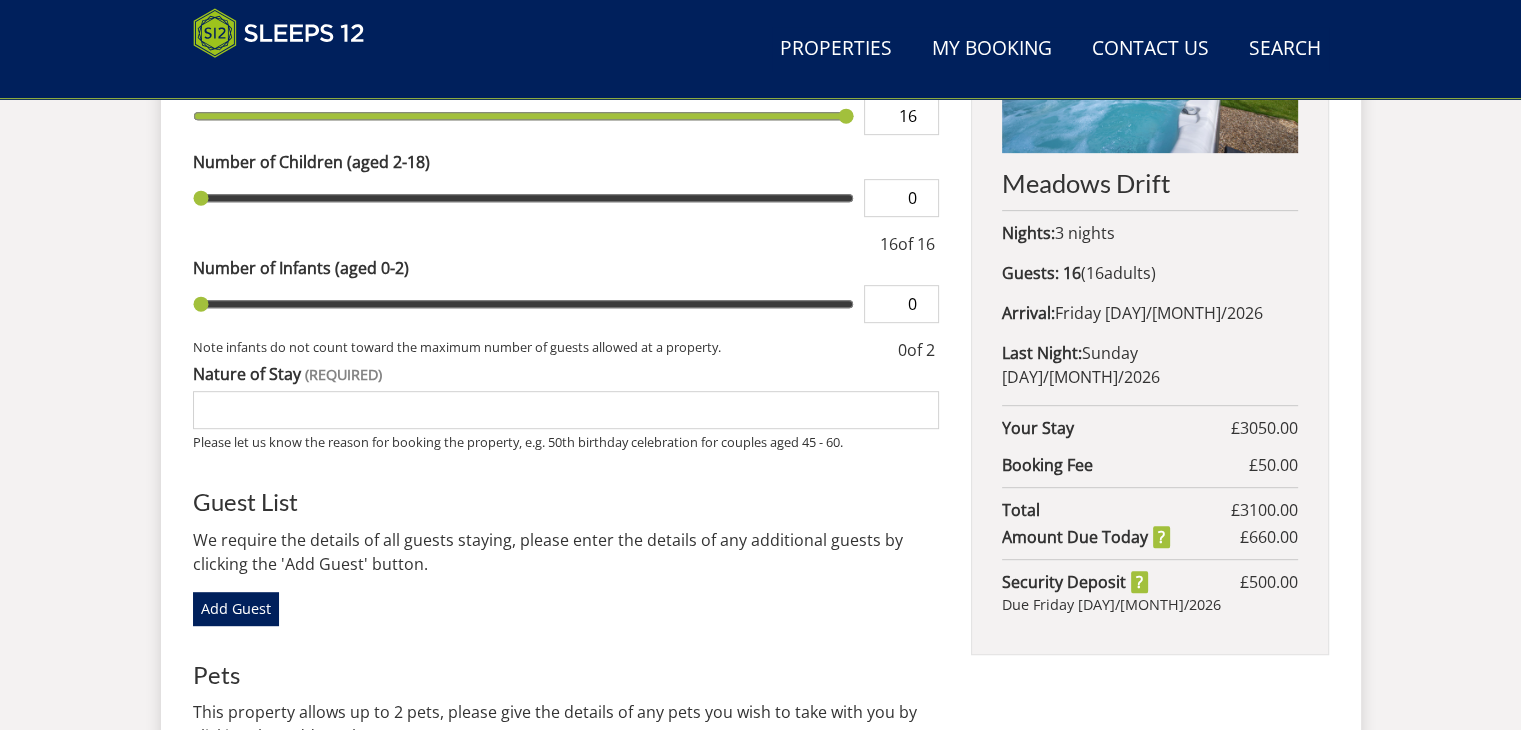 click on "Nature of Stay" at bounding box center (566, 410) 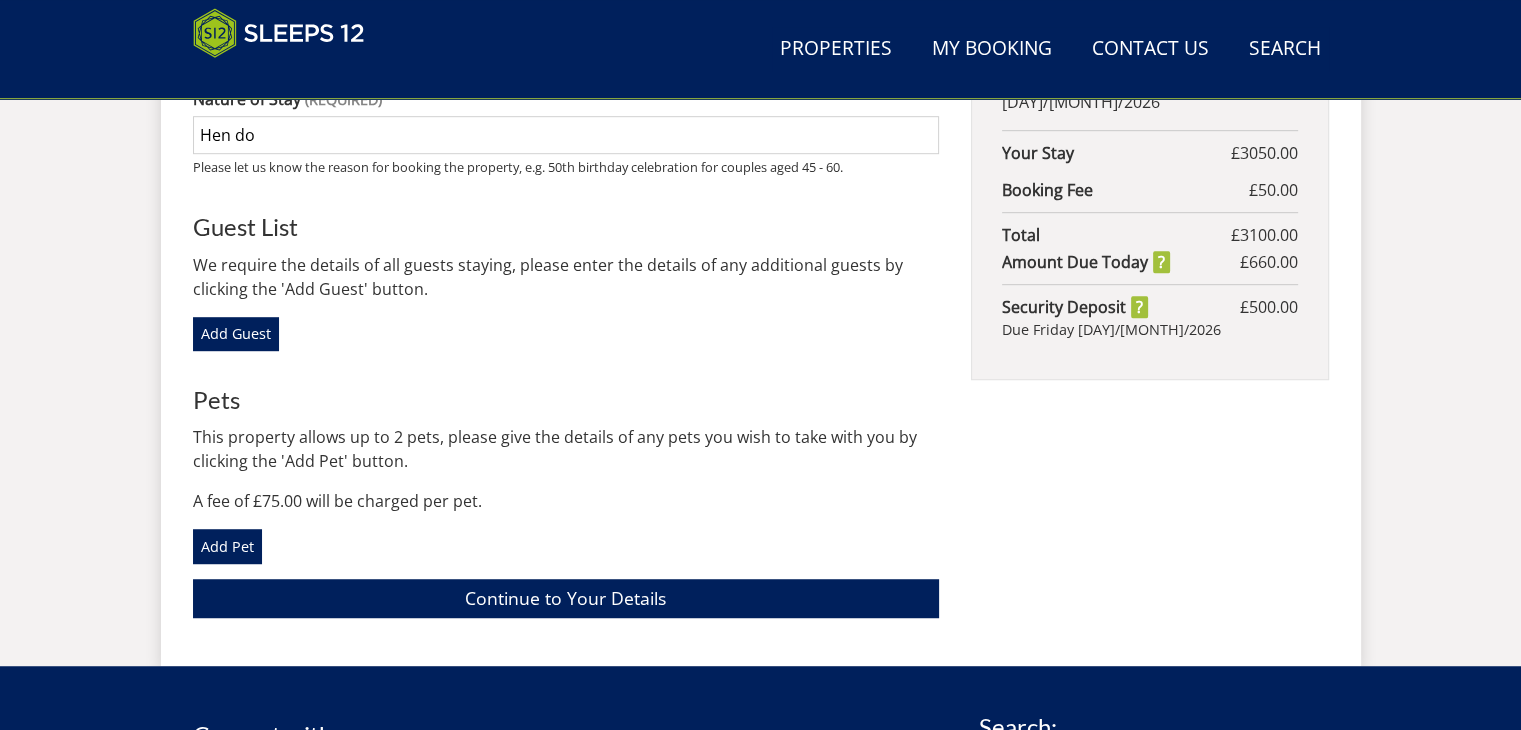 scroll, scrollTop: 1207, scrollLeft: 0, axis: vertical 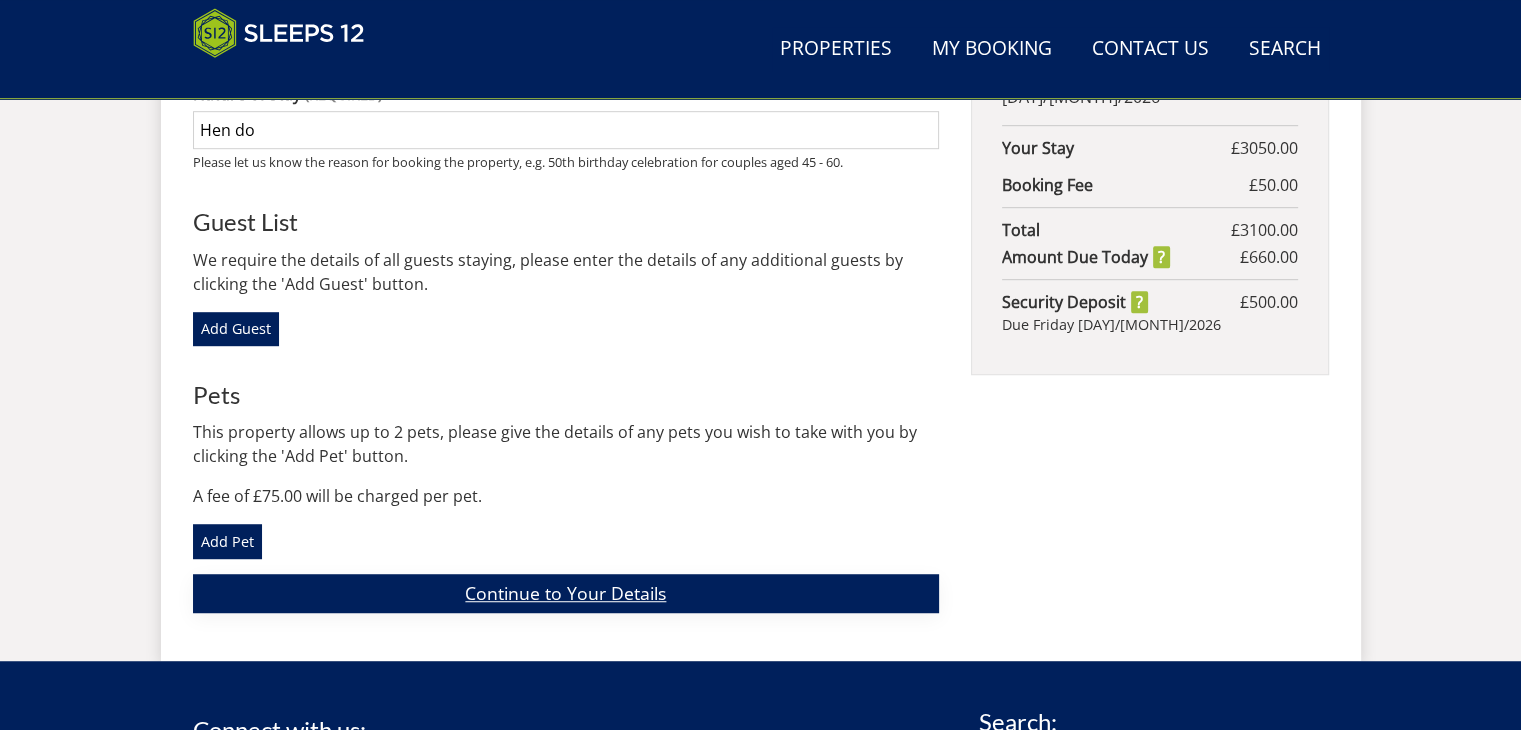 type on "Hen do" 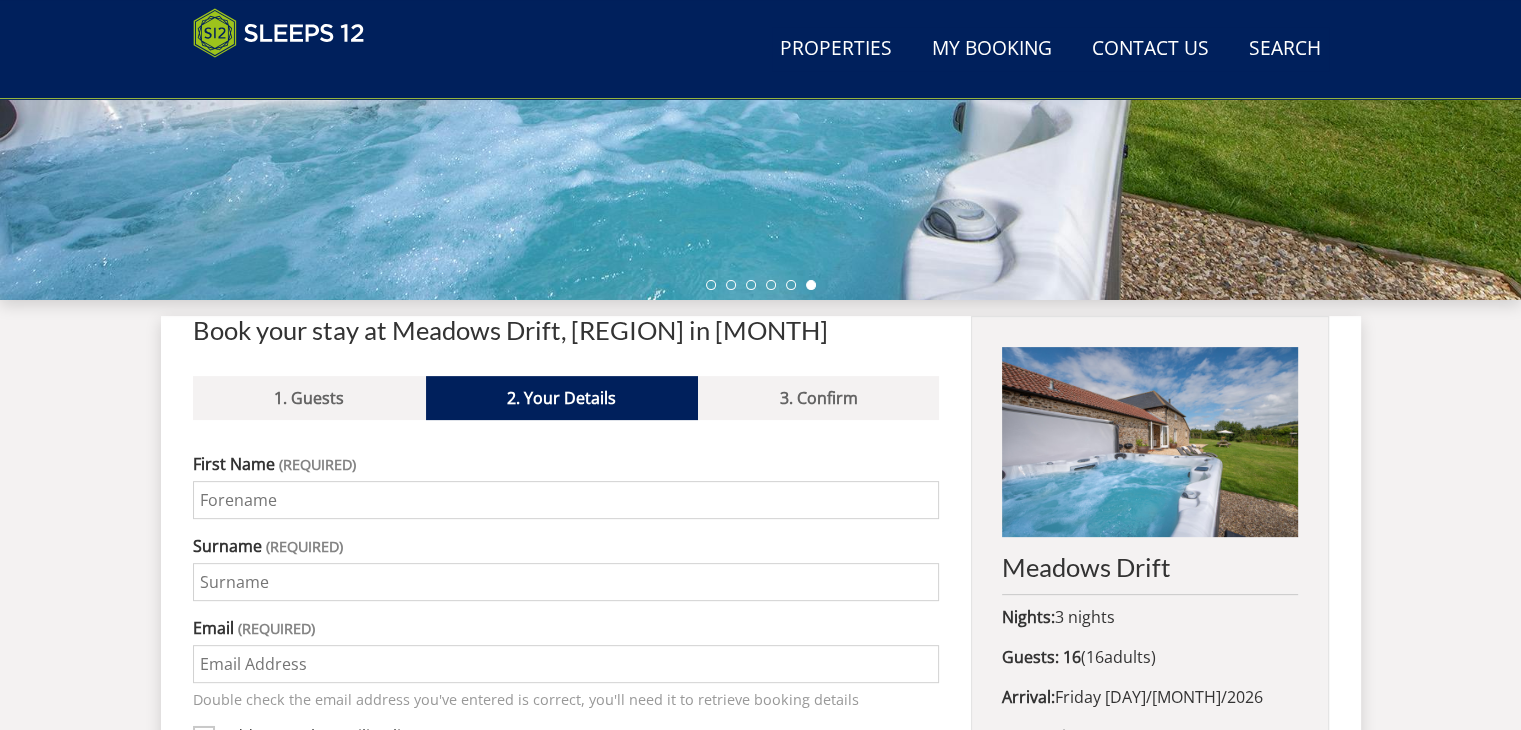 scroll, scrollTop: 535, scrollLeft: 0, axis: vertical 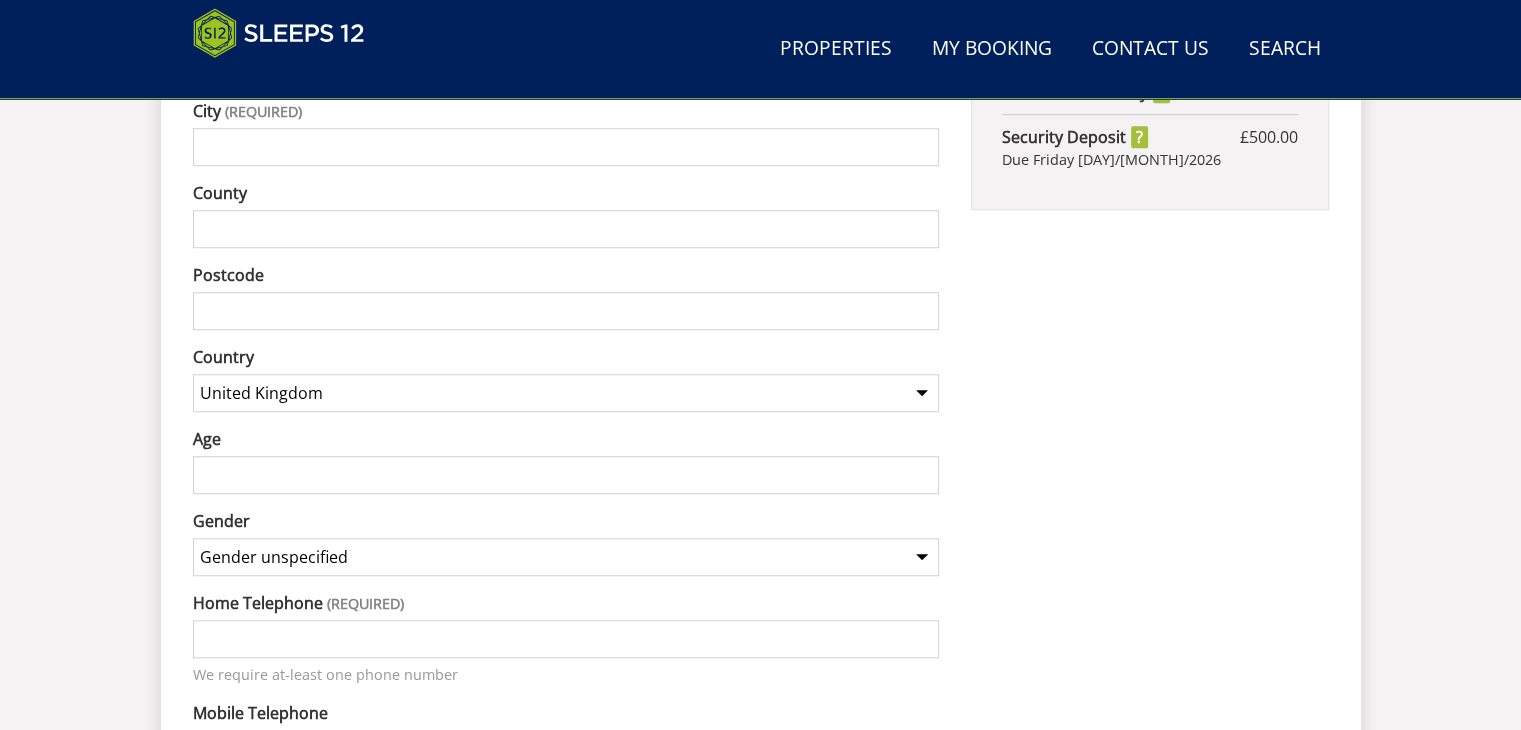 select on "16" 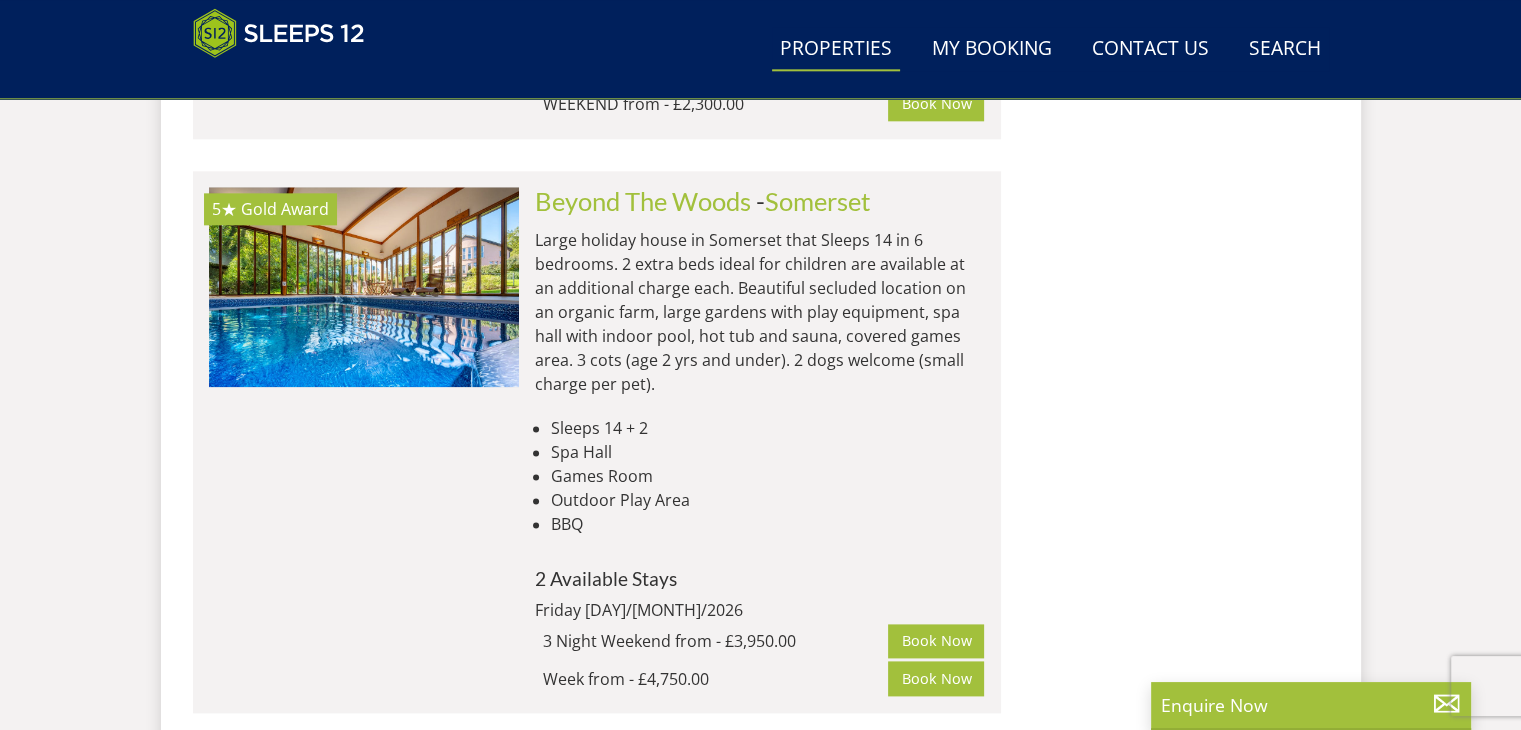 scroll, scrollTop: 2448, scrollLeft: 0, axis: vertical 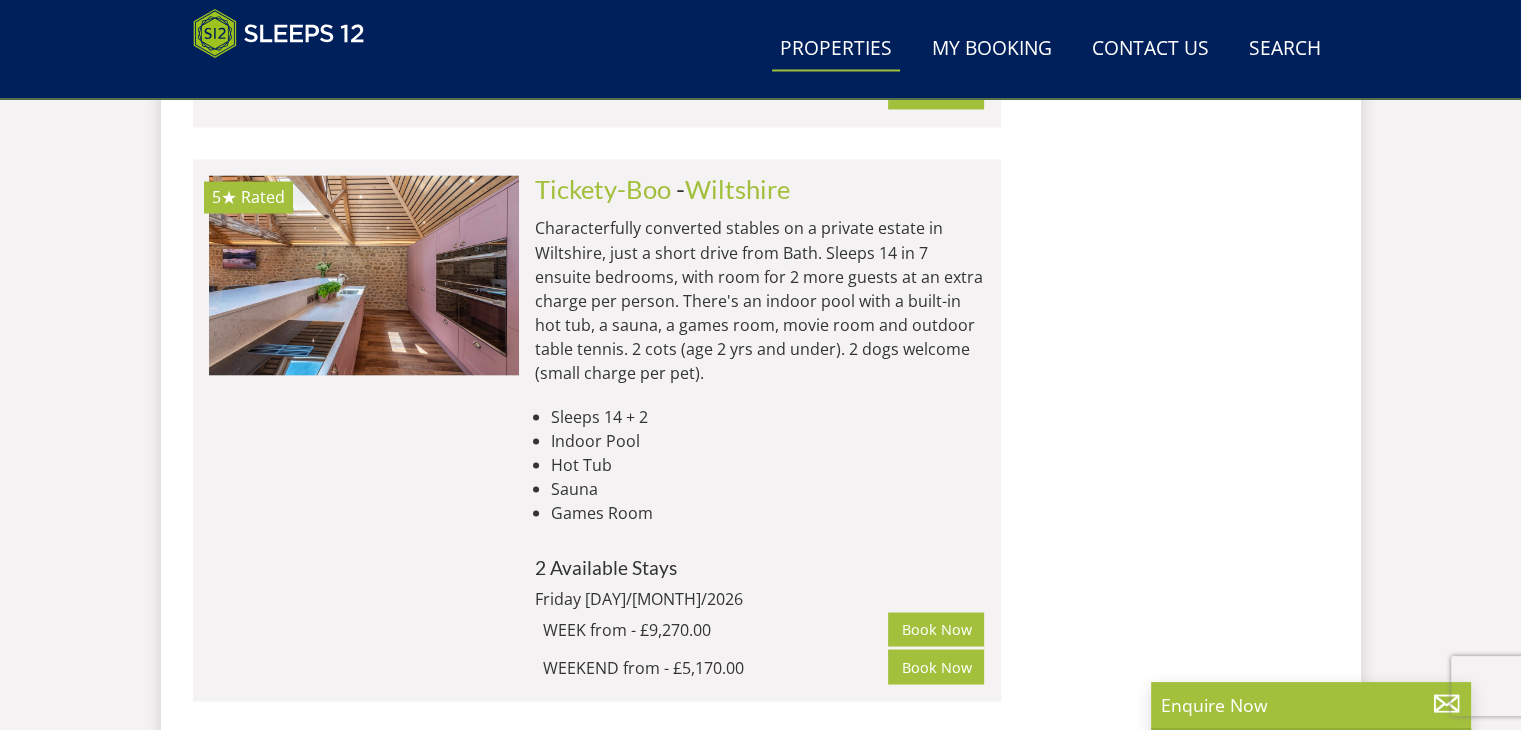 click on "Tickety-Boo
-  Wiltshire
Characterfully converted stables on a private estate in Wiltshire, just a short drive from Bath. Sleeps 14 in 7 ensuite bedrooms,  with room for 2 more guests at an extra charge per person. There's an indoor pool with a built-in hot tub, a sauna, a games room, movie room and outdoor table tennis. 2 cots (age 2 yrs and under). 2 dogs welcome (small charge per pet).
Sleeps 14 + 2
Indoor Pool
Hot Tub
Sauna
Games Room
2 Available Stays
Friday 19/06/2026
WEEK from - £9,270.00
Book Now
WEEKEND from - £5,170.00
Book Now" at bounding box center [752, 430] 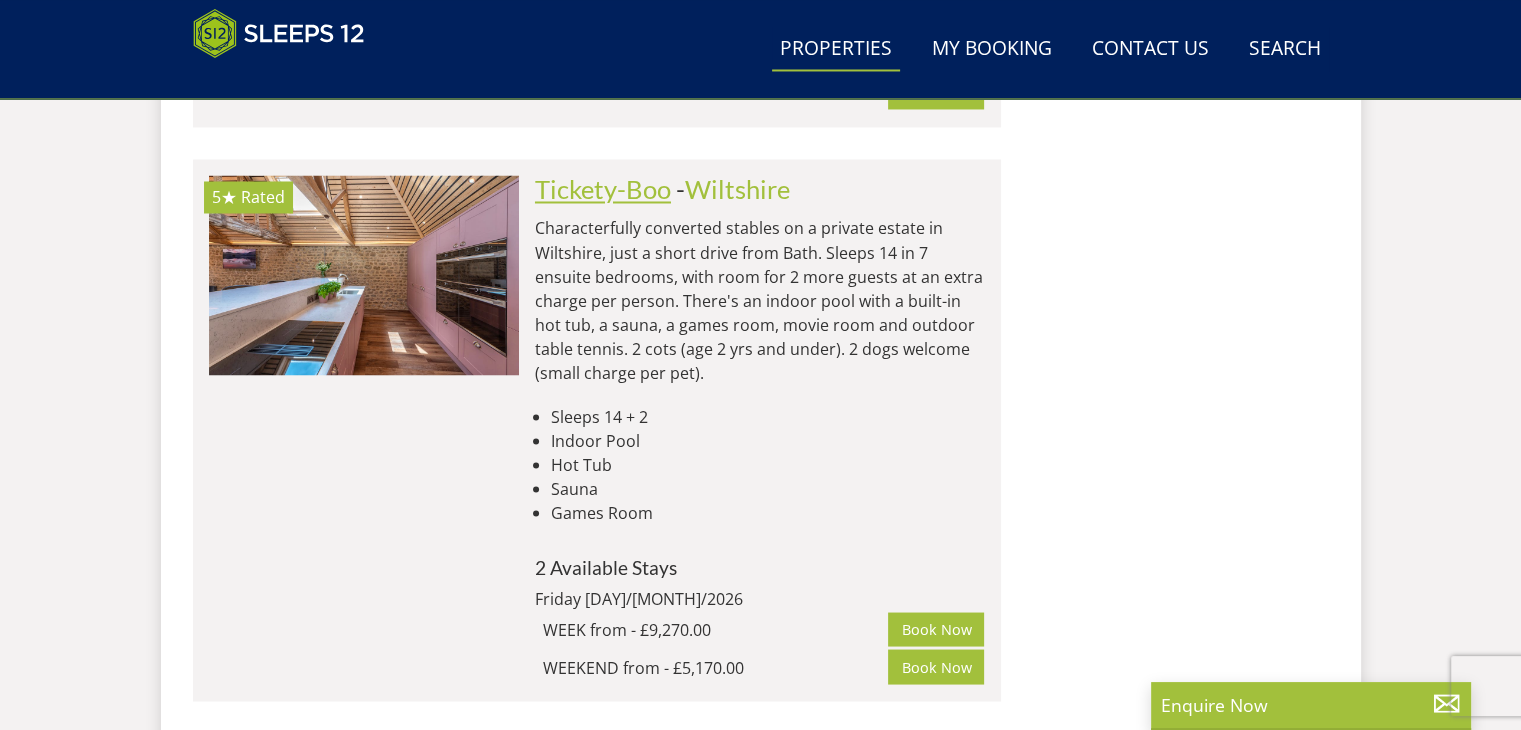 click on "Tickety-Boo" at bounding box center (603, 189) 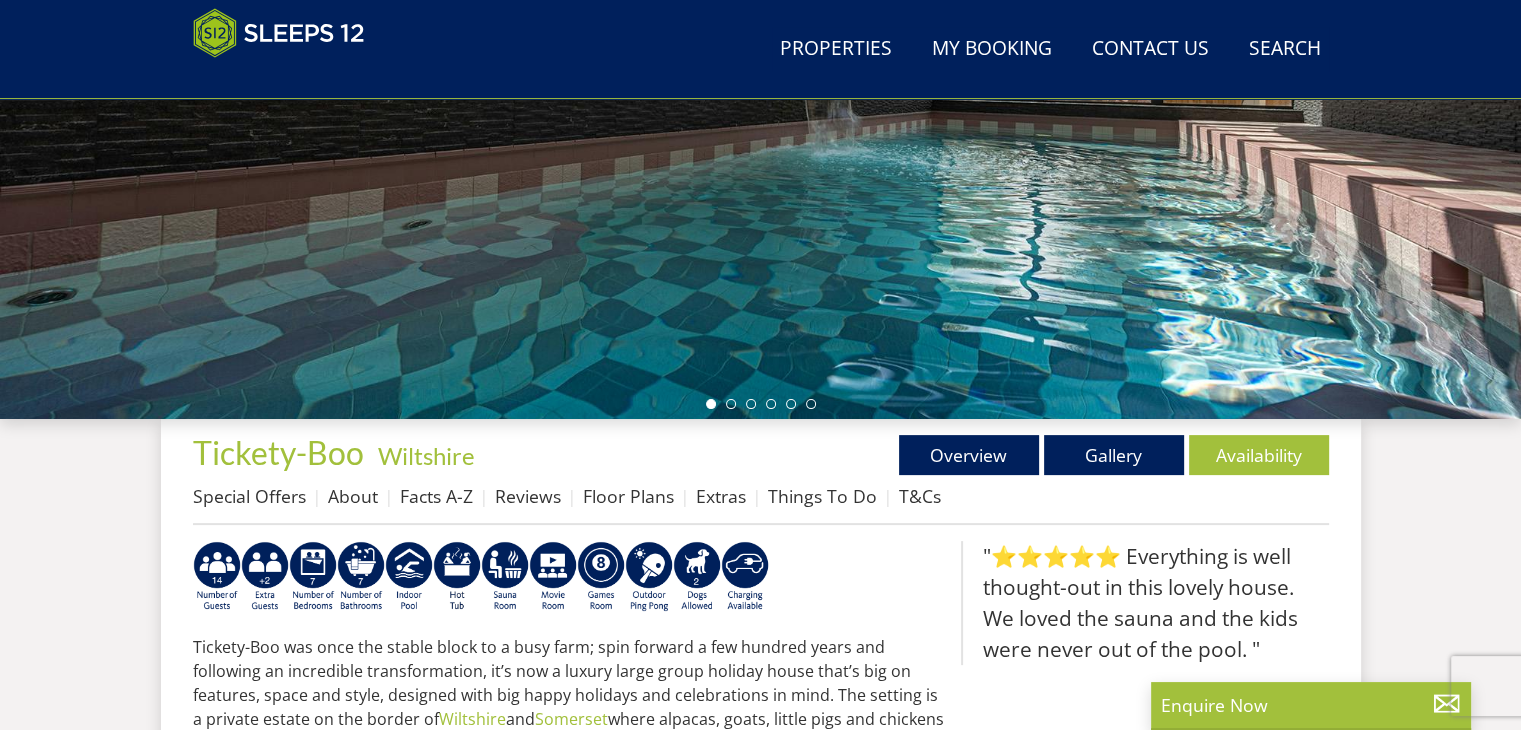 scroll, scrollTop: 426, scrollLeft: 0, axis: vertical 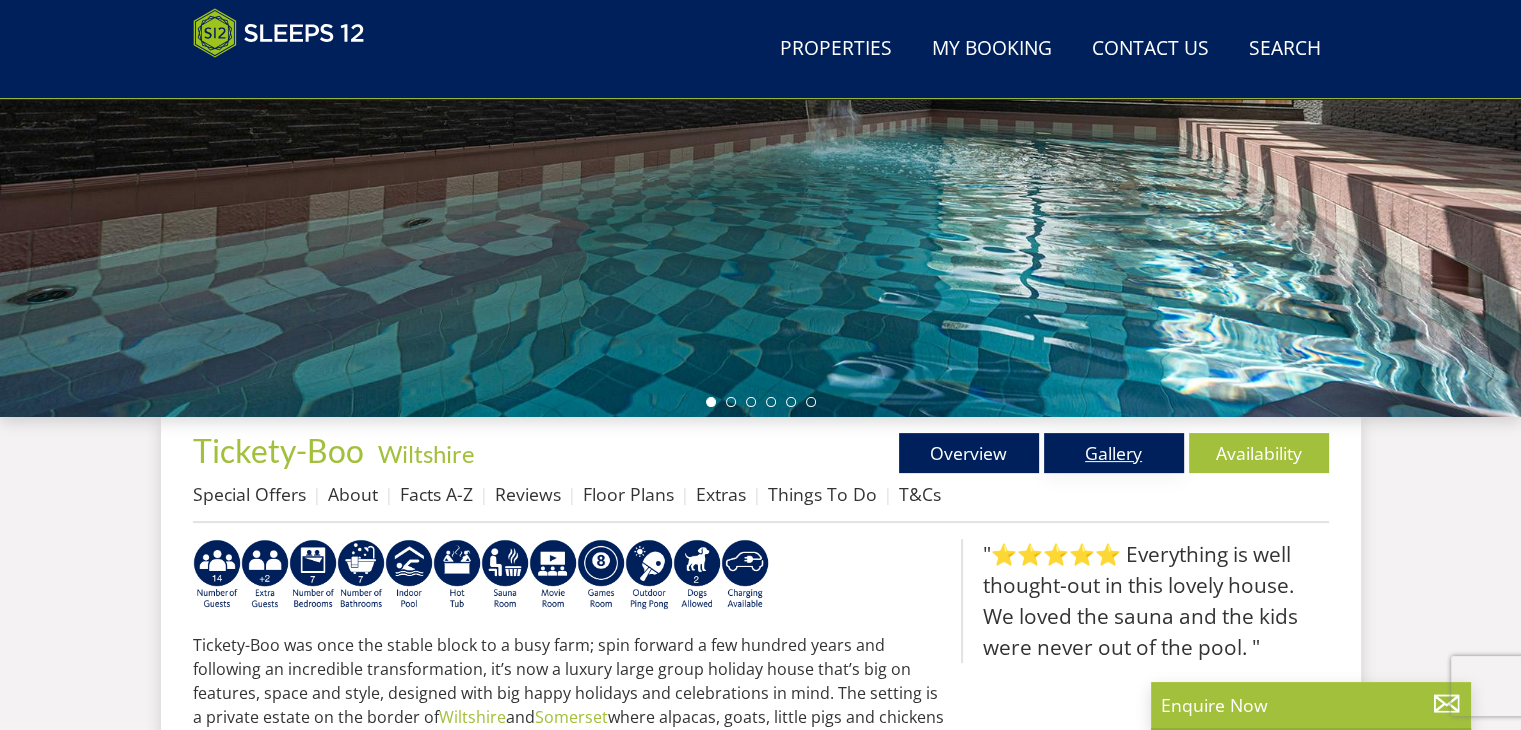 click on "Gallery" at bounding box center [1114, 453] 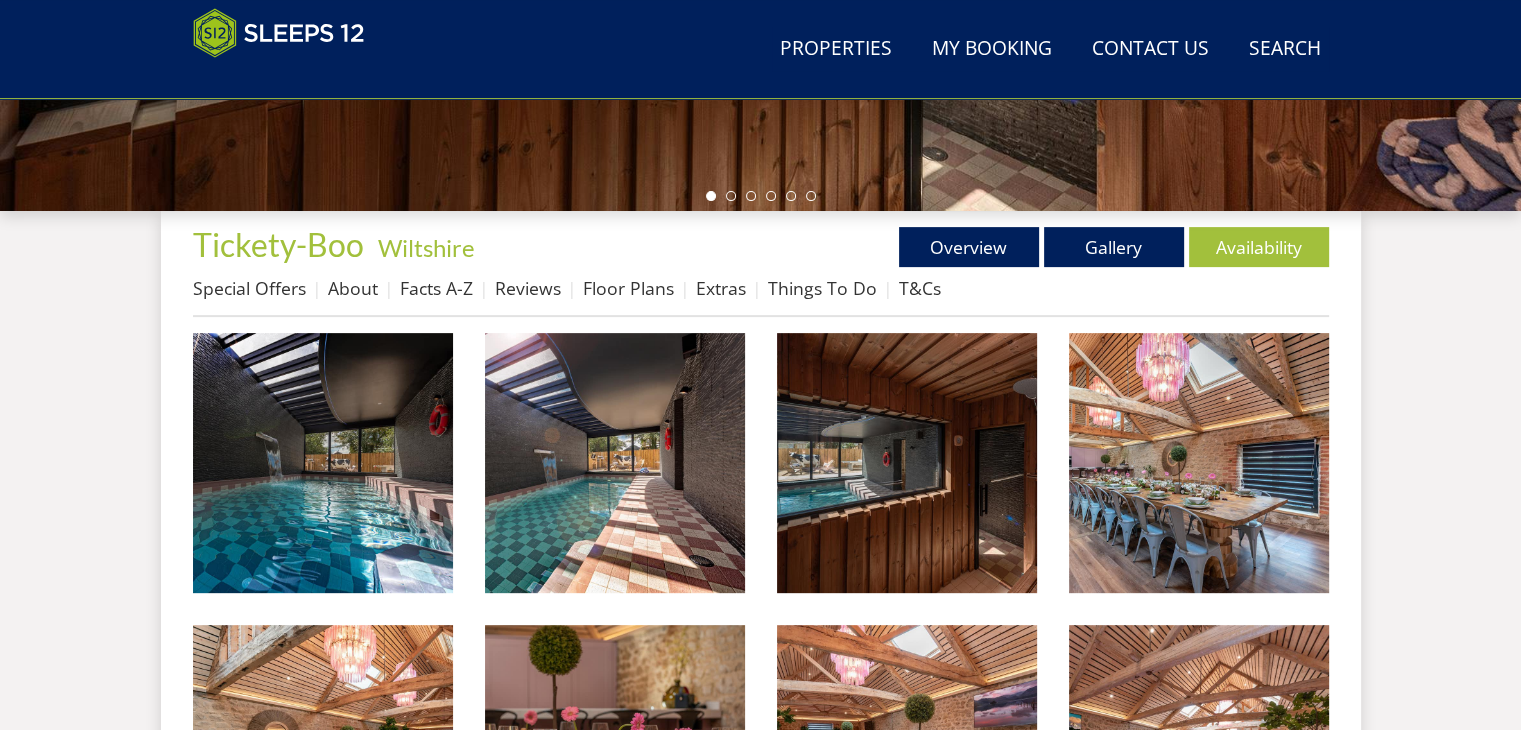 scroll, scrollTop: 632, scrollLeft: 0, axis: vertical 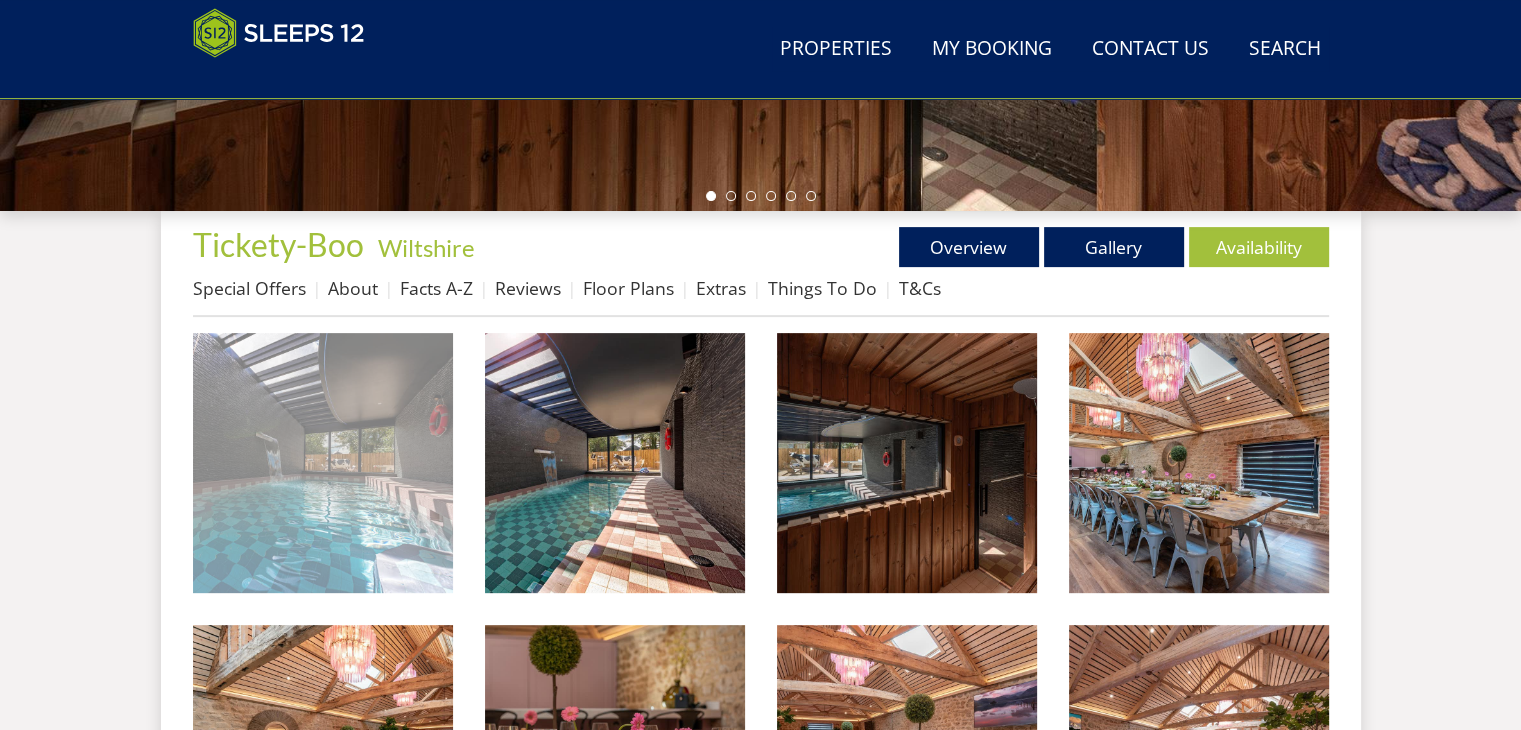 click at bounding box center (323, 463) 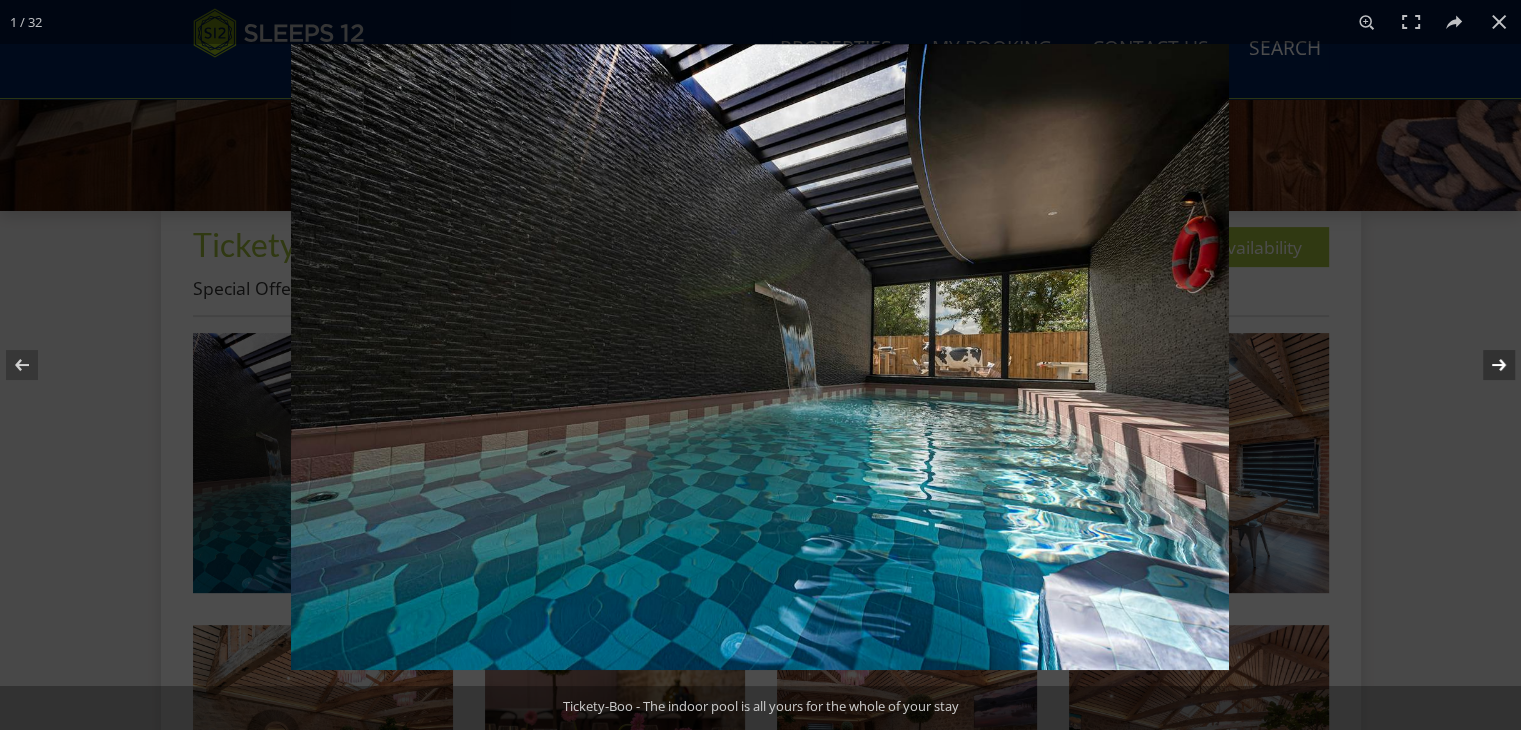 click at bounding box center (1486, 365) 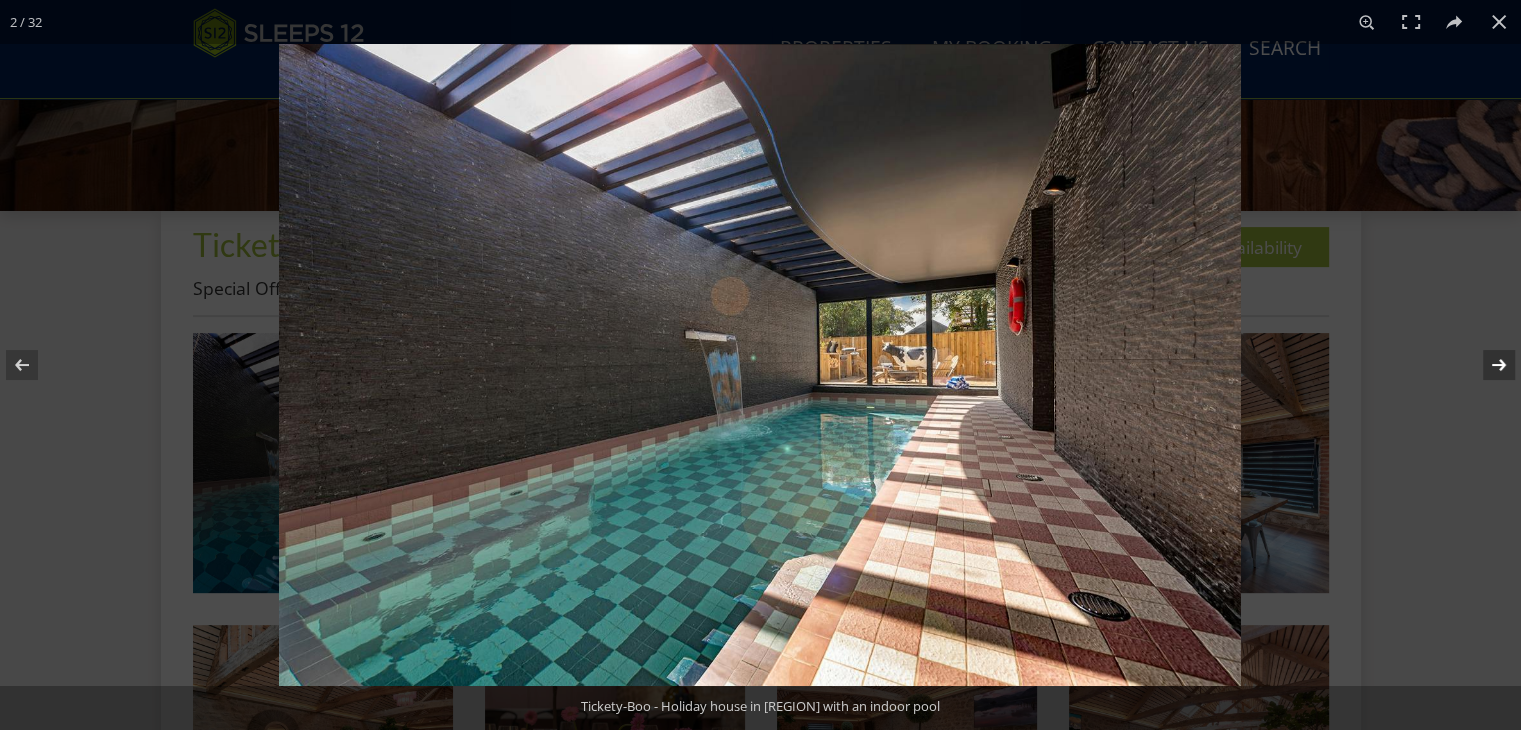 click at bounding box center (1486, 365) 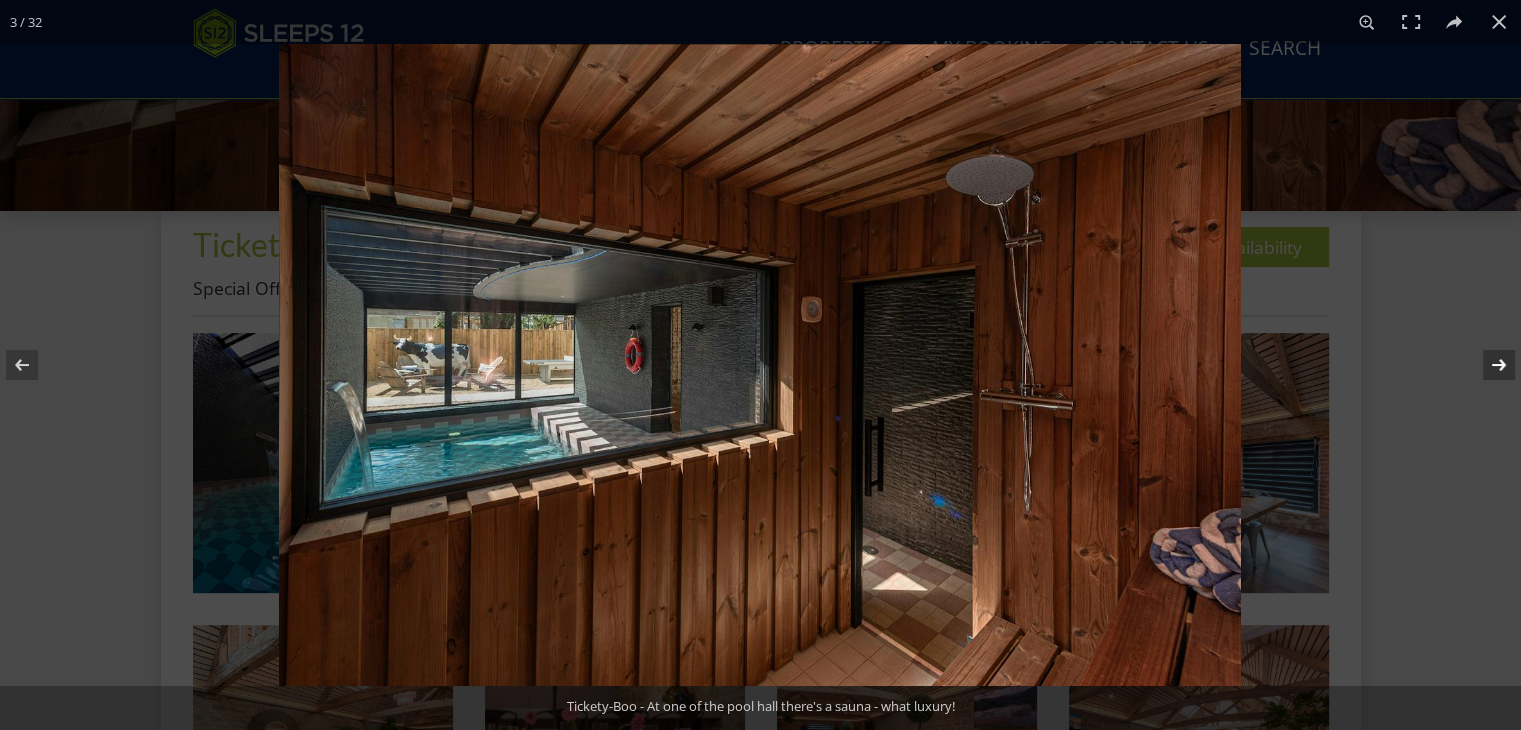click at bounding box center [1486, 365] 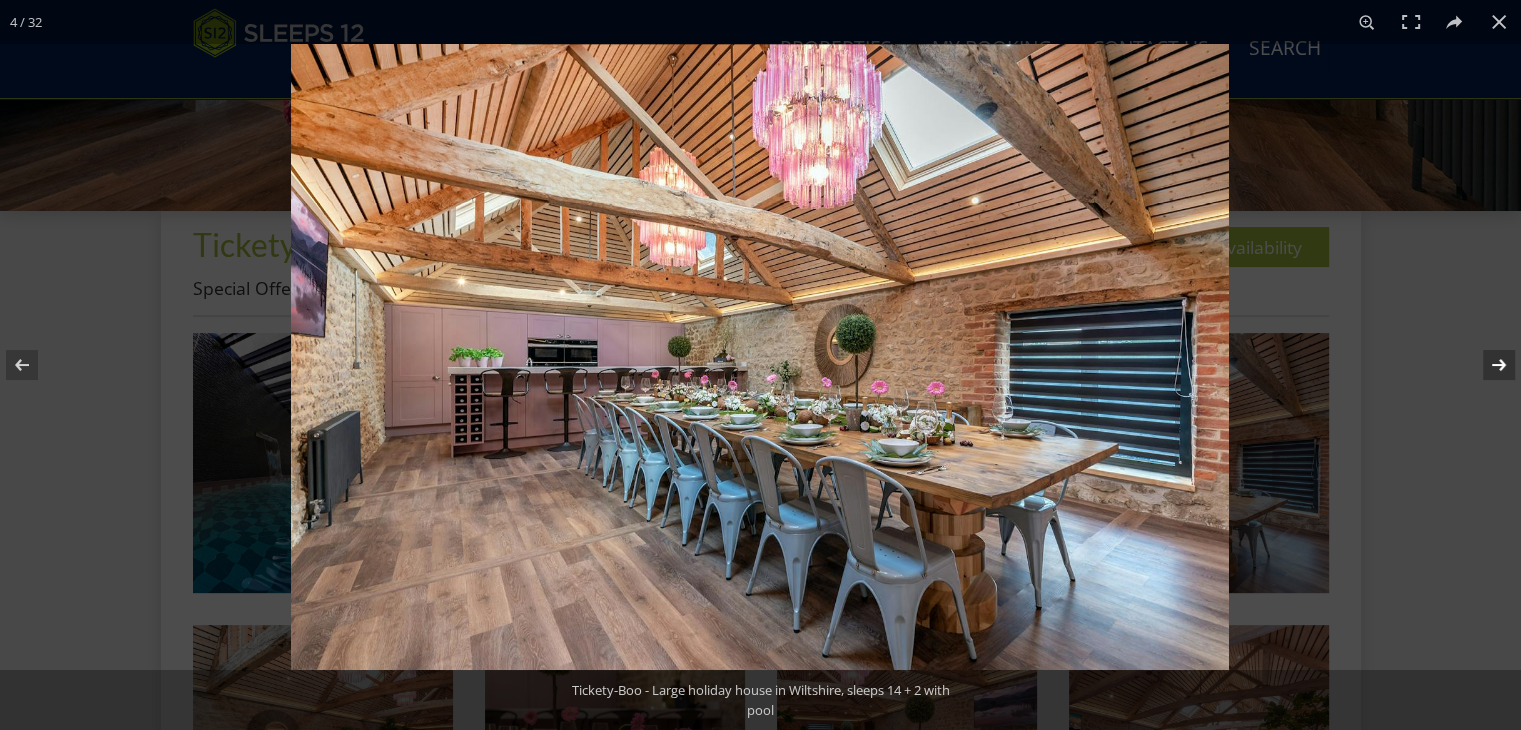 click at bounding box center (1486, 365) 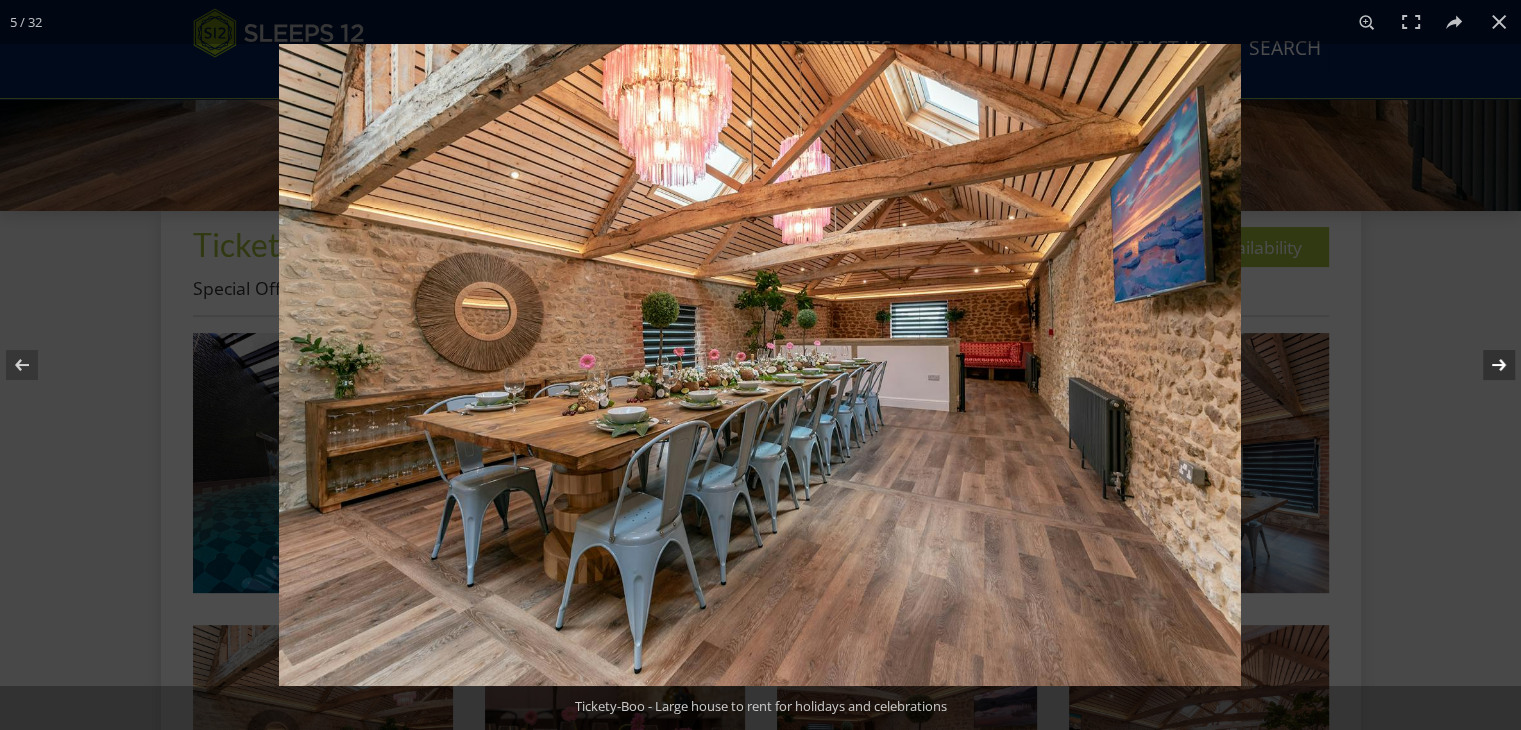 click at bounding box center [1486, 365] 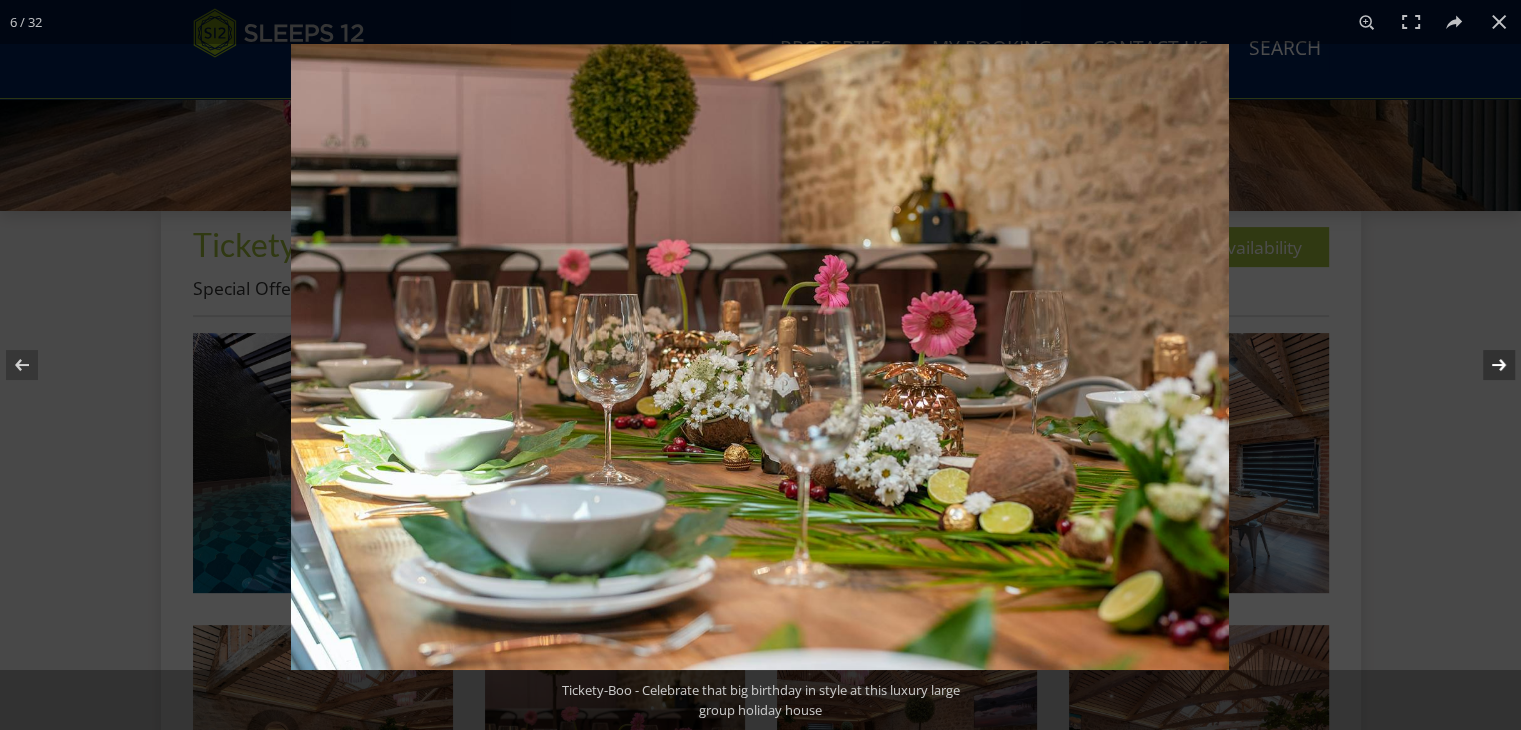 click at bounding box center (1486, 365) 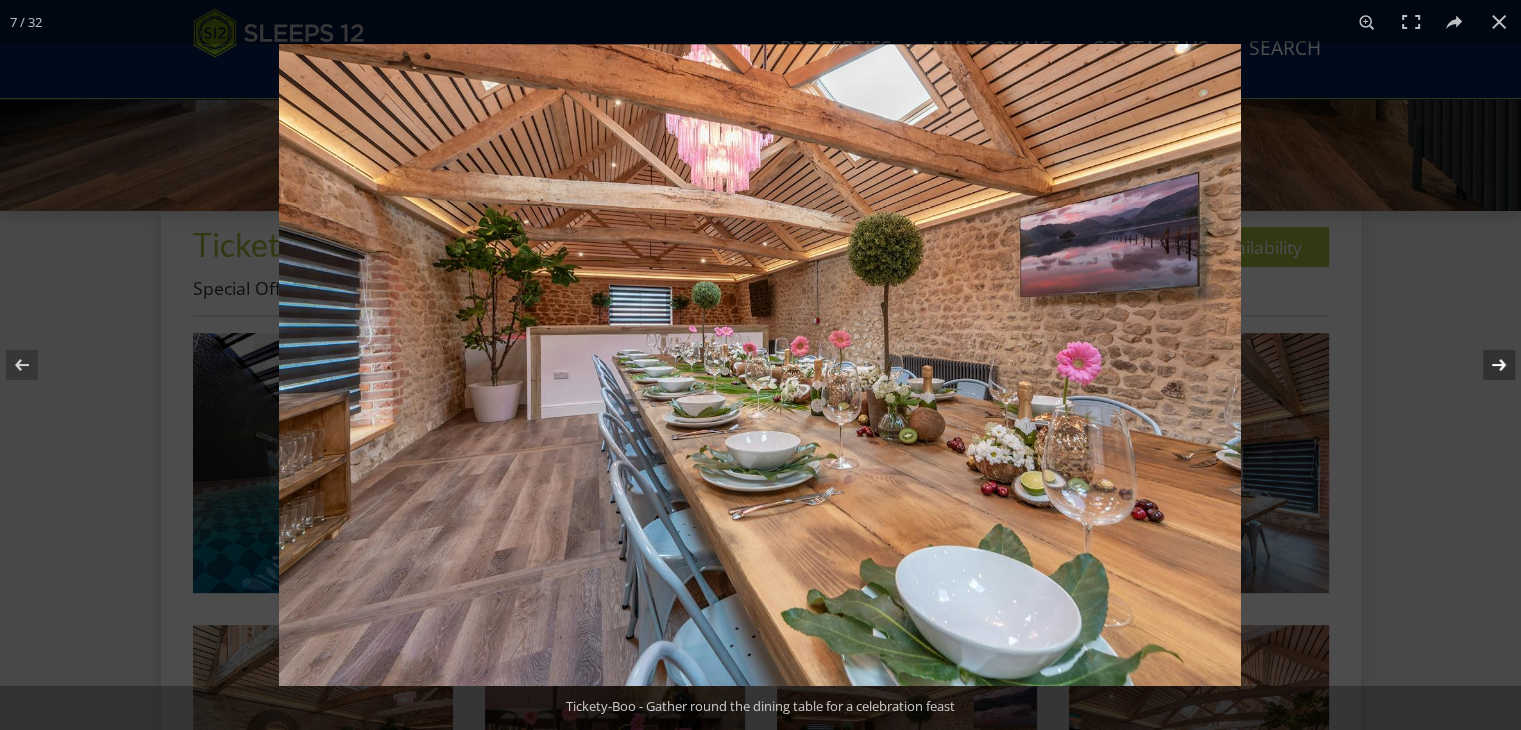 click at bounding box center (1486, 365) 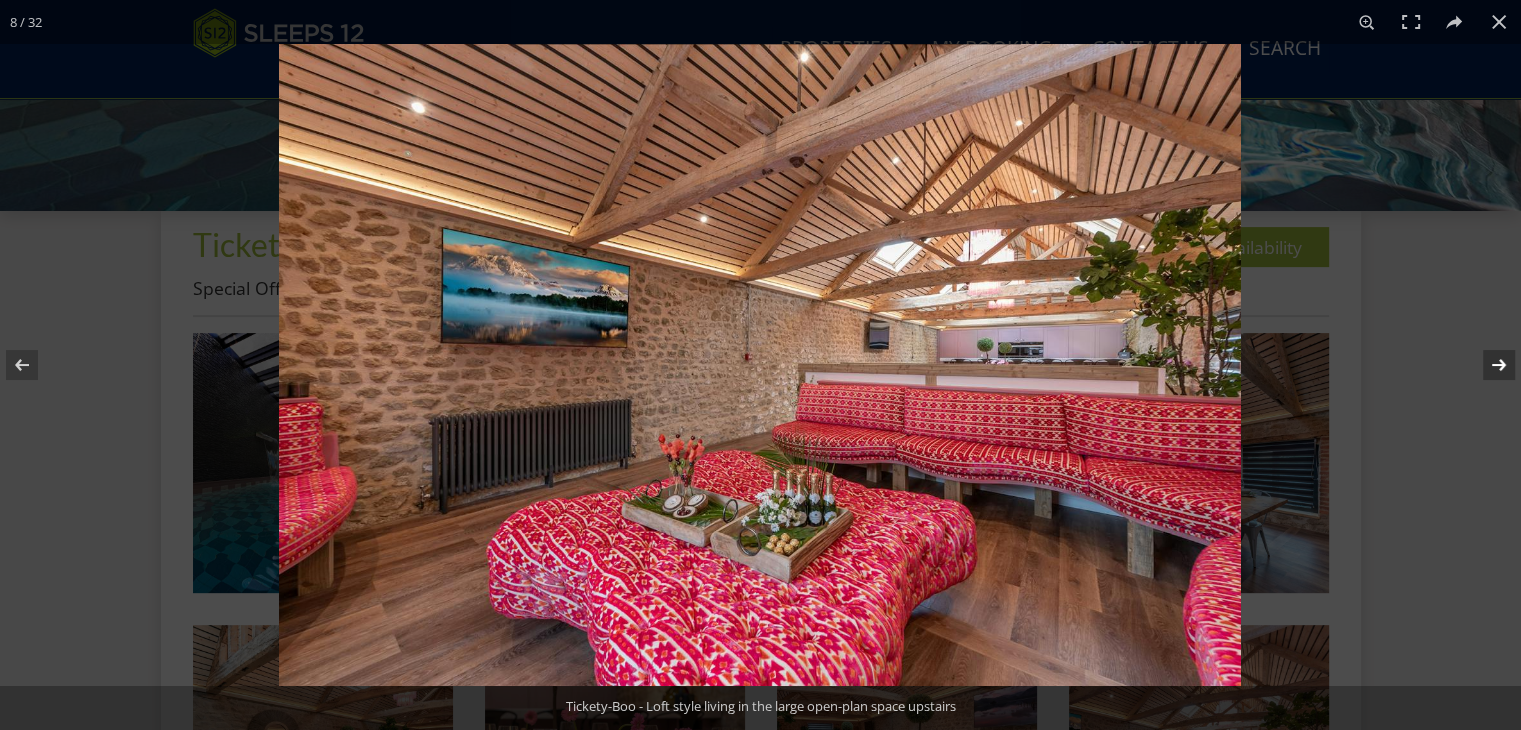 click at bounding box center [1486, 365] 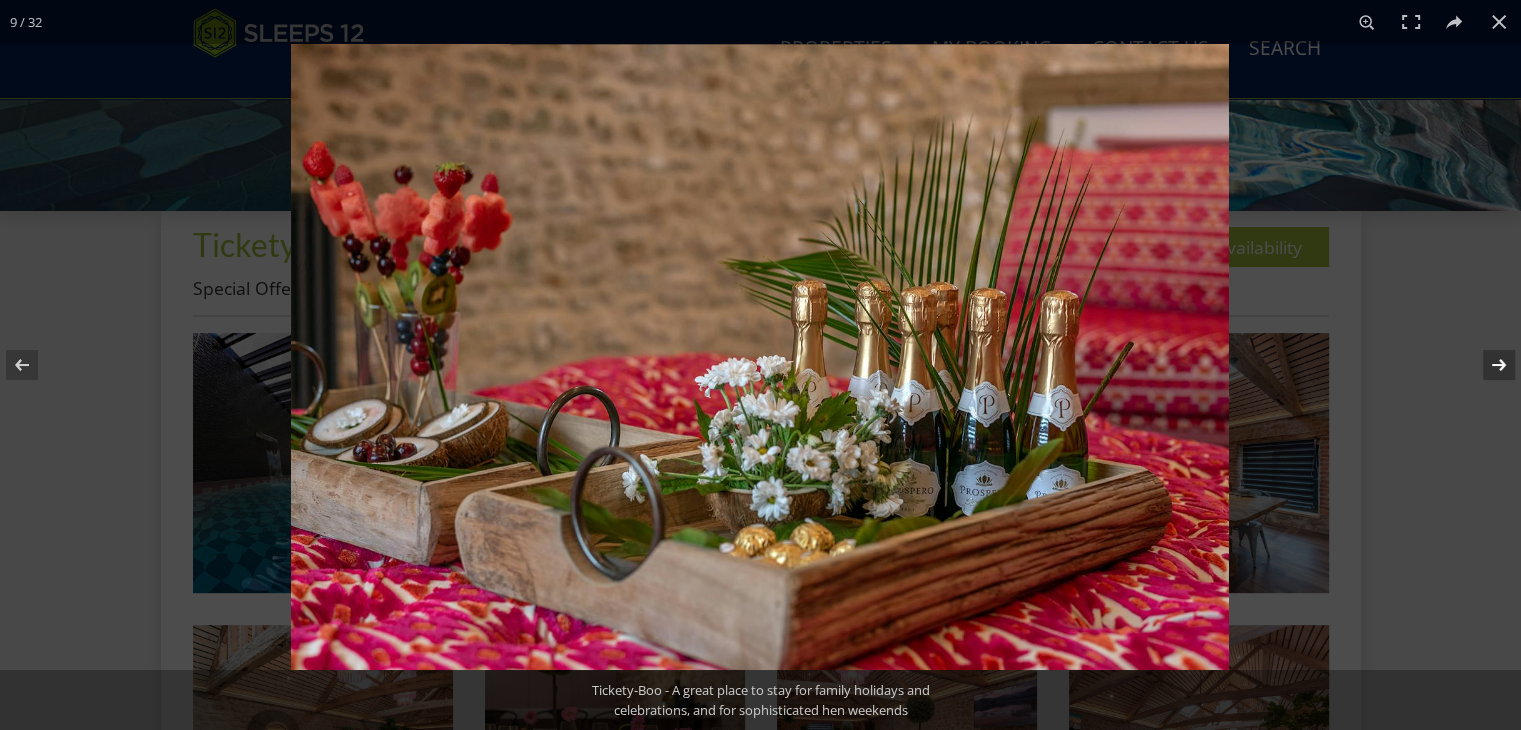 click at bounding box center [1486, 365] 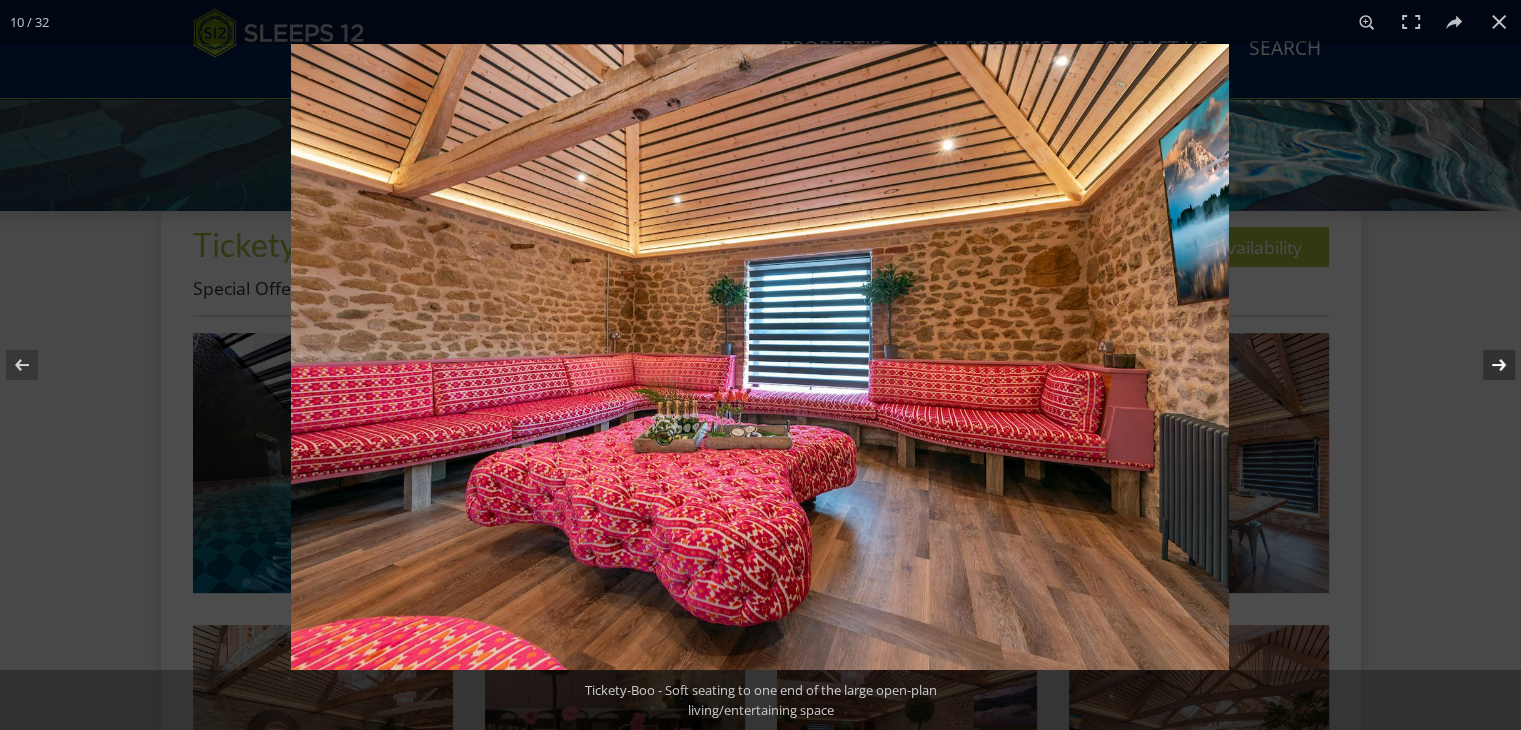 click at bounding box center [1486, 365] 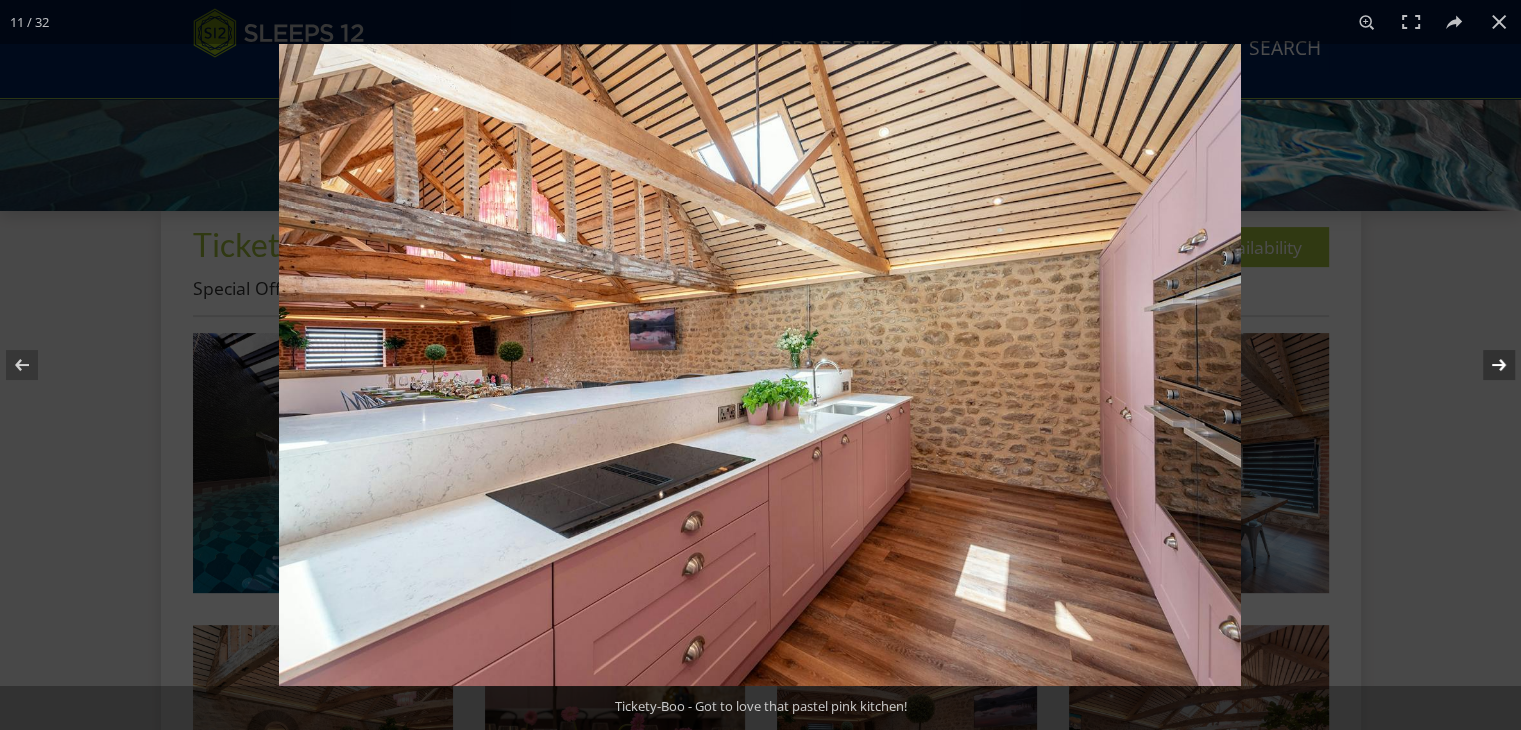 click at bounding box center [1486, 365] 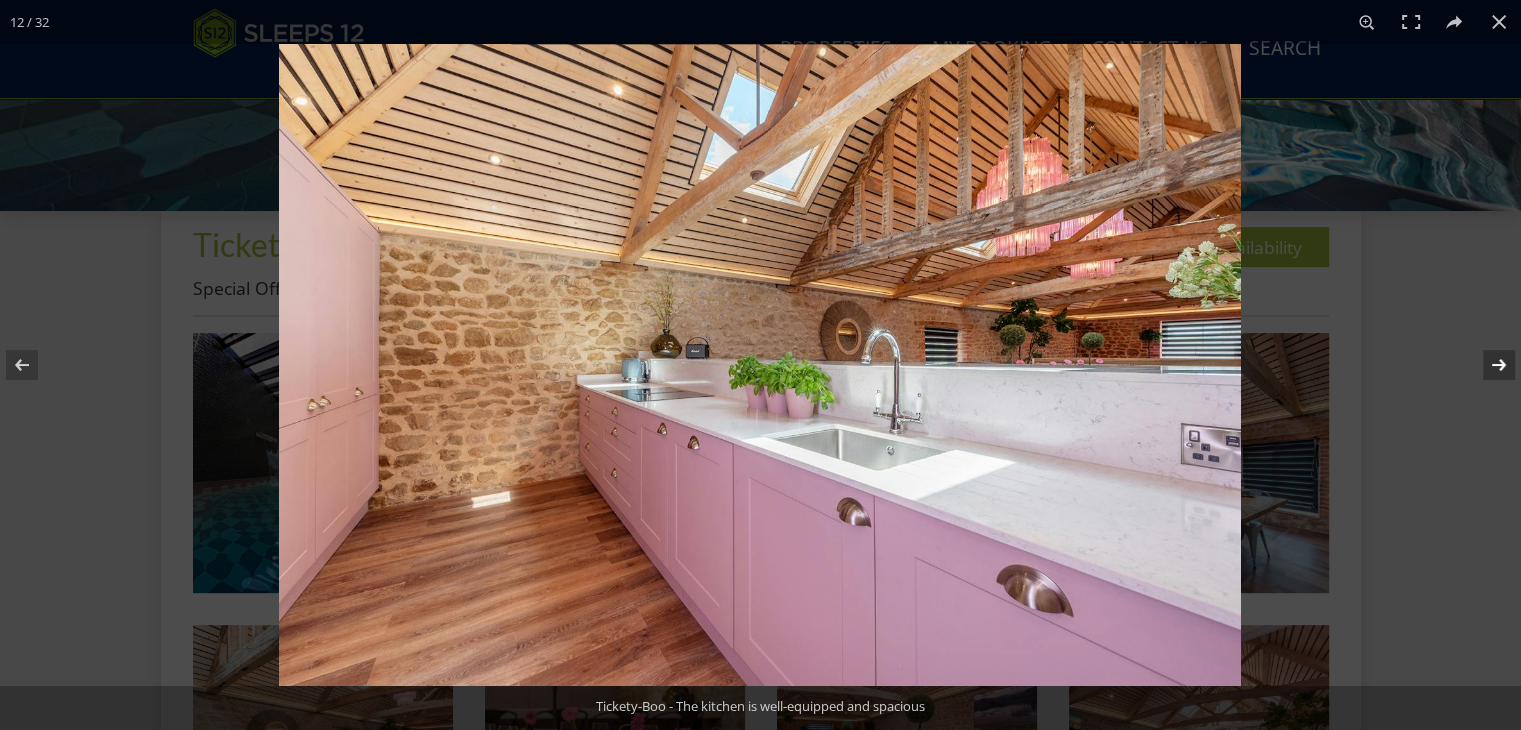 click at bounding box center [1486, 365] 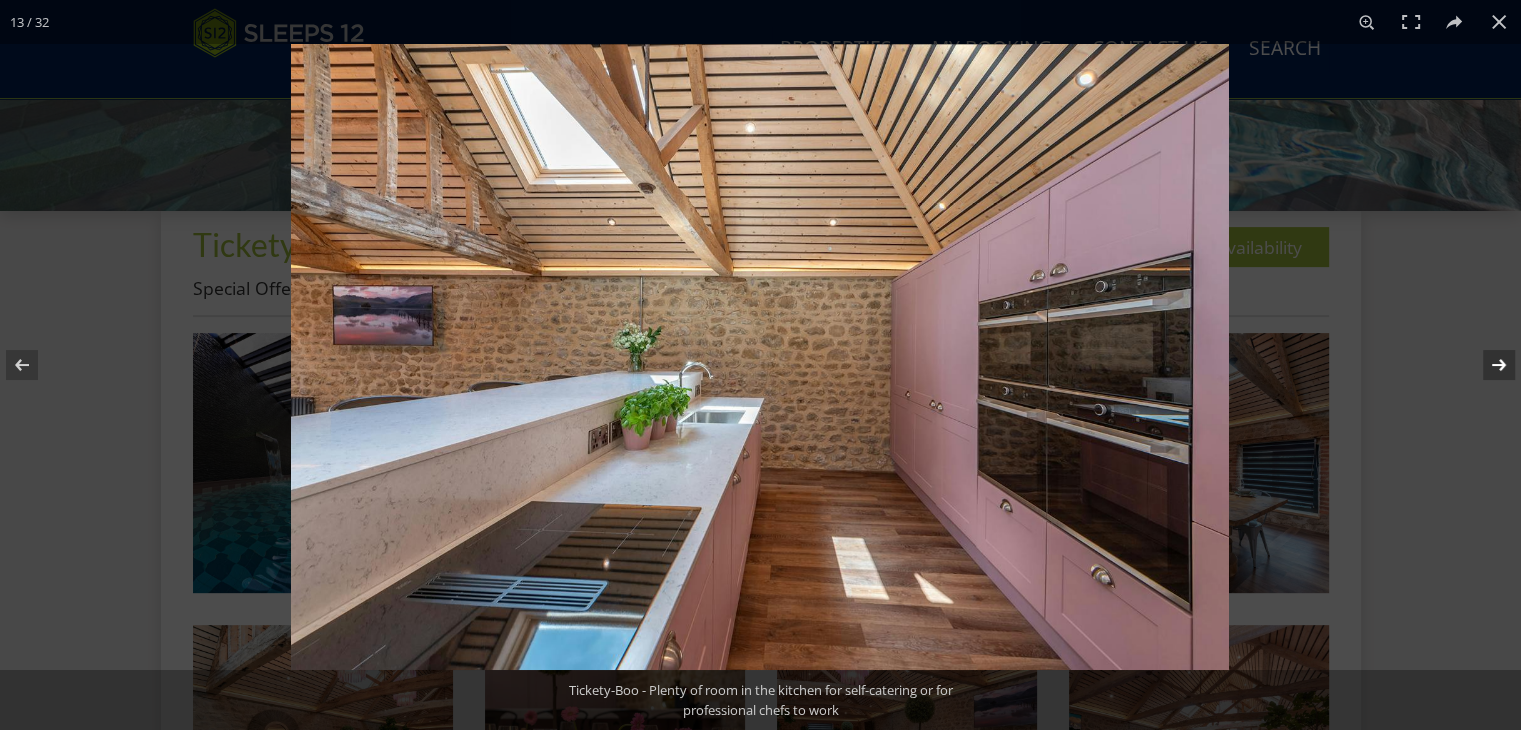 click at bounding box center (1486, 365) 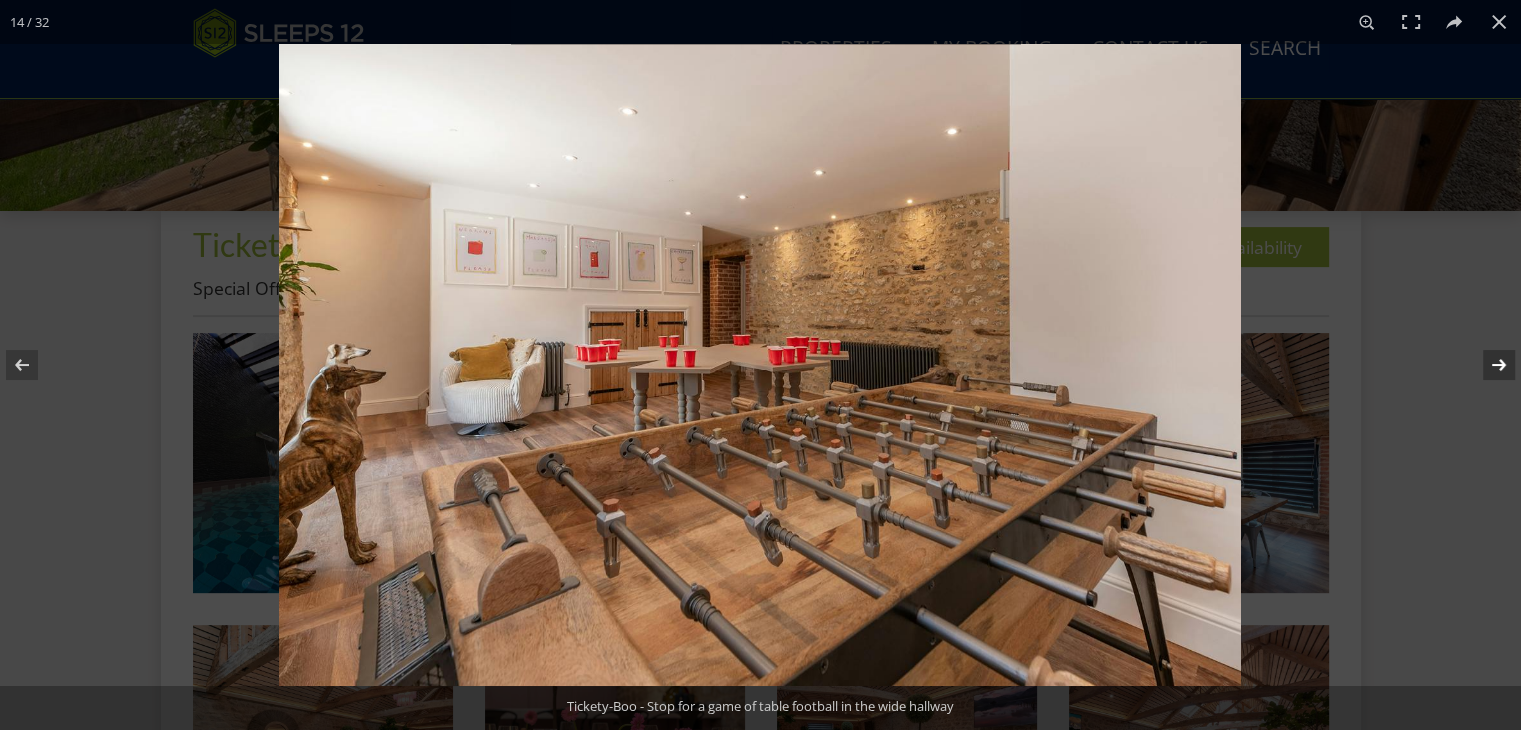 click at bounding box center (1486, 365) 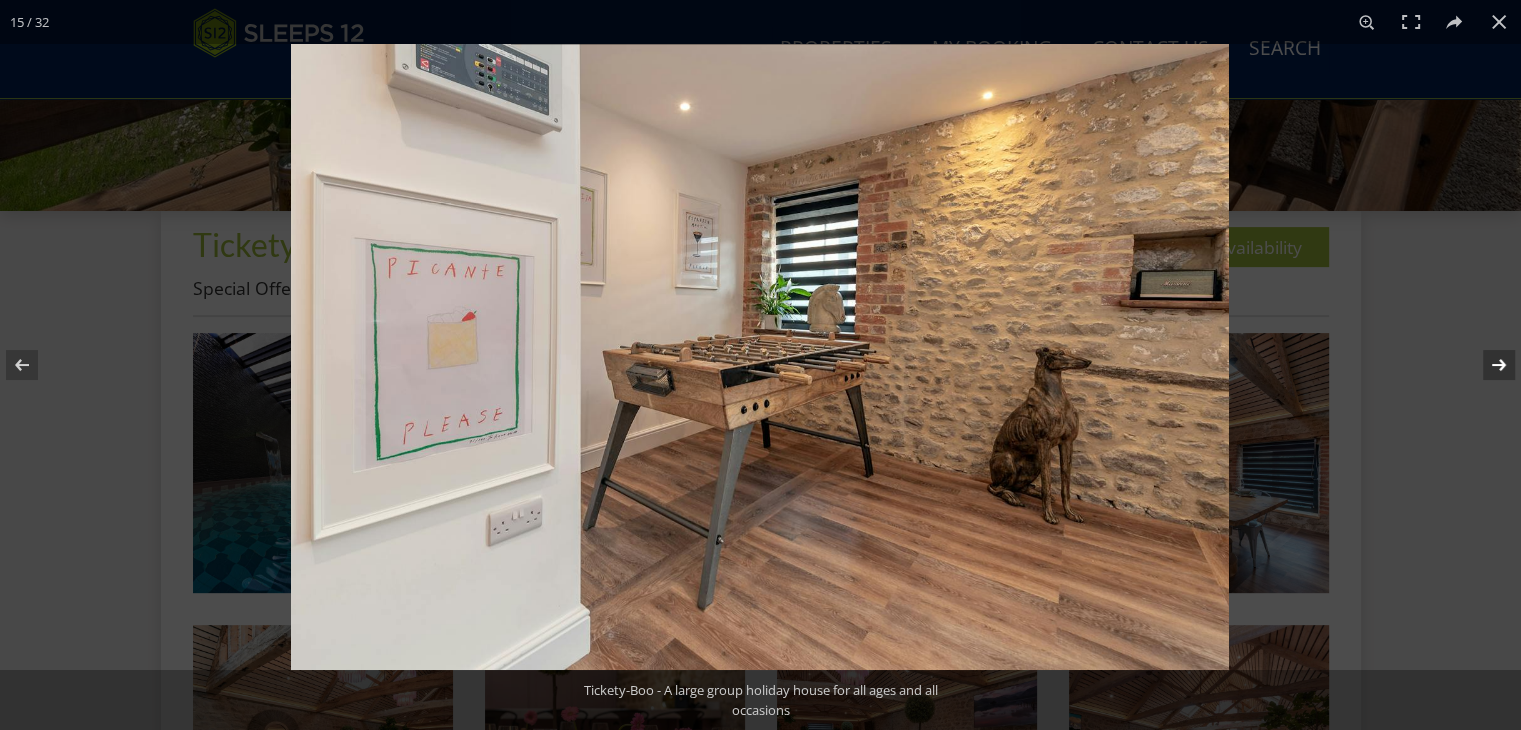 click at bounding box center (1486, 365) 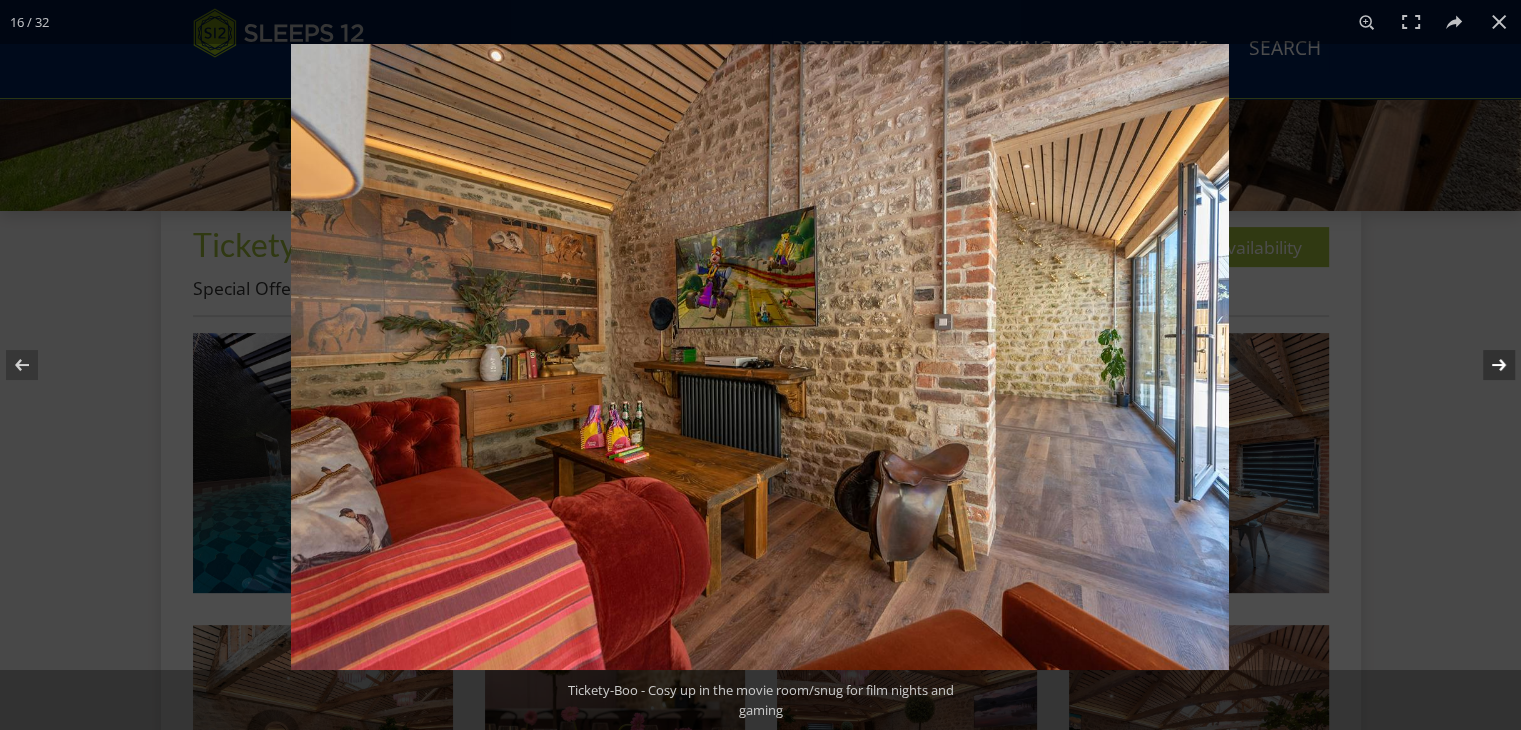 click at bounding box center [1486, 365] 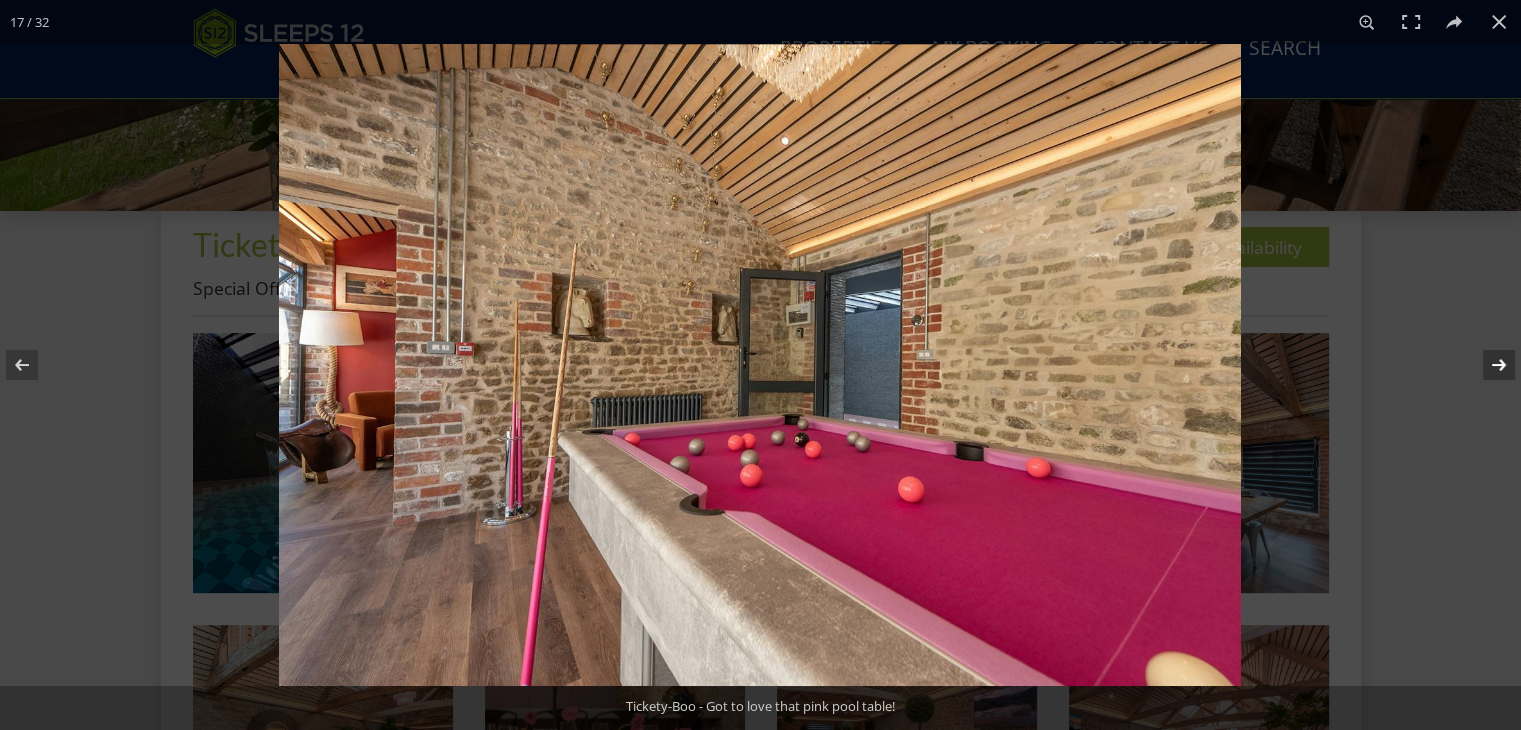 click at bounding box center (1486, 365) 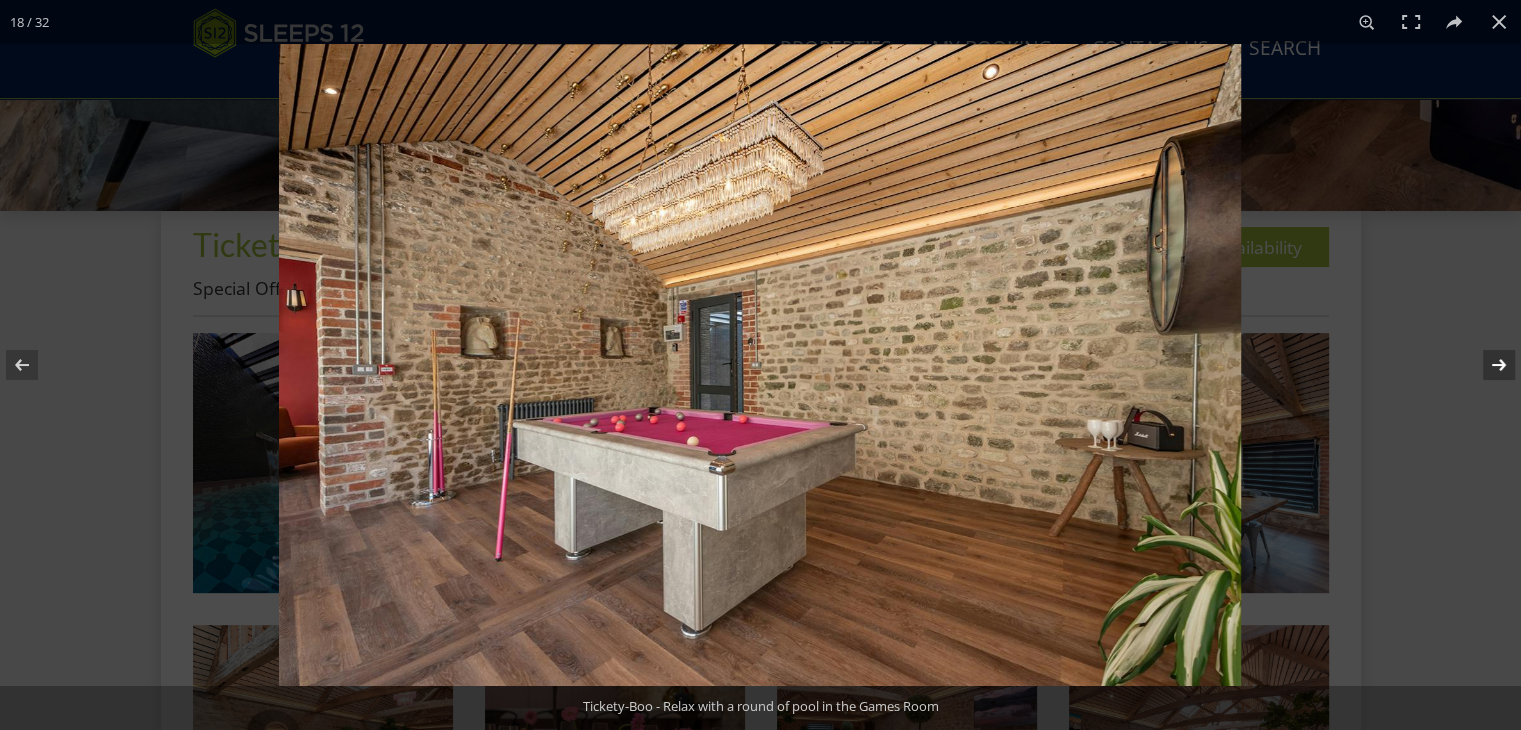 click at bounding box center [1486, 365] 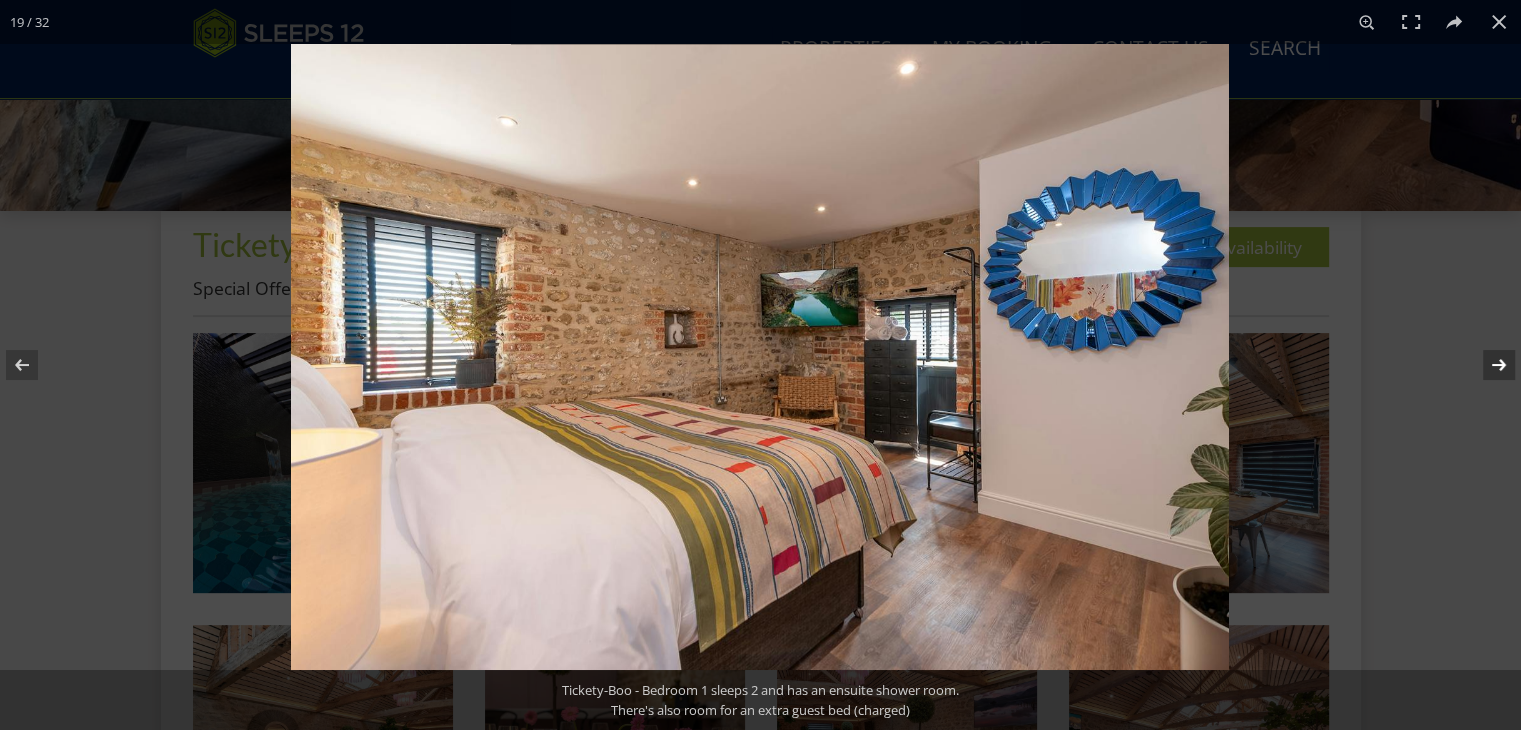 click at bounding box center [1486, 365] 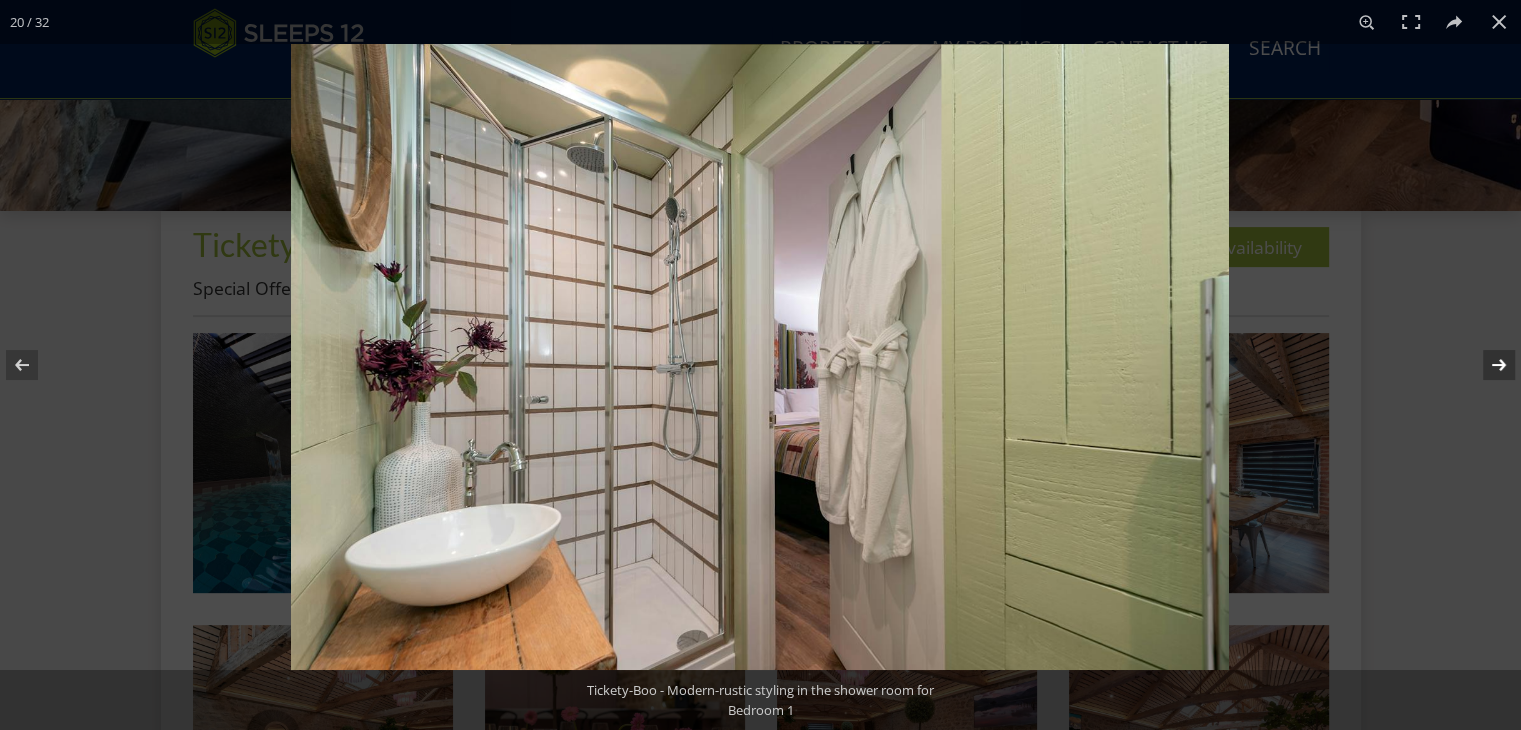 click at bounding box center (1486, 365) 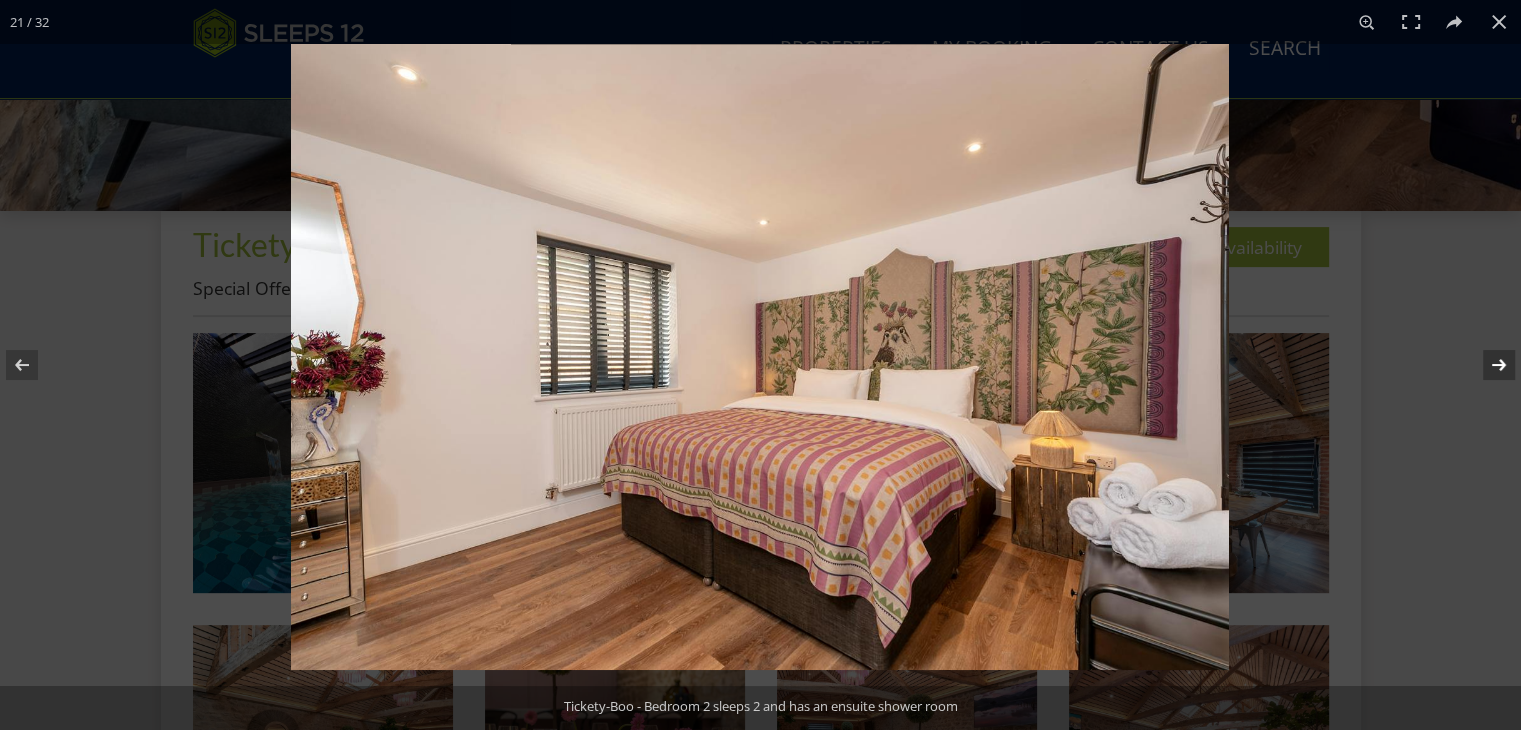 click at bounding box center [1486, 365] 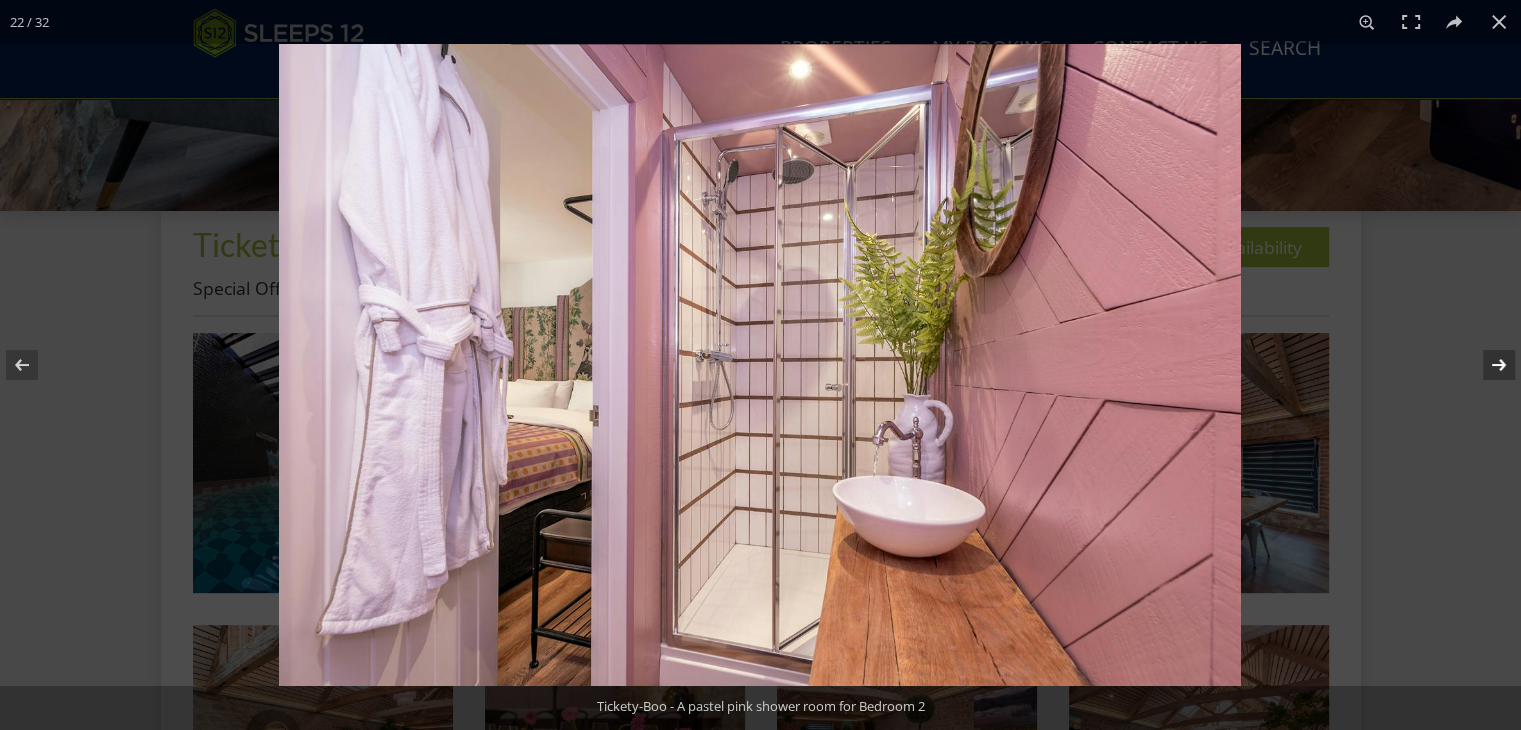 click at bounding box center [1486, 365] 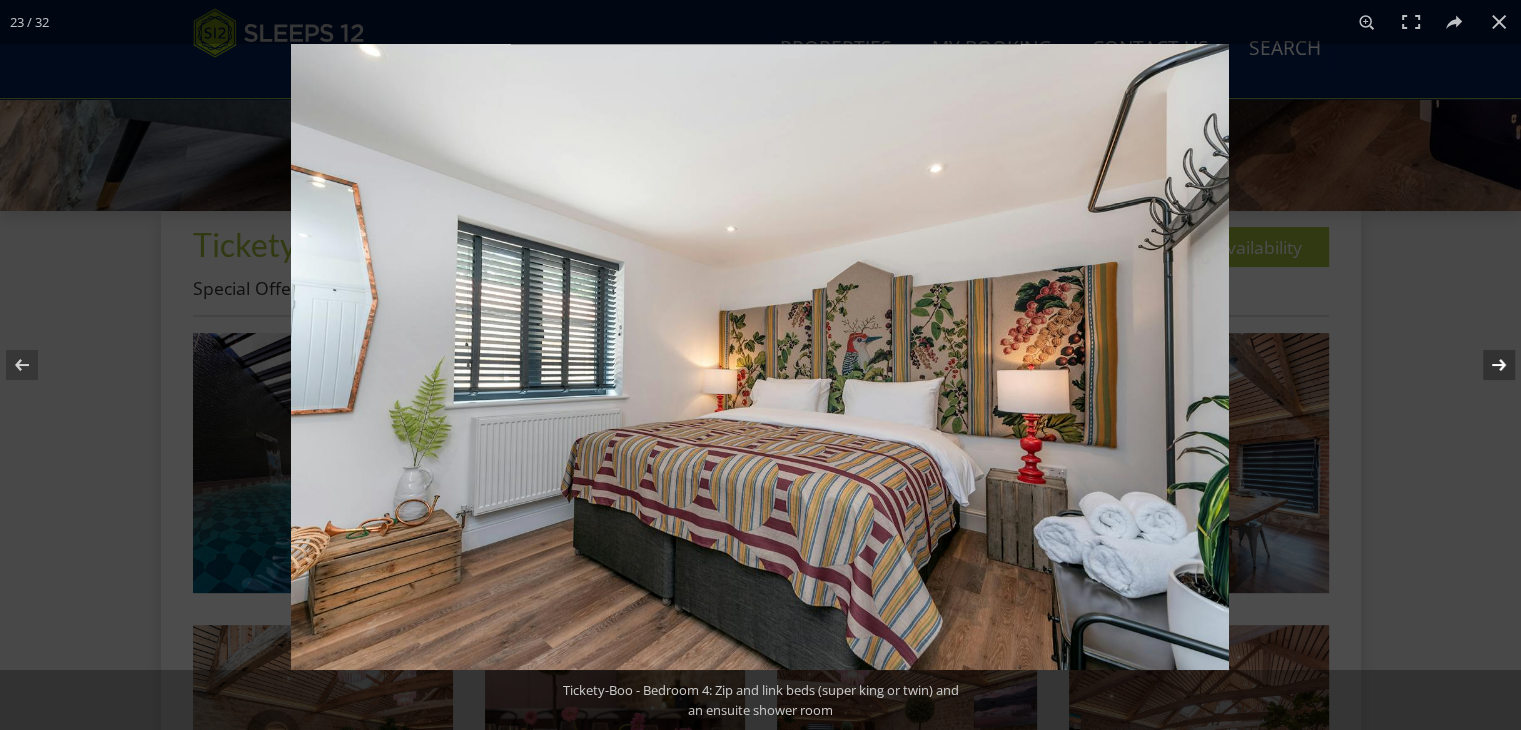 click at bounding box center (1486, 365) 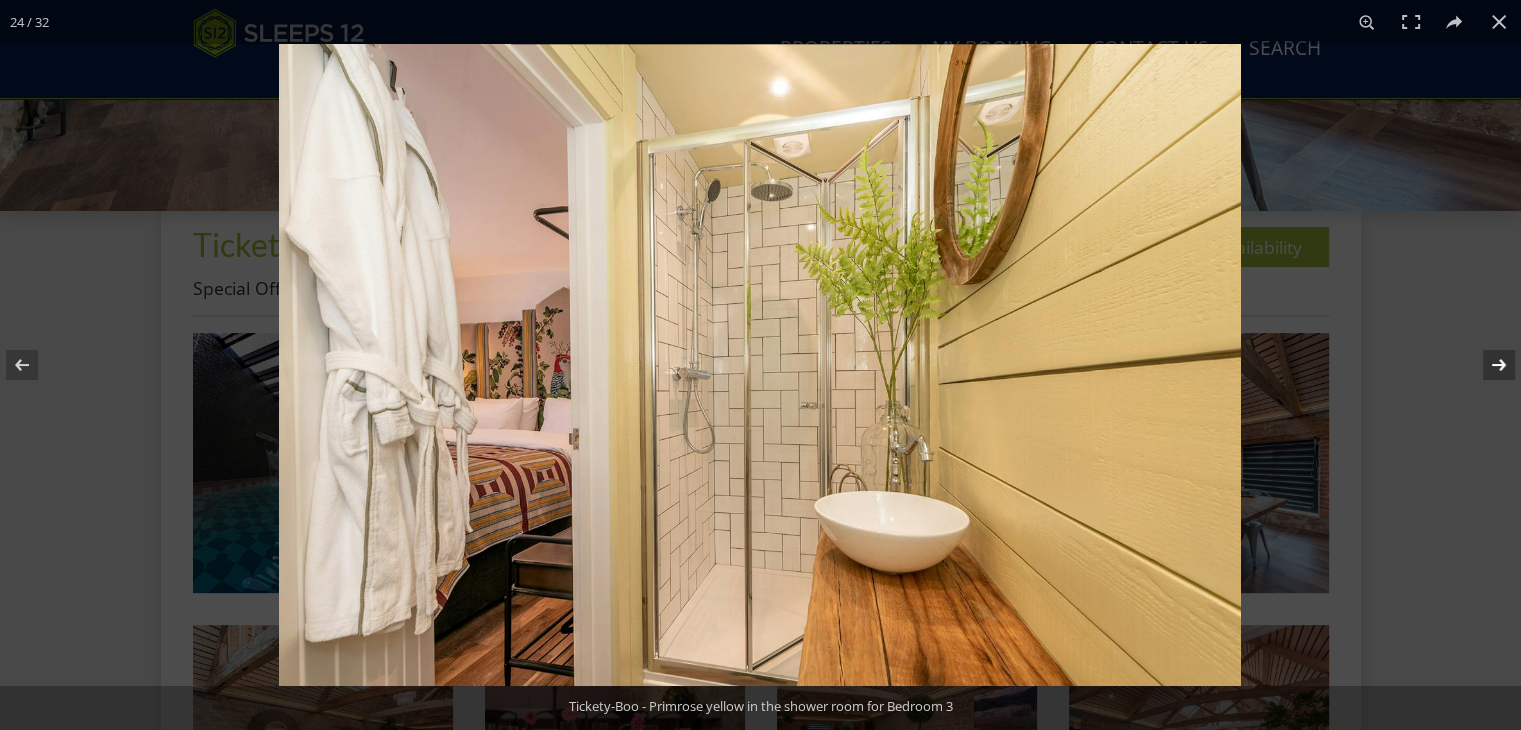 click at bounding box center [1486, 365] 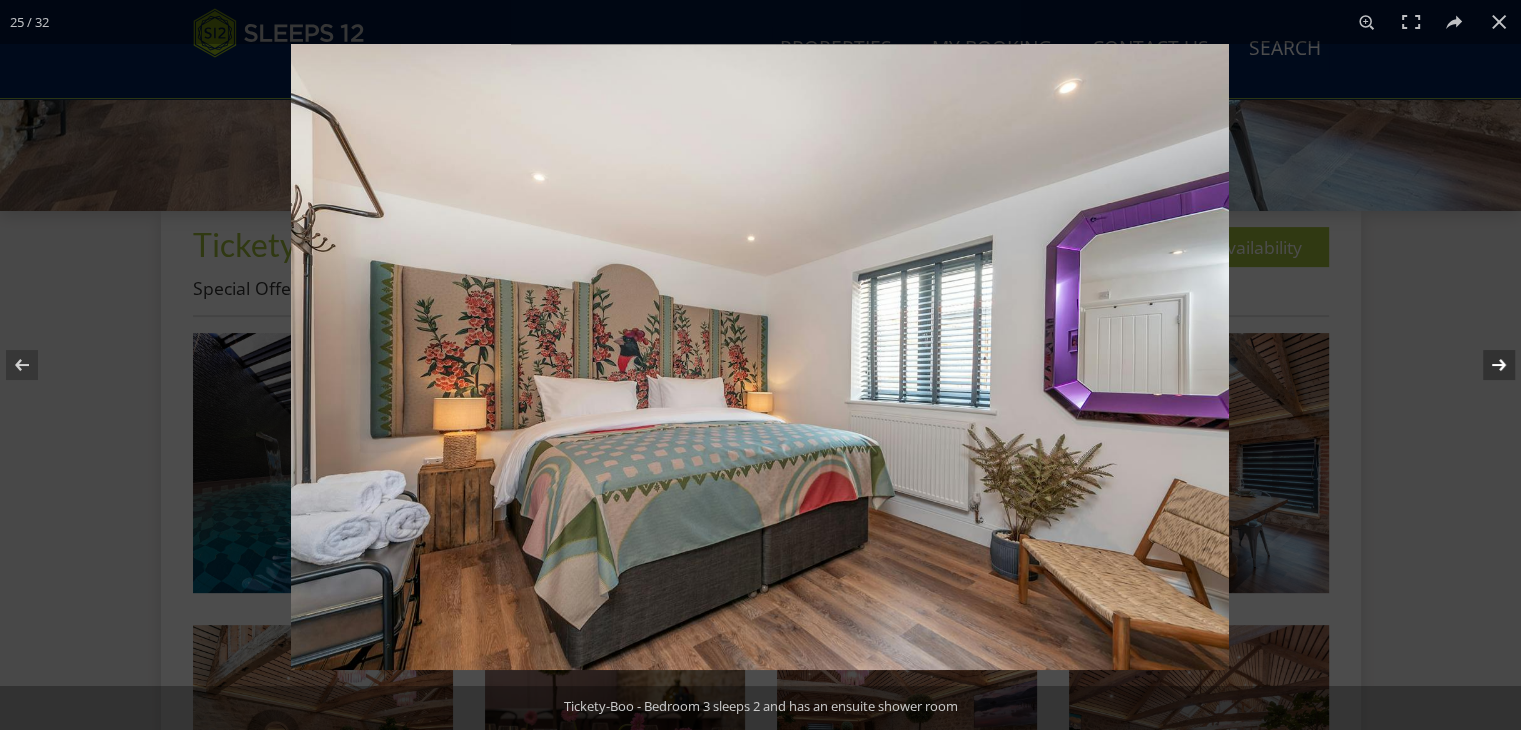 click at bounding box center (1486, 365) 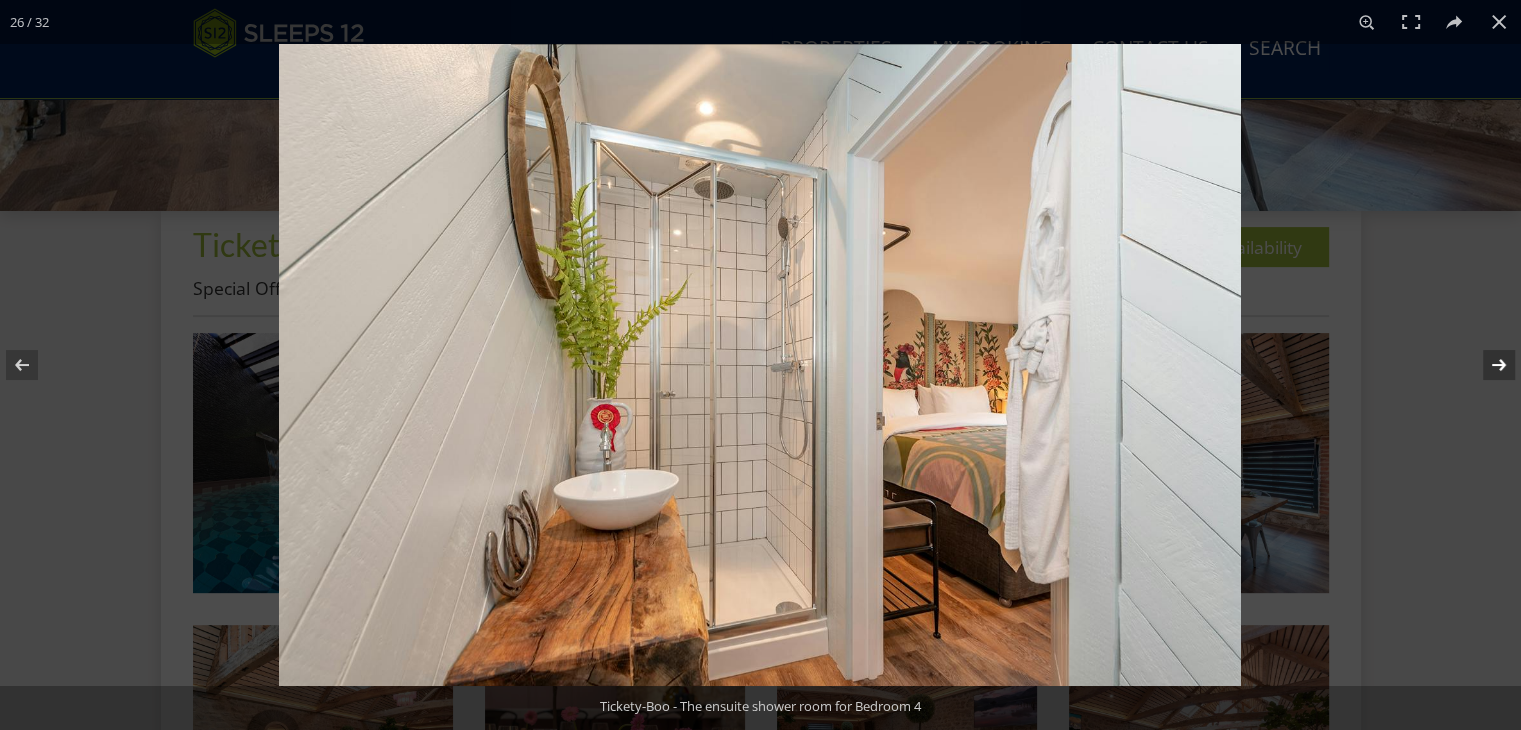 click at bounding box center [1486, 365] 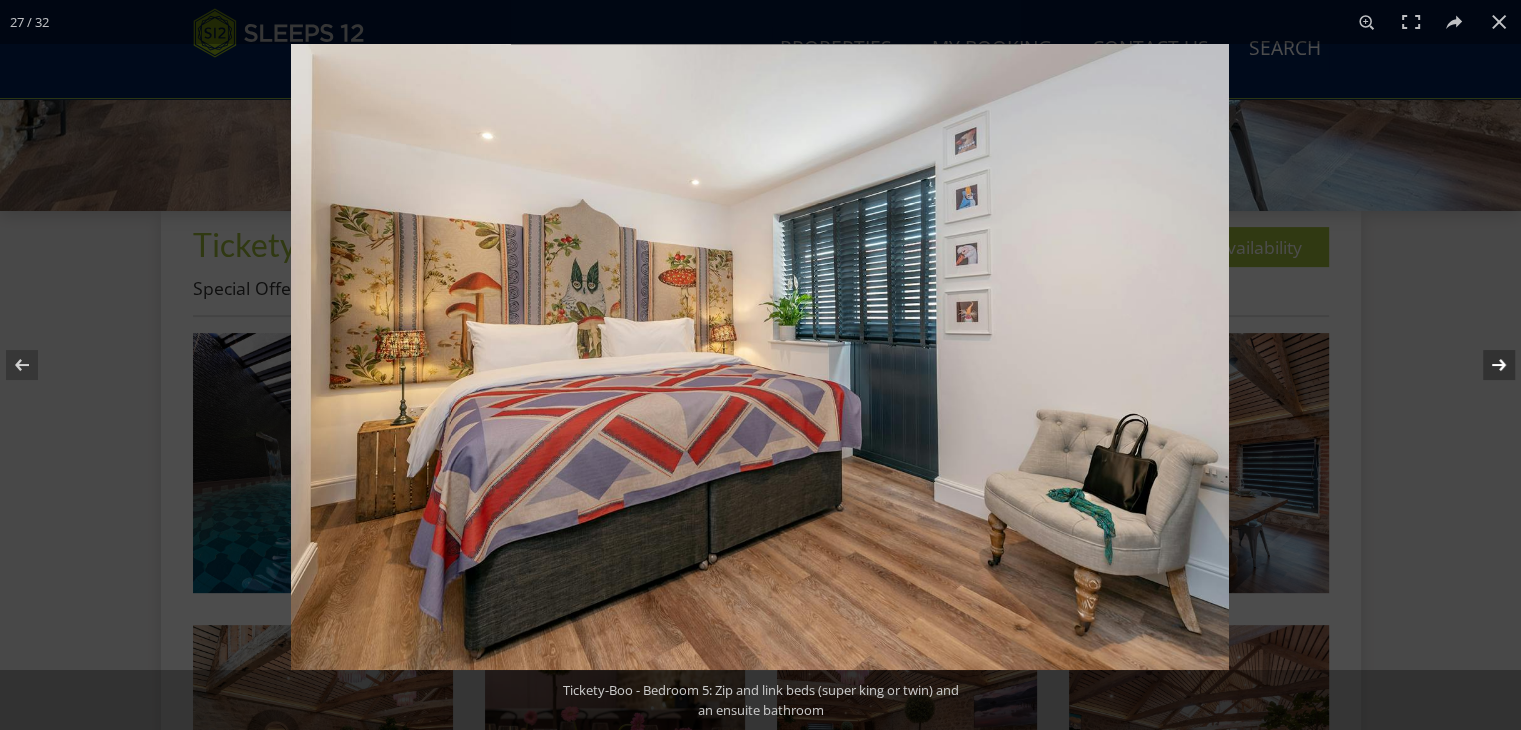 click at bounding box center (1486, 365) 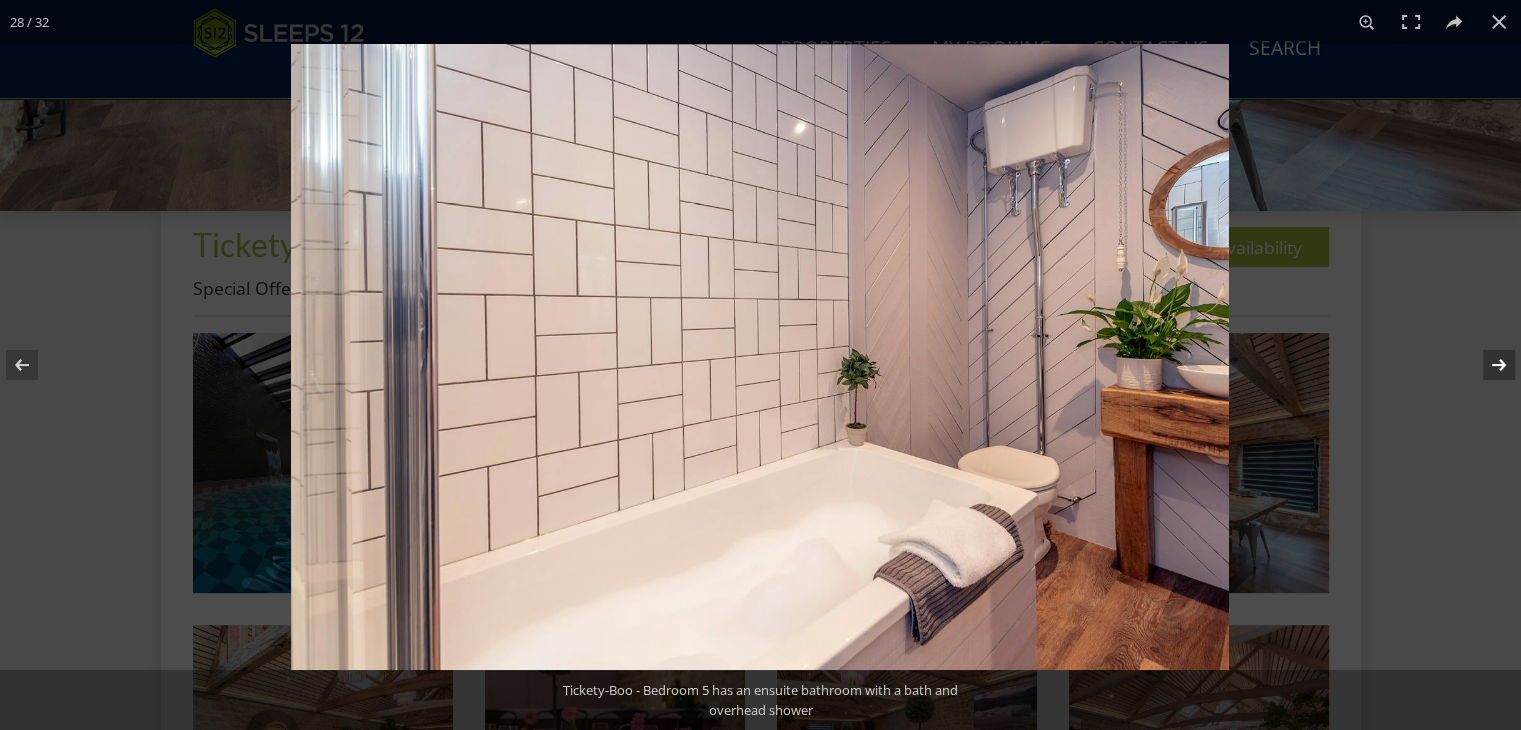 click at bounding box center (1486, 365) 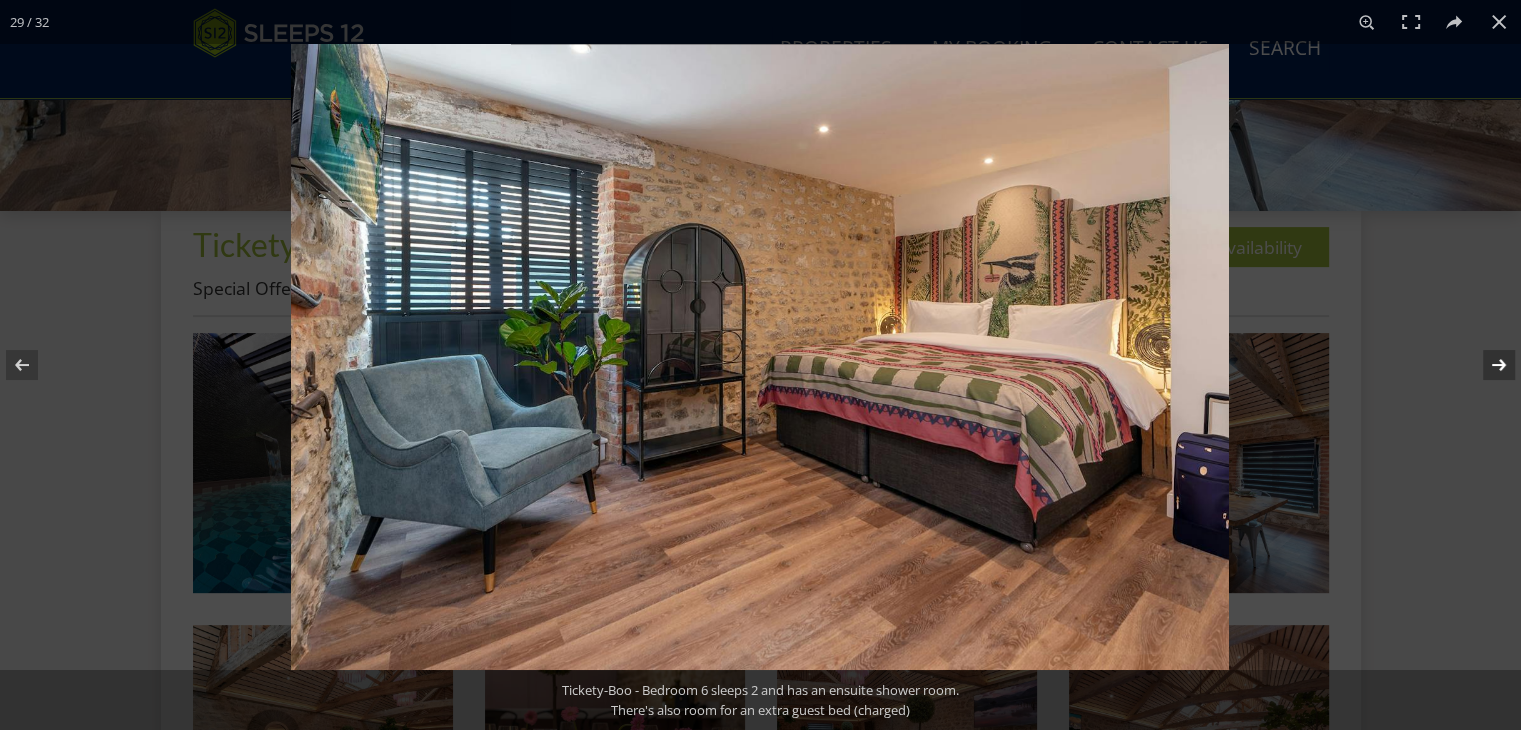 click at bounding box center [1486, 365] 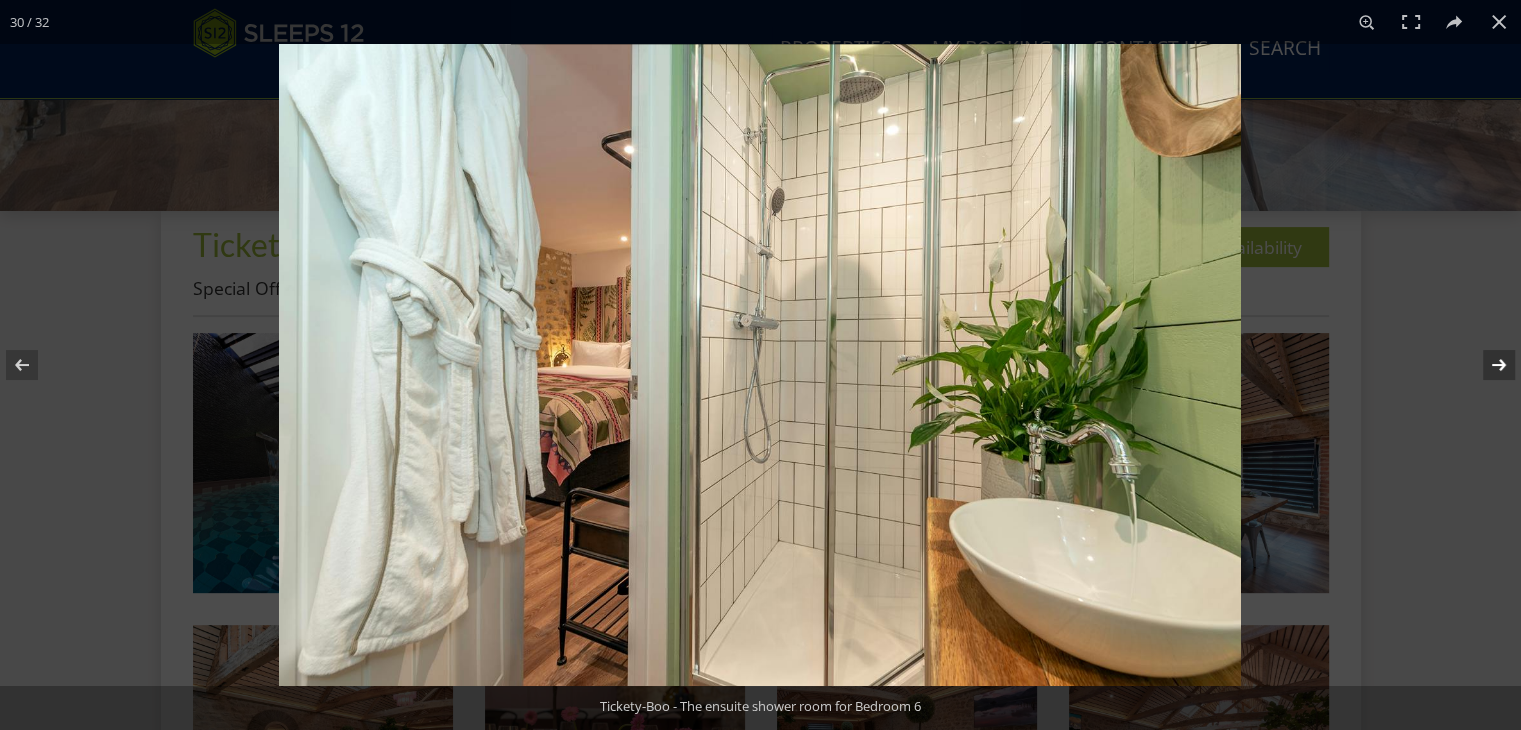 click at bounding box center [1486, 365] 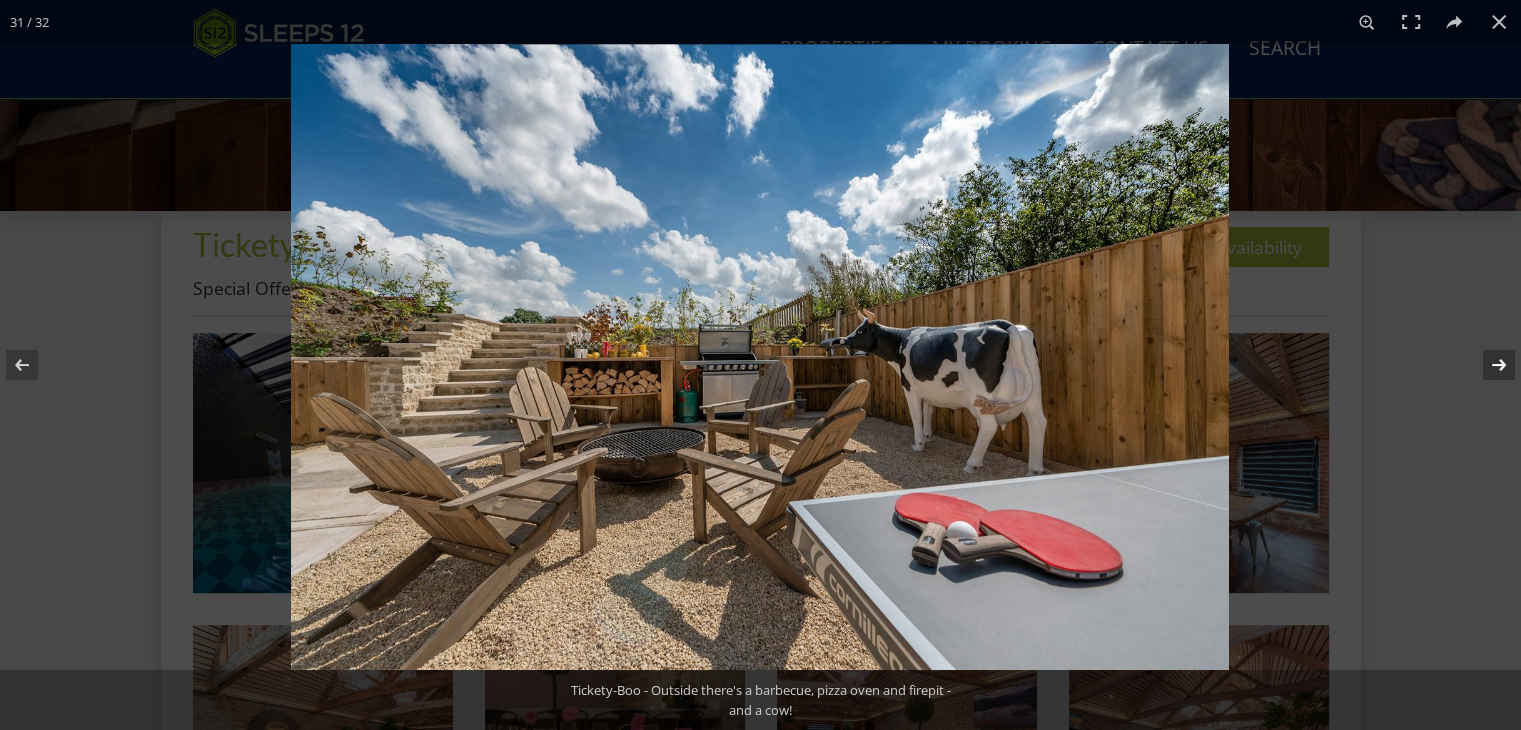 click at bounding box center [1486, 365] 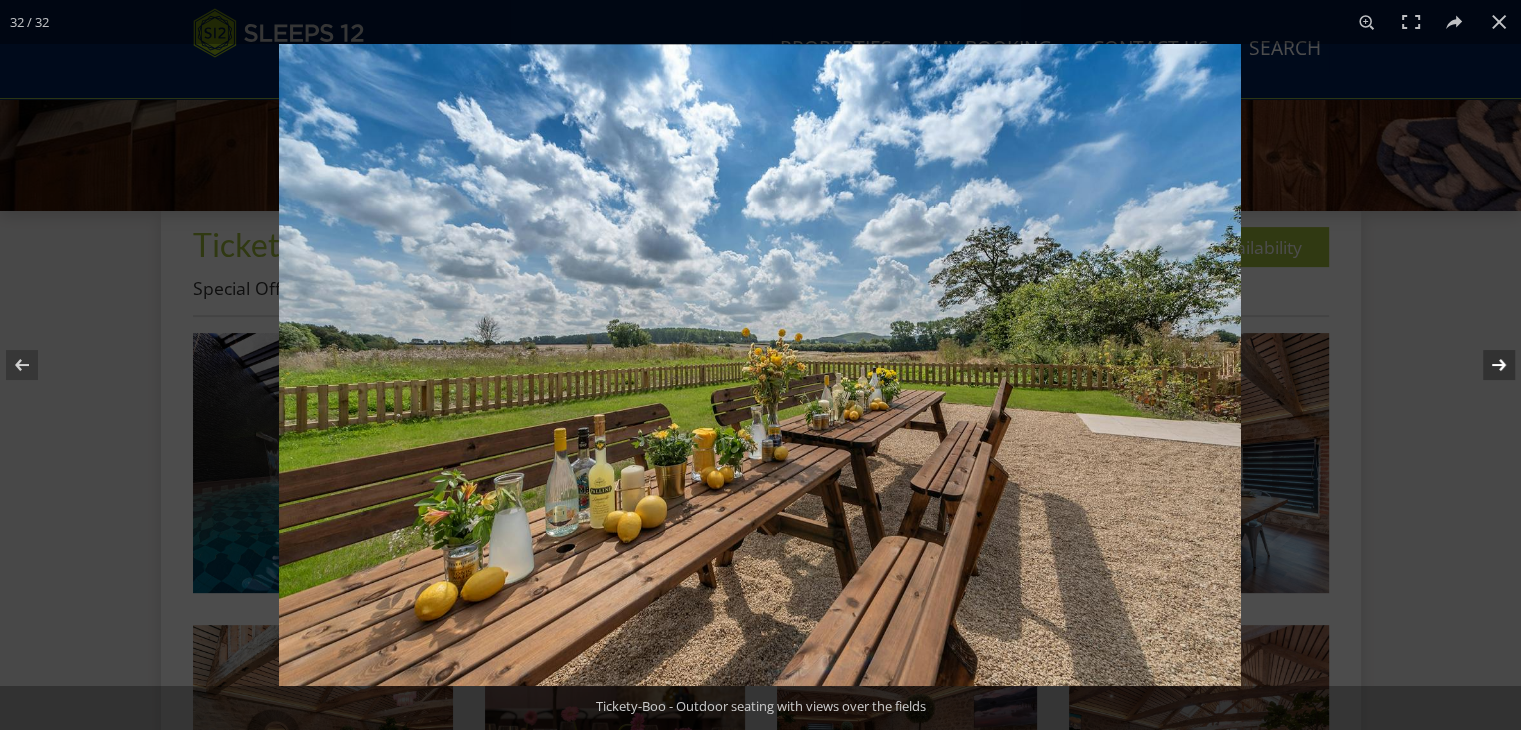 click at bounding box center (1486, 365) 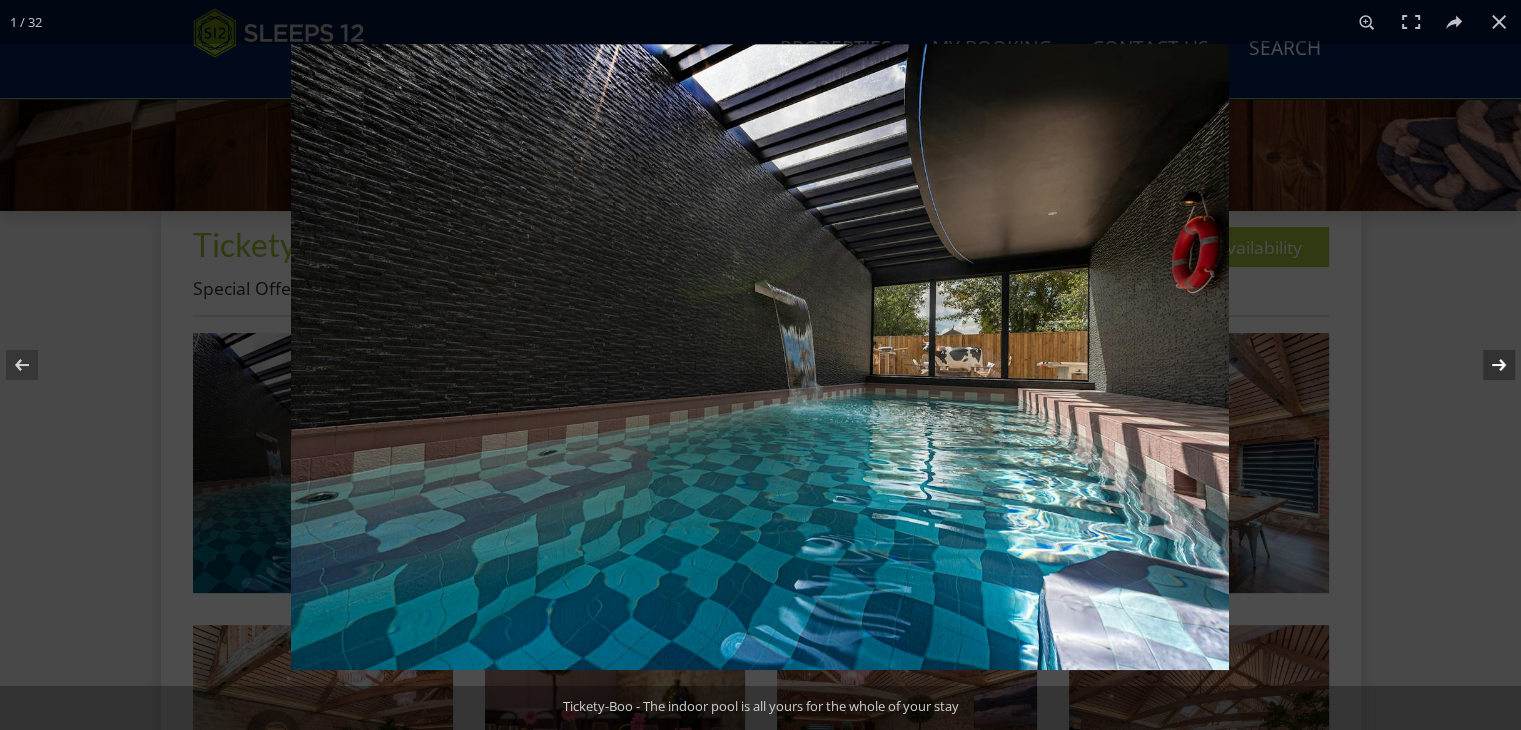 click at bounding box center (1486, 365) 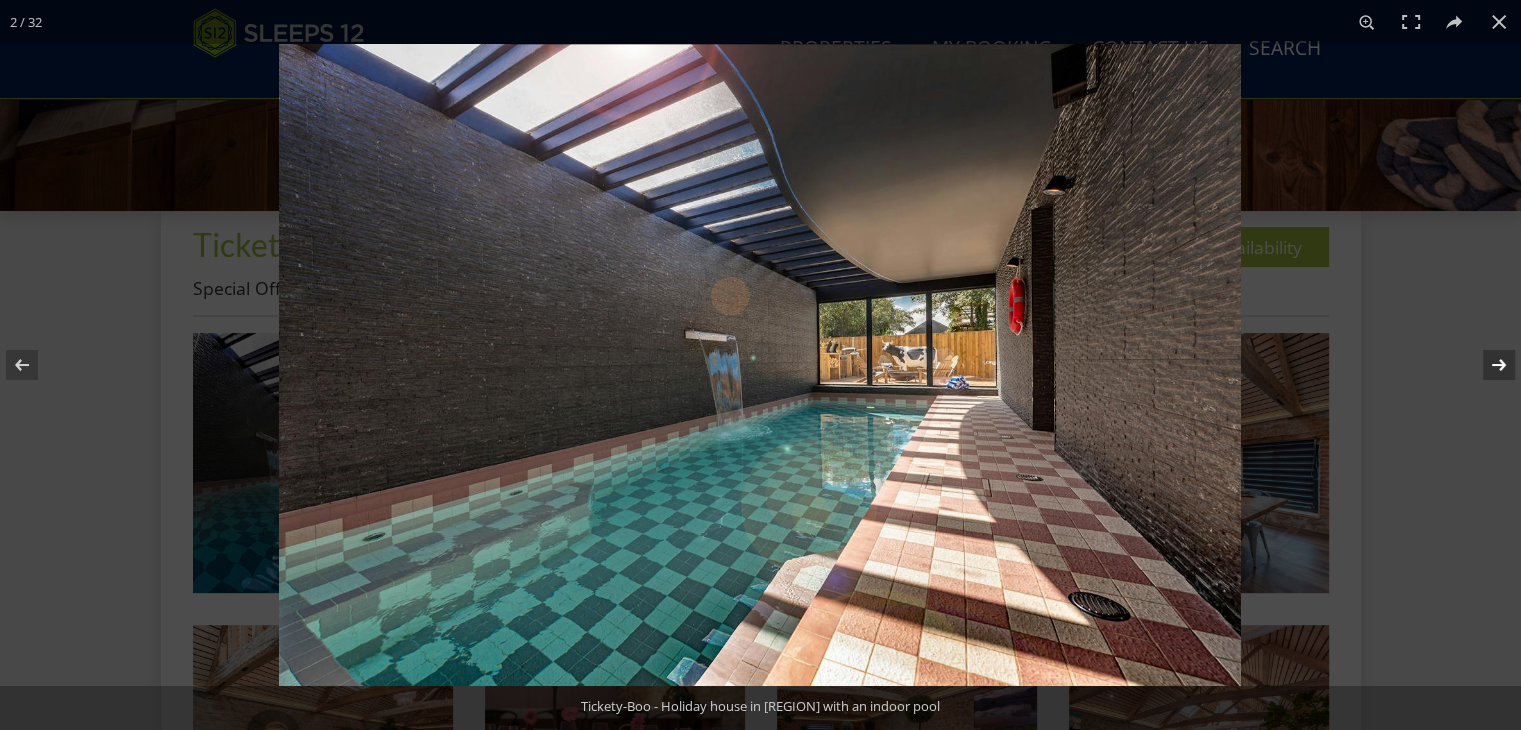 click at bounding box center (1486, 365) 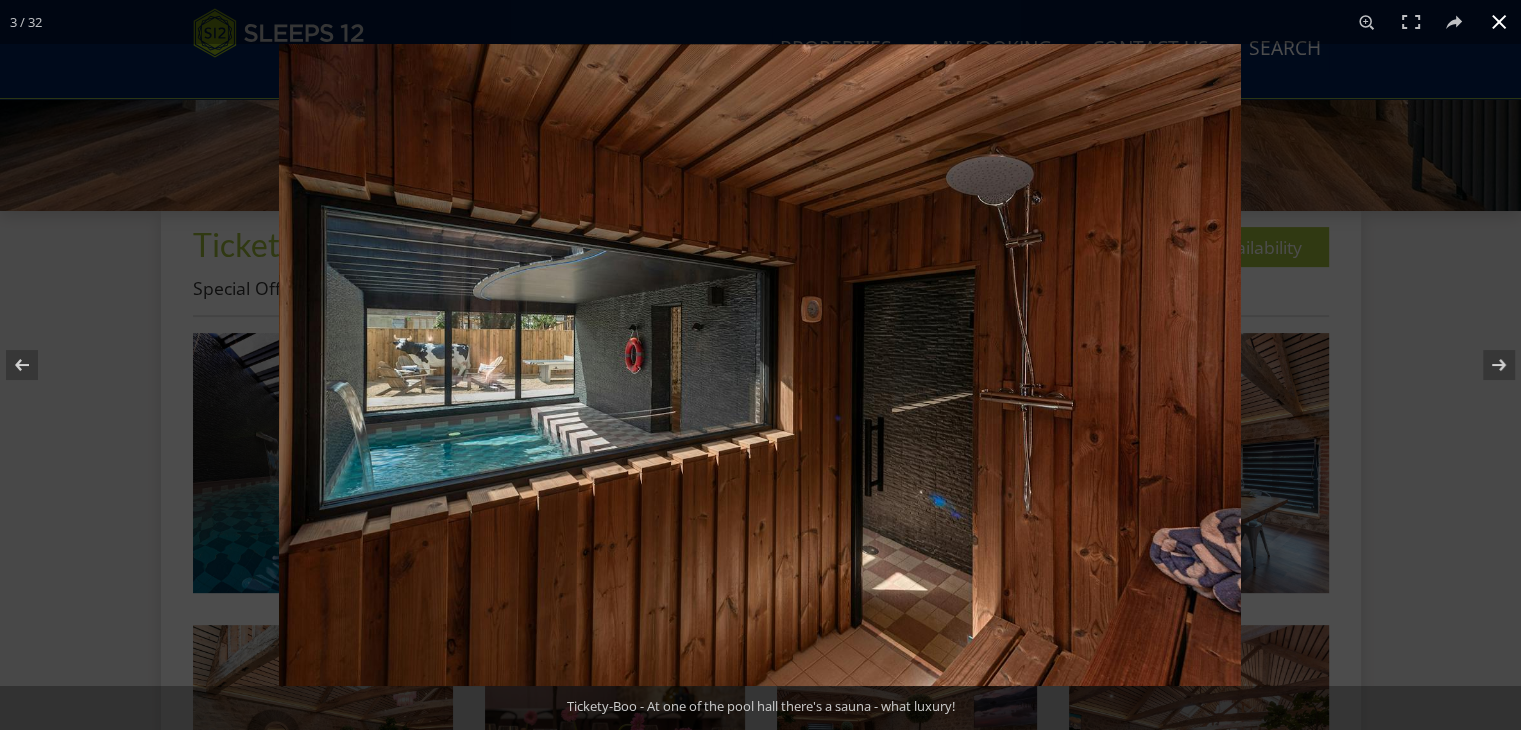 click at bounding box center (1499, 22) 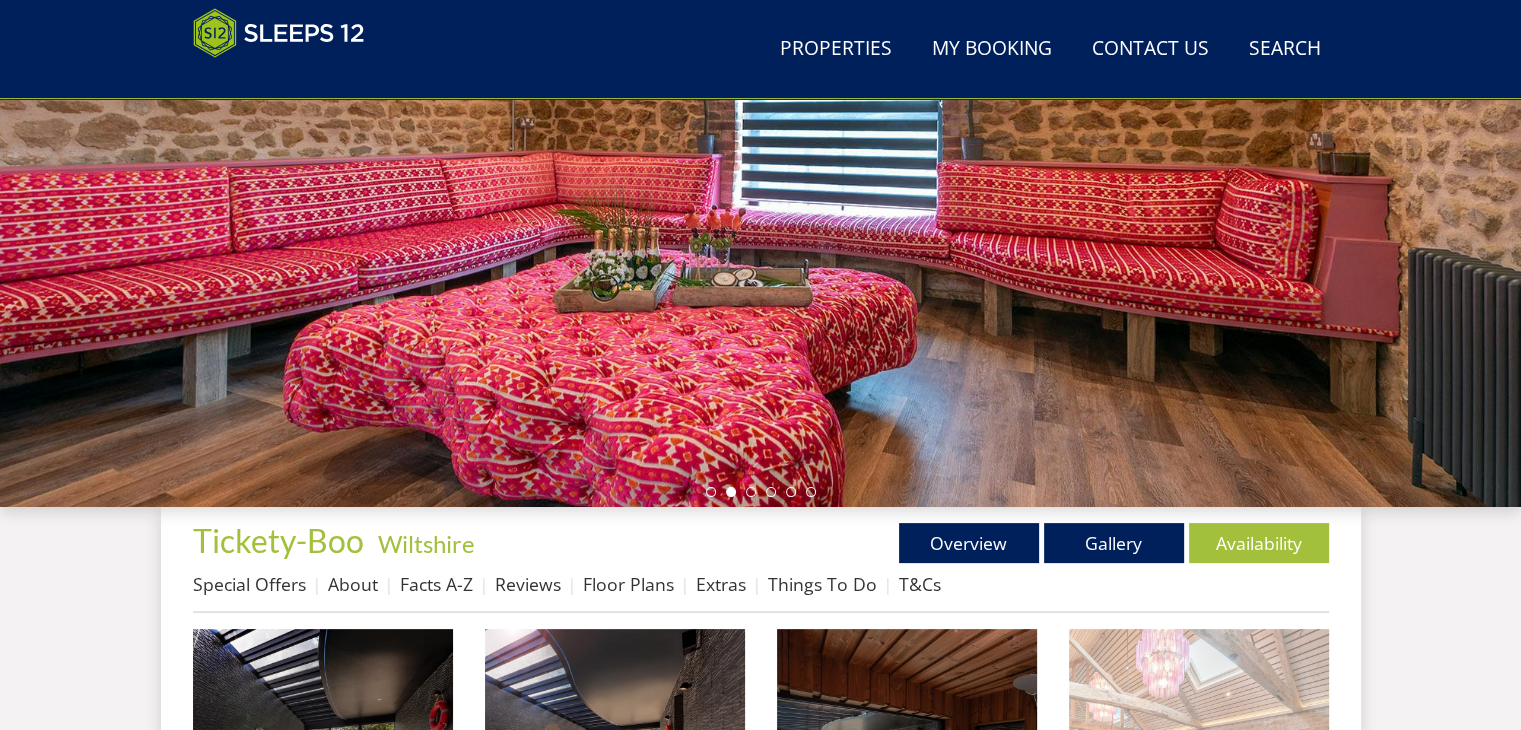 scroll, scrollTop: 338, scrollLeft: 0, axis: vertical 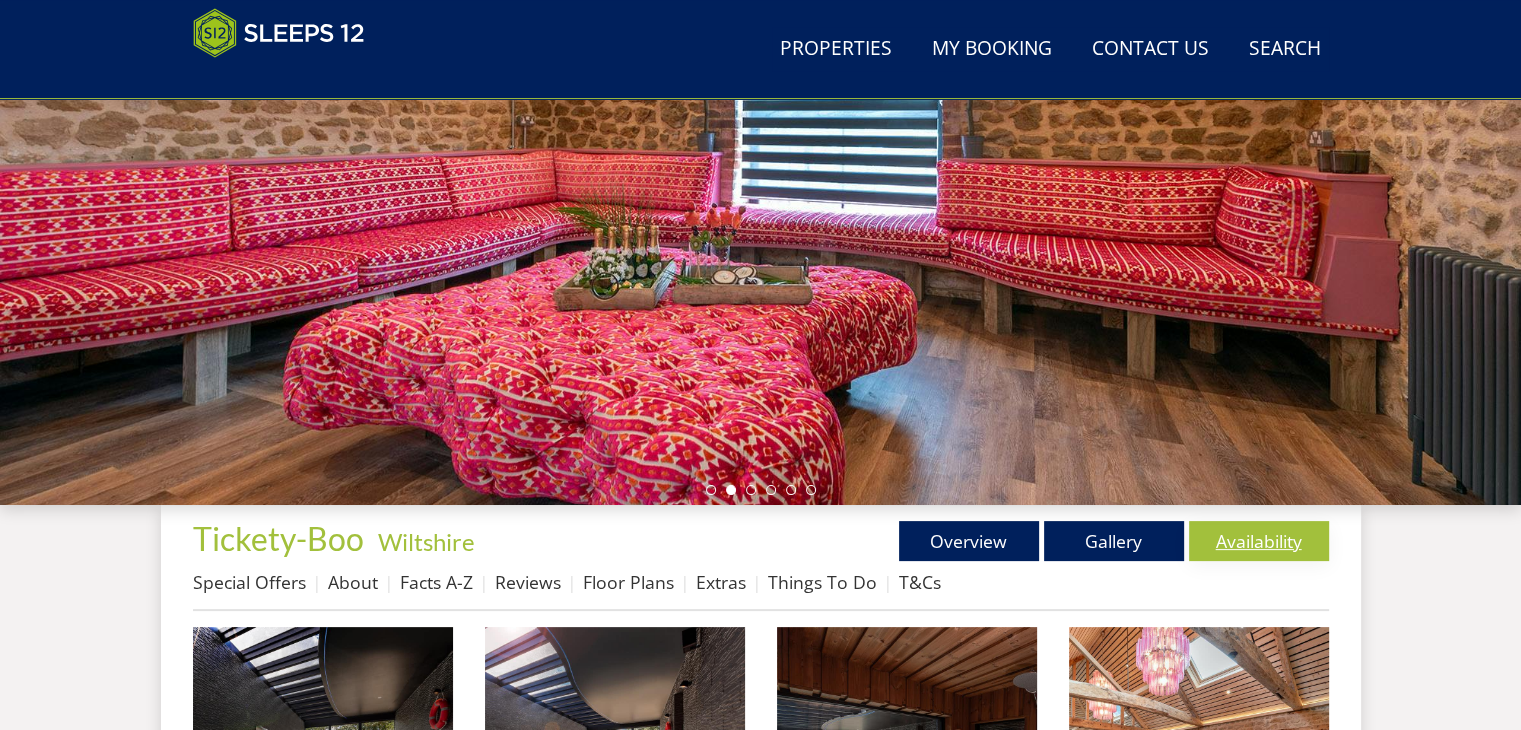 click on "Availability" at bounding box center (1259, 541) 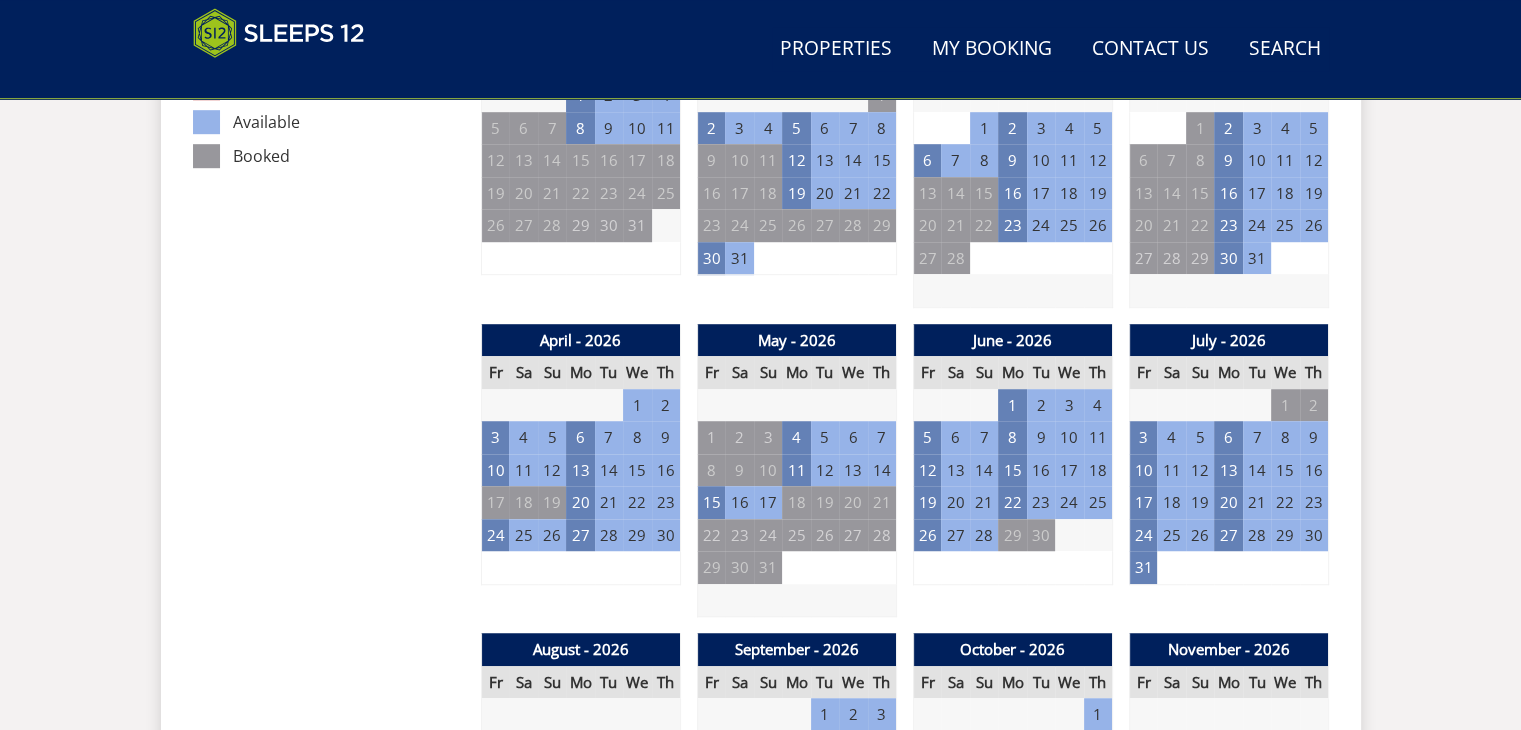 scroll, scrollTop: 1262, scrollLeft: 0, axis: vertical 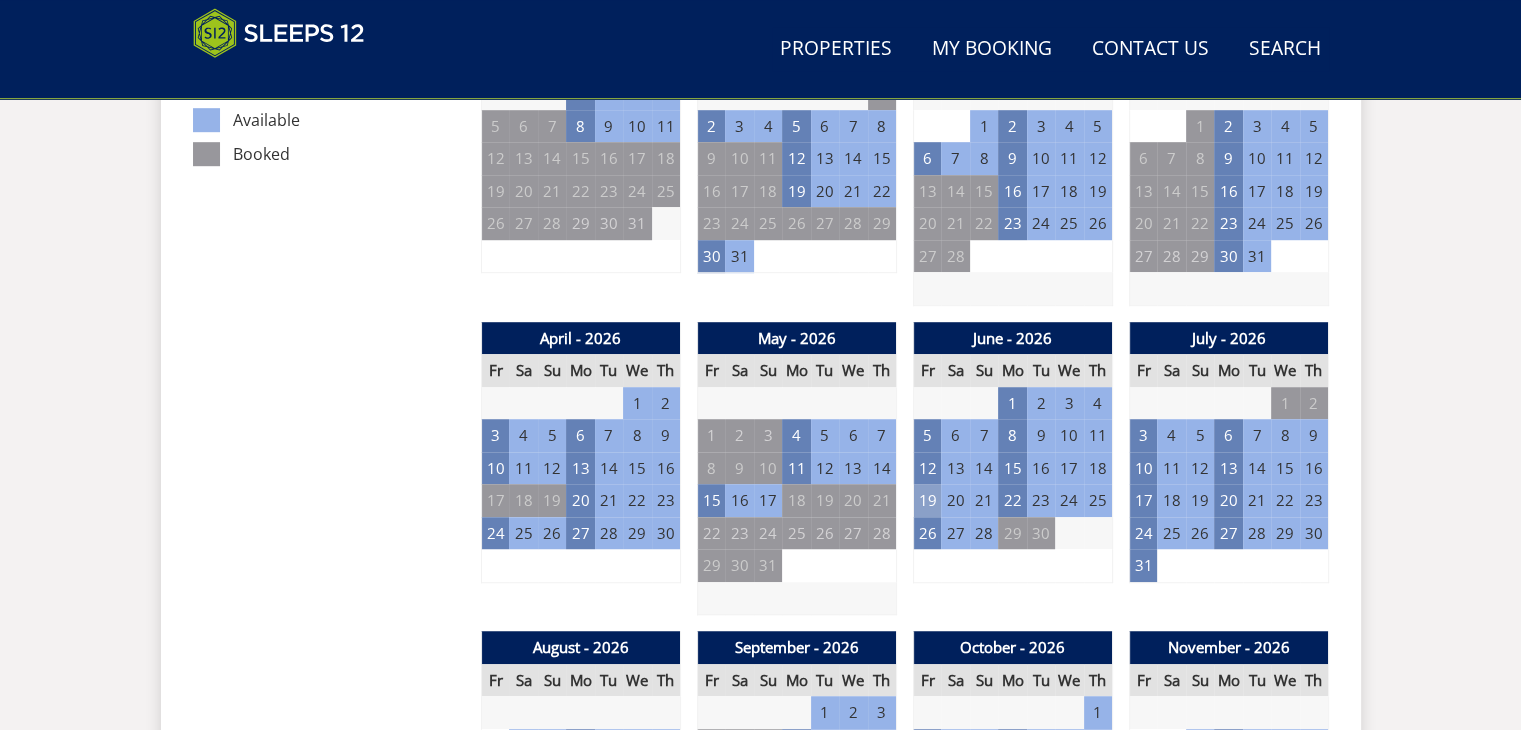 click on "19" at bounding box center [927, 500] 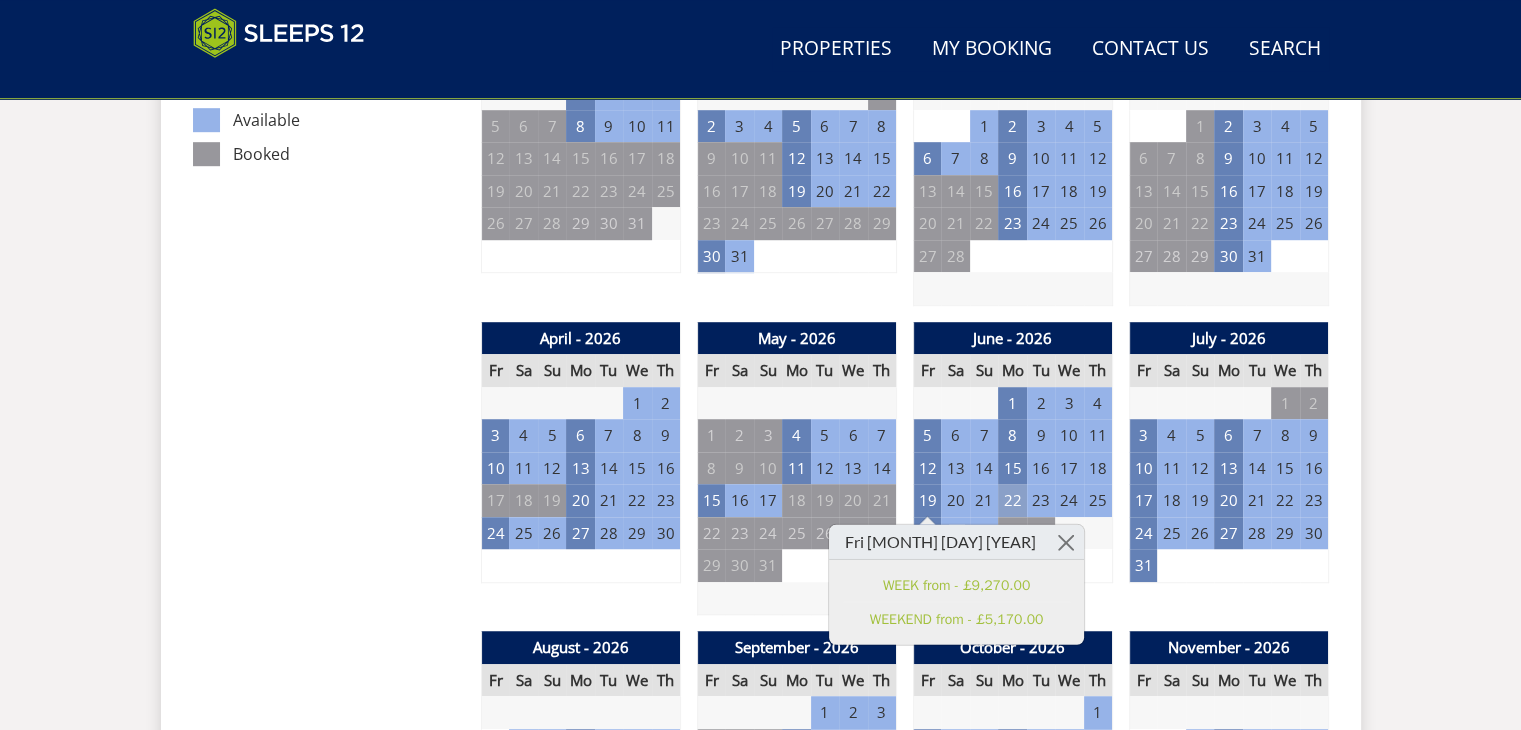 click on "22" at bounding box center [1012, 500] 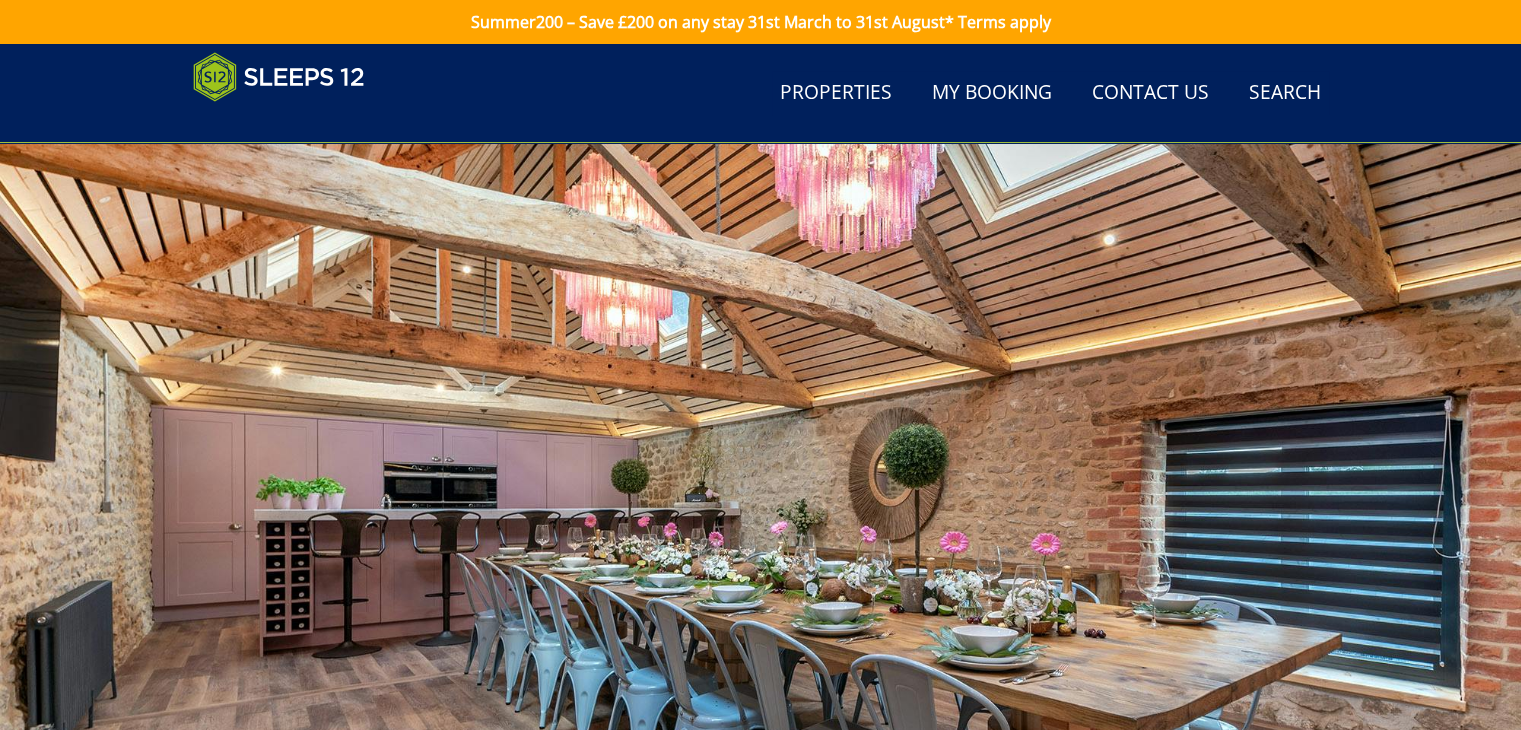 scroll, scrollTop: 430, scrollLeft: 0, axis: vertical 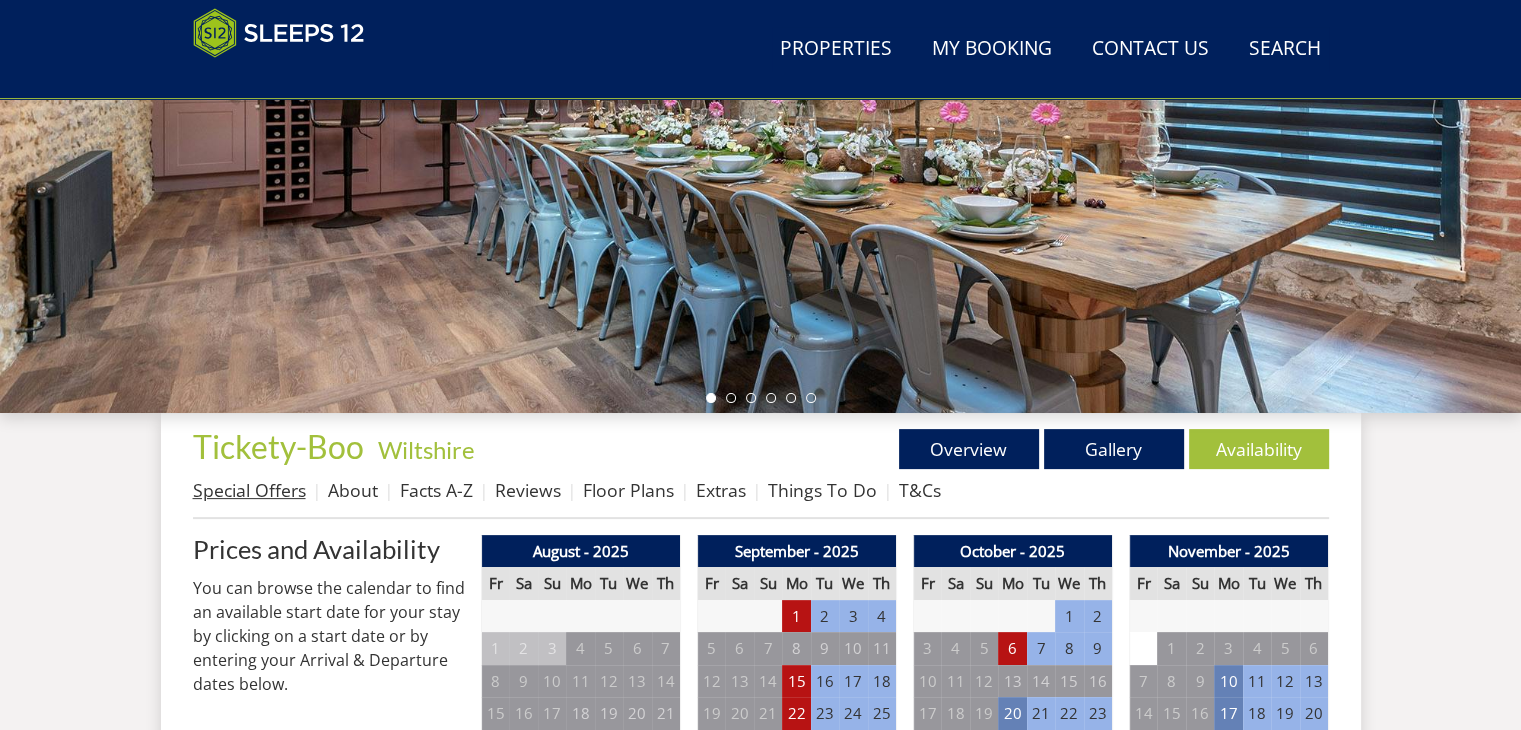click on "Special Offers" at bounding box center (249, 490) 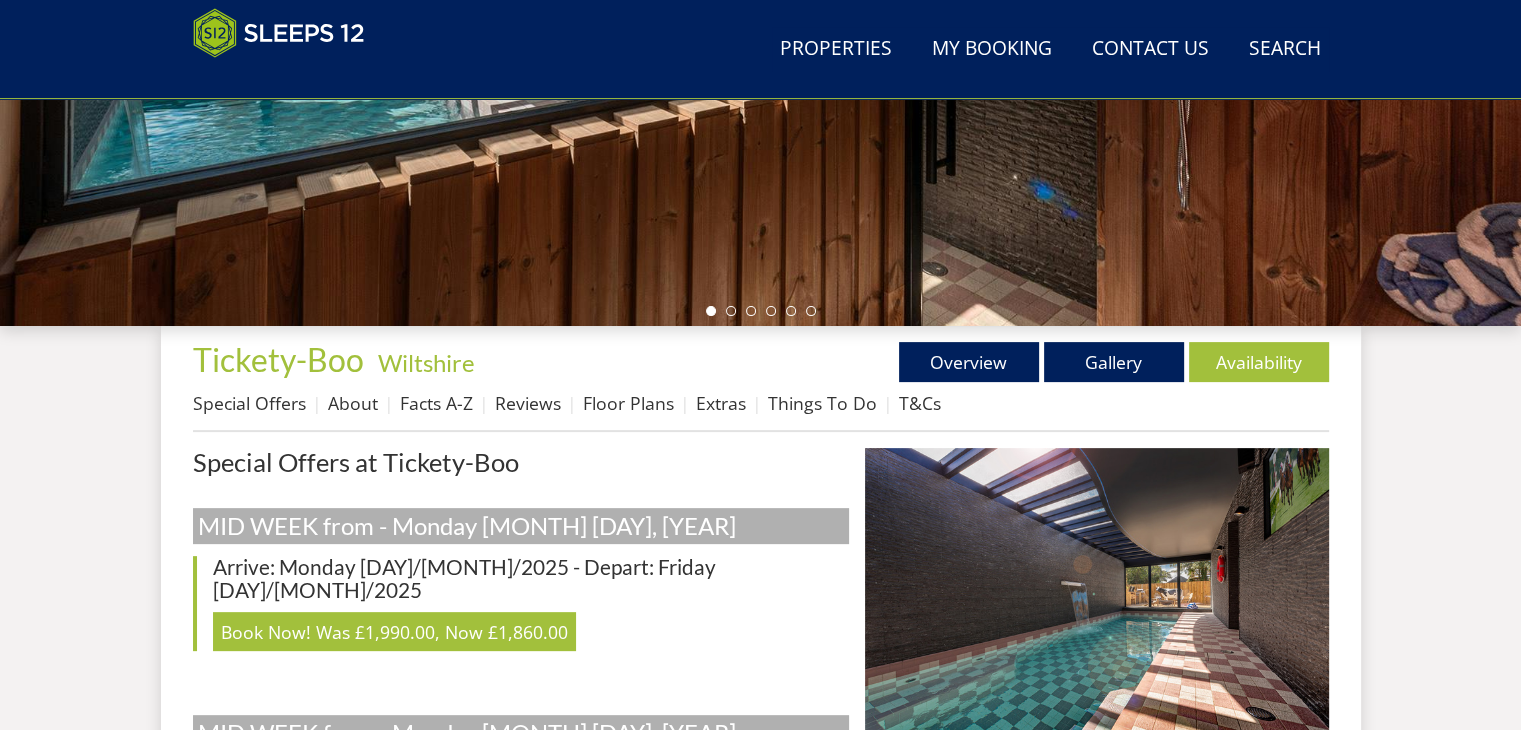 scroll, scrollTop: 516, scrollLeft: 0, axis: vertical 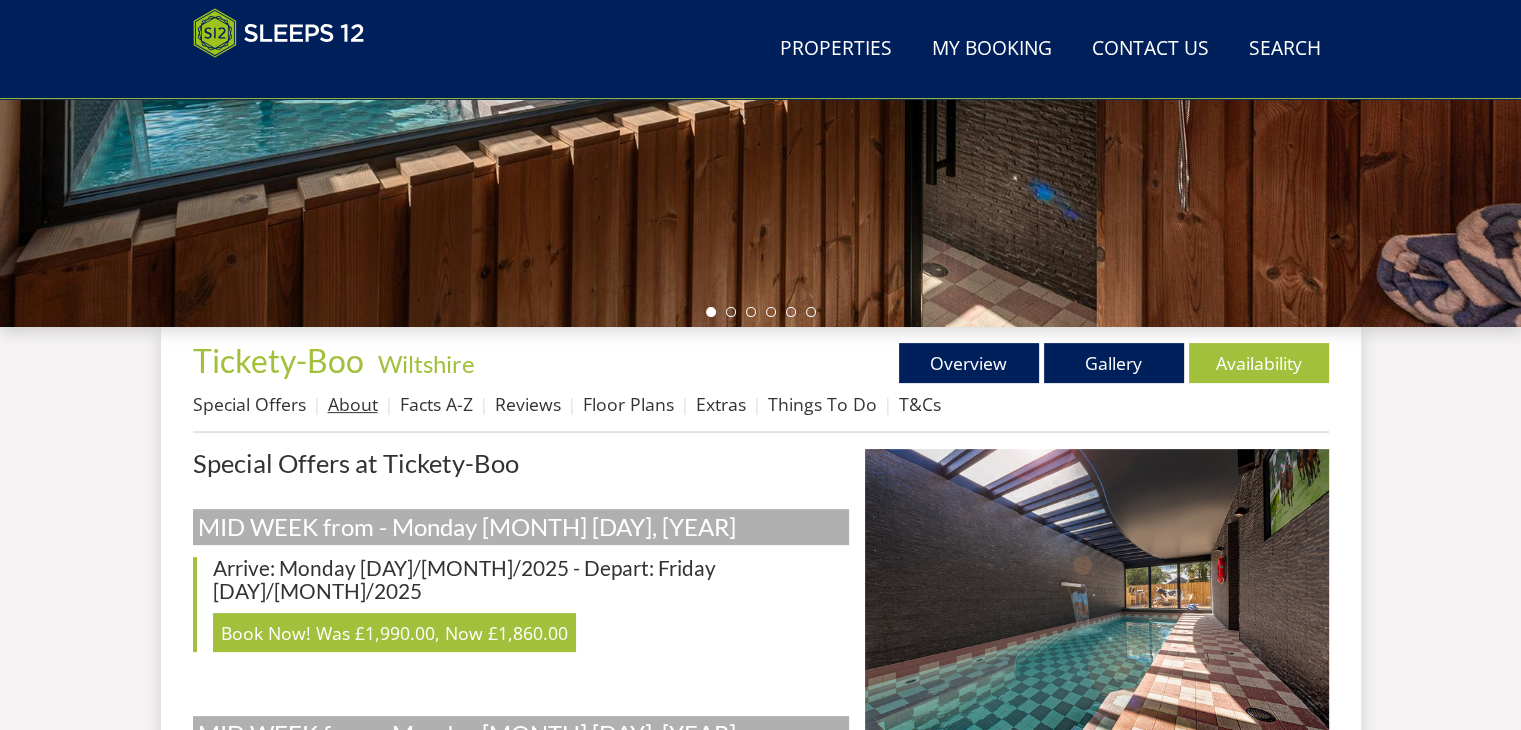 click on "About" at bounding box center [353, 404] 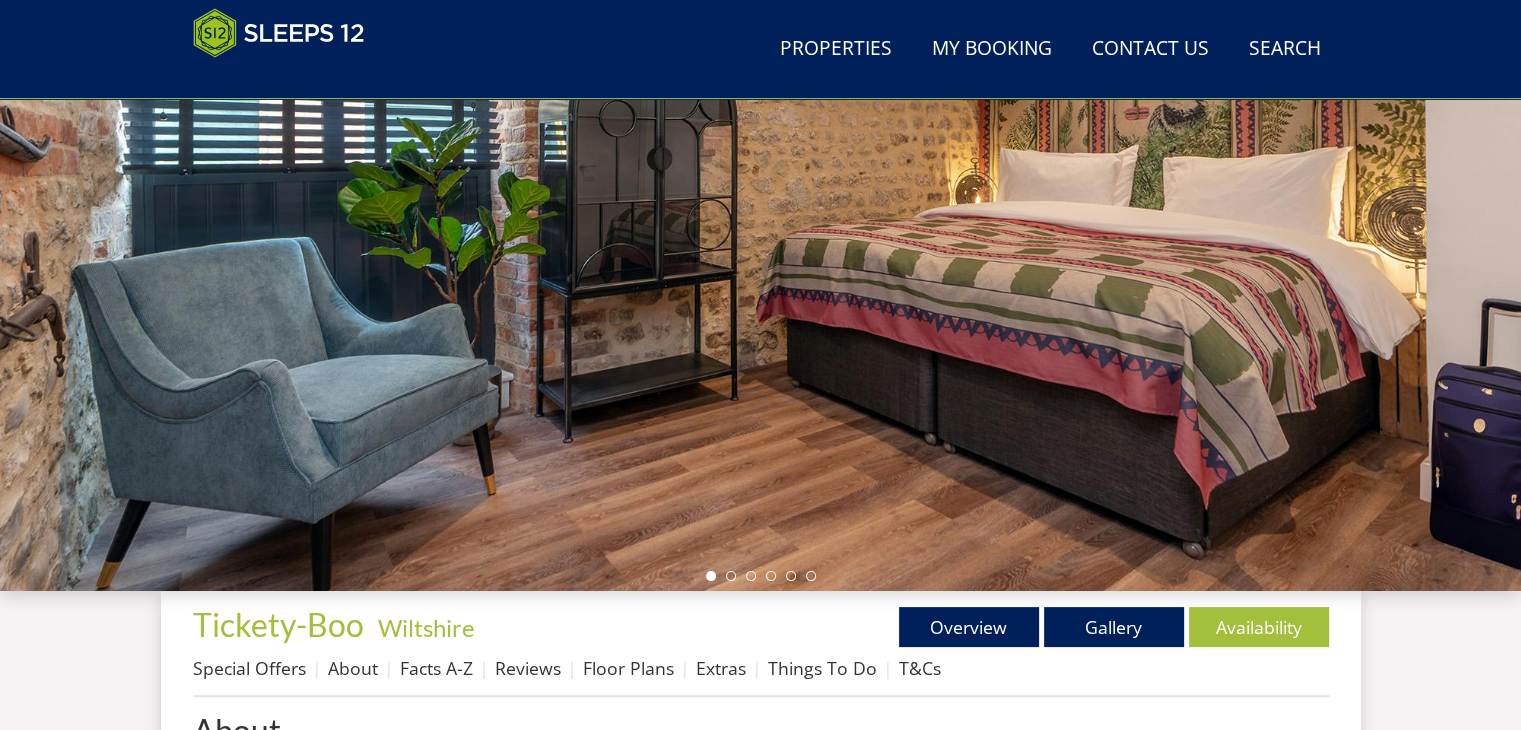 scroll, scrollTop: 252, scrollLeft: 0, axis: vertical 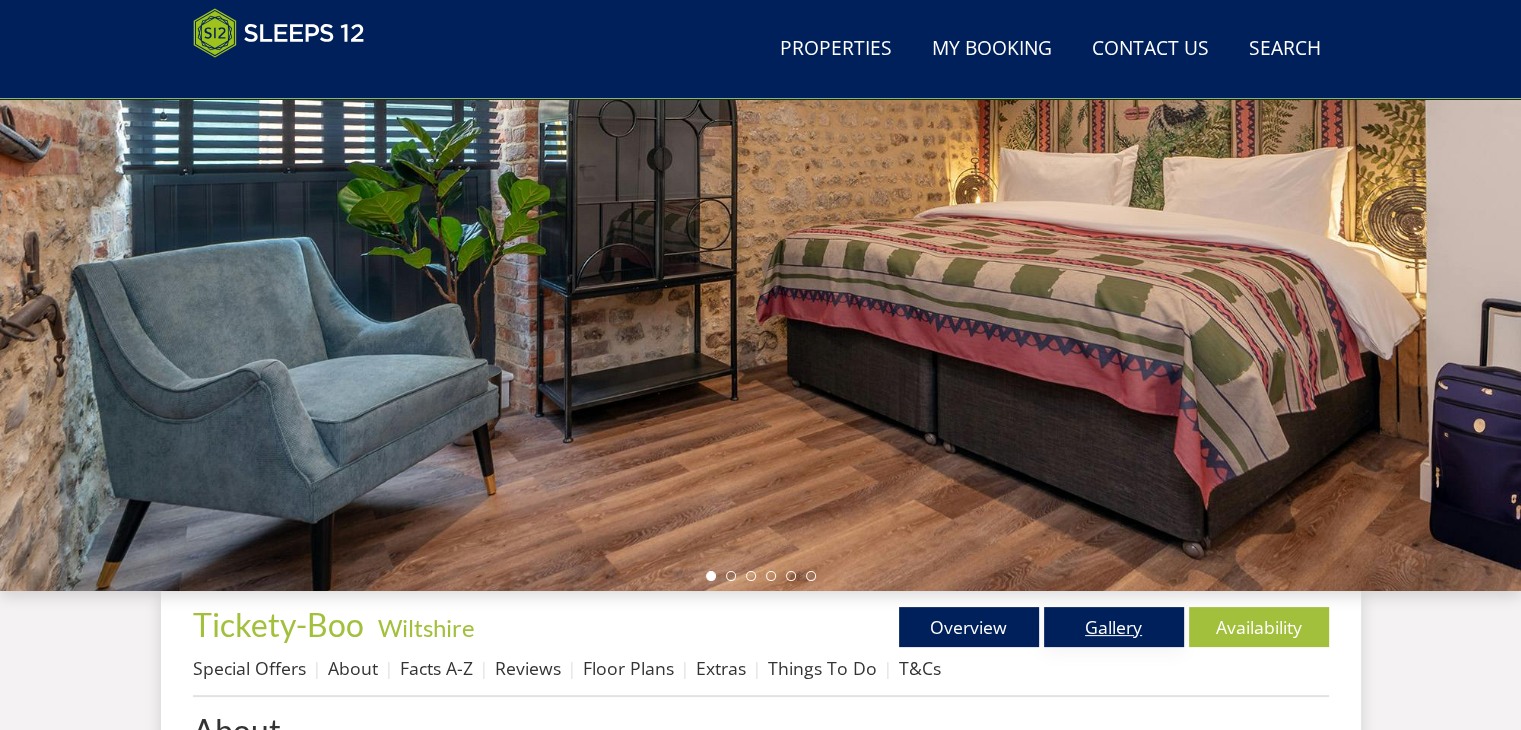click on "Gallery" at bounding box center (1114, 627) 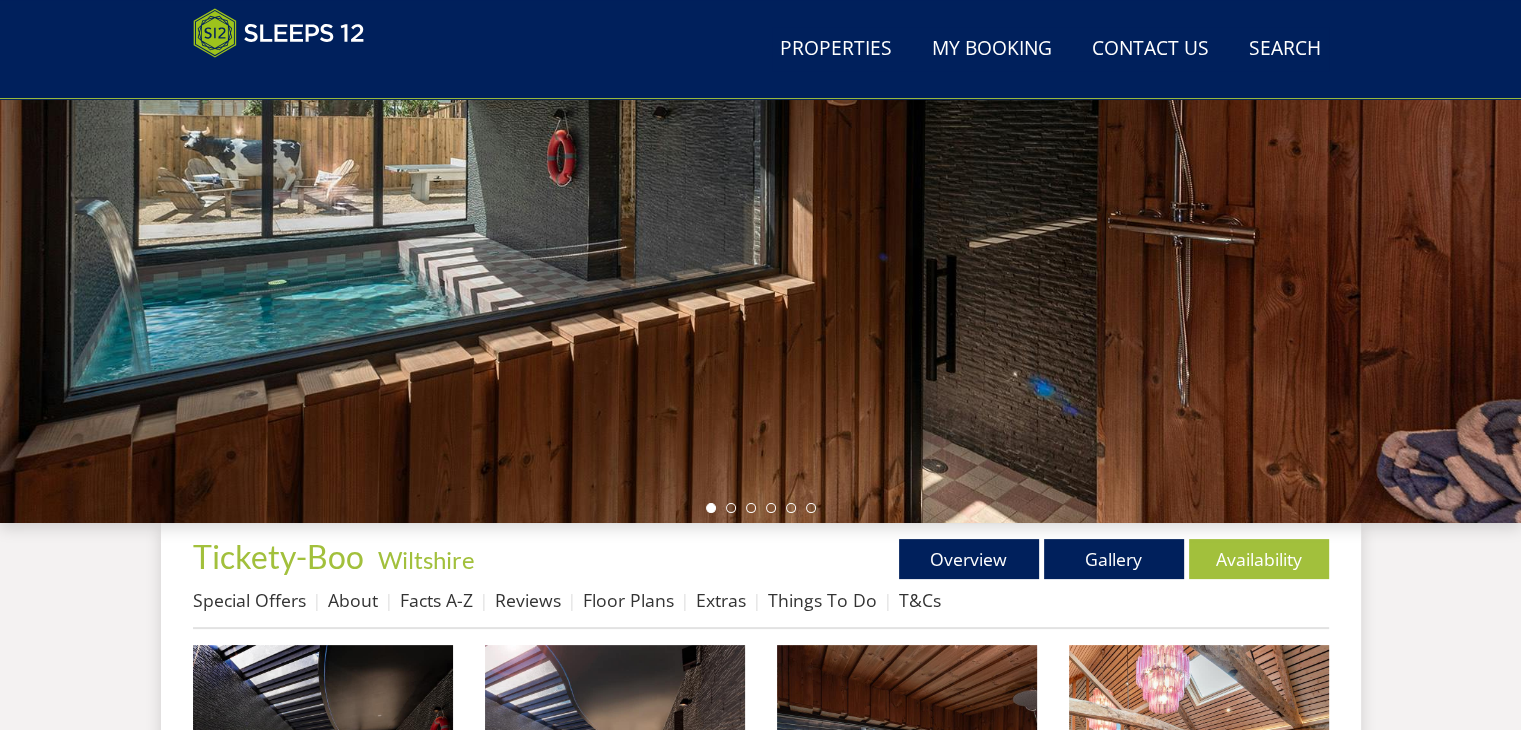 scroll, scrollTop: 0, scrollLeft: 0, axis: both 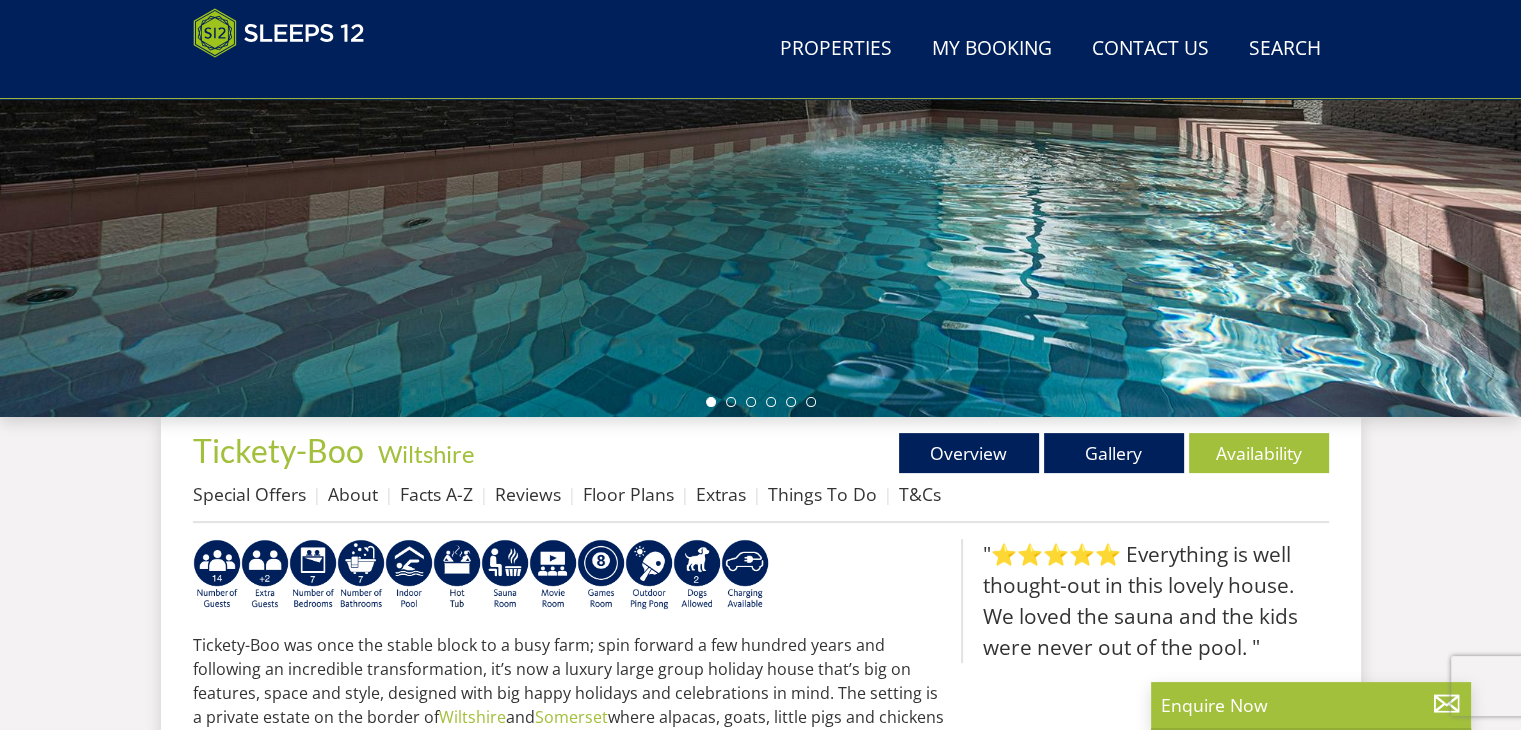 select on "16" 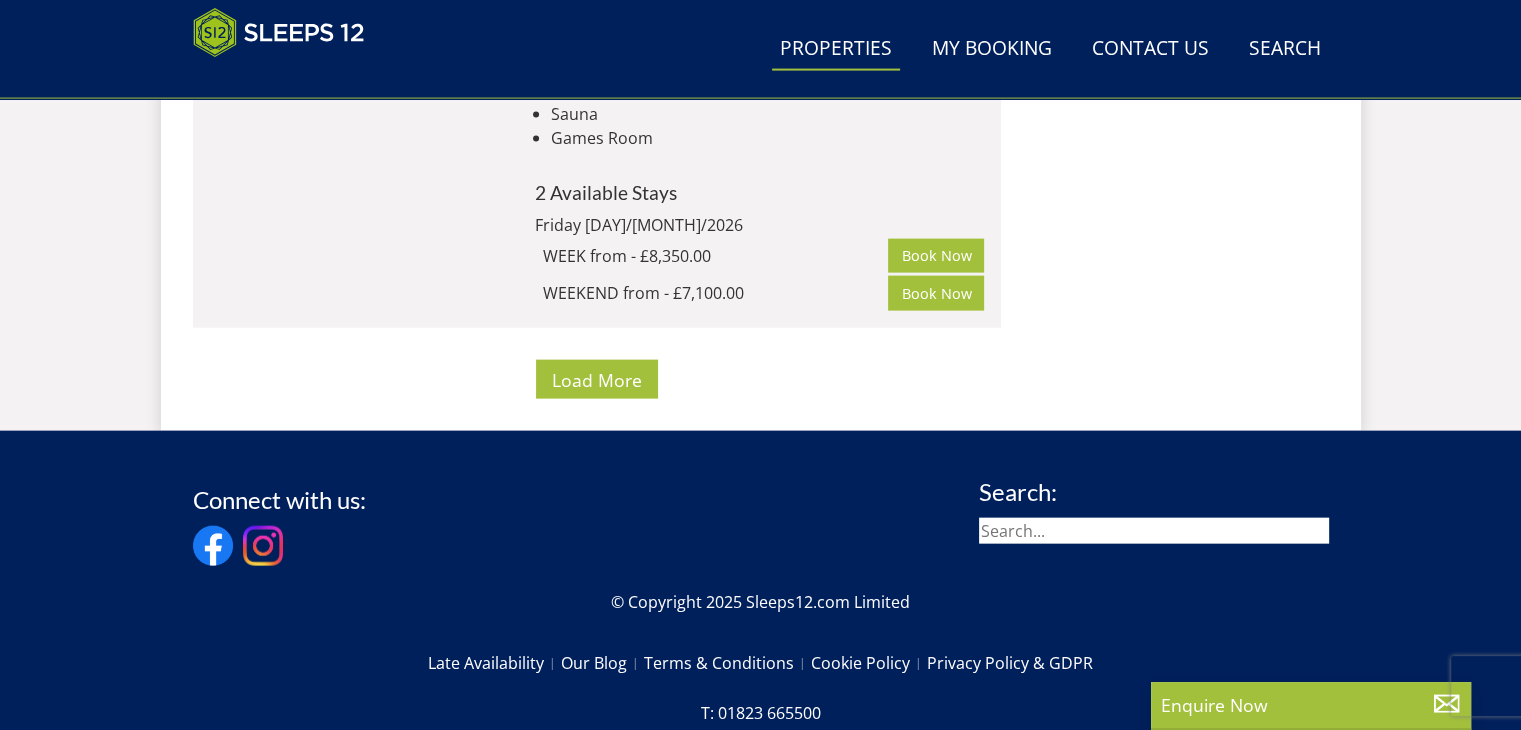 scroll, scrollTop: 11983, scrollLeft: 0, axis: vertical 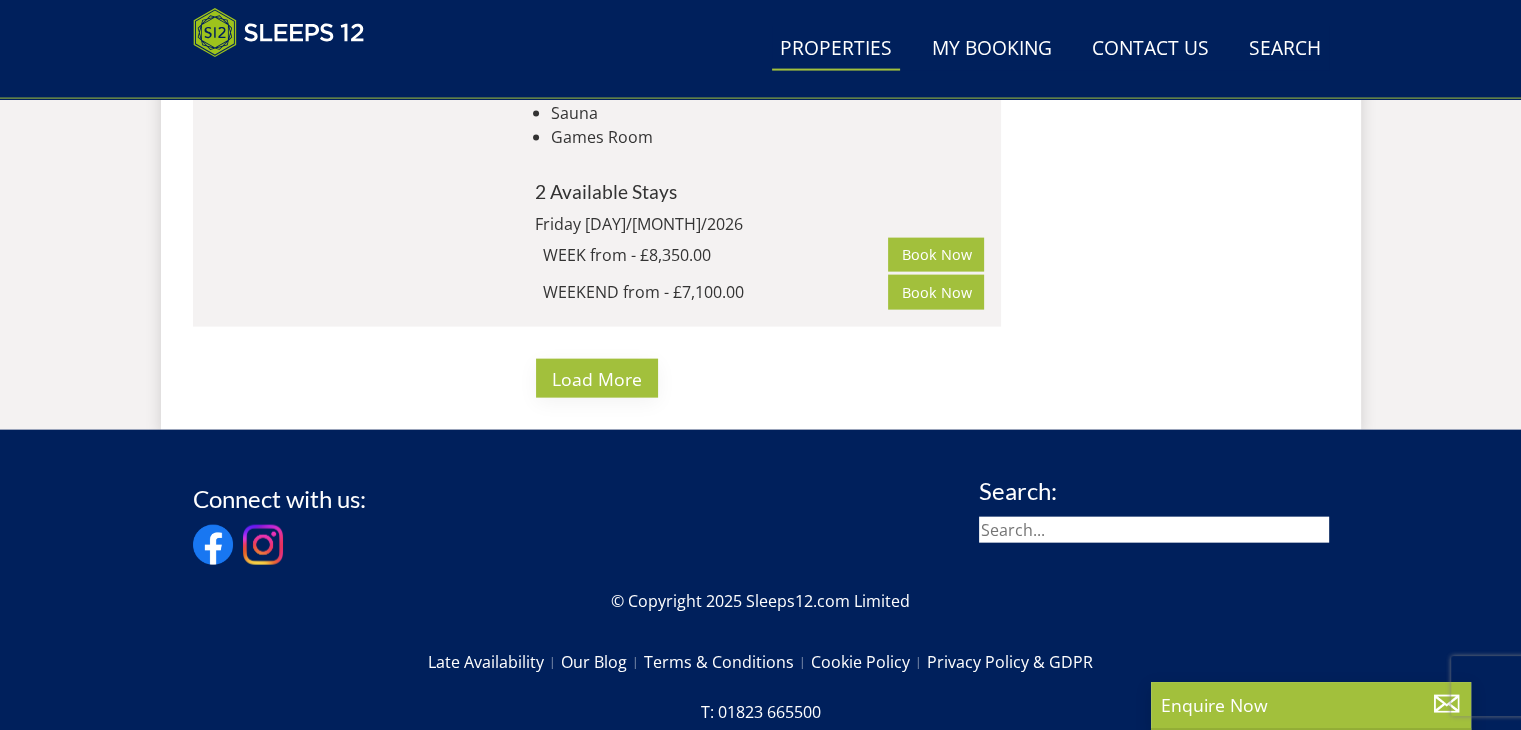 click on "Load More" at bounding box center [597, 379] 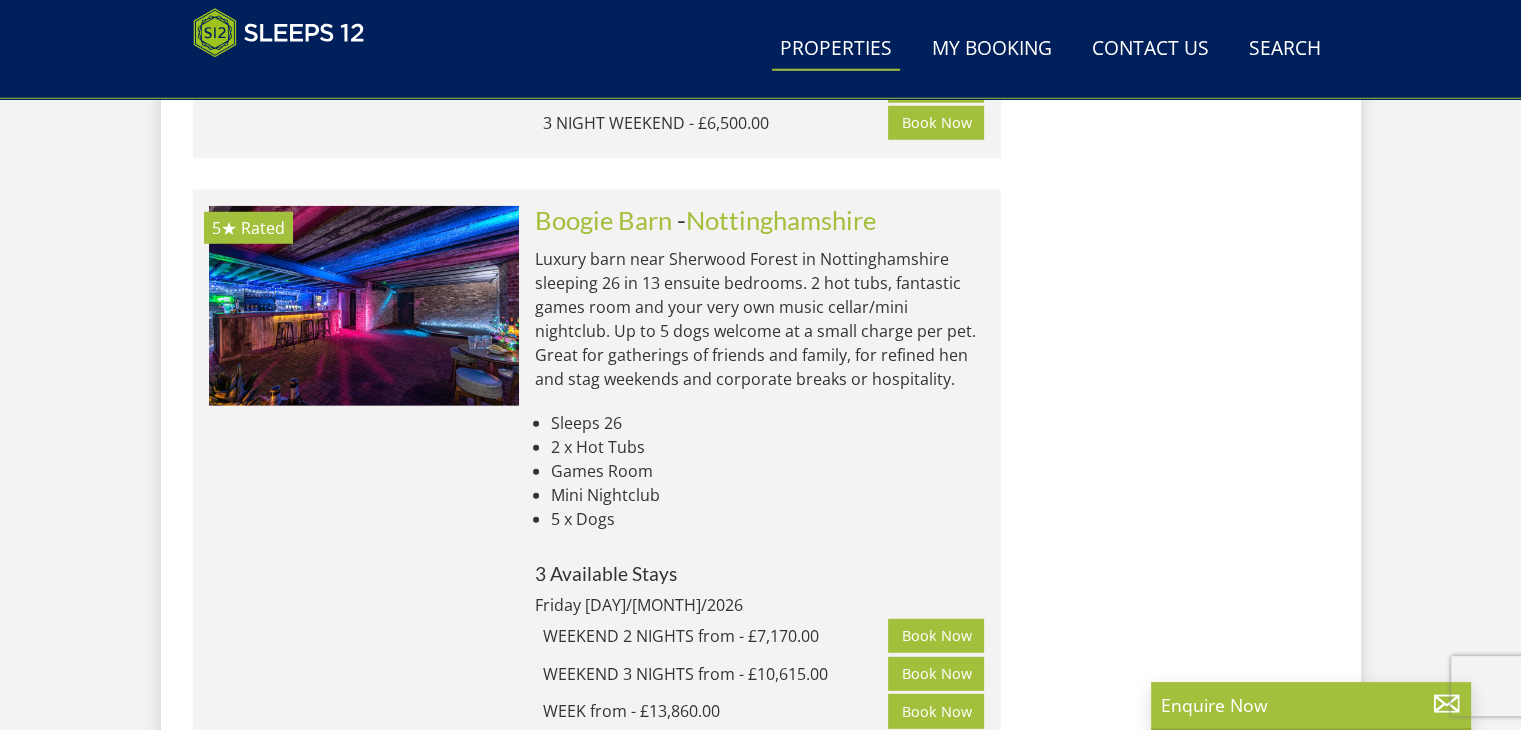 scroll, scrollTop: 13255, scrollLeft: 0, axis: vertical 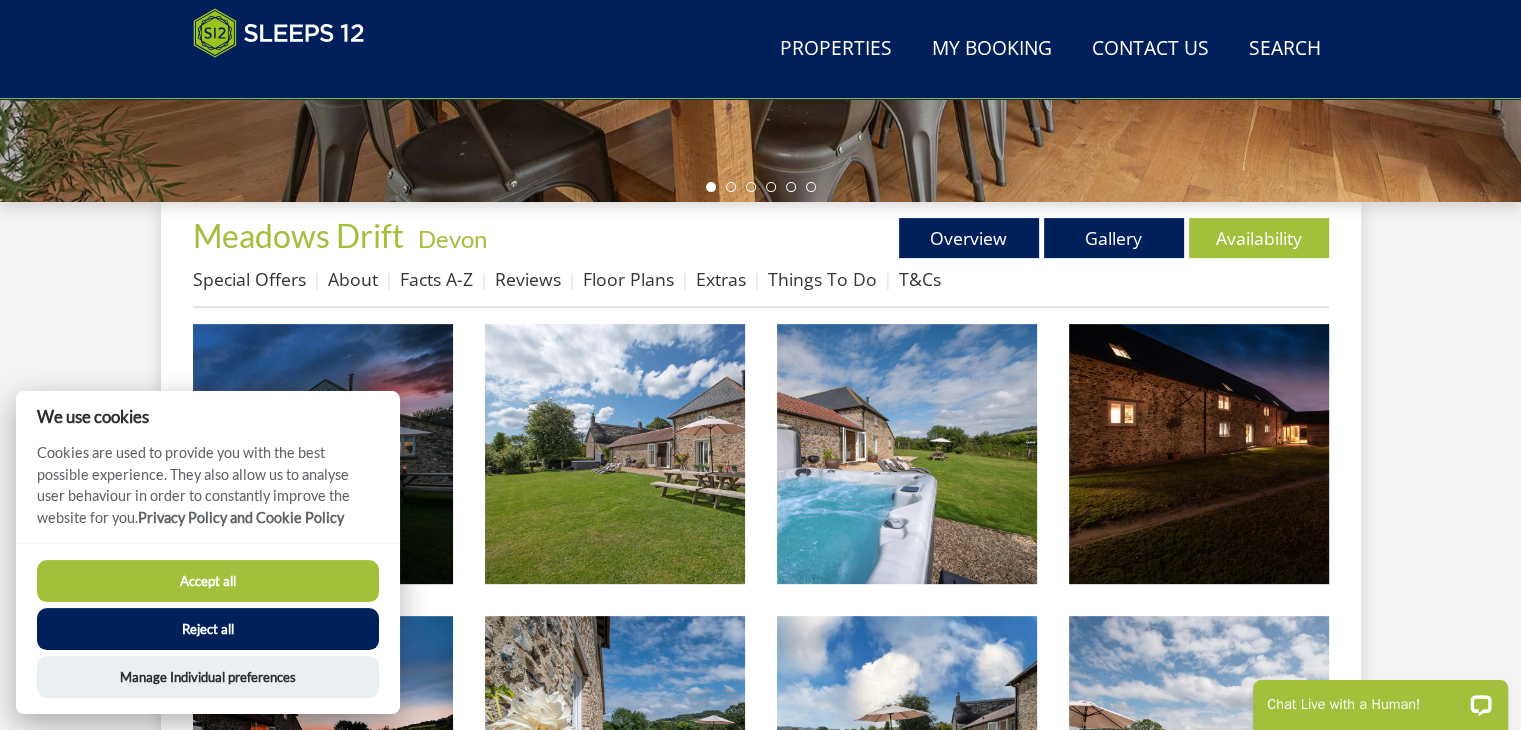 click on "Accept all" at bounding box center (208, 581) 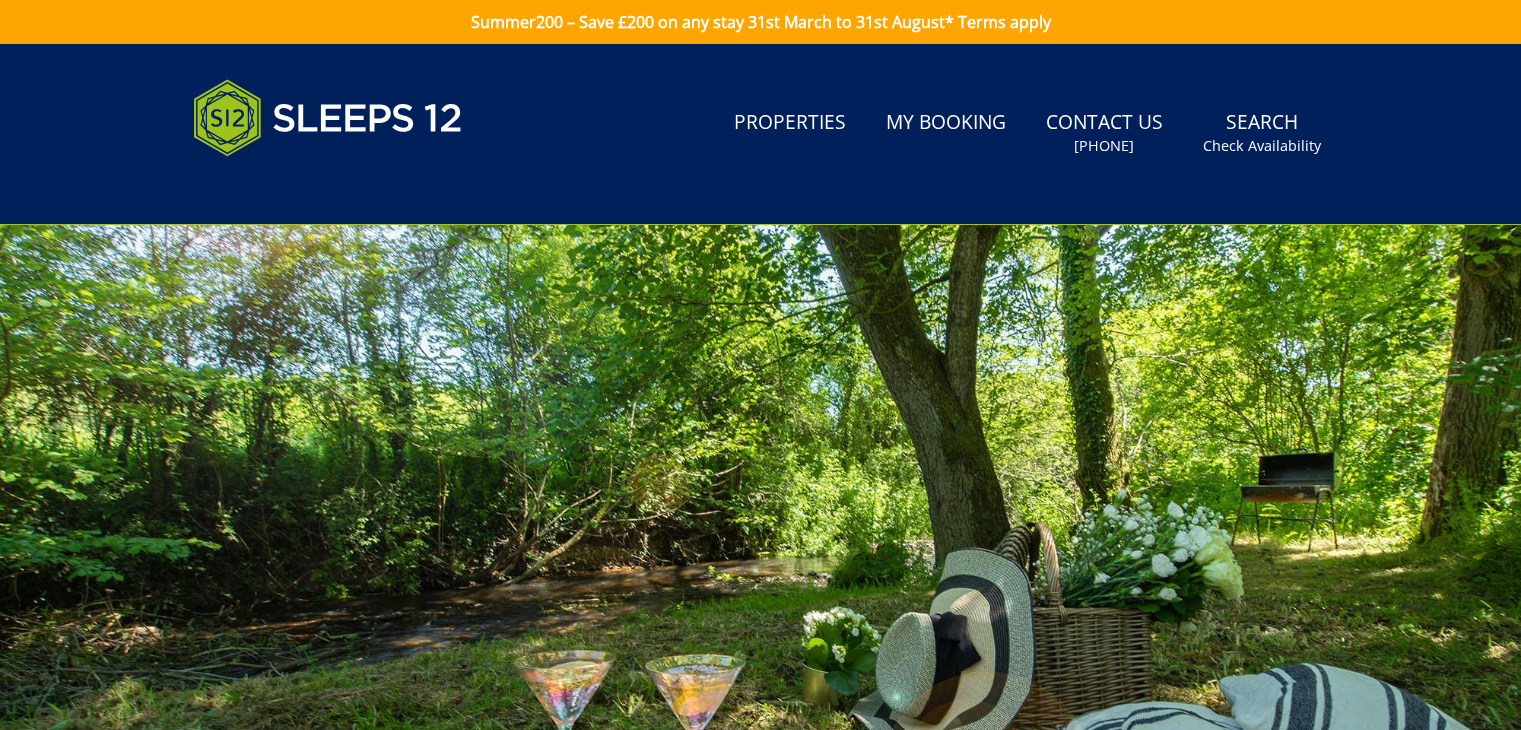 scroll, scrollTop: 723, scrollLeft: 0, axis: vertical 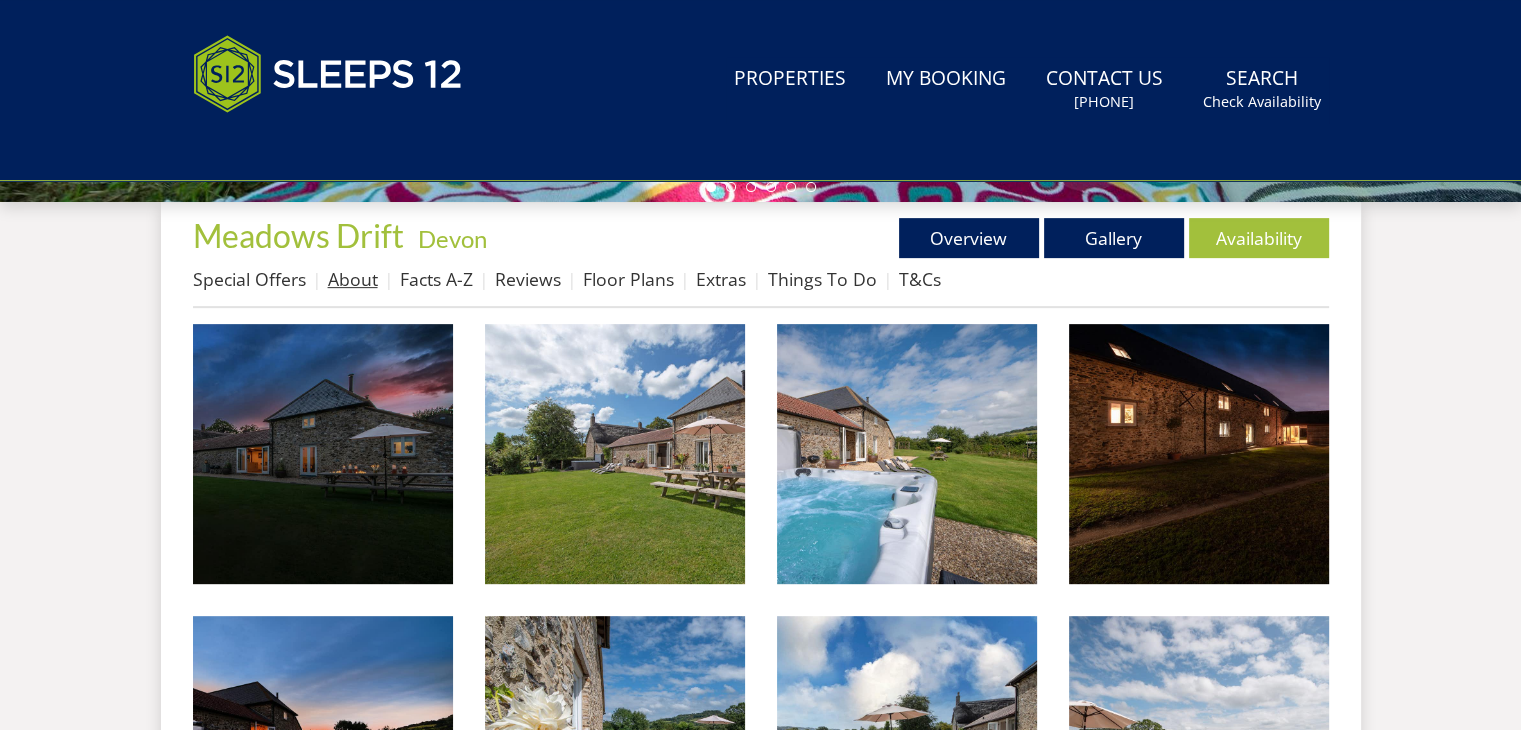 click on "About" at bounding box center [353, 279] 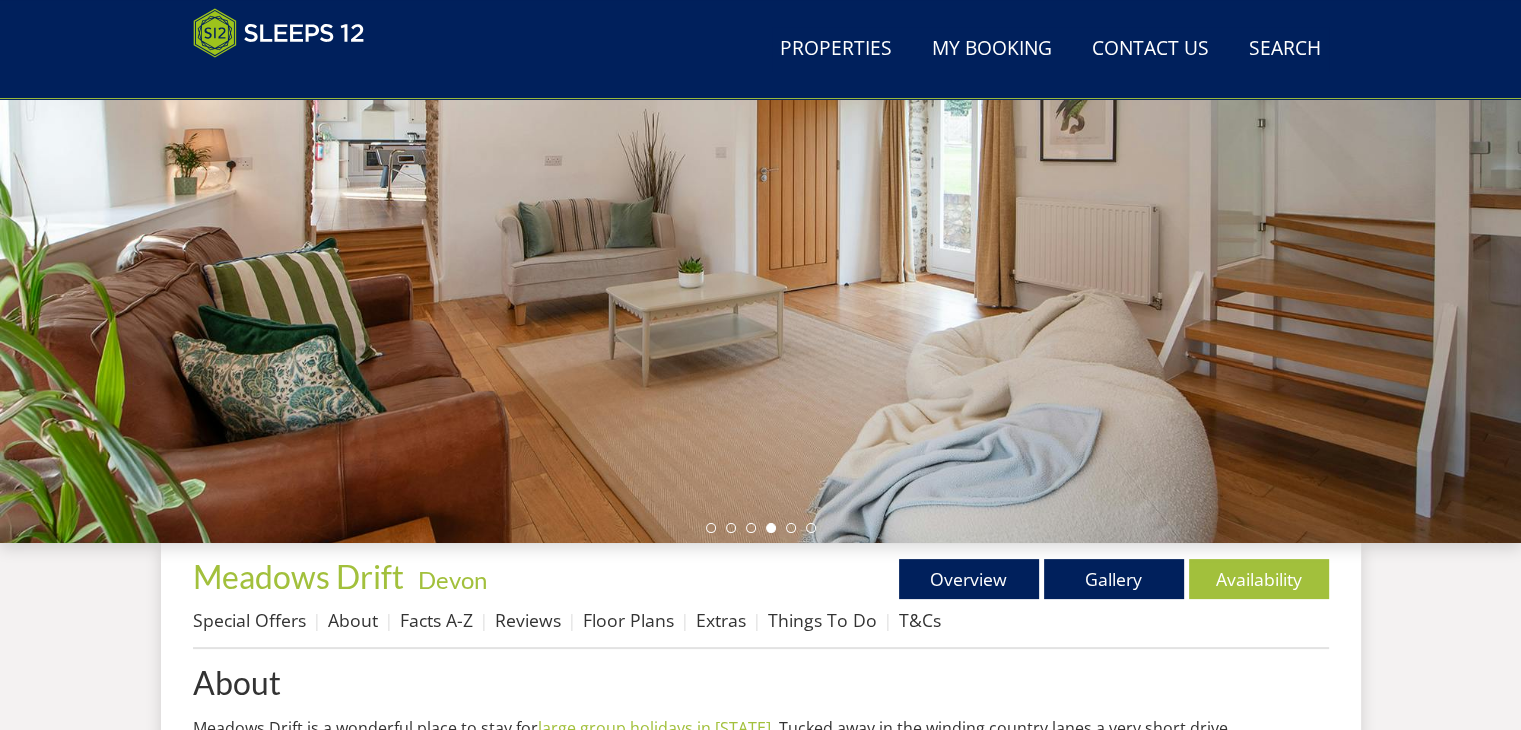 scroll, scrollTop: 298, scrollLeft: 0, axis: vertical 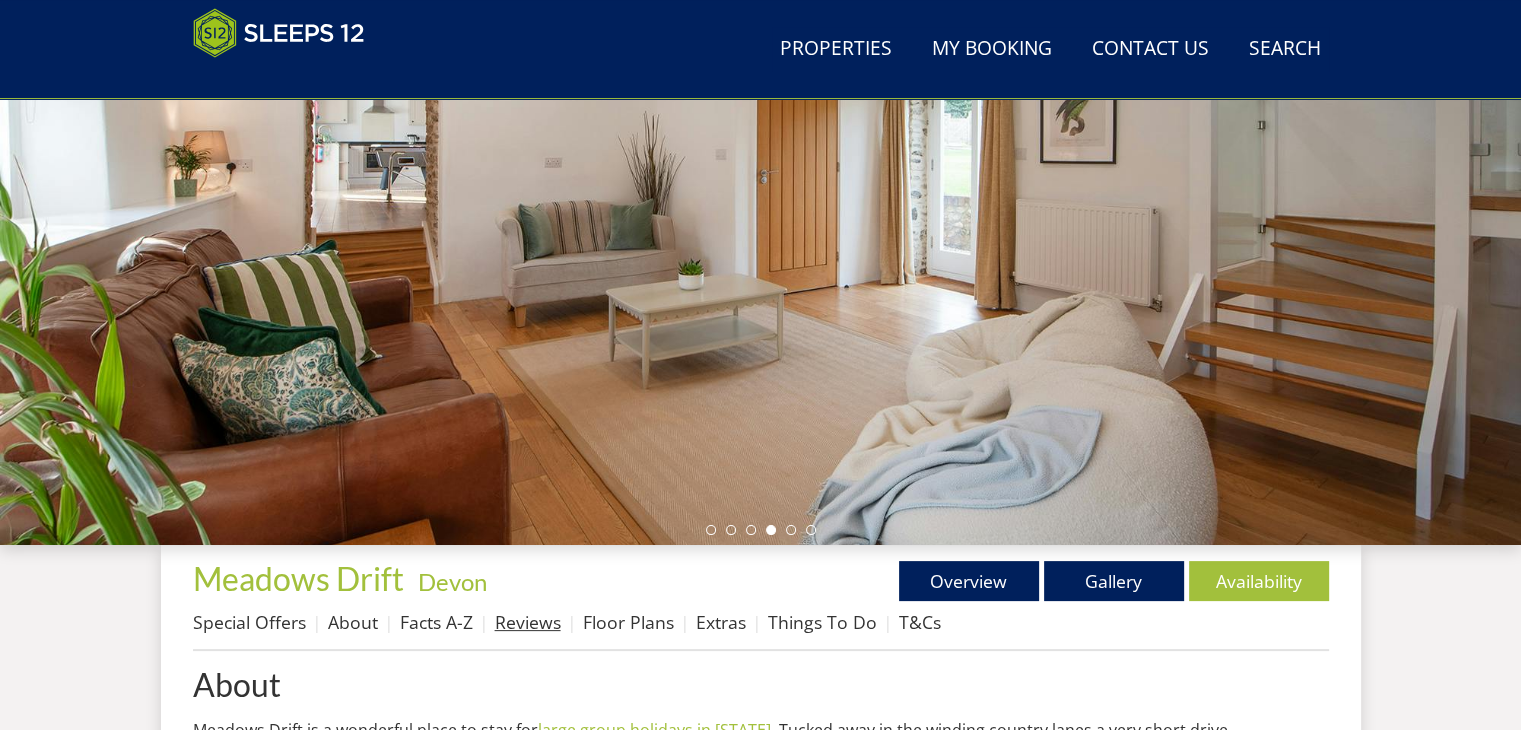 click on "Reviews" at bounding box center [528, 622] 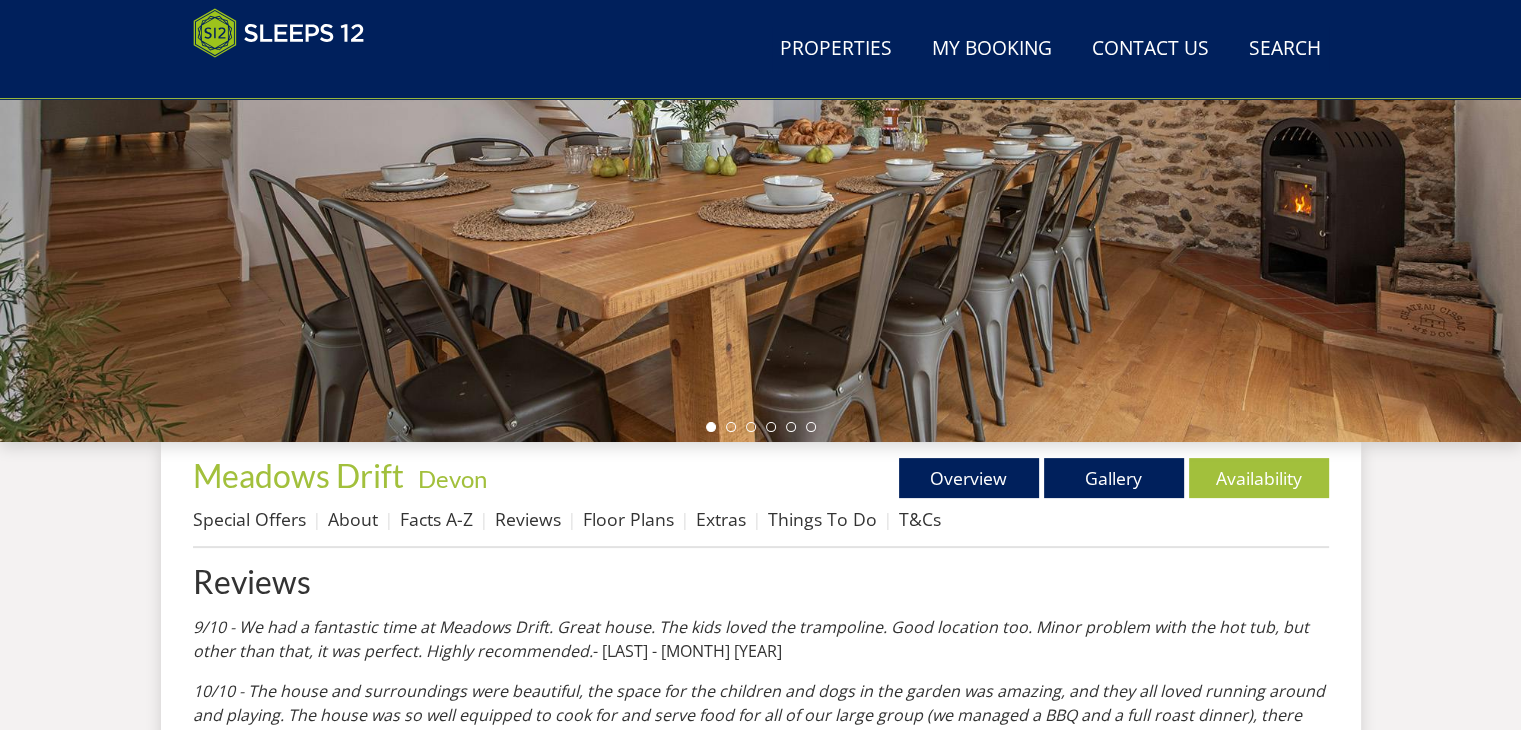 scroll, scrollTop: 400, scrollLeft: 0, axis: vertical 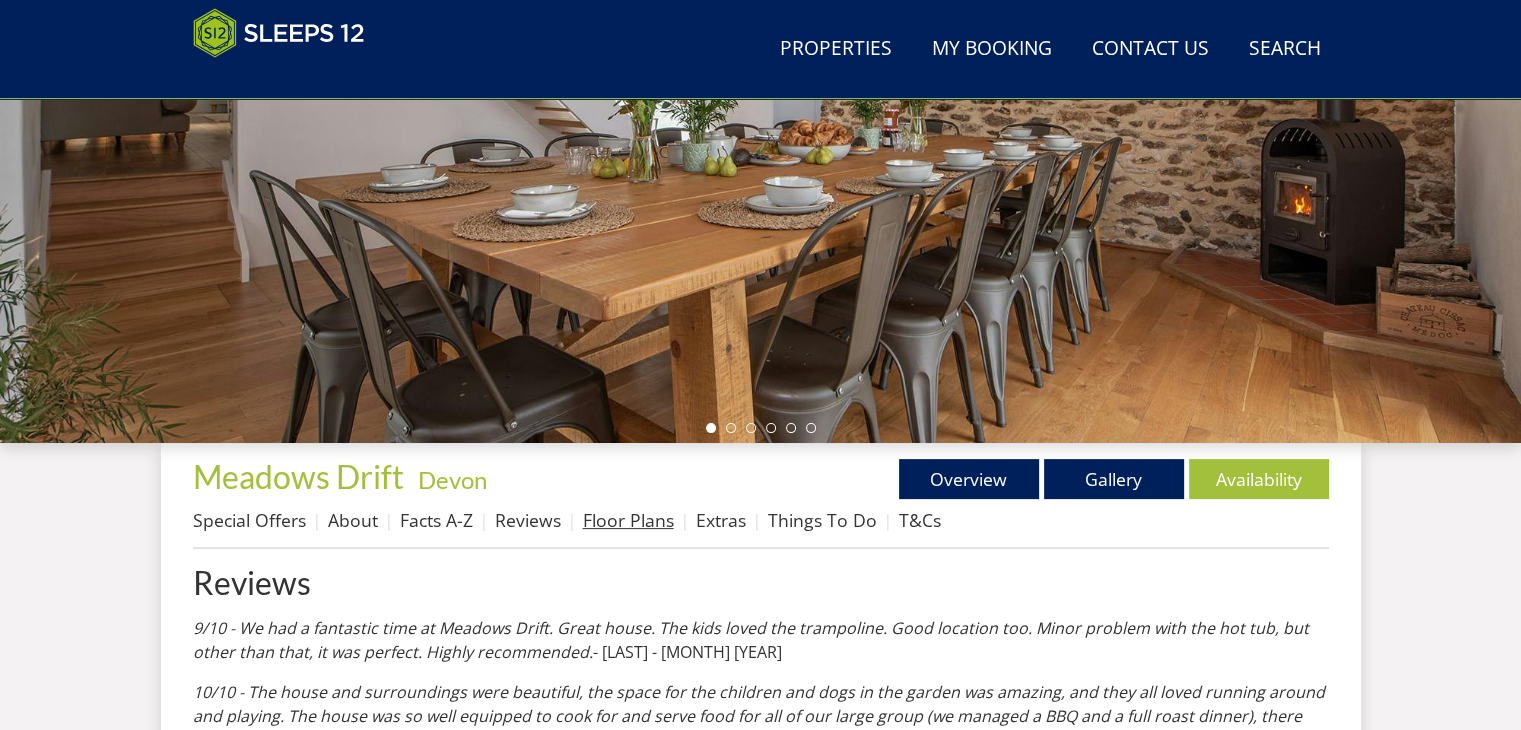 click on "Floor Plans" at bounding box center (628, 520) 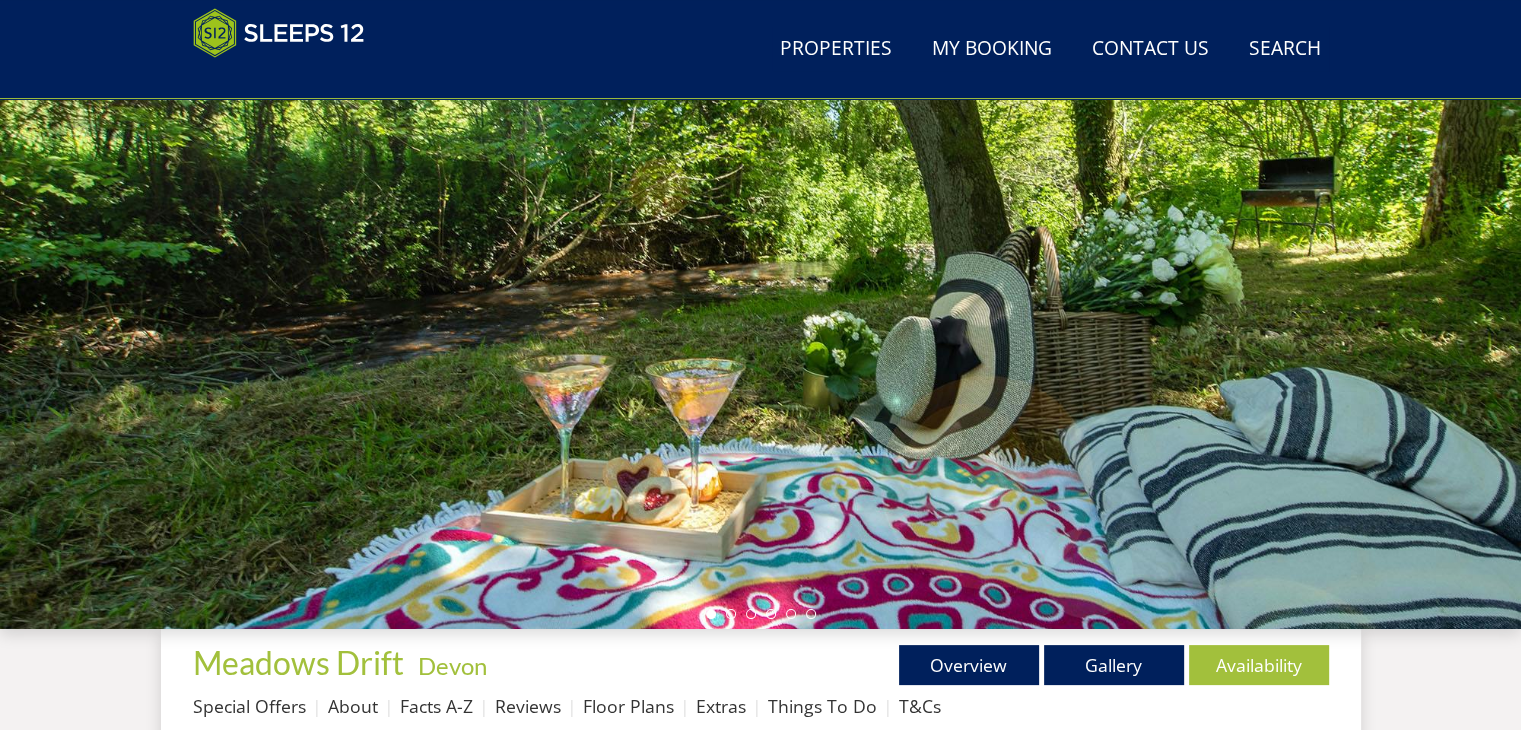 scroll, scrollTop: 215, scrollLeft: 0, axis: vertical 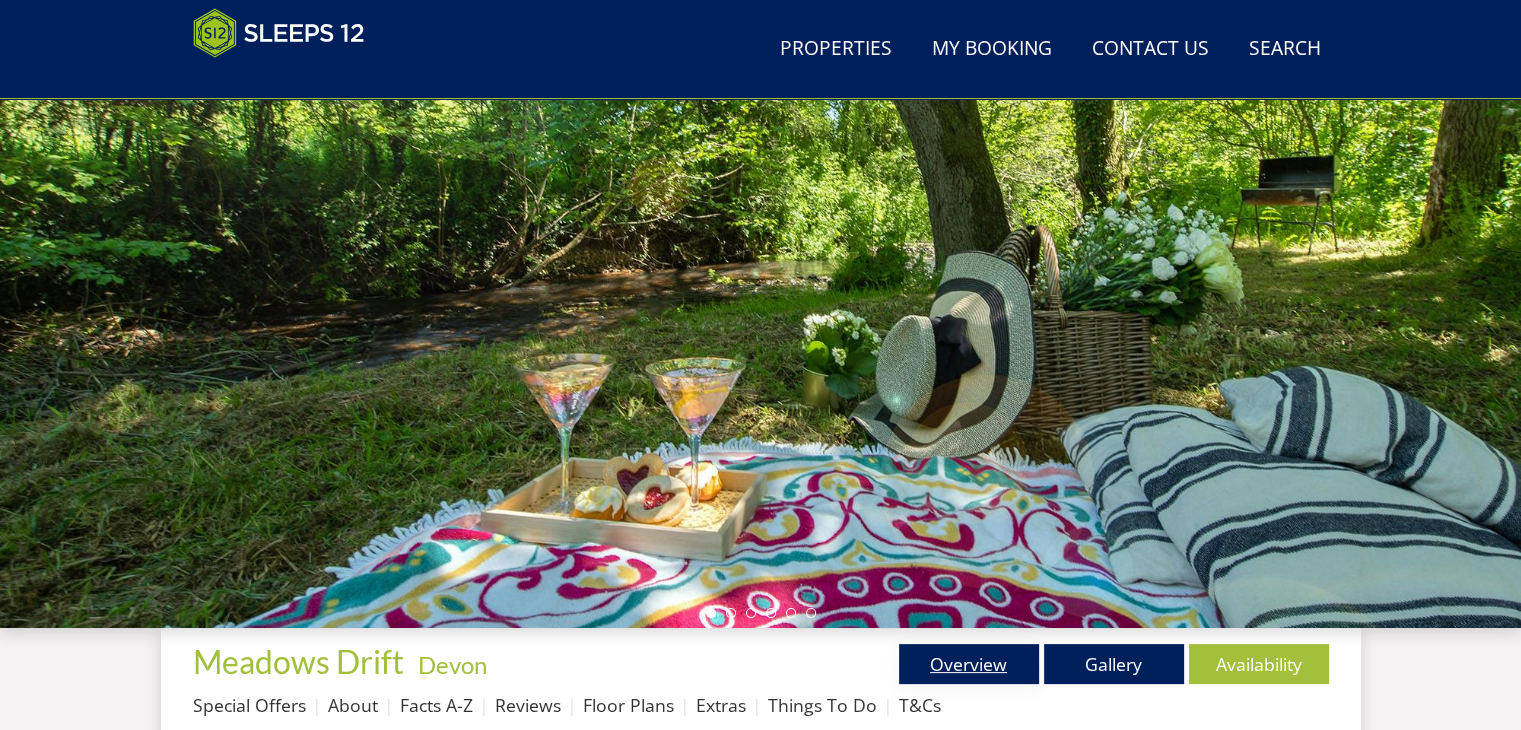 click on "Overview" at bounding box center (969, 664) 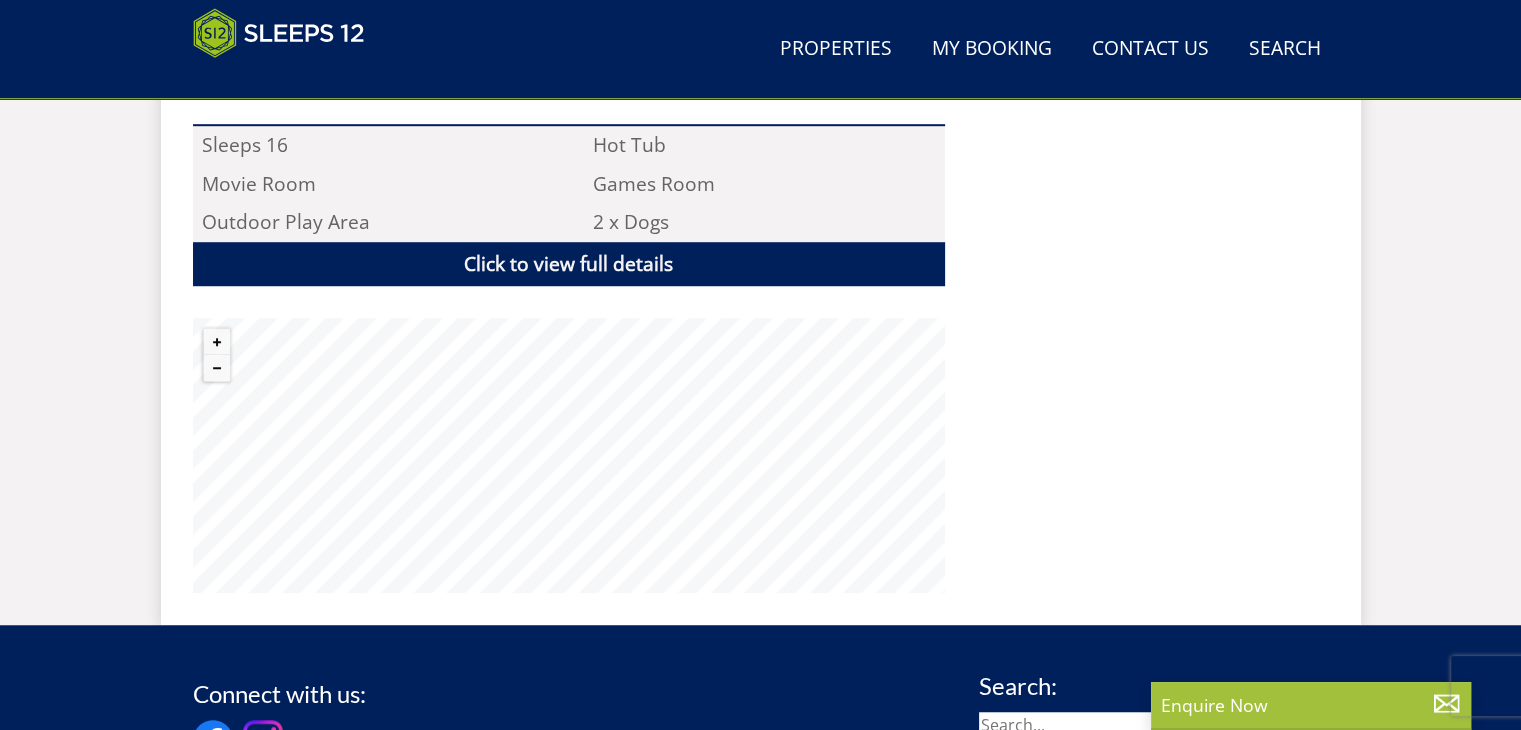 scroll, scrollTop: 1368, scrollLeft: 0, axis: vertical 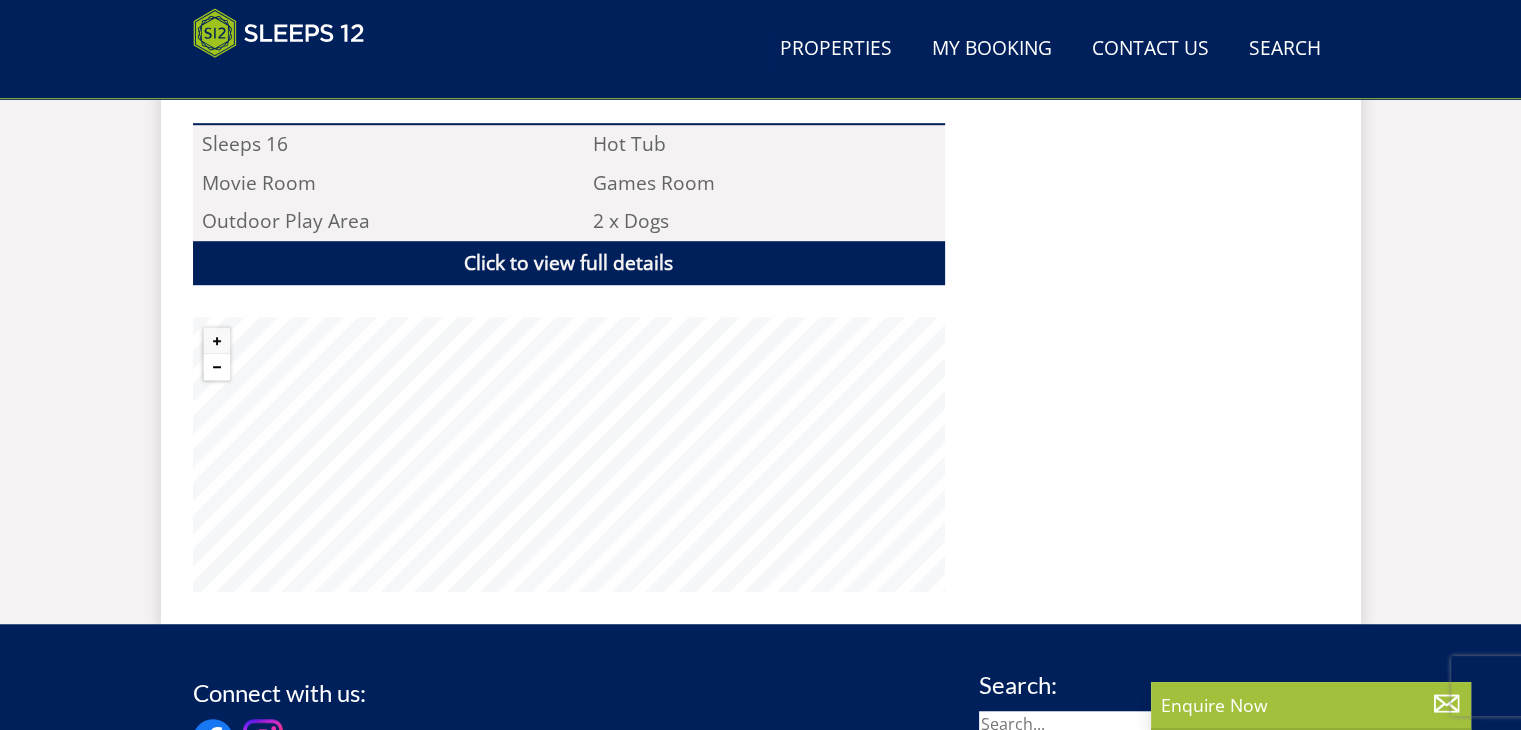 click at bounding box center (217, 367) 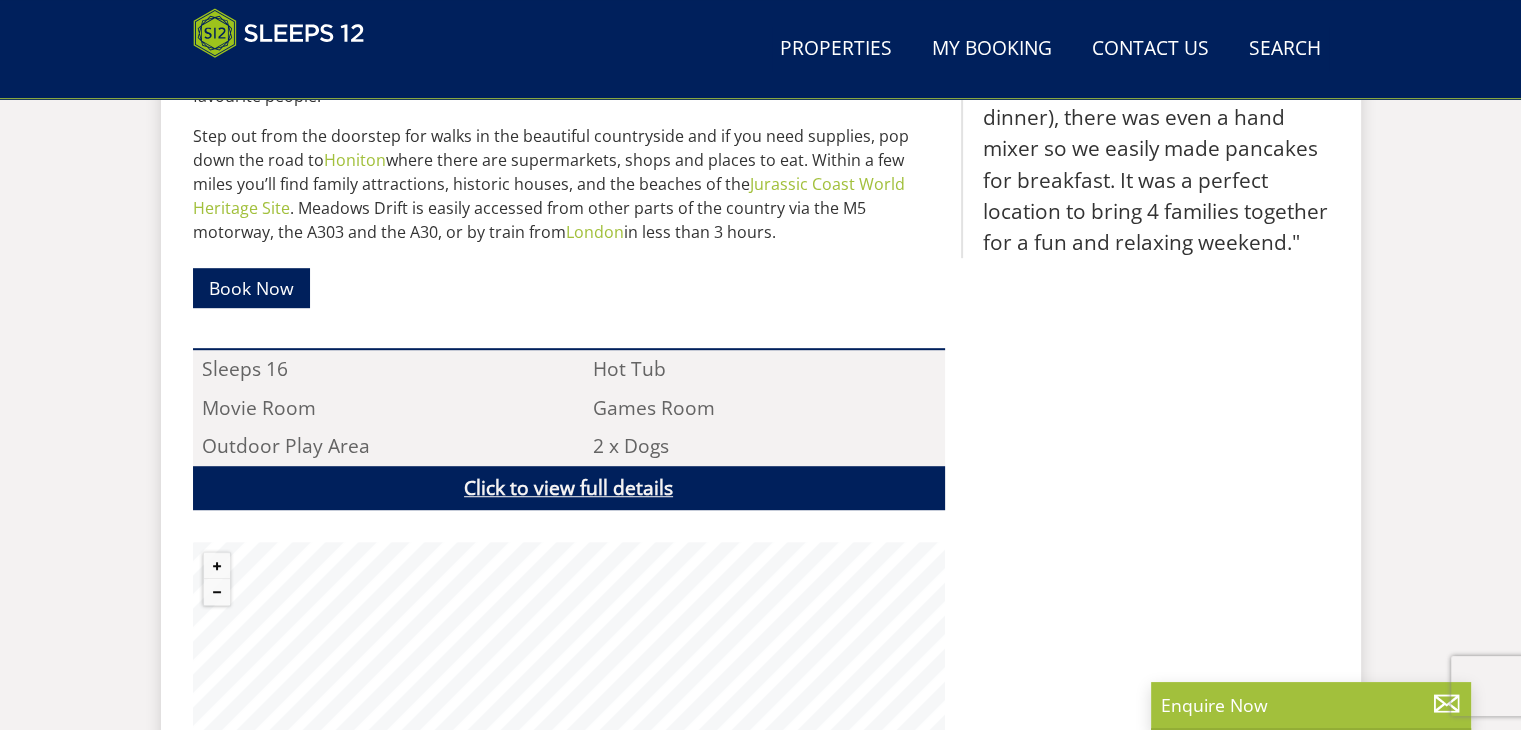 scroll, scrollTop: 1144, scrollLeft: 0, axis: vertical 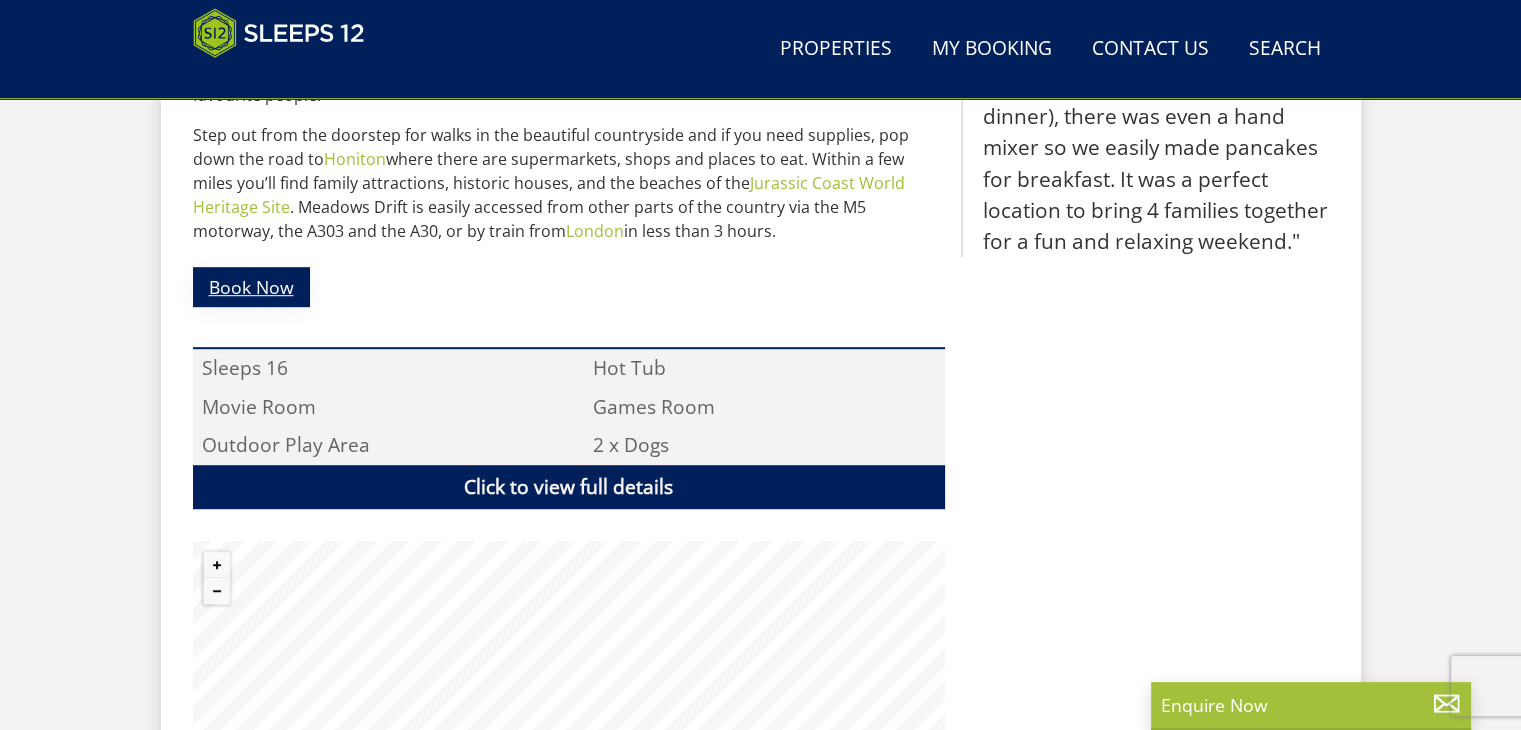 click on "Book Now" at bounding box center [251, 286] 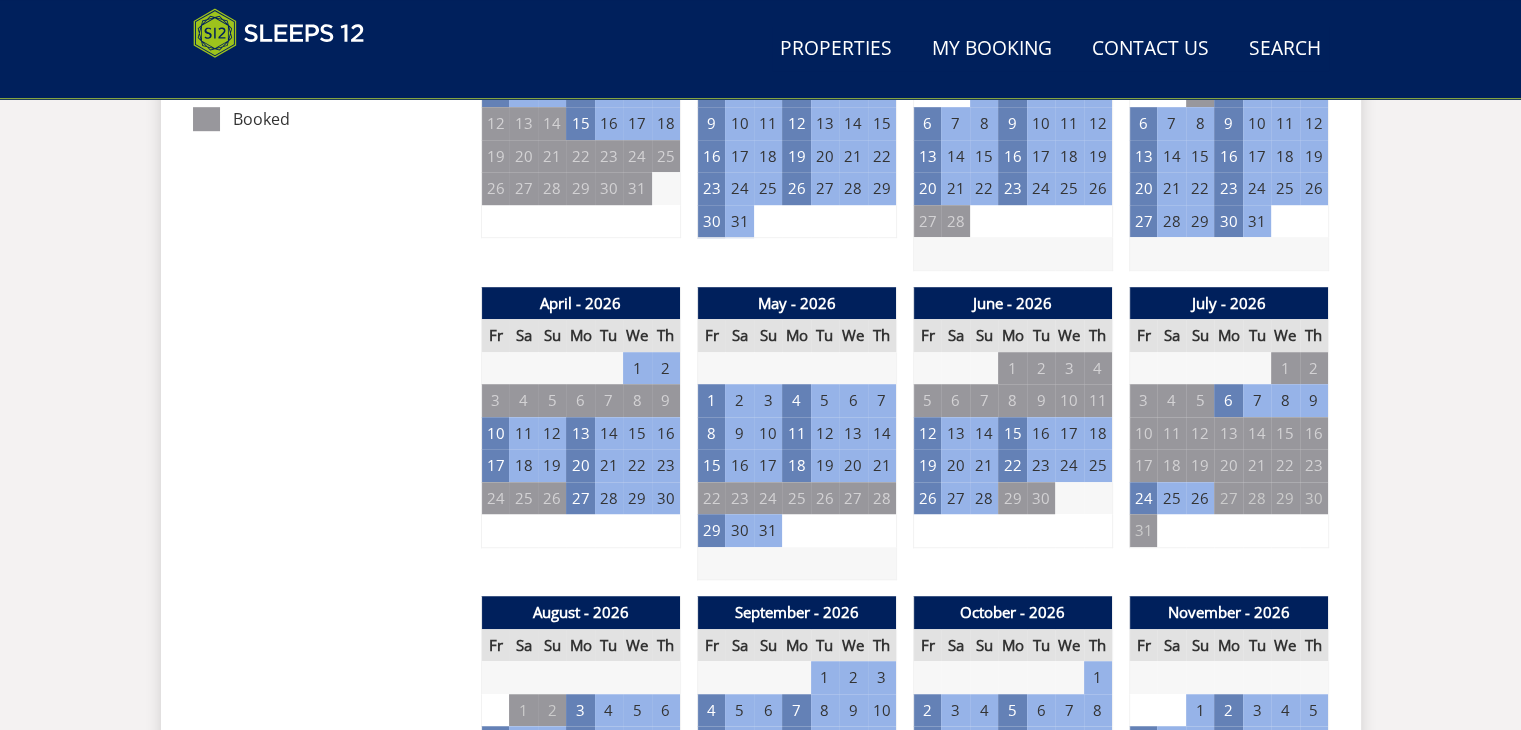 scroll, scrollTop: 1298, scrollLeft: 0, axis: vertical 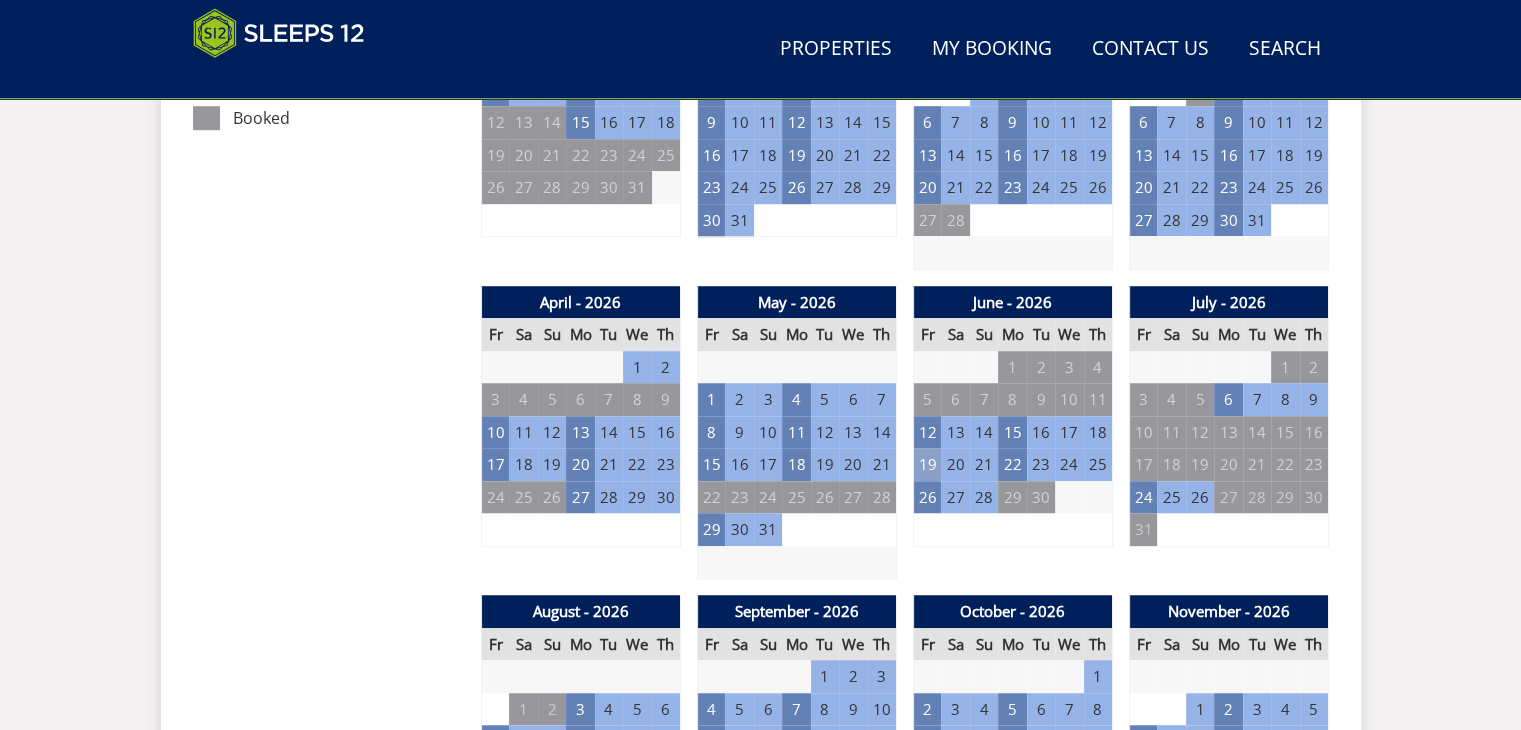 click on "19" at bounding box center [927, 464] 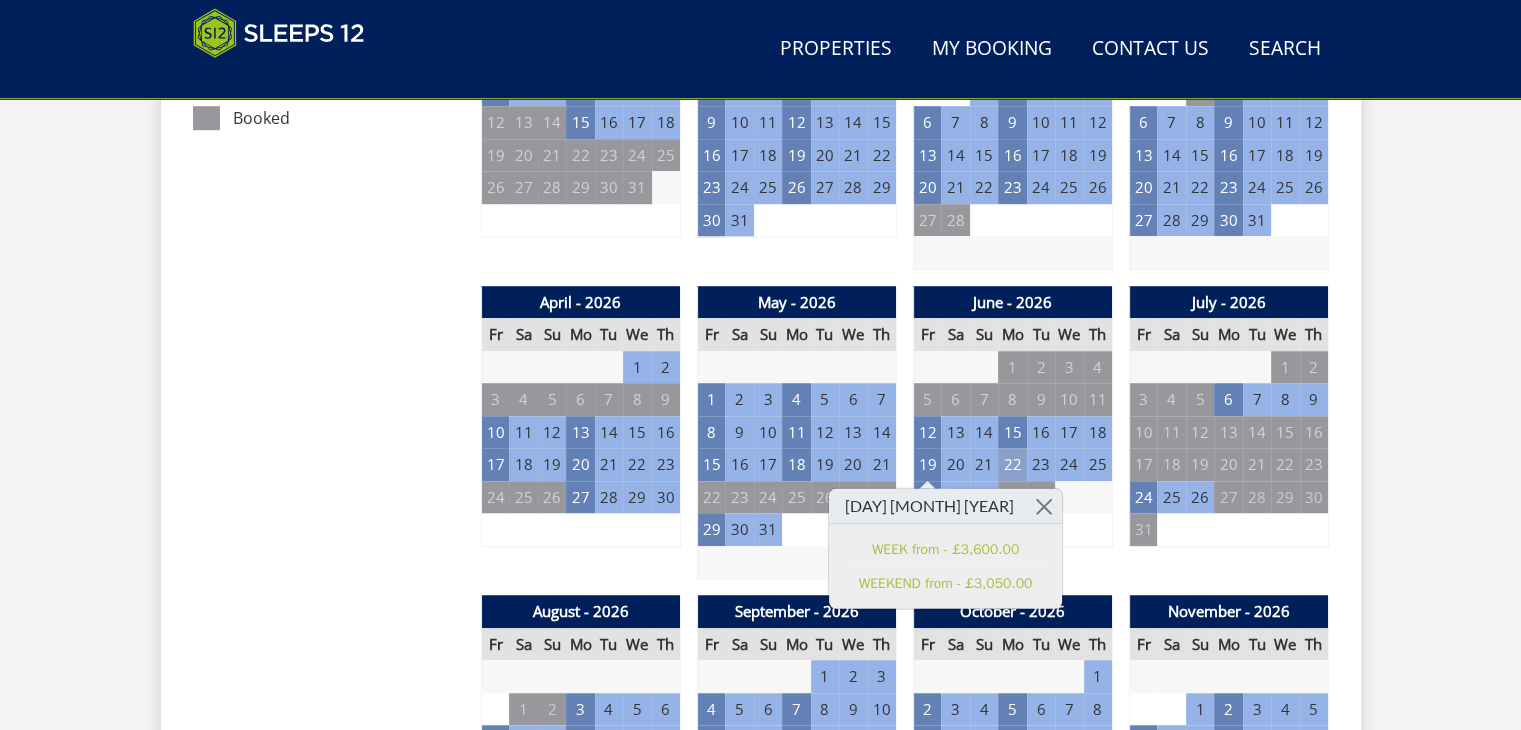 click on "22" at bounding box center (1012, 464) 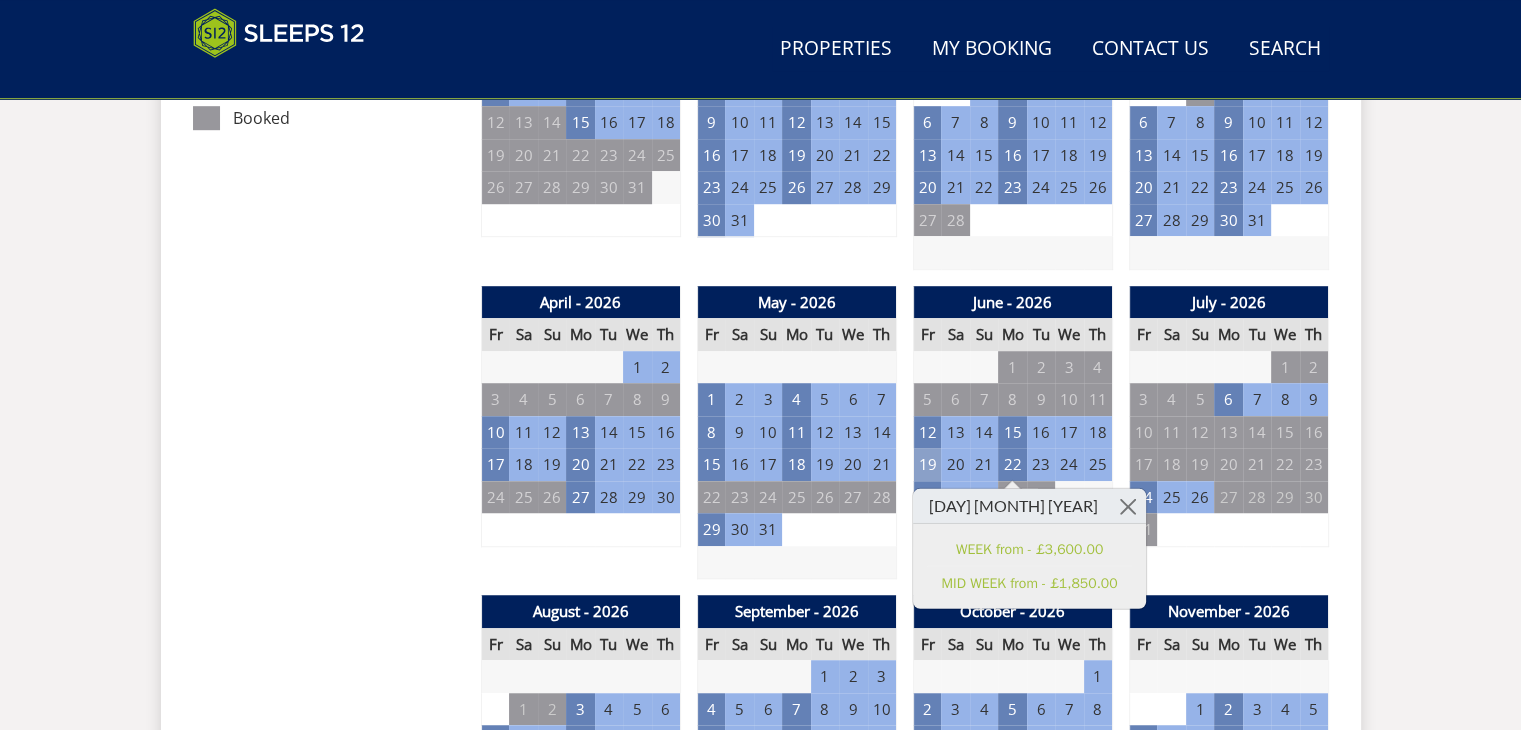 click on "19" at bounding box center [927, 464] 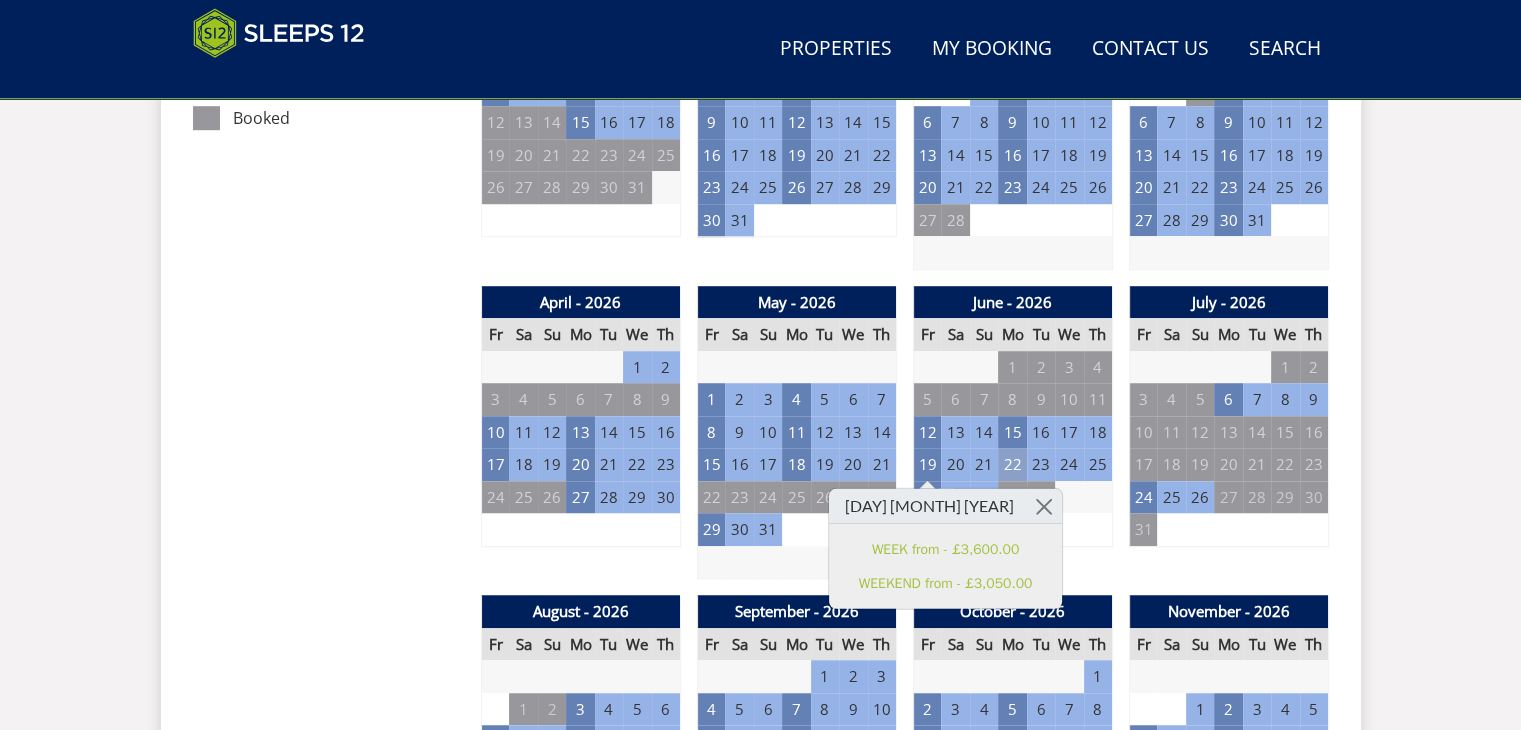 click on "22" at bounding box center (1012, 464) 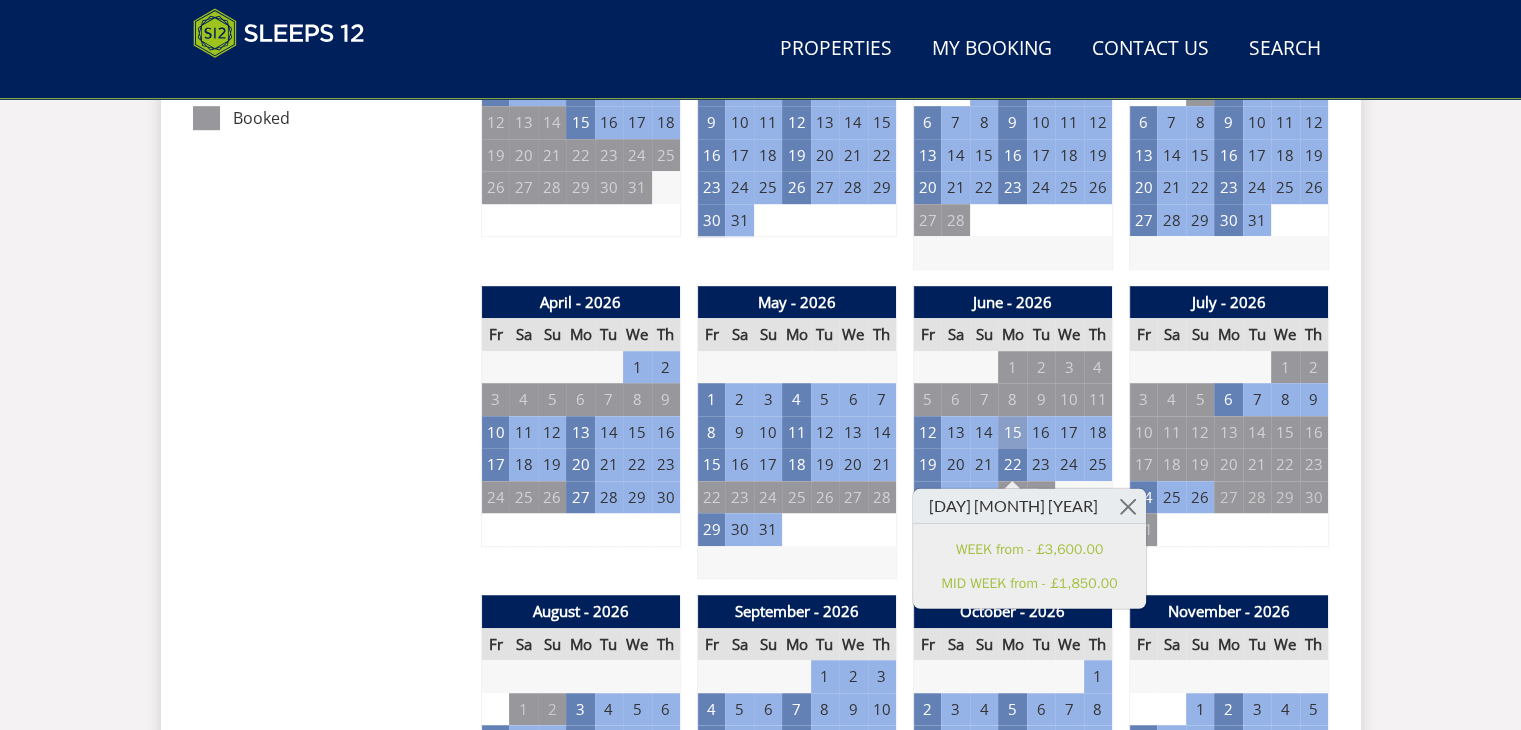 click on "15" at bounding box center (1012, 432) 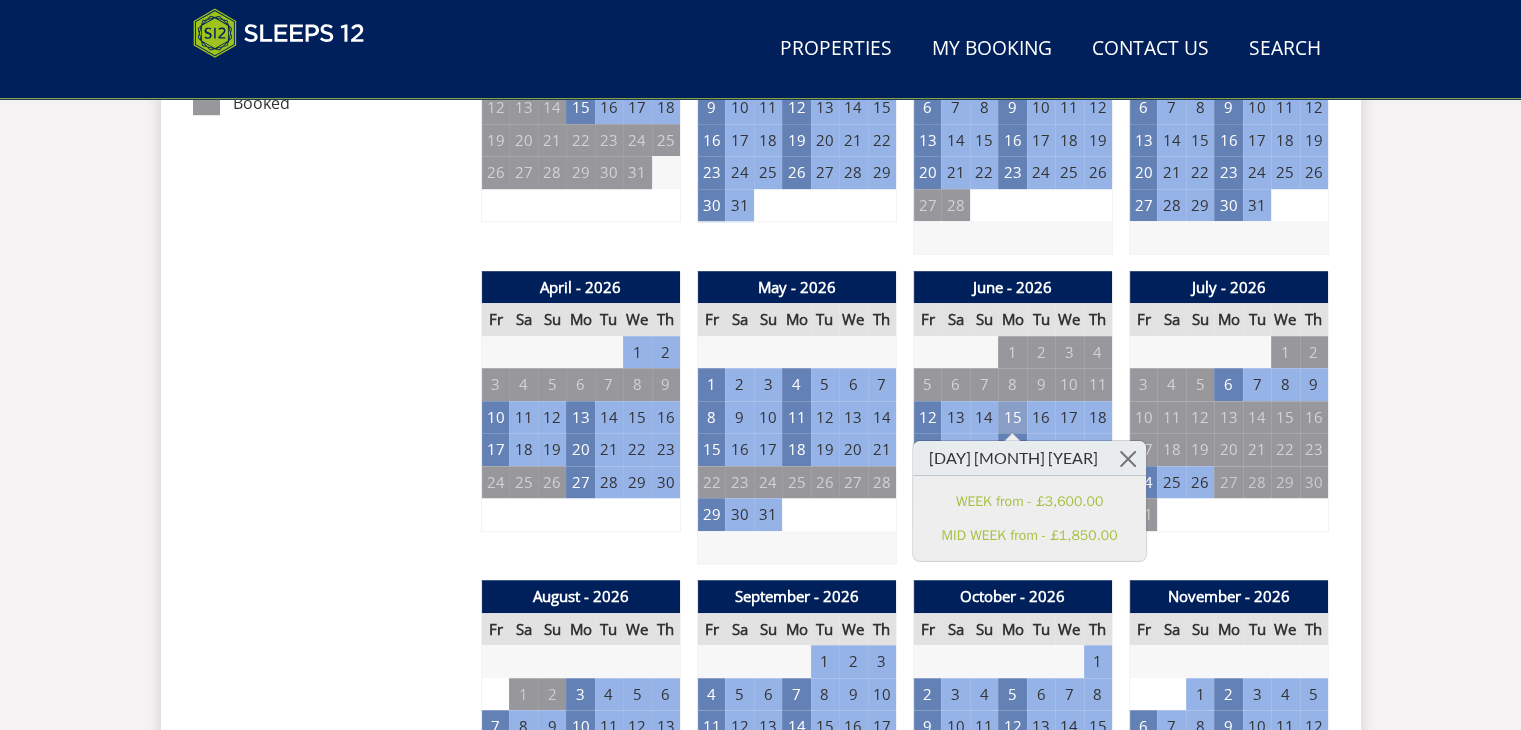 scroll, scrollTop: 1322, scrollLeft: 0, axis: vertical 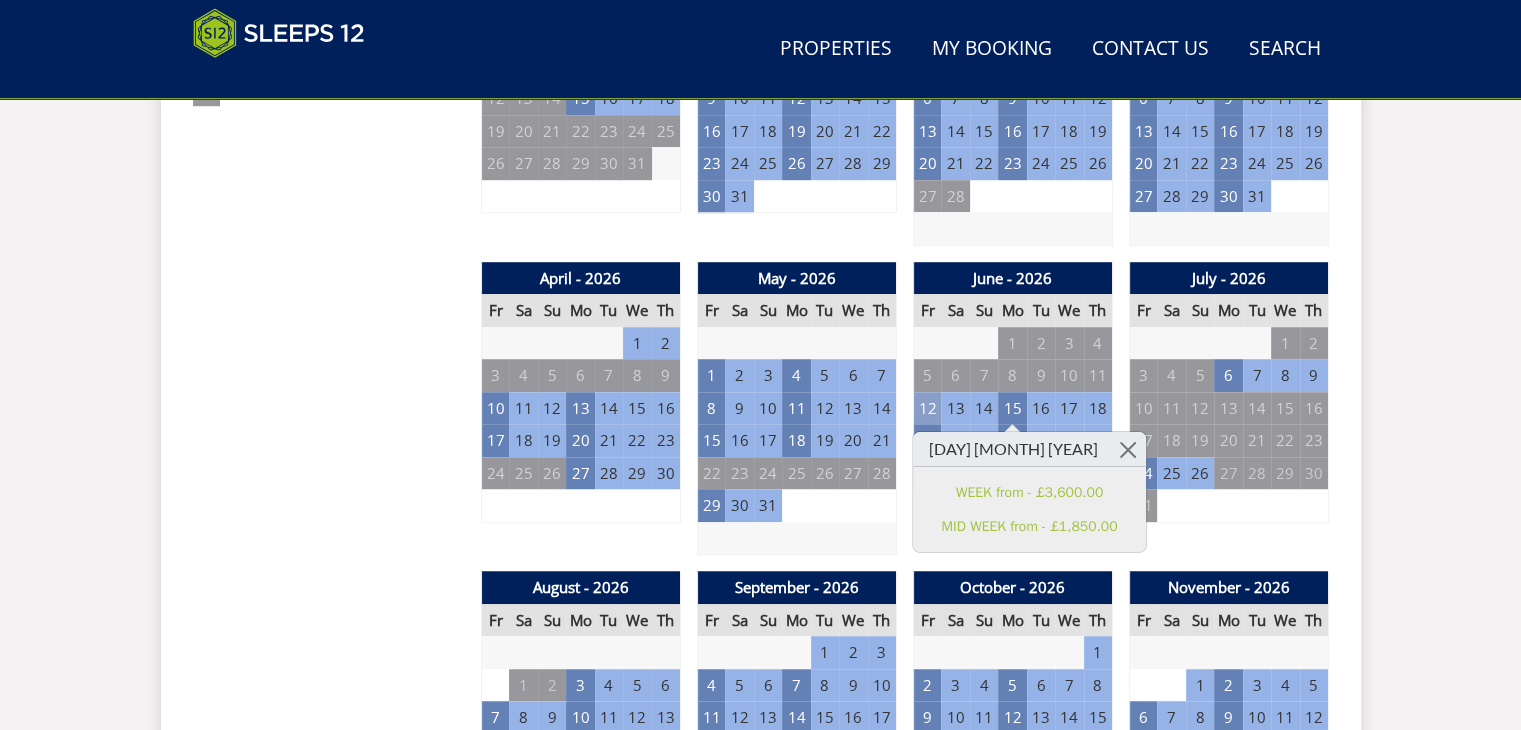 click on "12" at bounding box center (927, 408) 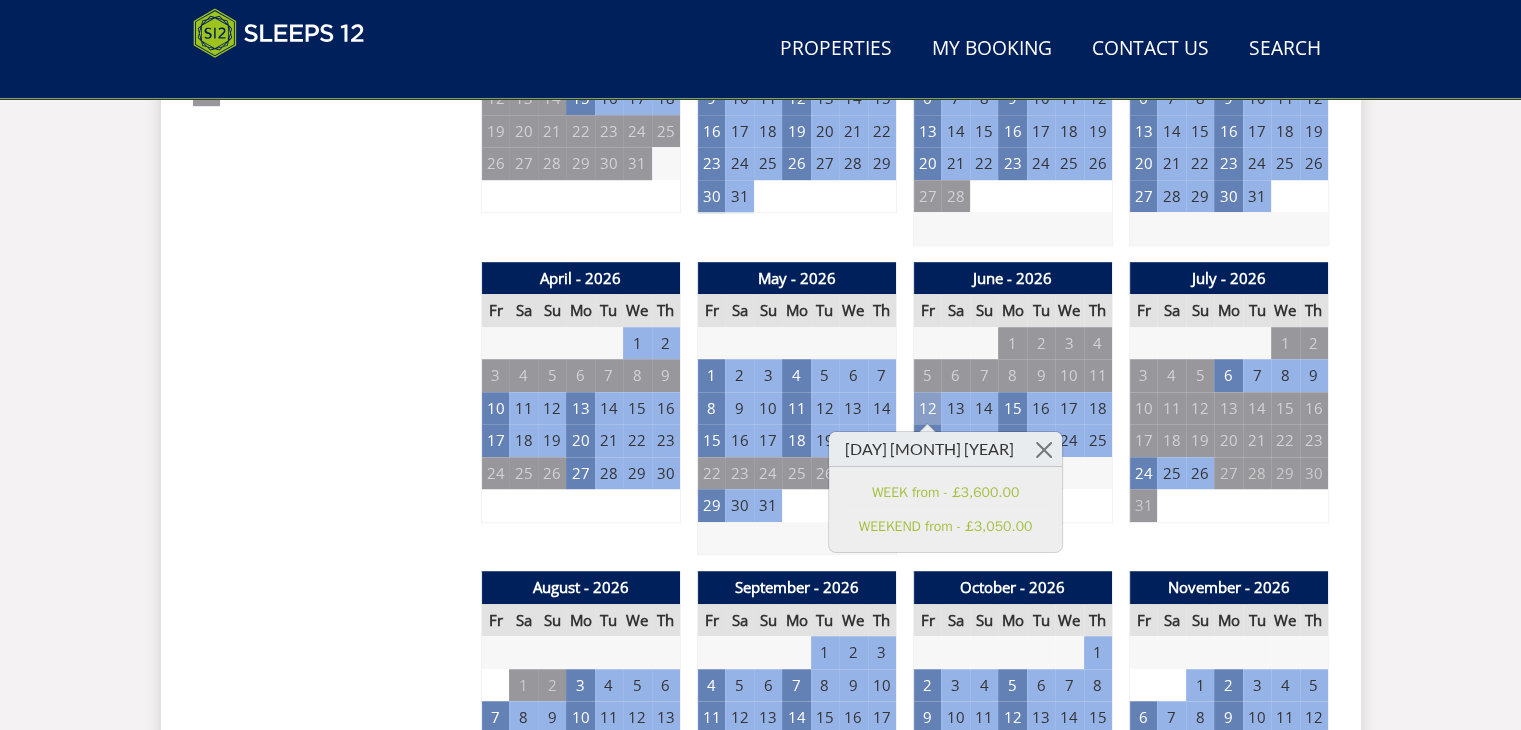 click on "12" at bounding box center [927, 408] 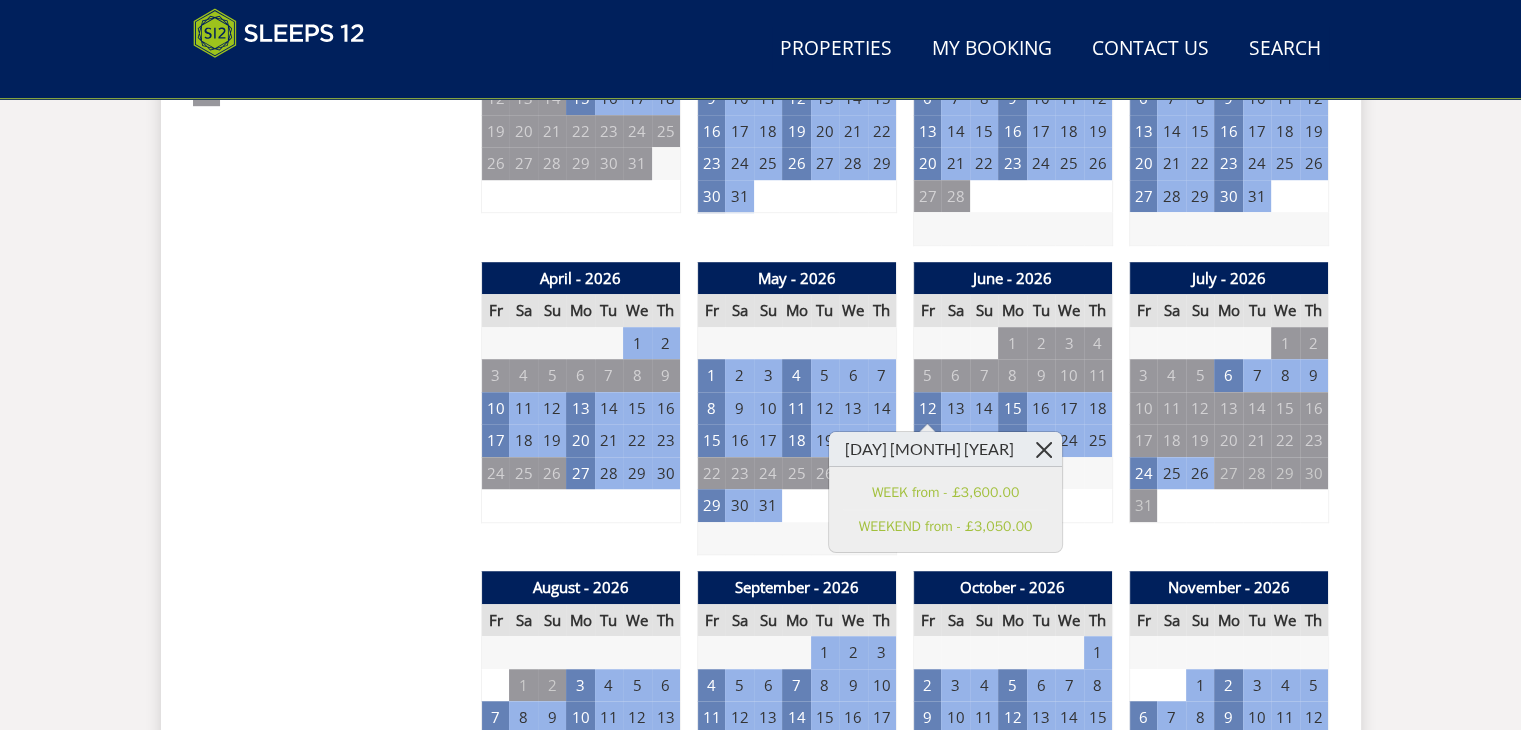 click at bounding box center (1044, 449) 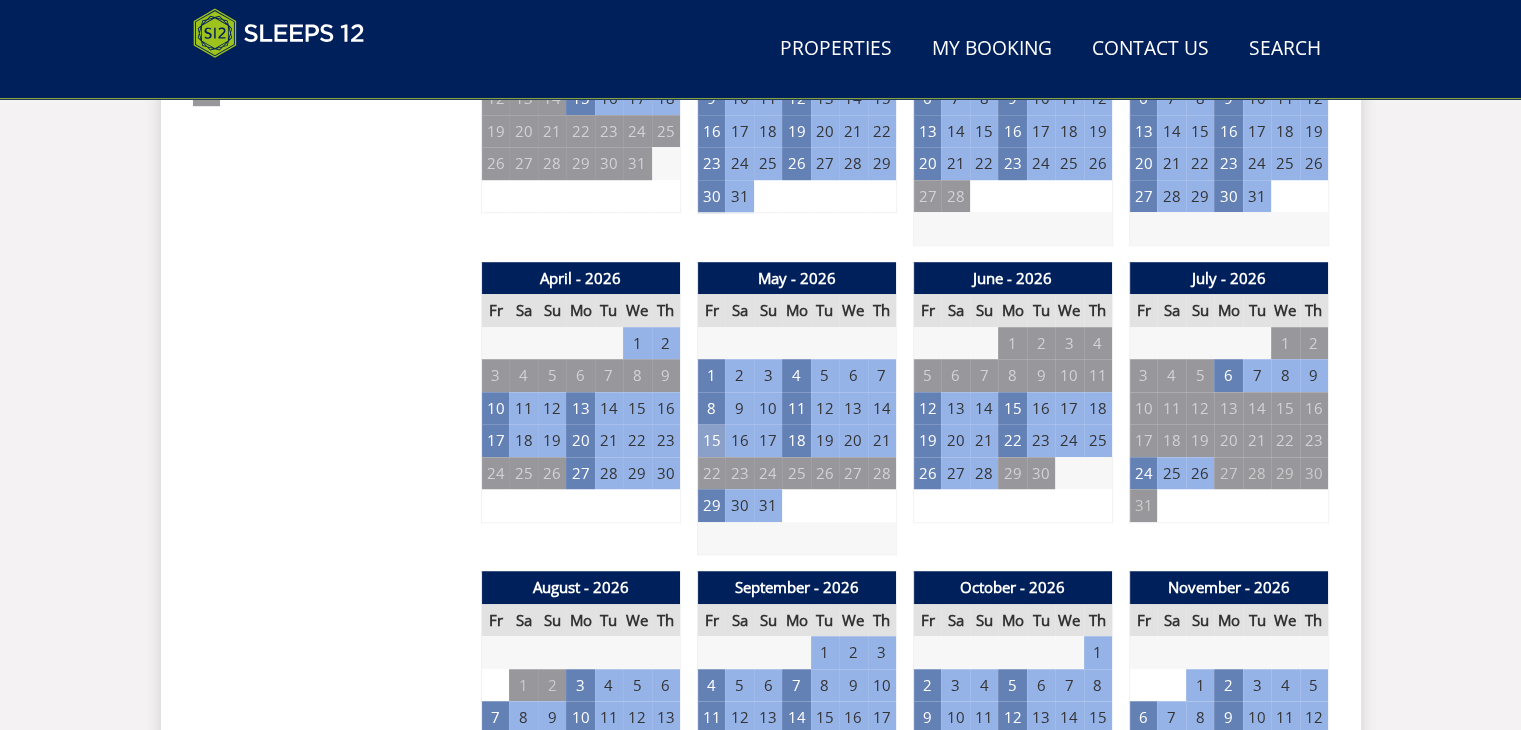 click on "15" at bounding box center [711, 440] 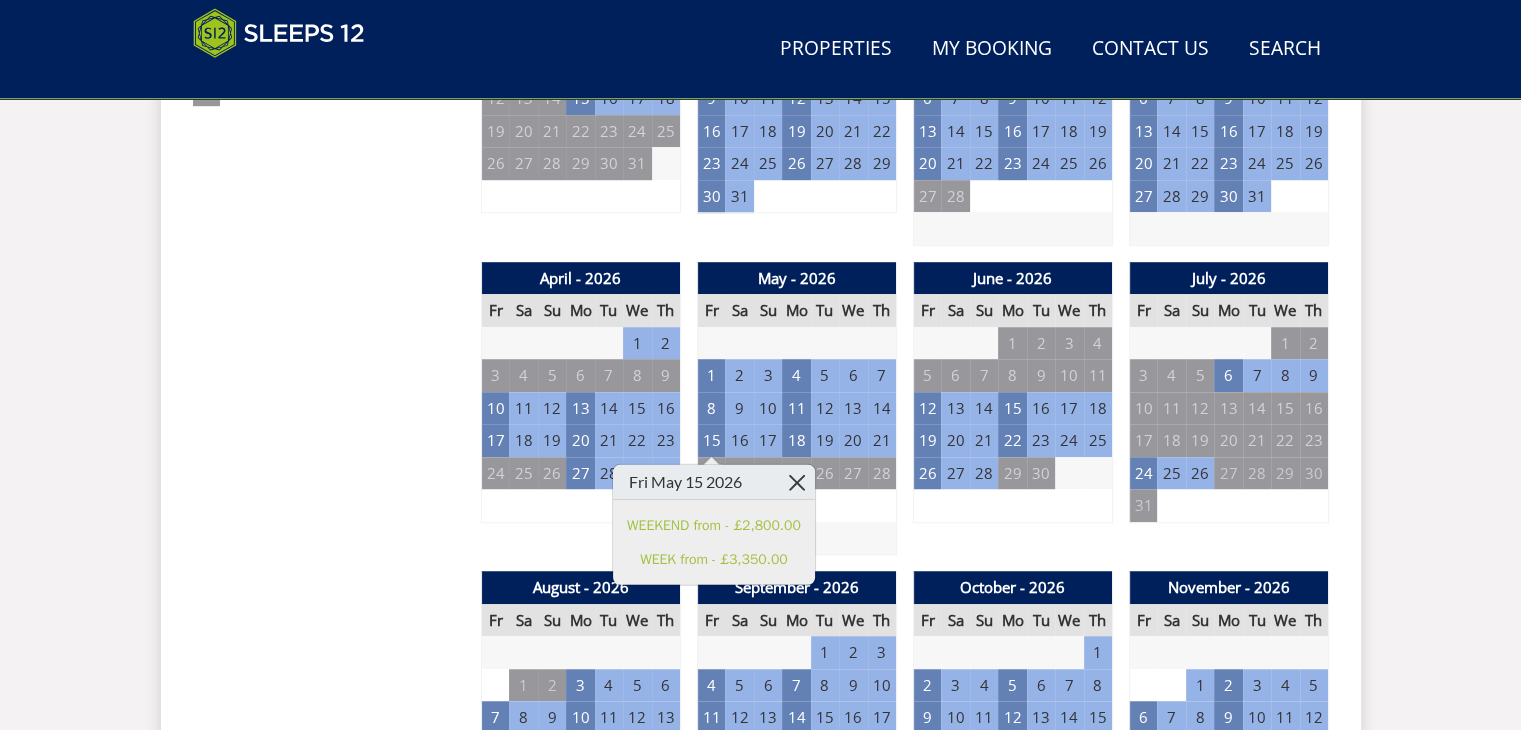 click at bounding box center [797, 482] 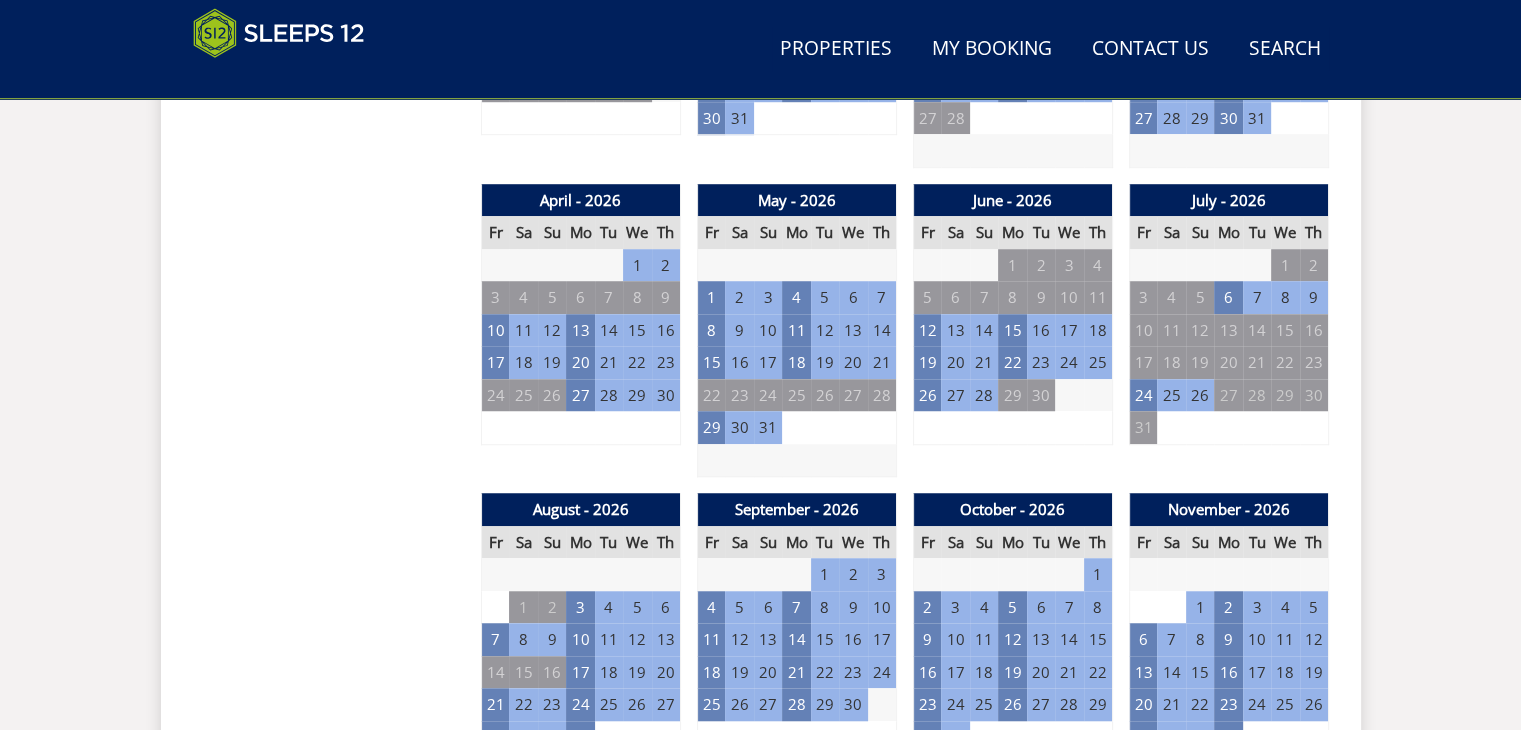 scroll, scrollTop: 1401, scrollLeft: 0, axis: vertical 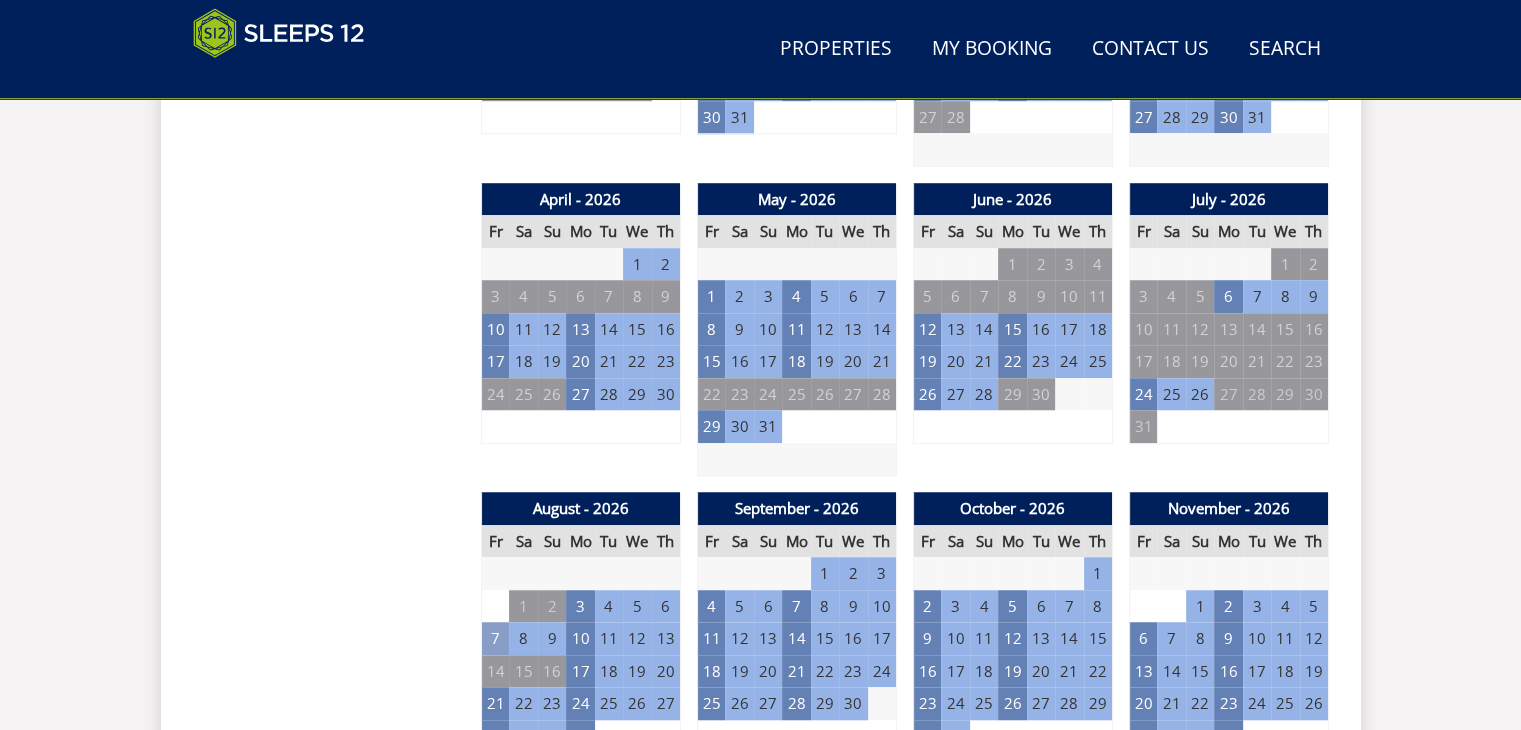 click on "7" at bounding box center (495, 638) 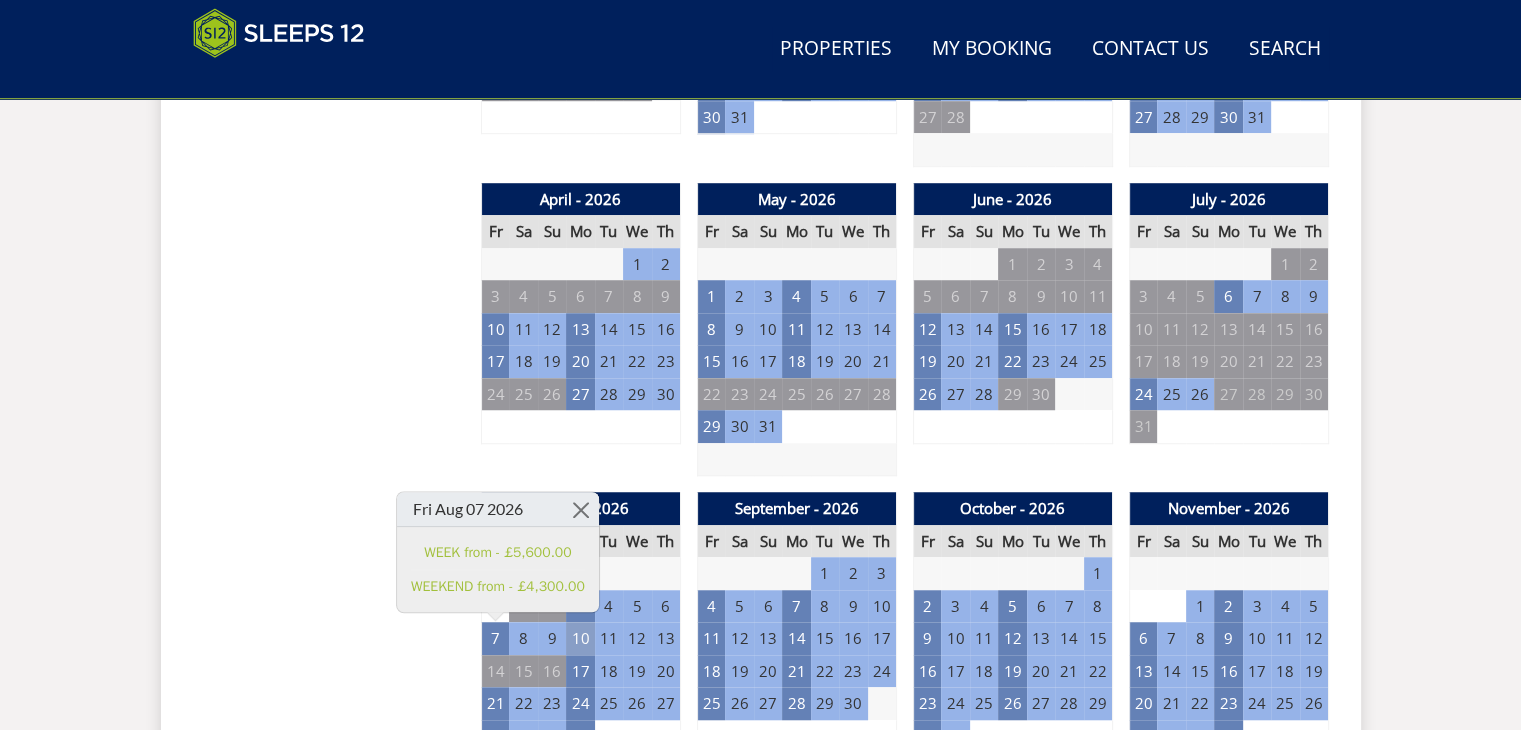click on "10" at bounding box center (580, 638) 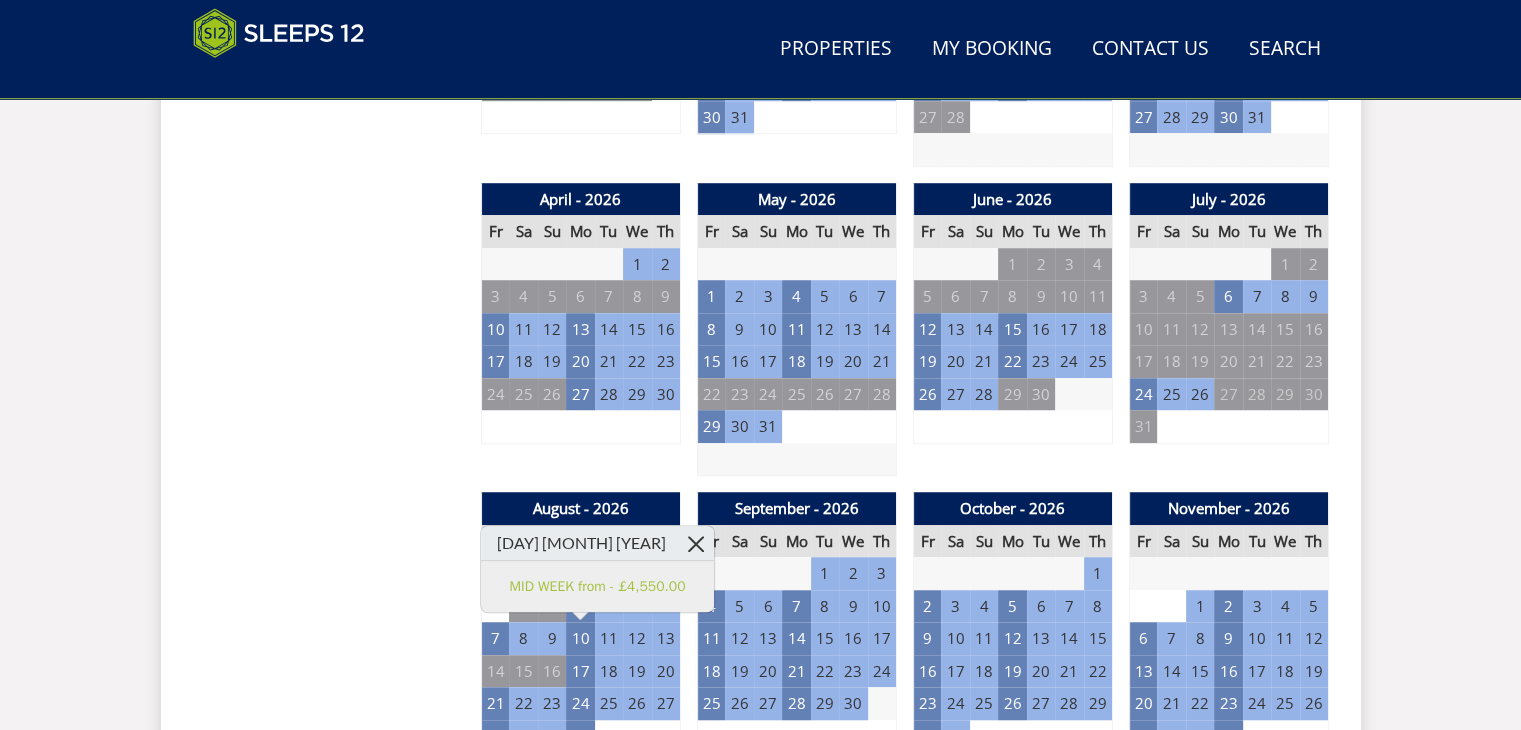 click at bounding box center (696, 543) 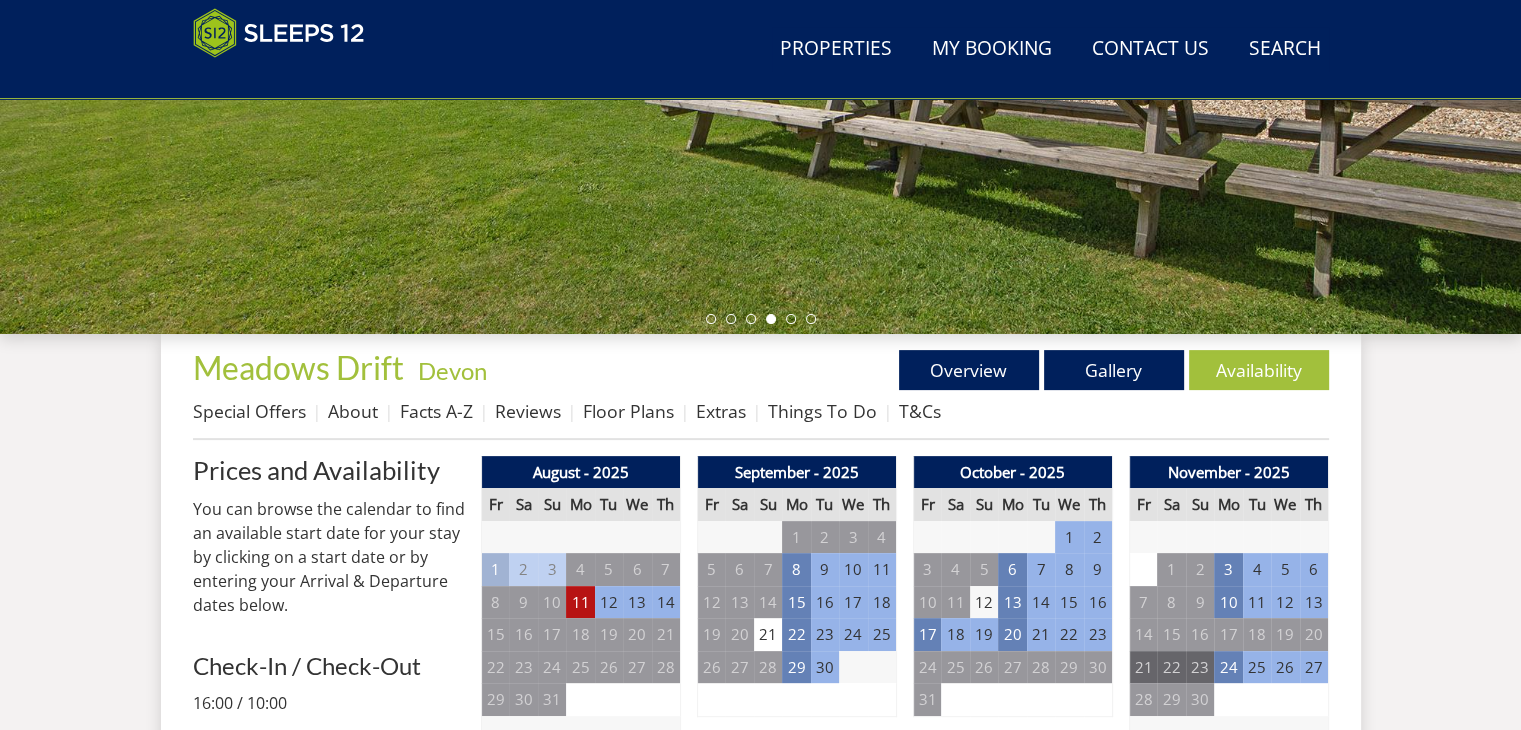 scroll, scrollTop: 510, scrollLeft: 0, axis: vertical 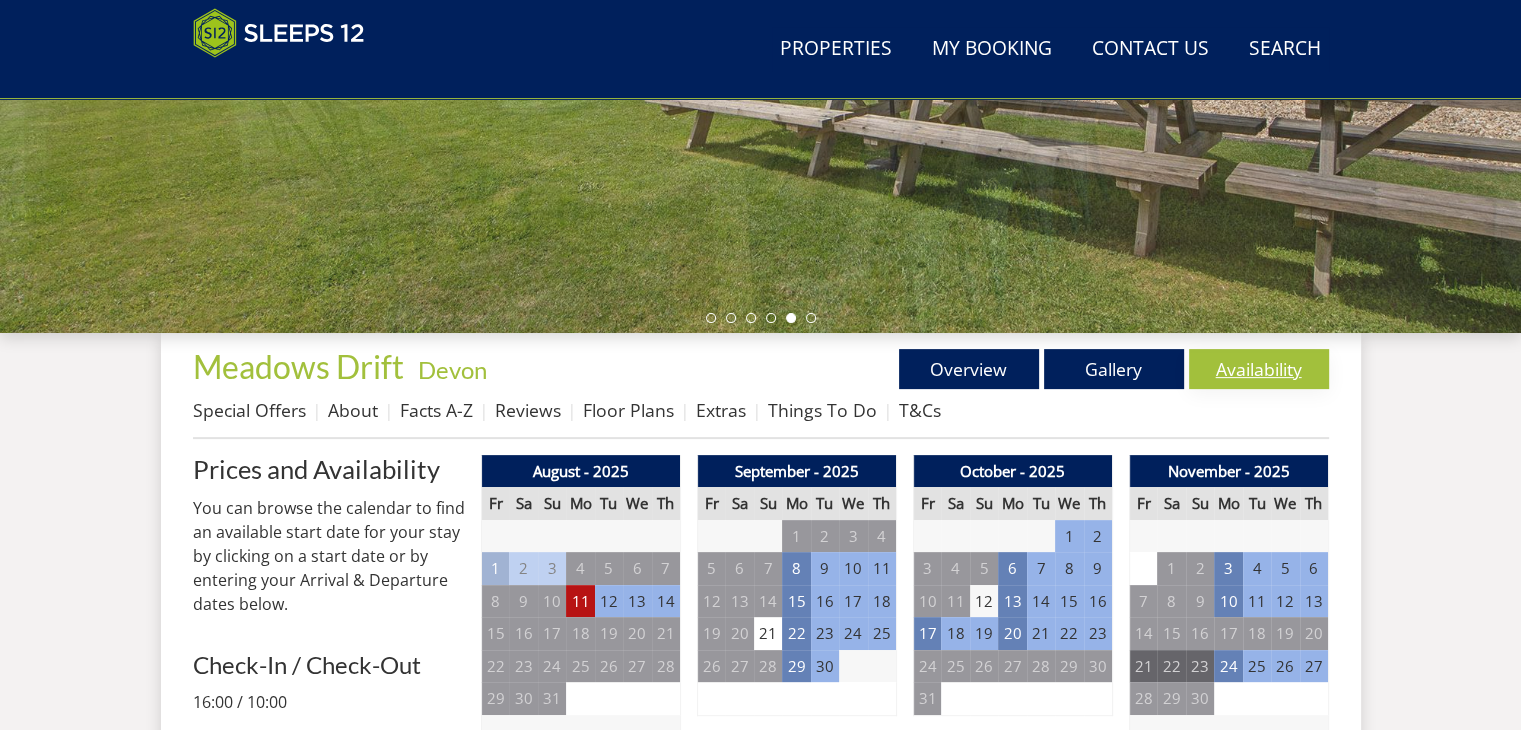 click on "Availability" at bounding box center [1259, 369] 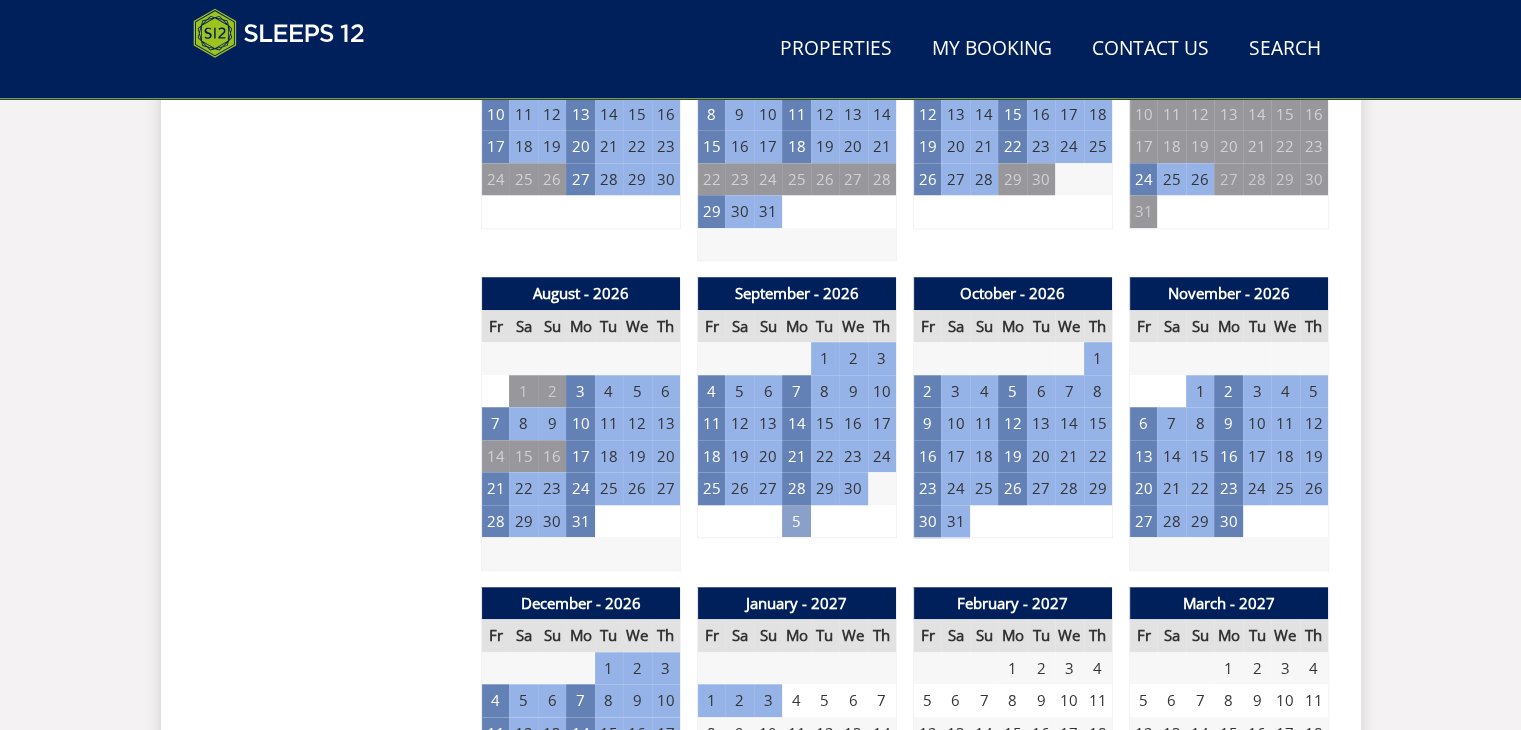 scroll, scrollTop: 1612, scrollLeft: 0, axis: vertical 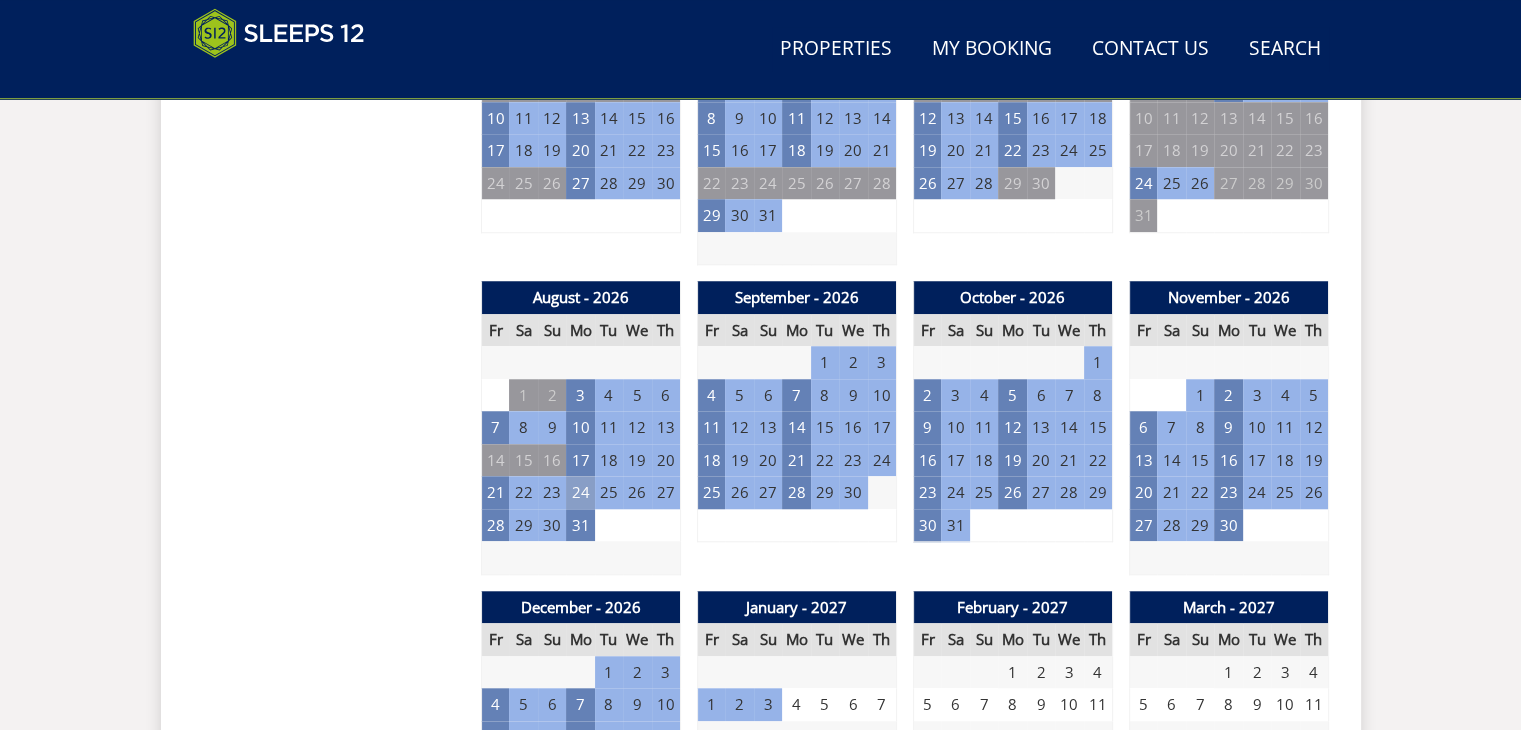 click on "24" at bounding box center [580, 492] 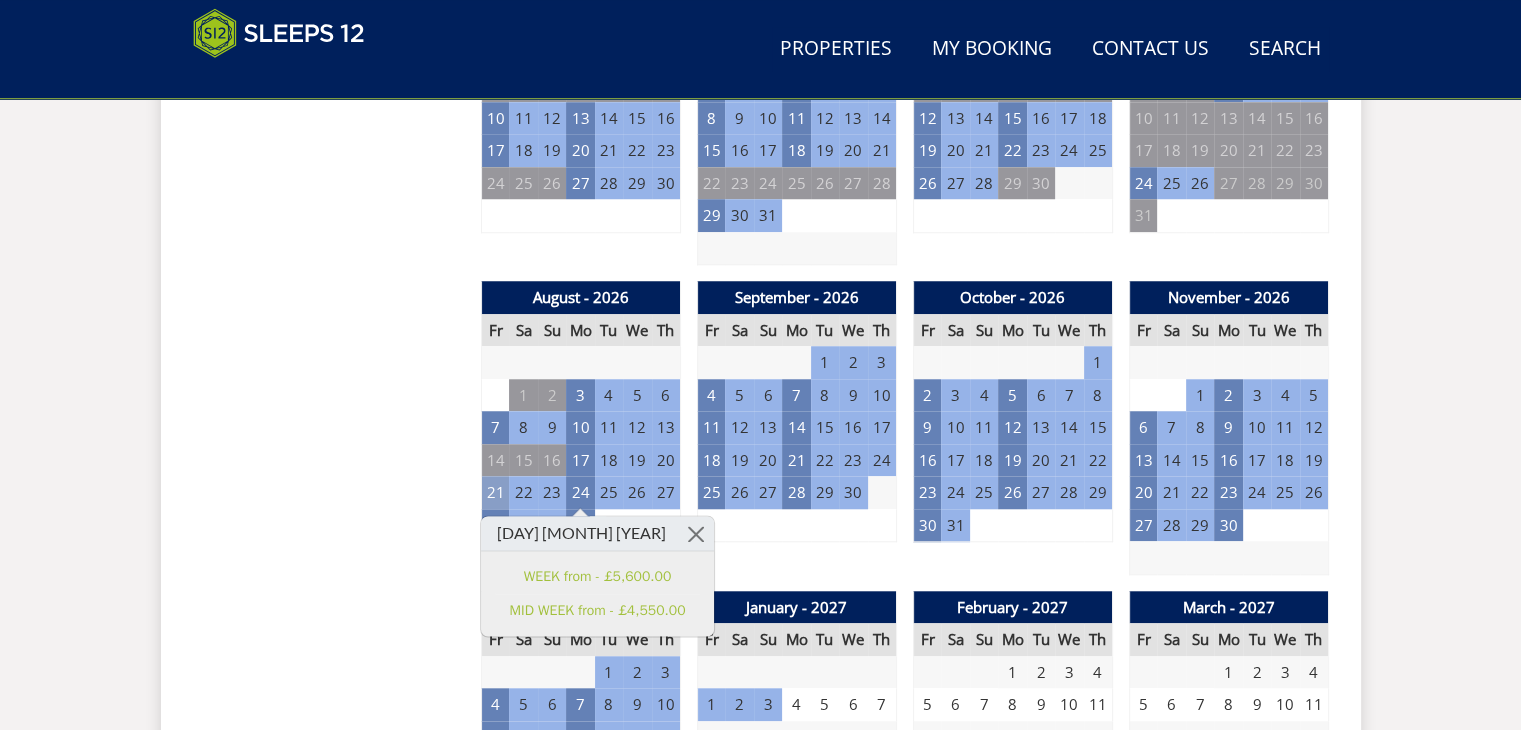 click on "21" at bounding box center (495, 492) 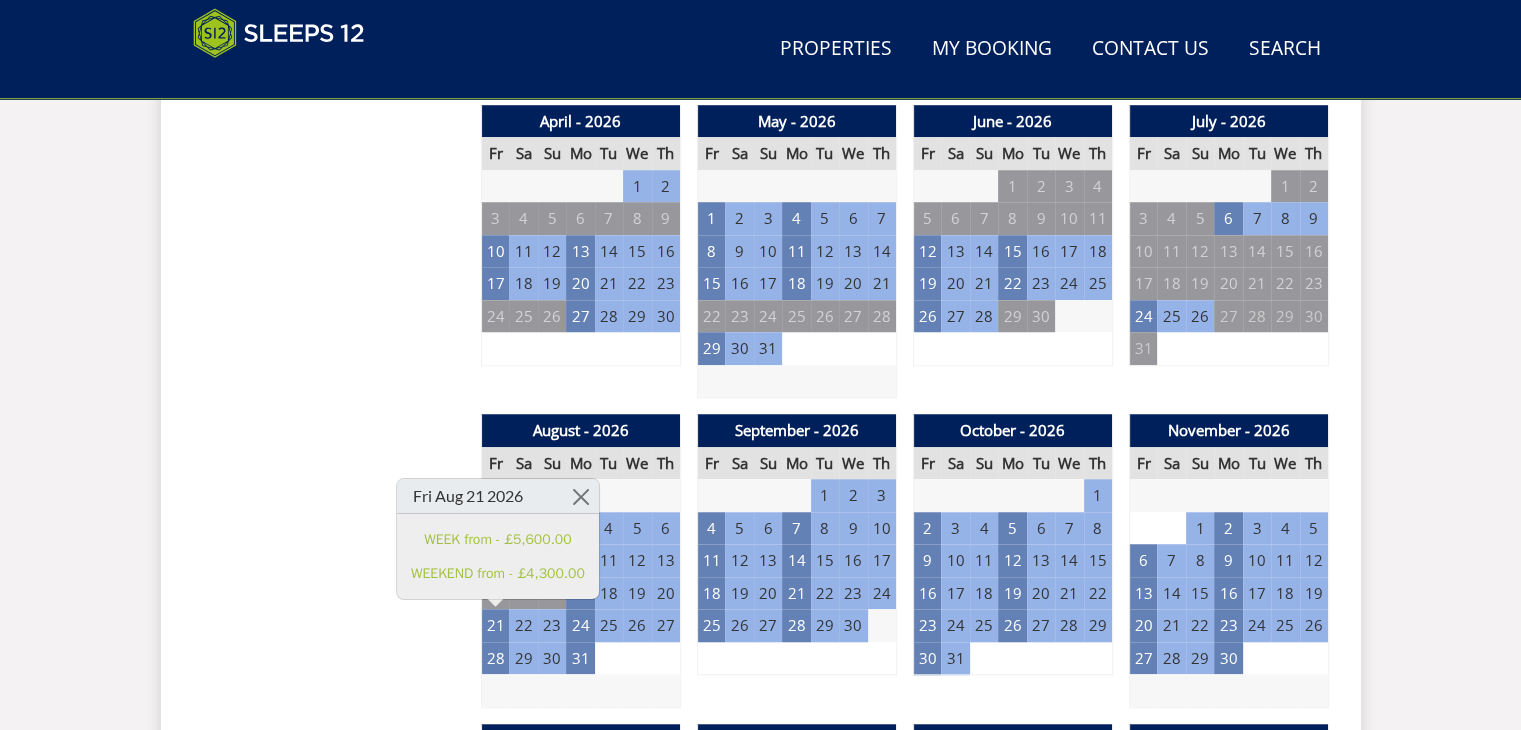 scroll, scrollTop: 1412, scrollLeft: 0, axis: vertical 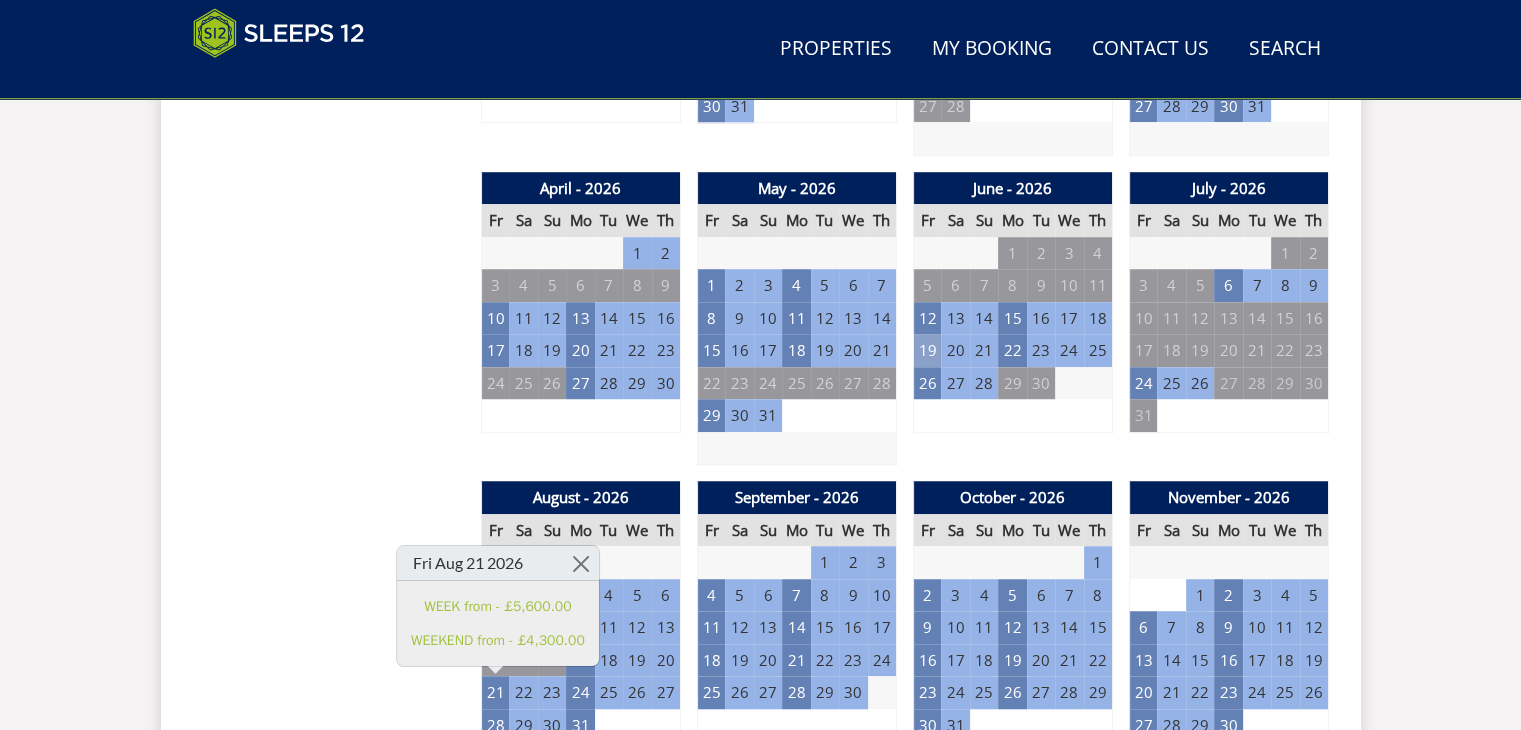 click on "19" at bounding box center [927, 350] 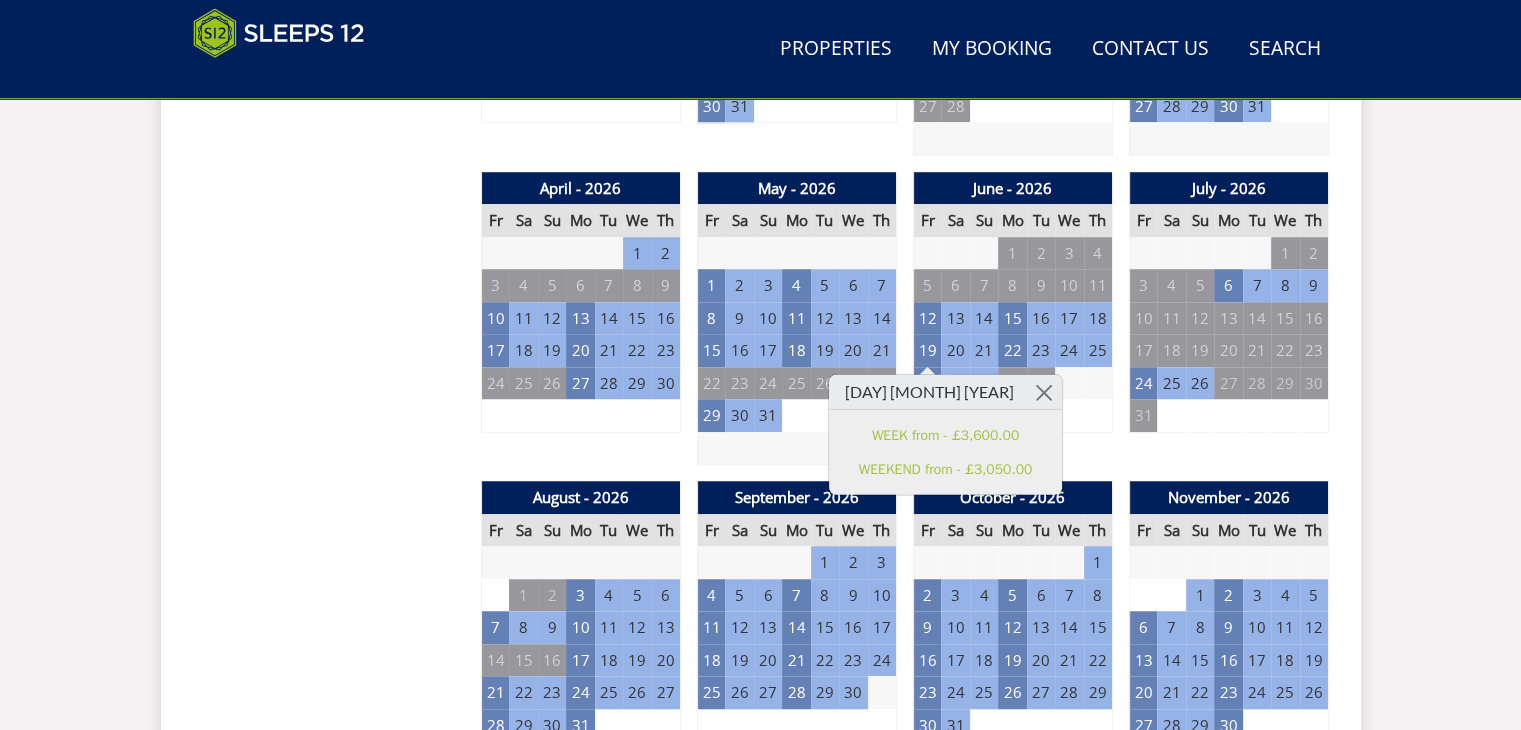 click on "2" at bounding box center (1098, 383) 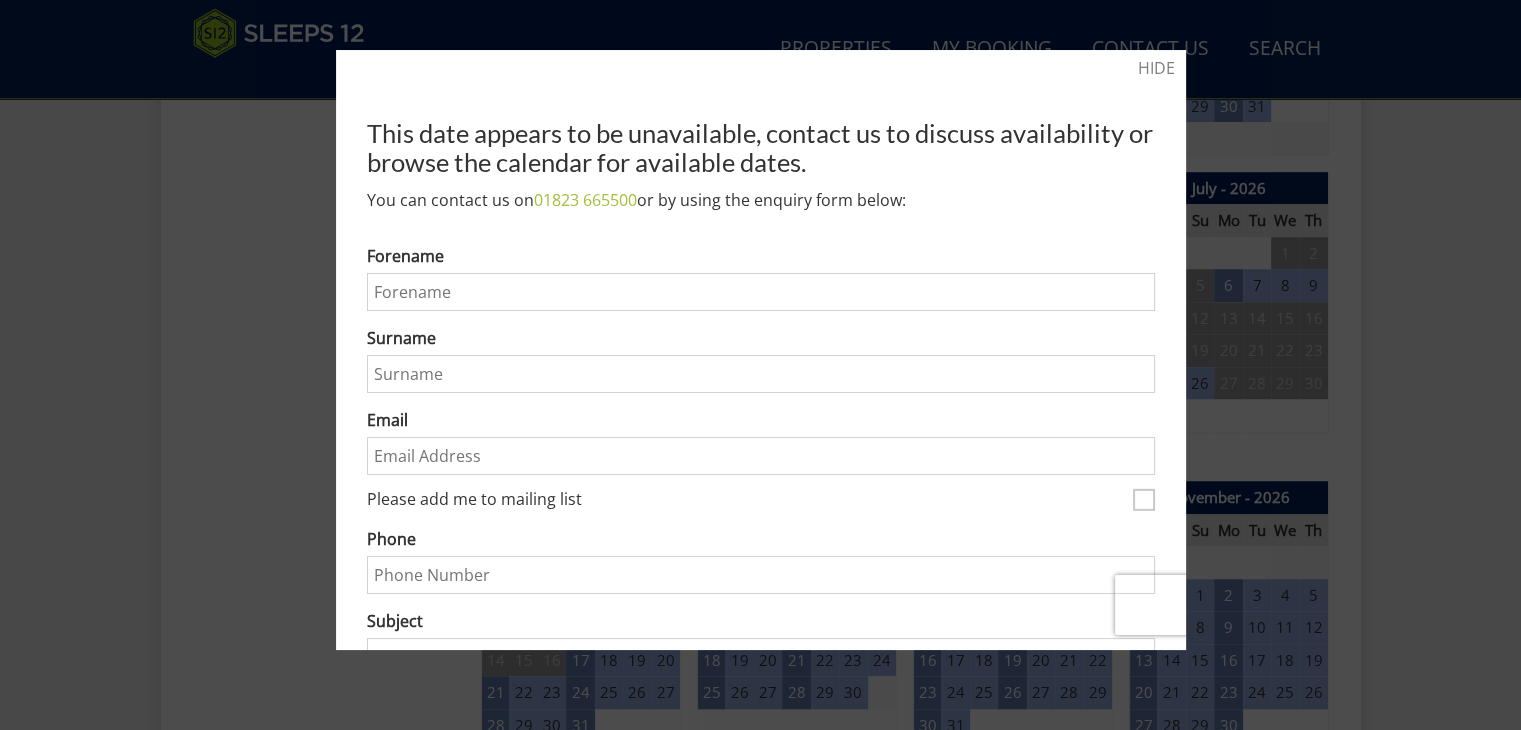 click at bounding box center (760, 365) 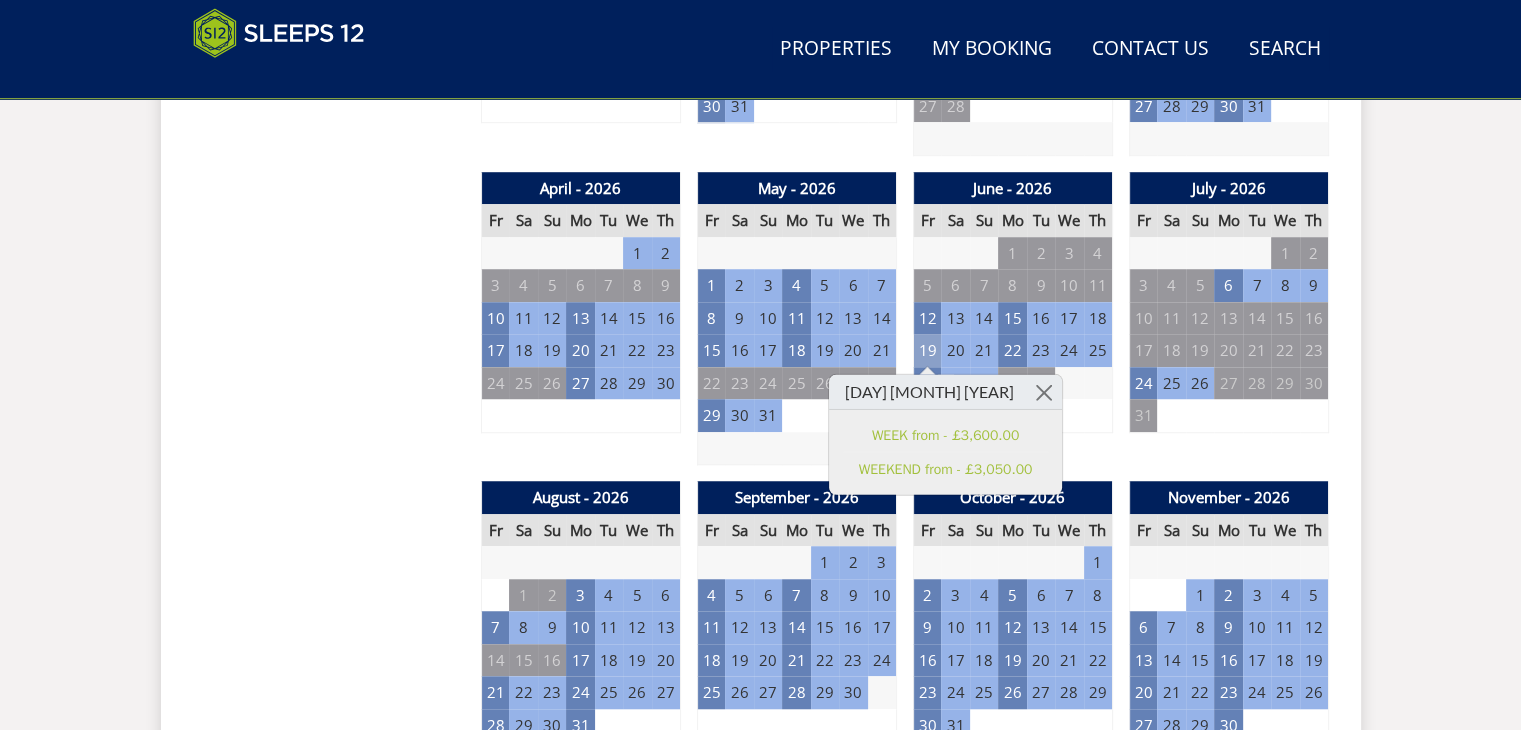 click on "19" at bounding box center (927, 350) 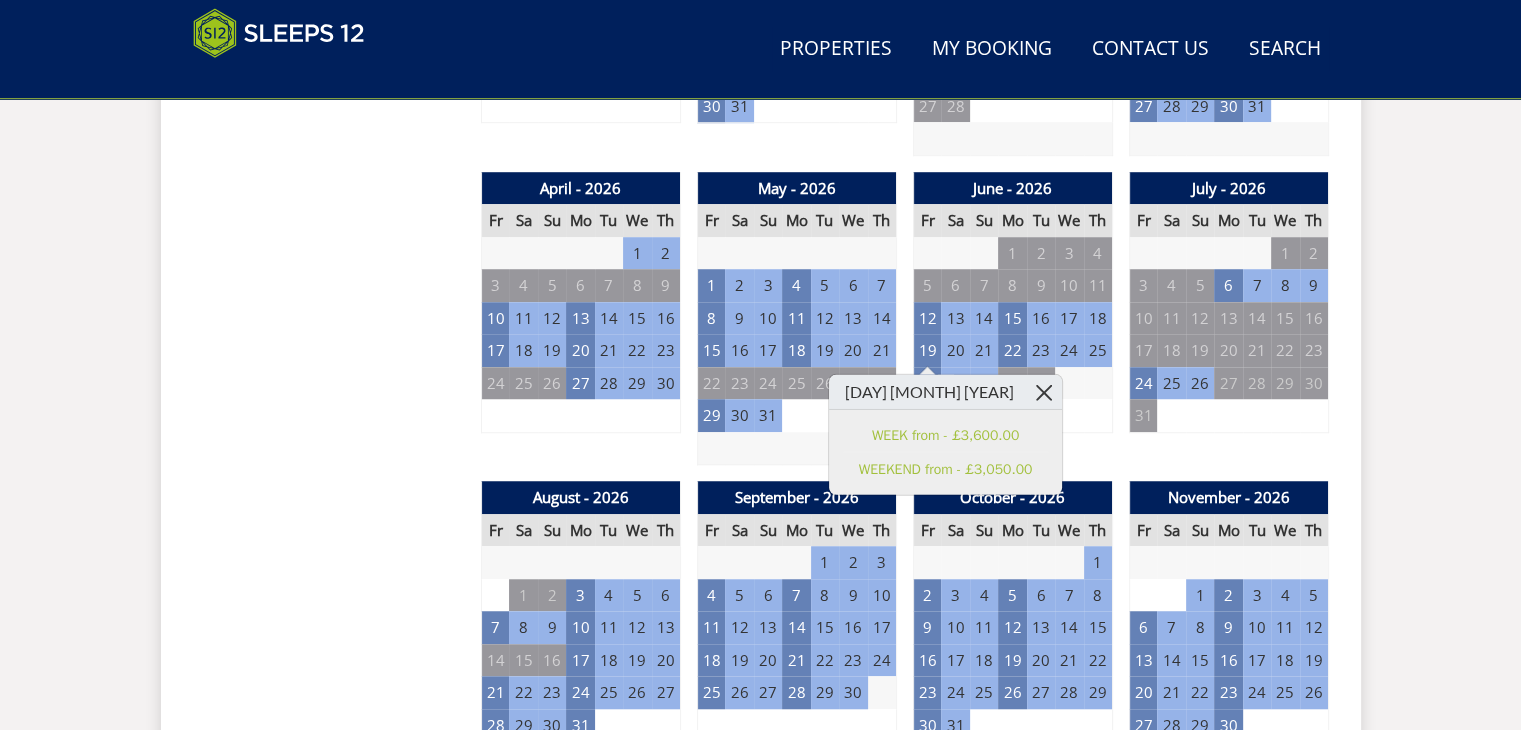 click at bounding box center [1044, 392] 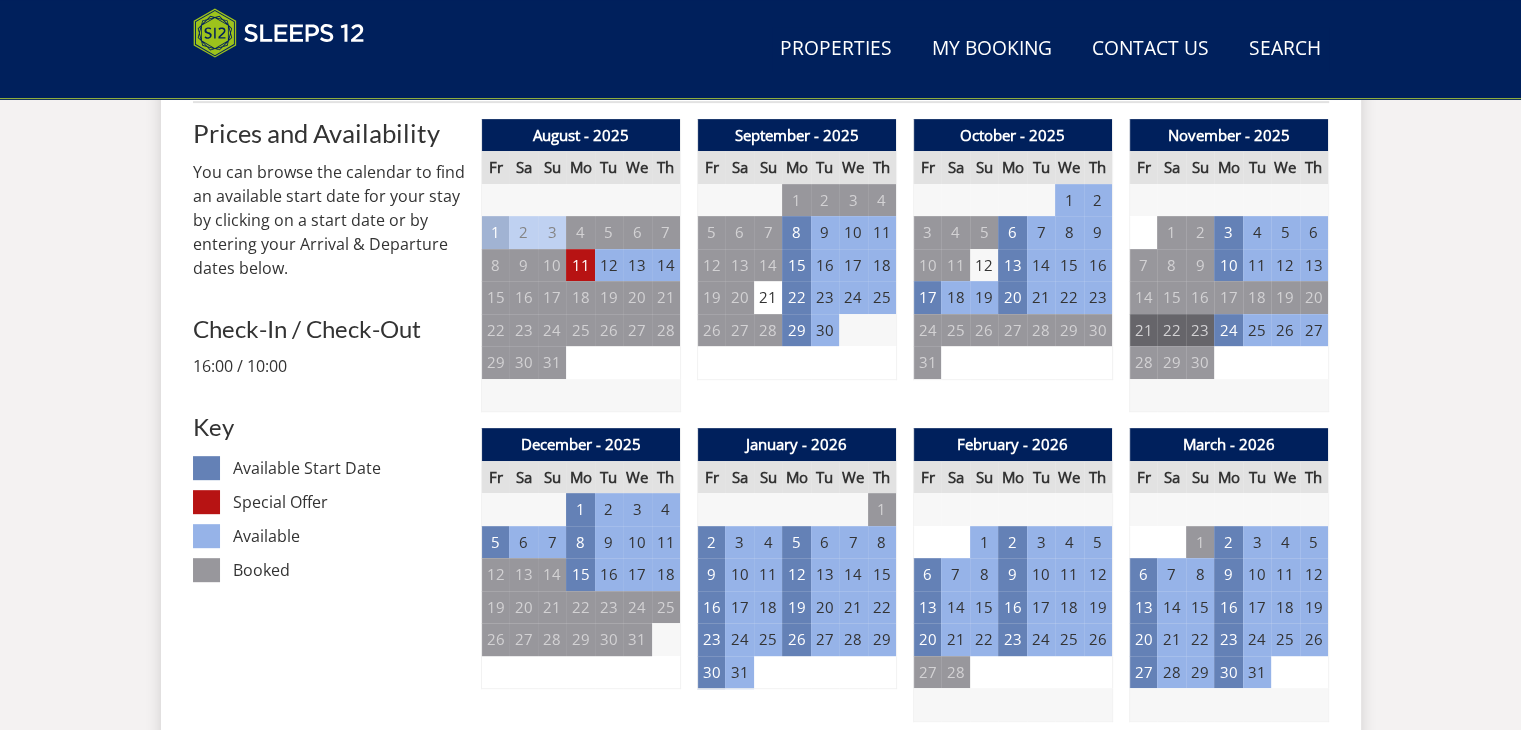 scroll, scrollTop: 851, scrollLeft: 0, axis: vertical 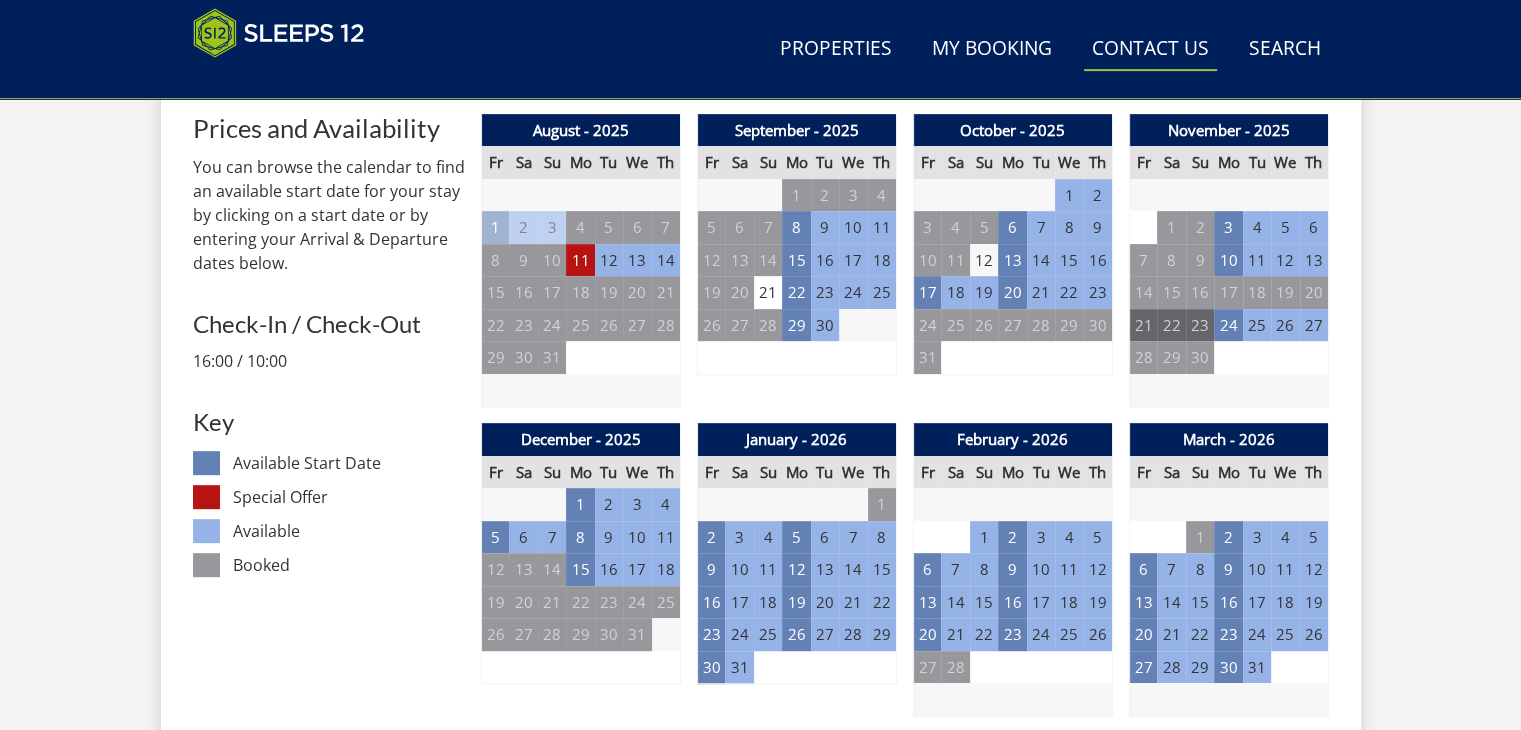 click on "Contact Us  01823 665500" at bounding box center [1150, 49] 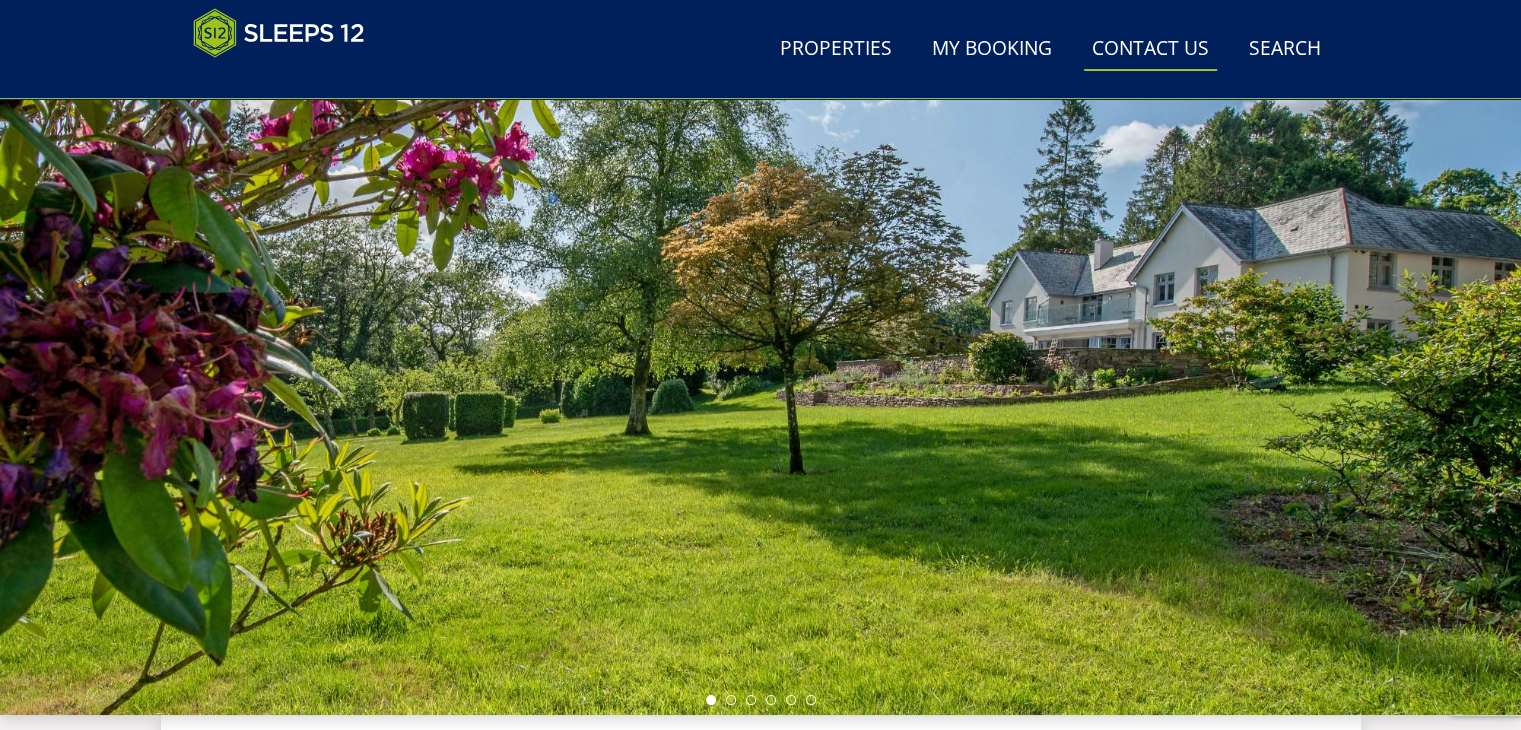 scroll, scrollTop: 116, scrollLeft: 0, axis: vertical 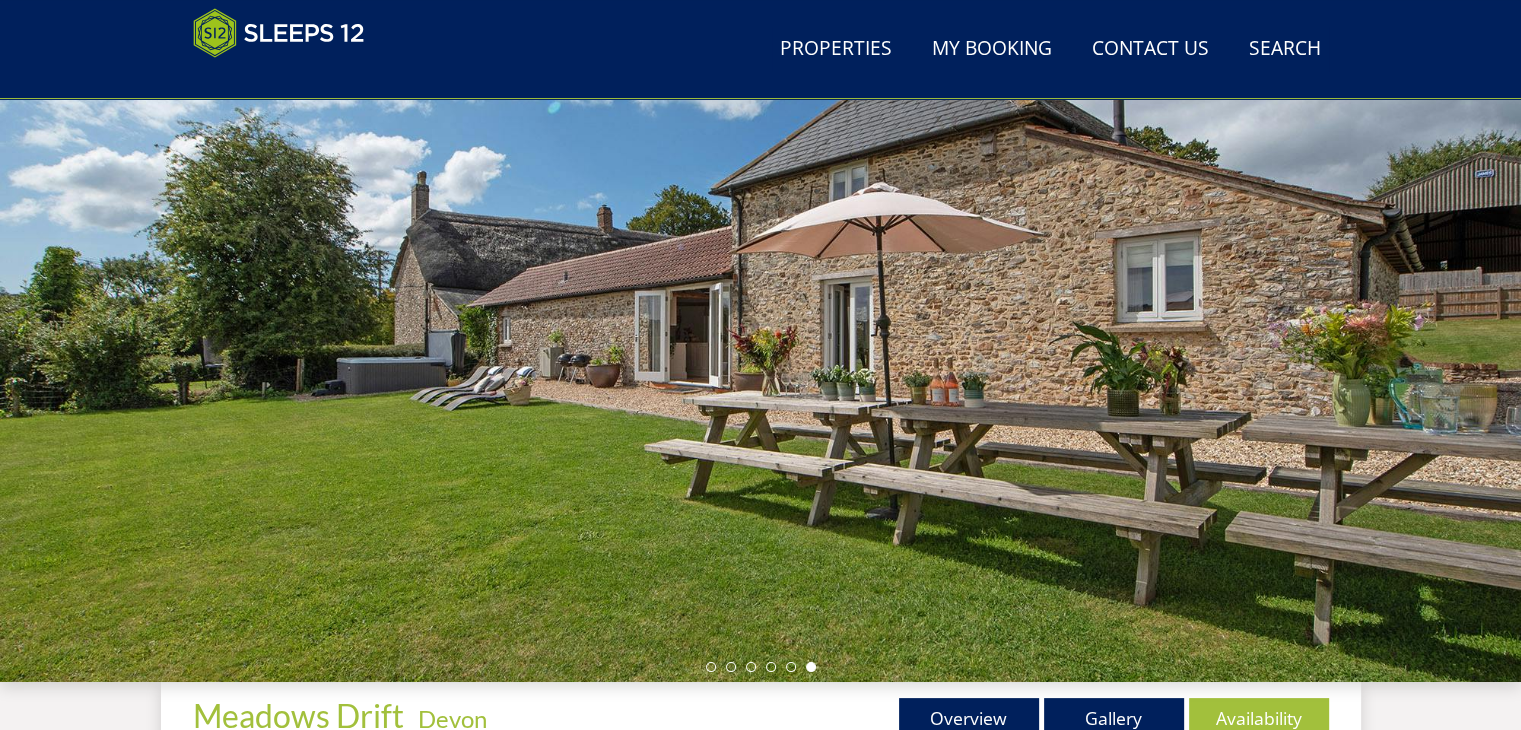 click at bounding box center [760, 332] 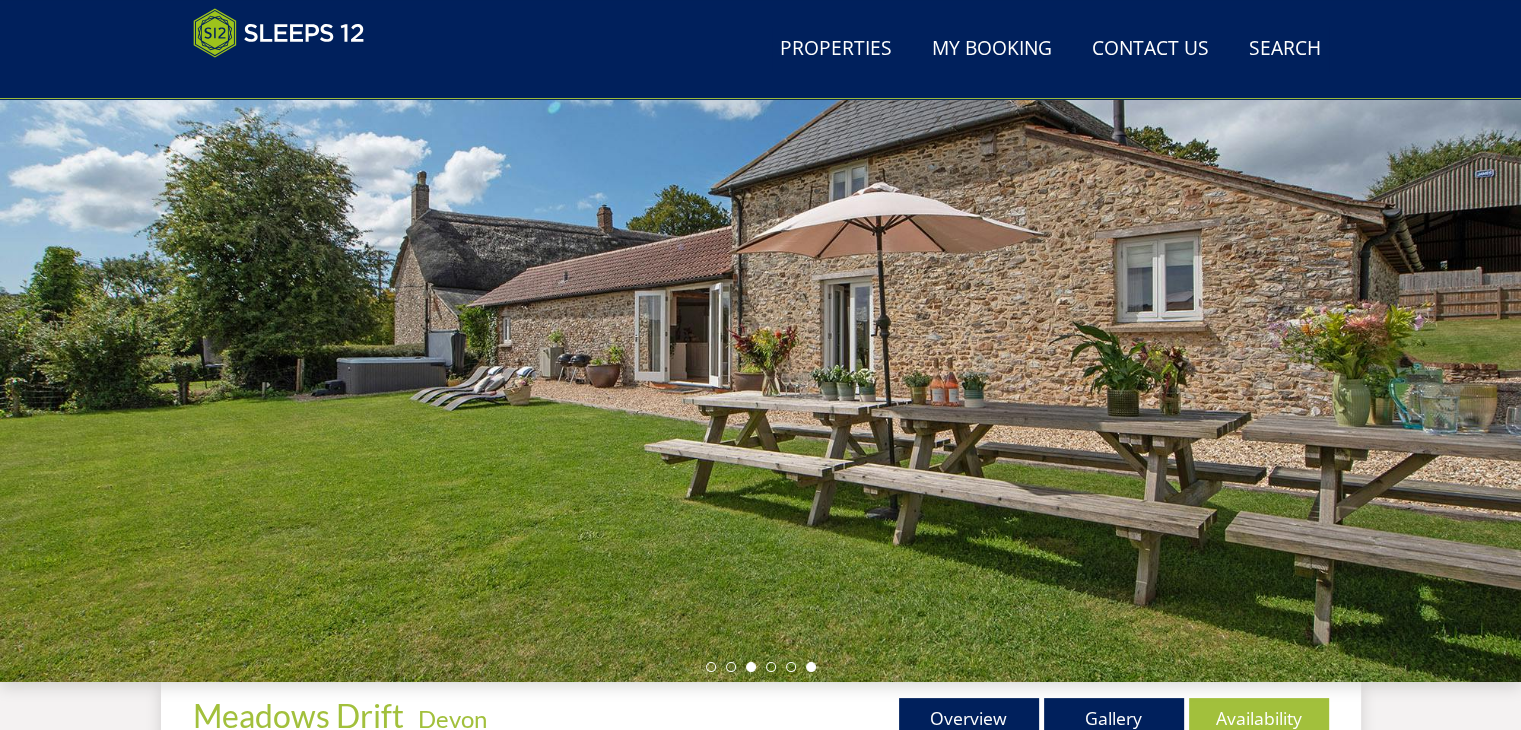 click at bounding box center [751, 667] 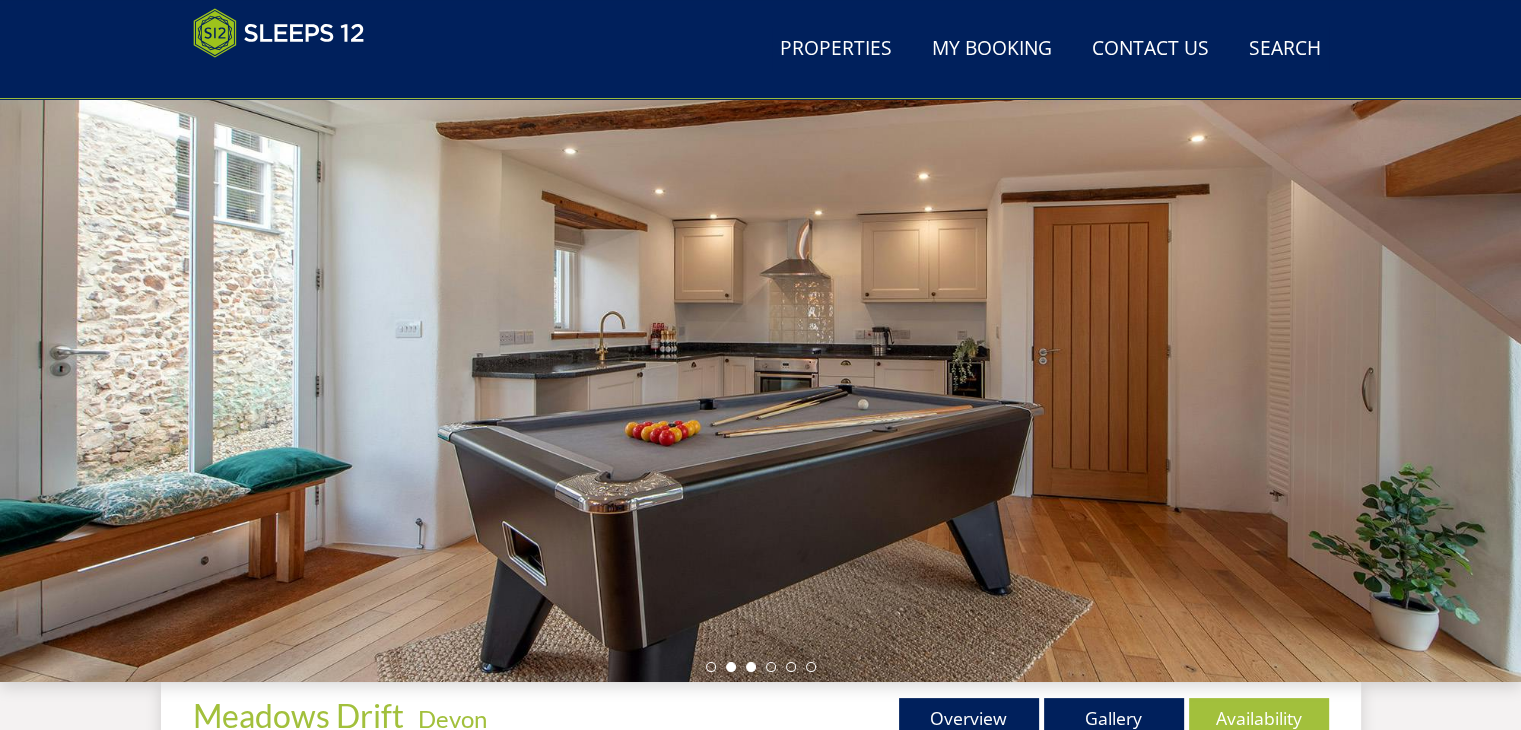 click at bounding box center (731, 667) 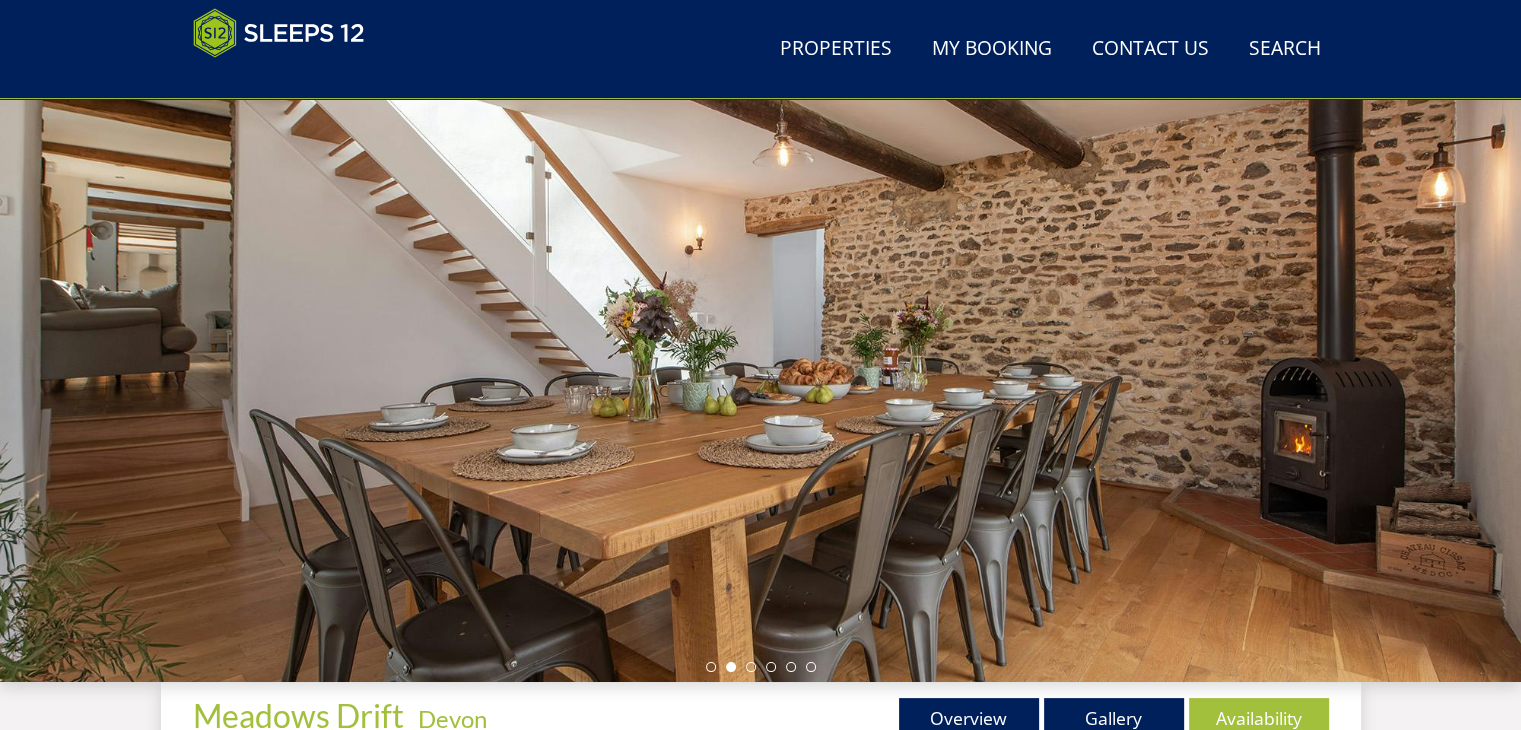 click at bounding box center (760, 332) 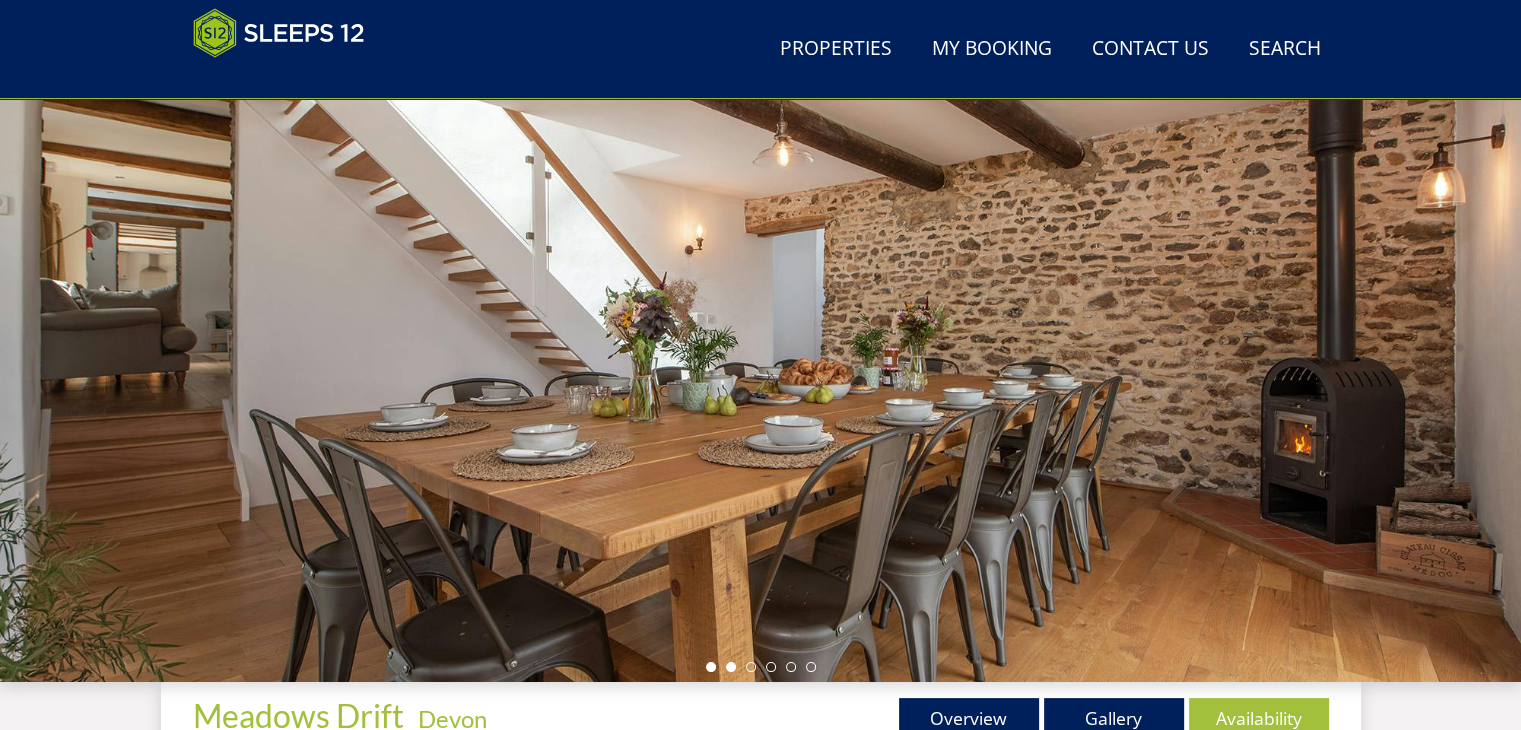 click at bounding box center [711, 667] 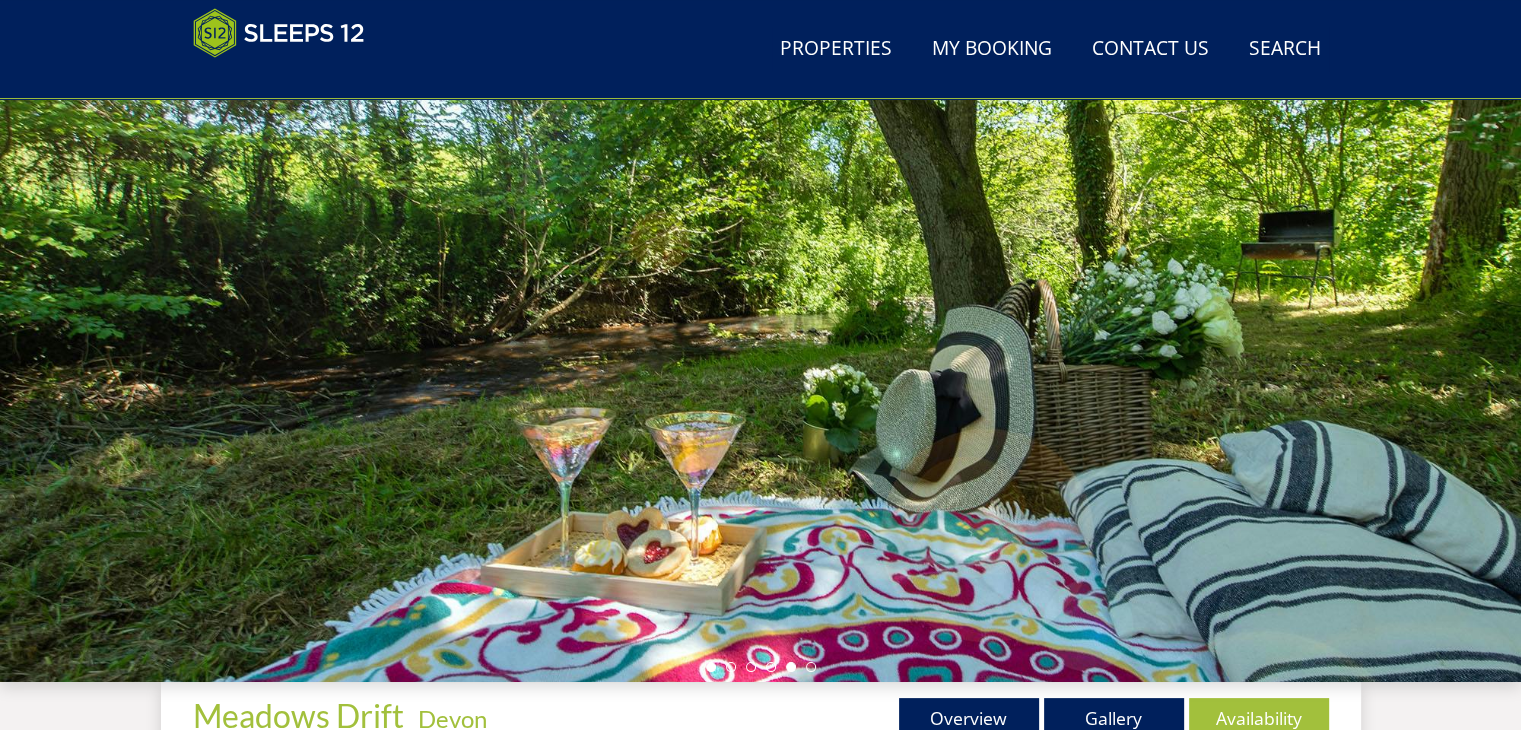 click at bounding box center [791, 667] 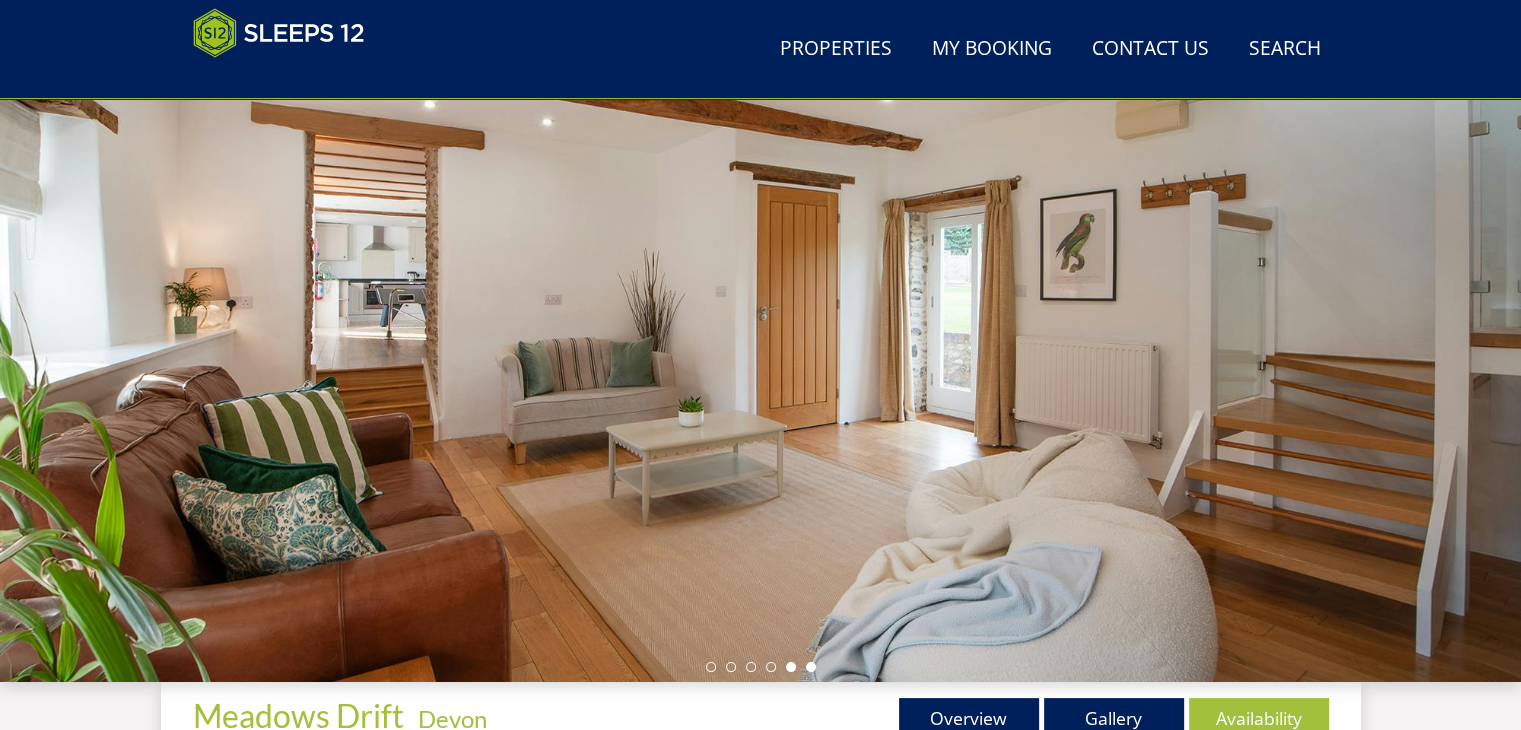 click at bounding box center (811, 667) 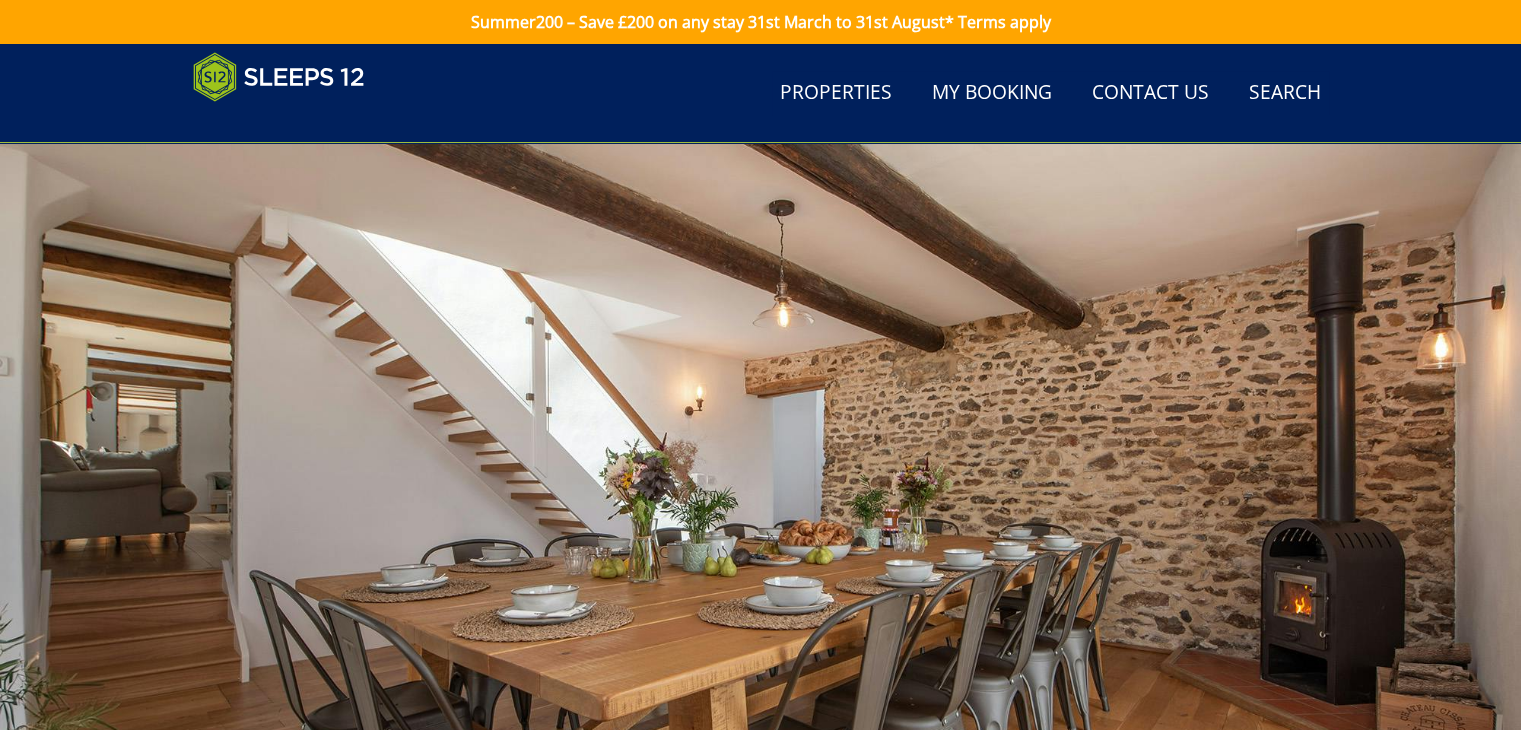 scroll, scrollTop: 192, scrollLeft: 0, axis: vertical 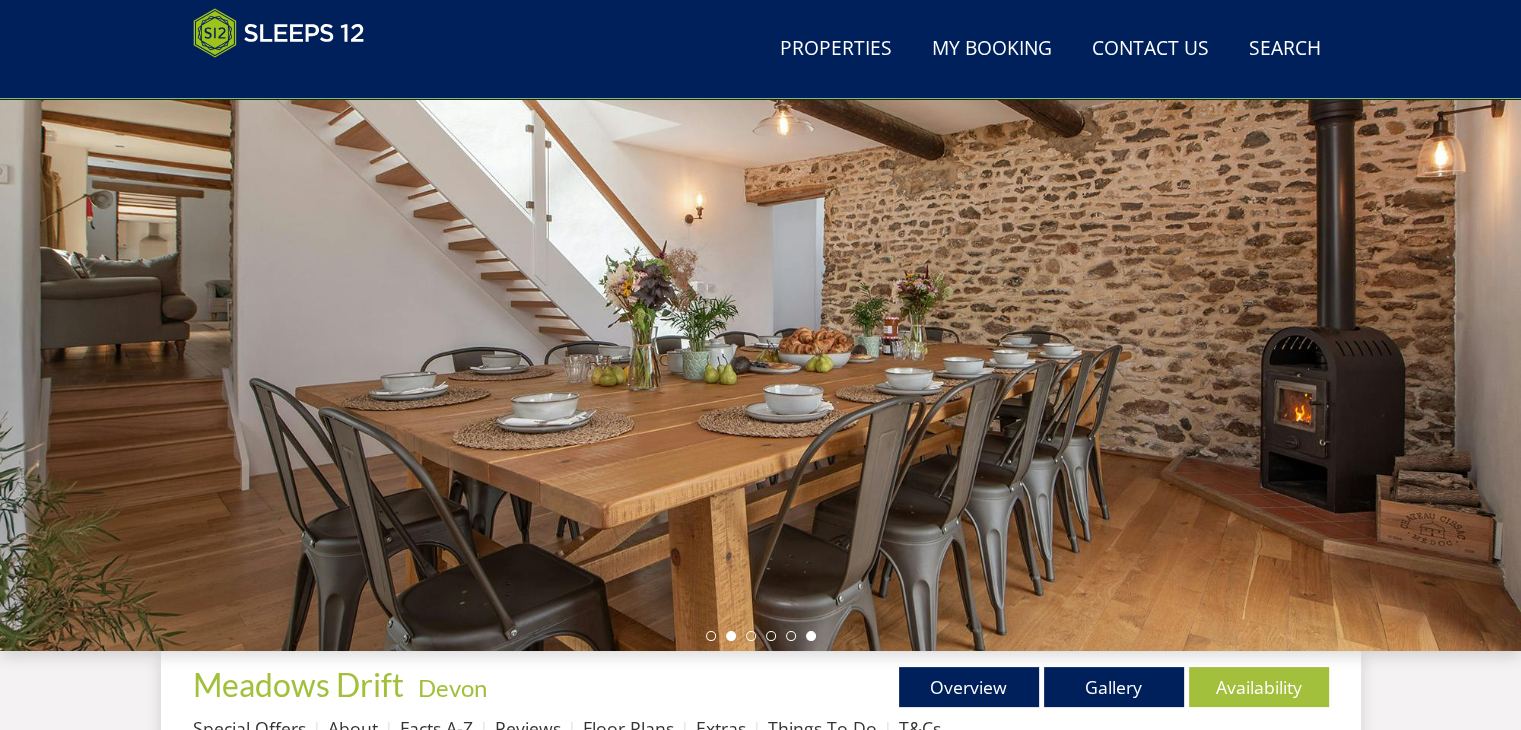 click at bounding box center [811, 636] 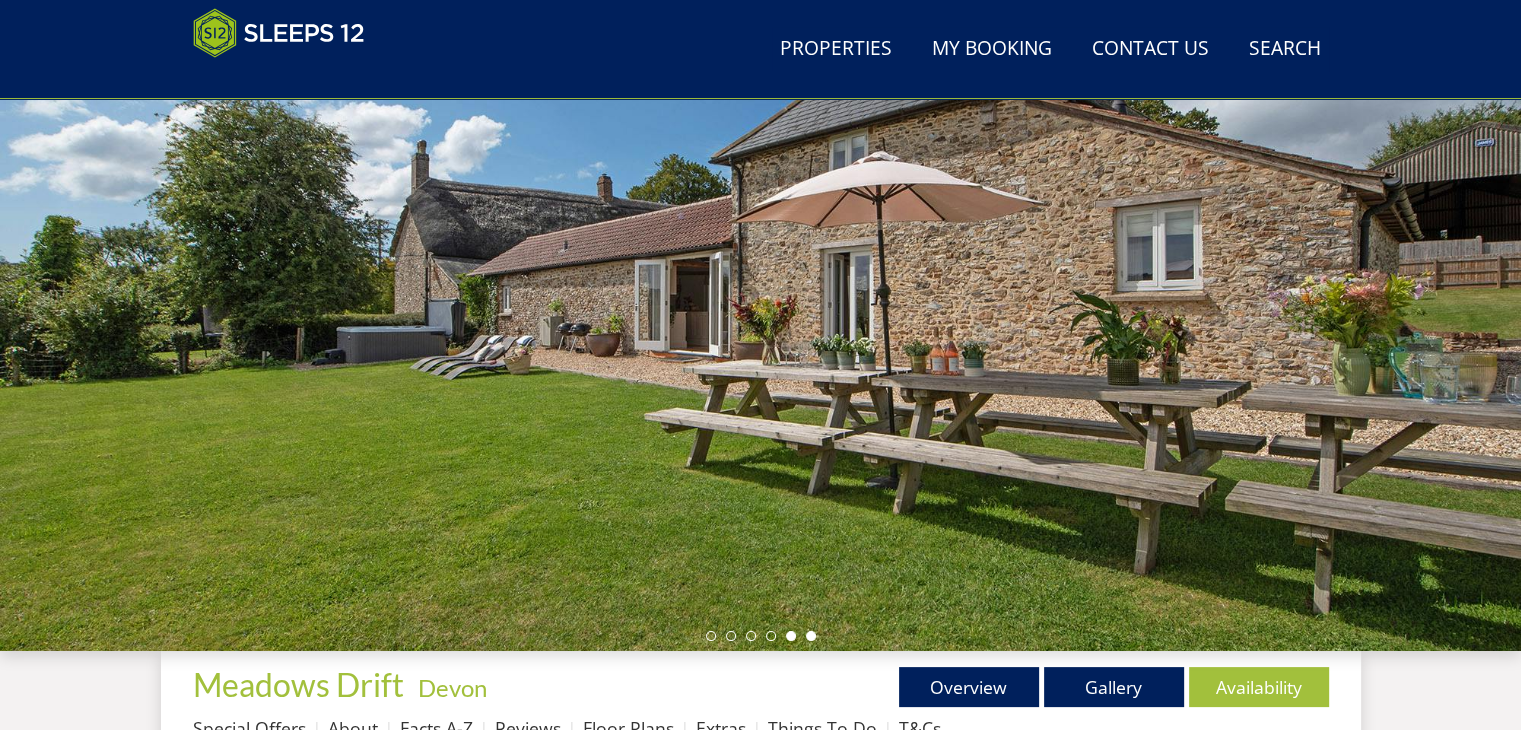 click at bounding box center (791, 636) 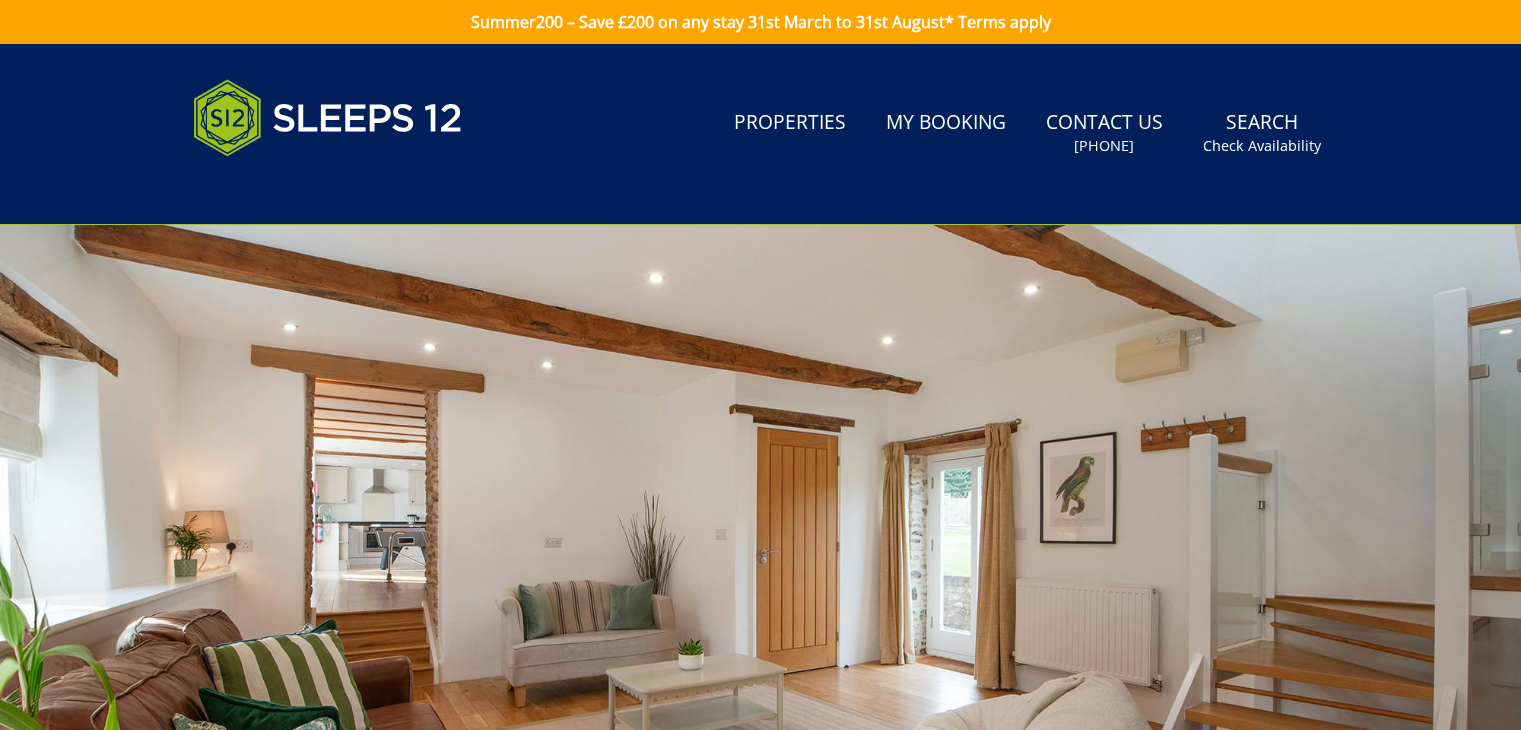 scroll, scrollTop: 0, scrollLeft: 0, axis: both 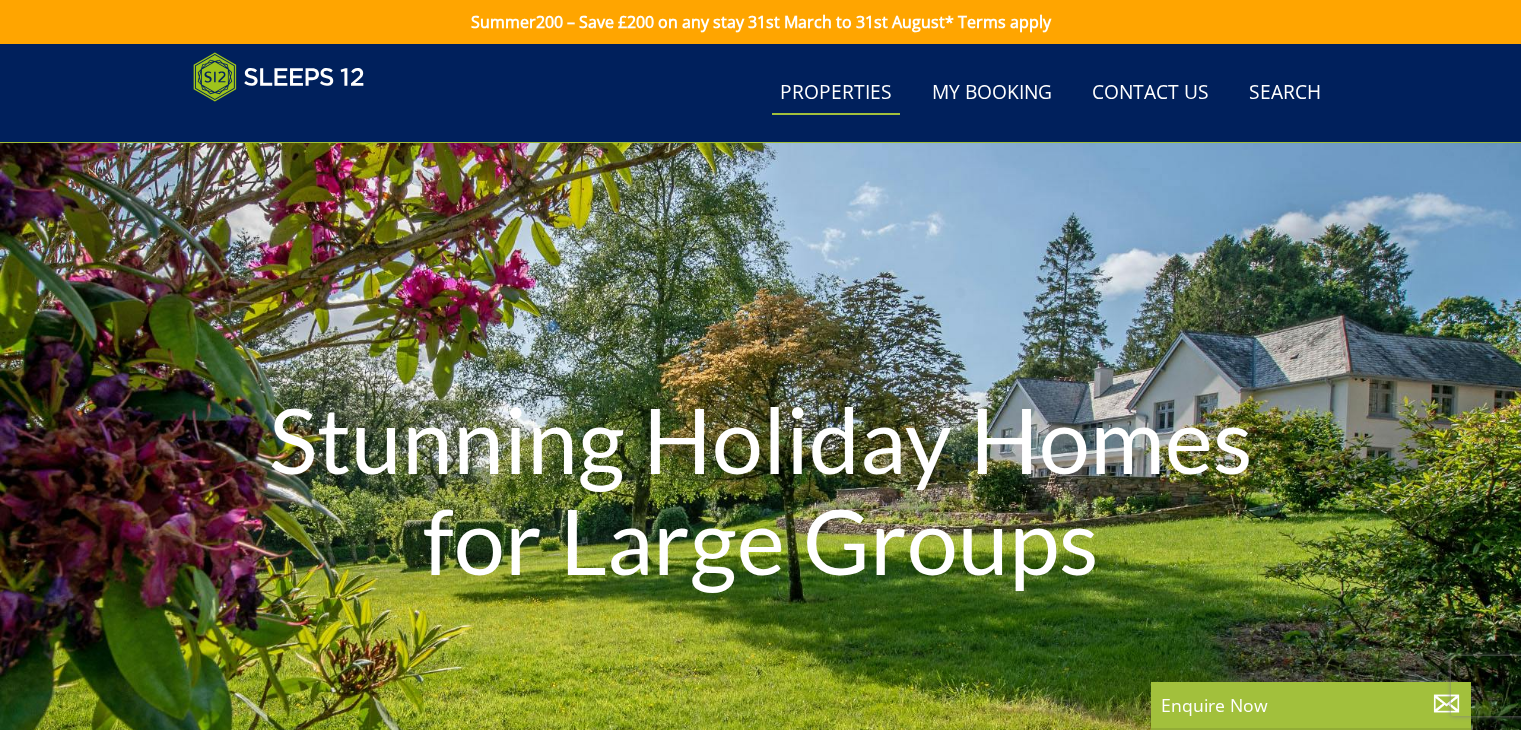 select on "16" 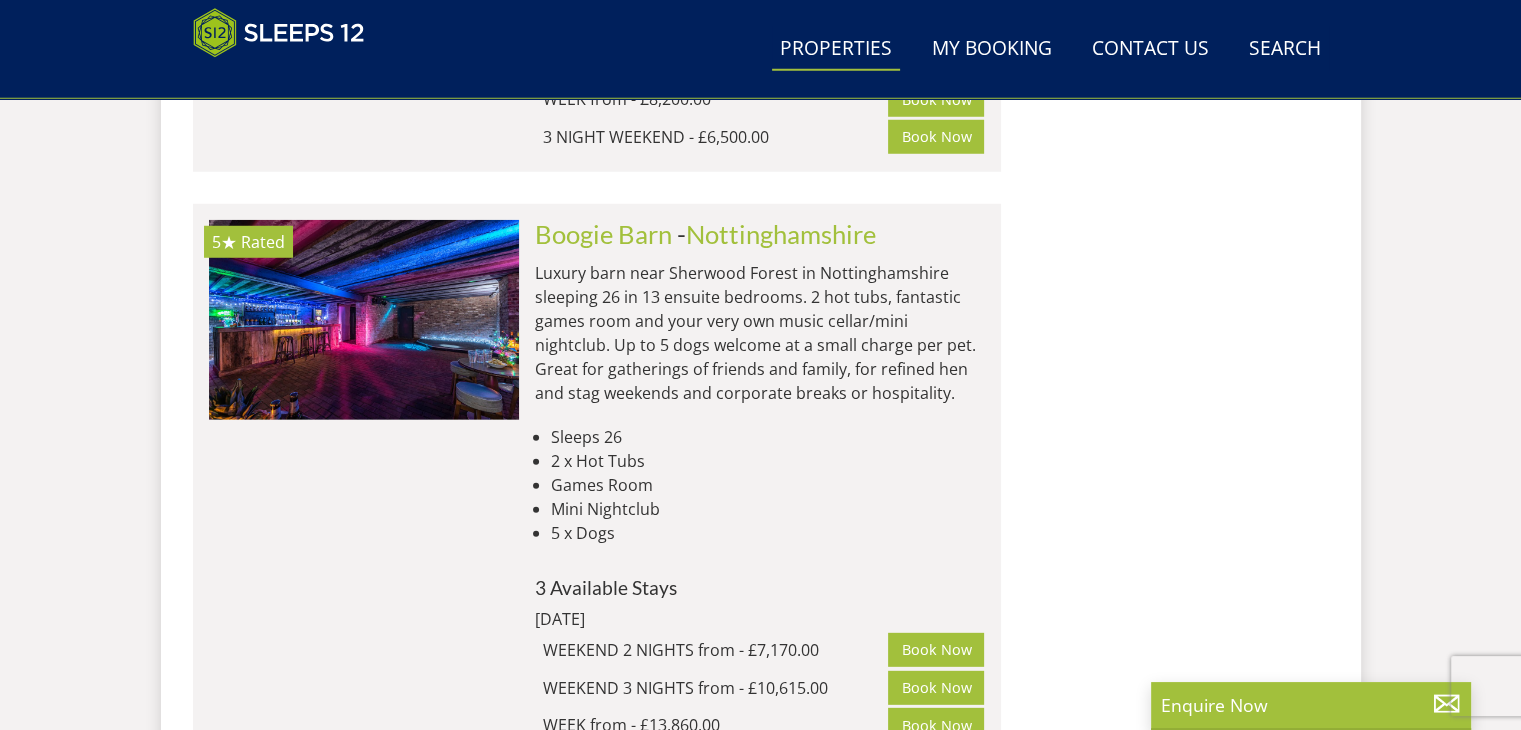 scroll, scrollTop: 13240, scrollLeft: 0, axis: vertical 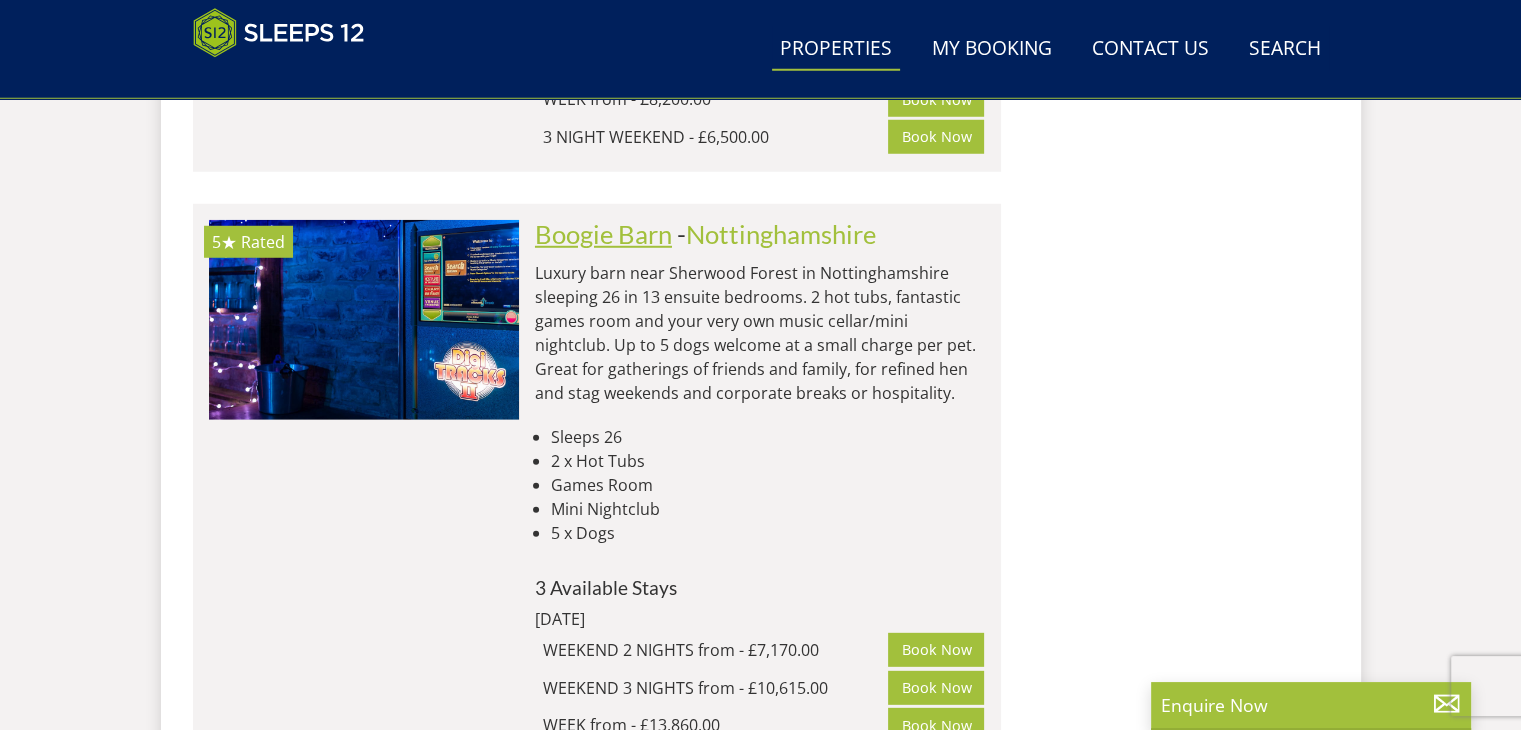 click on "Boogie Barn" at bounding box center [603, 234] 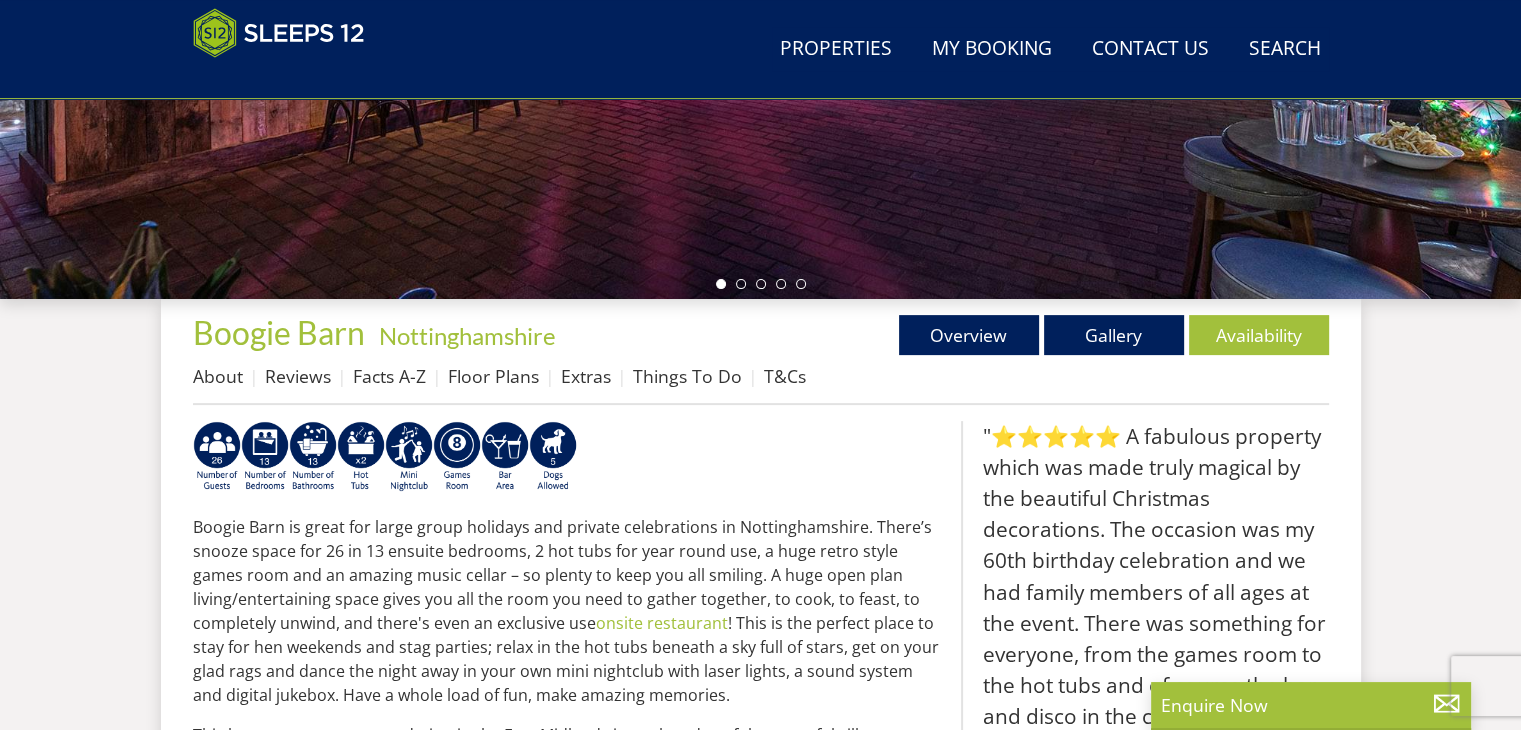 scroll, scrollTop: 544, scrollLeft: 0, axis: vertical 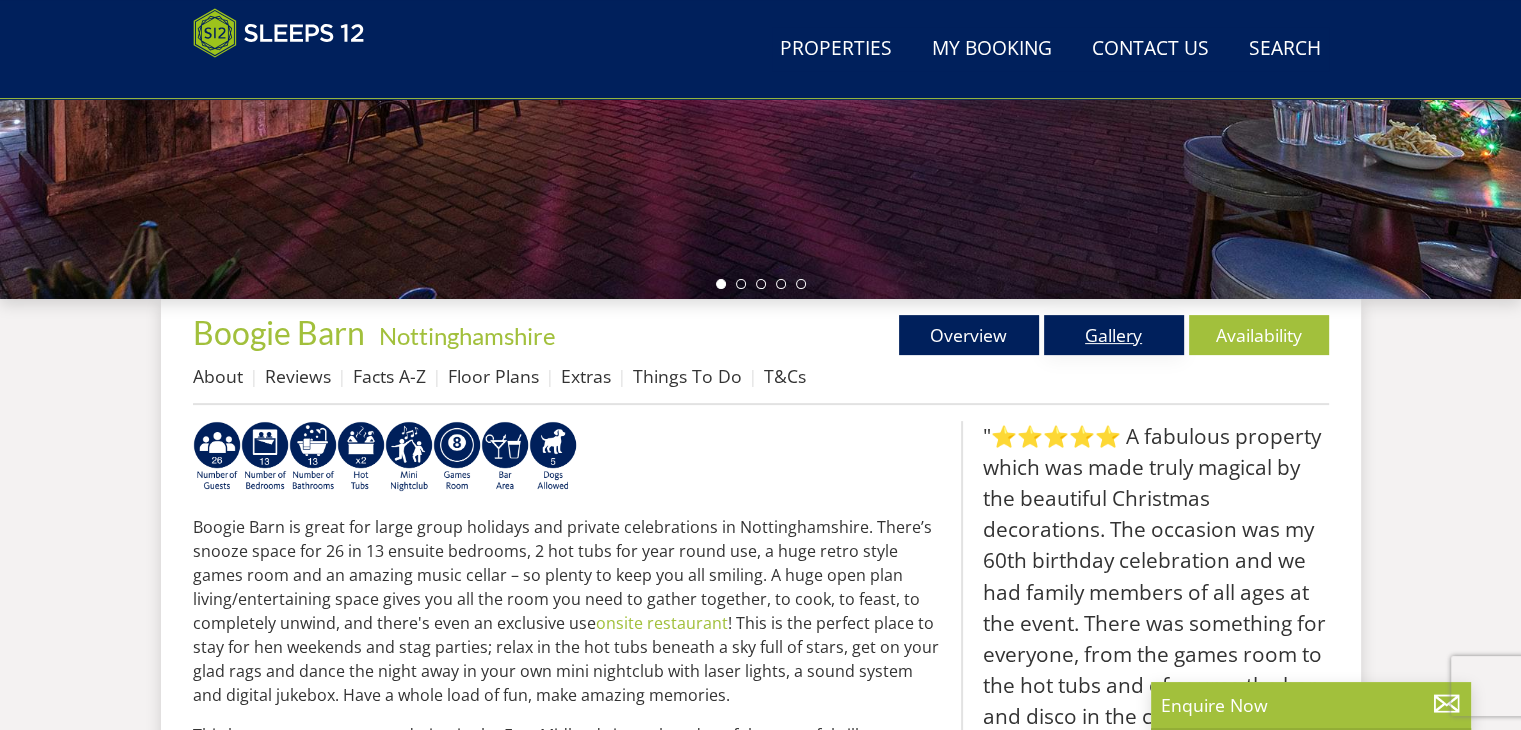 click on "Gallery" at bounding box center [1114, 335] 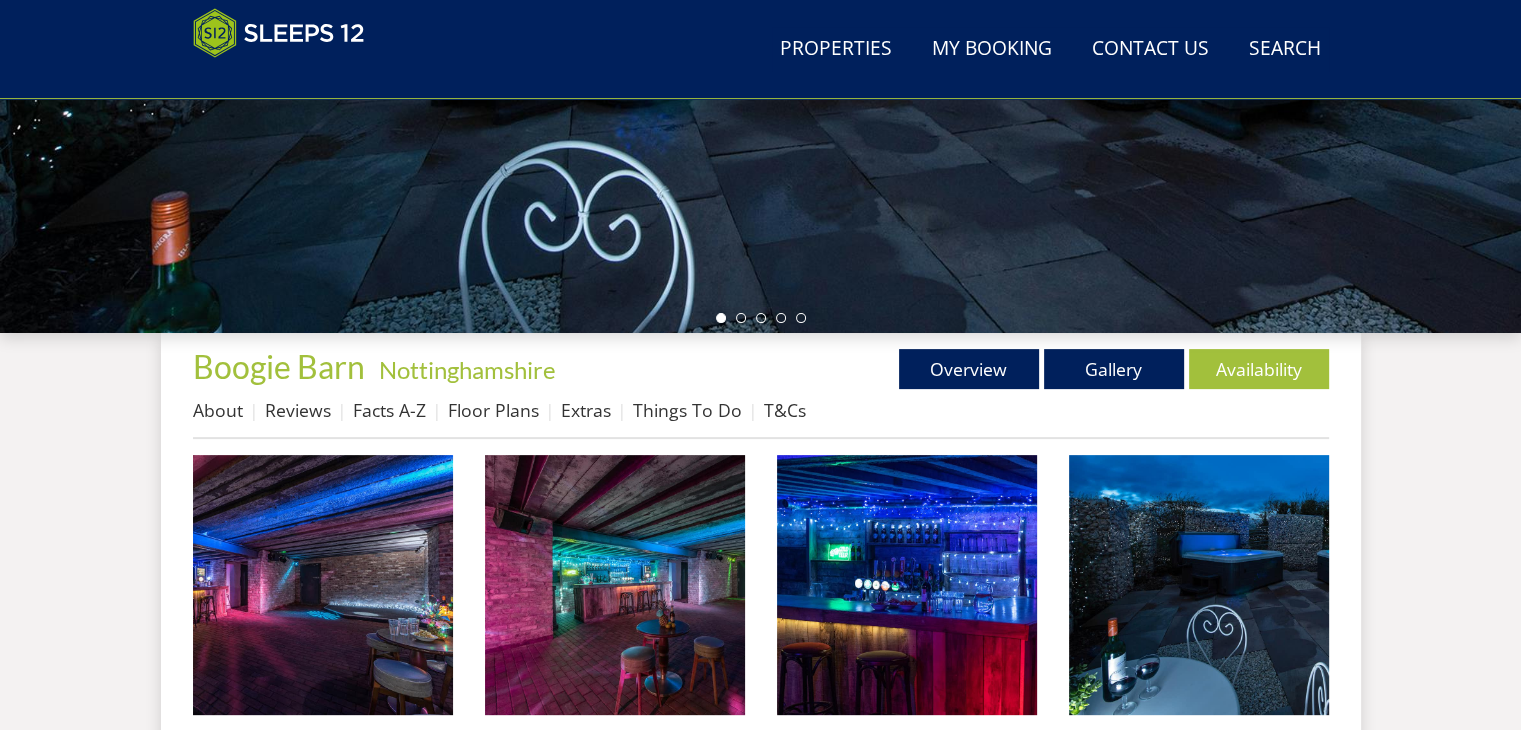 scroll, scrollTop: 516, scrollLeft: 0, axis: vertical 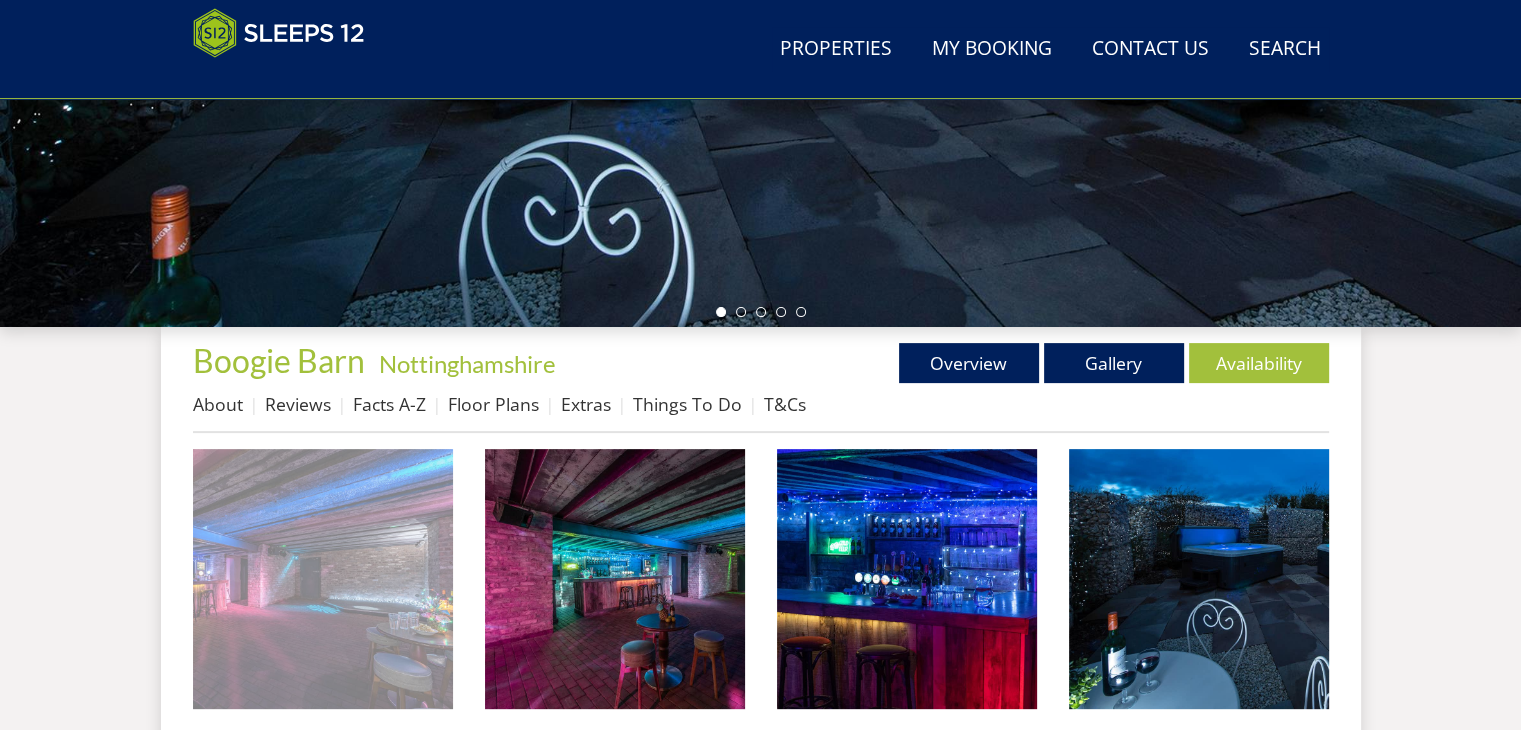 click at bounding box center [323, 579] 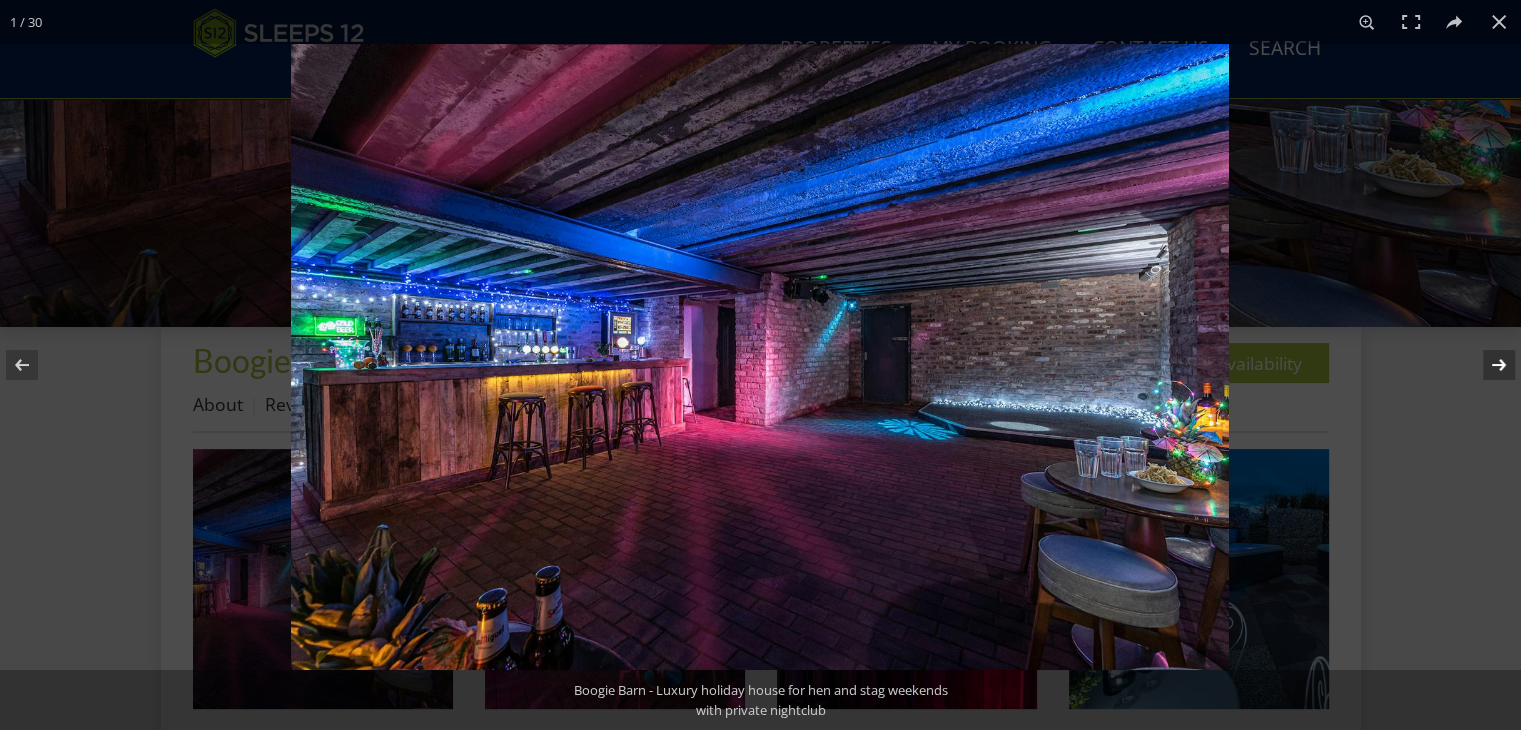 click at bounding box center (1486, 365) 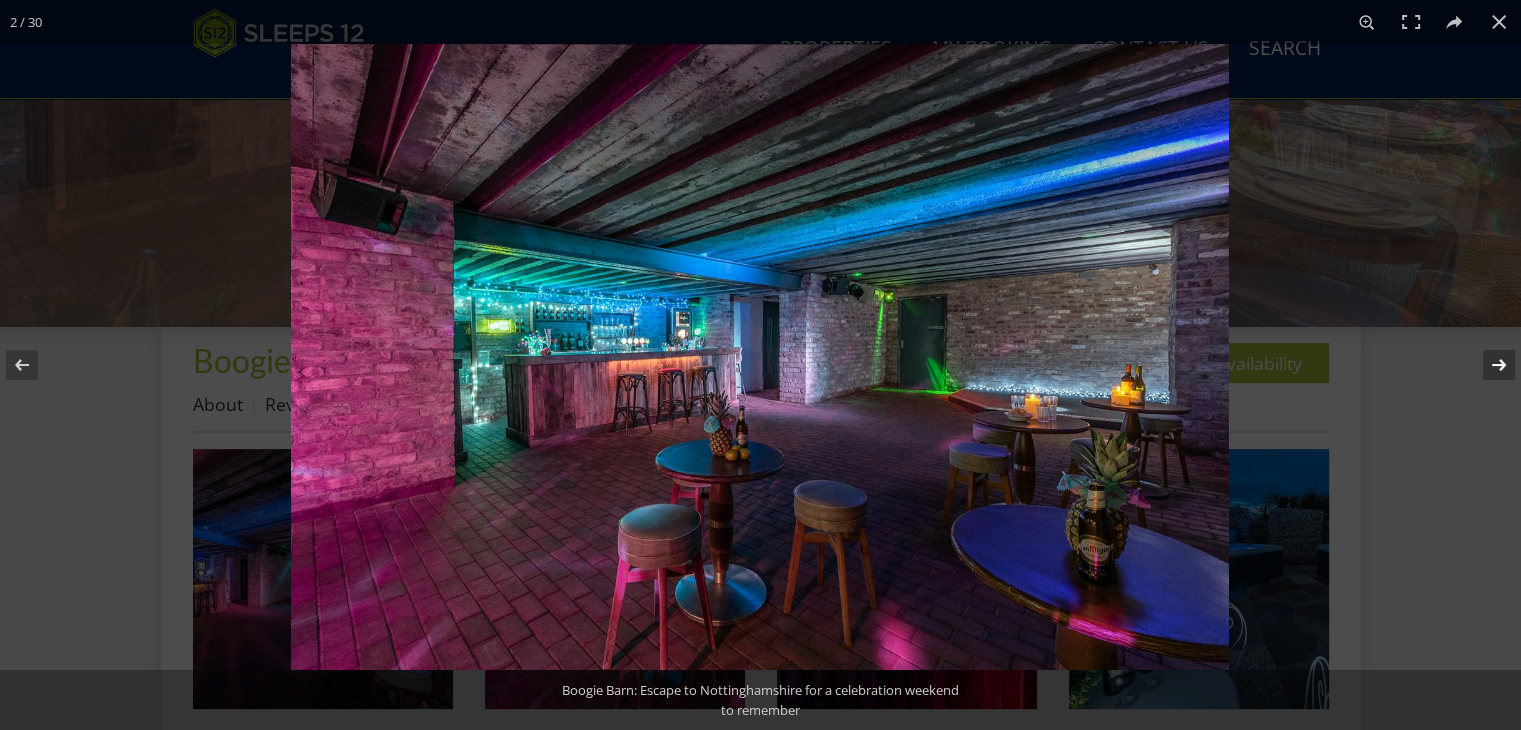click at bounding box center [1486, 365] 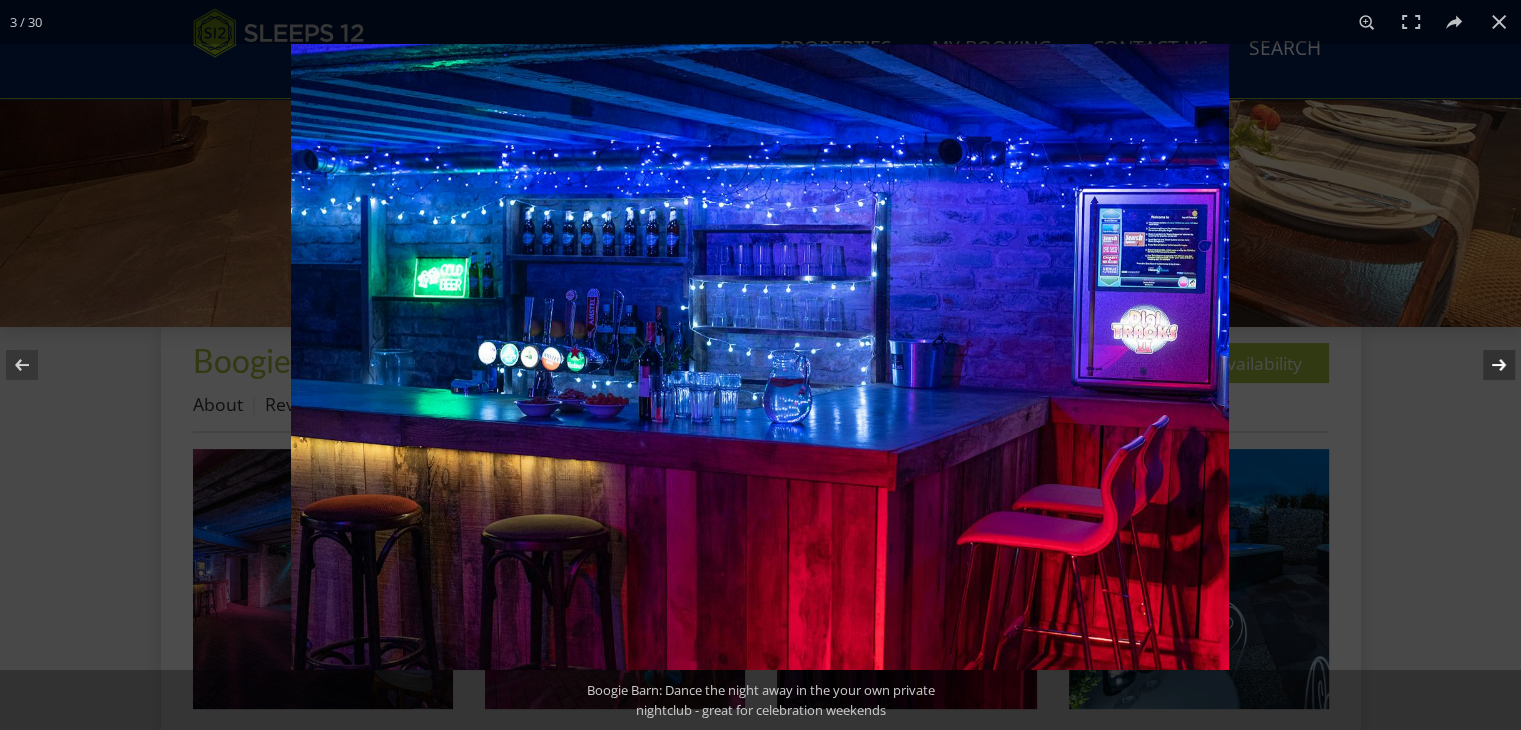 click at bounding box center [1486, 365] 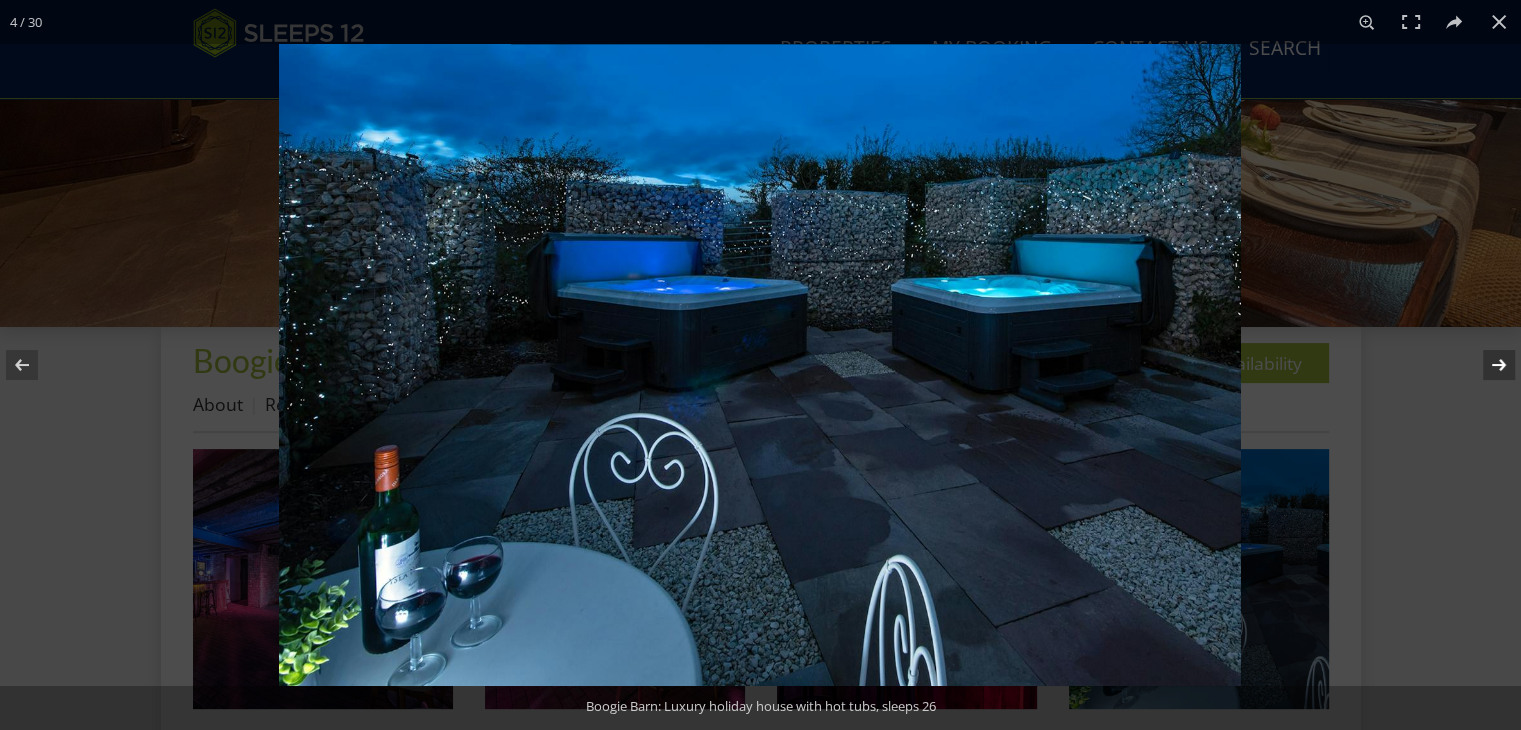 click at bounding box center (1486, 365) 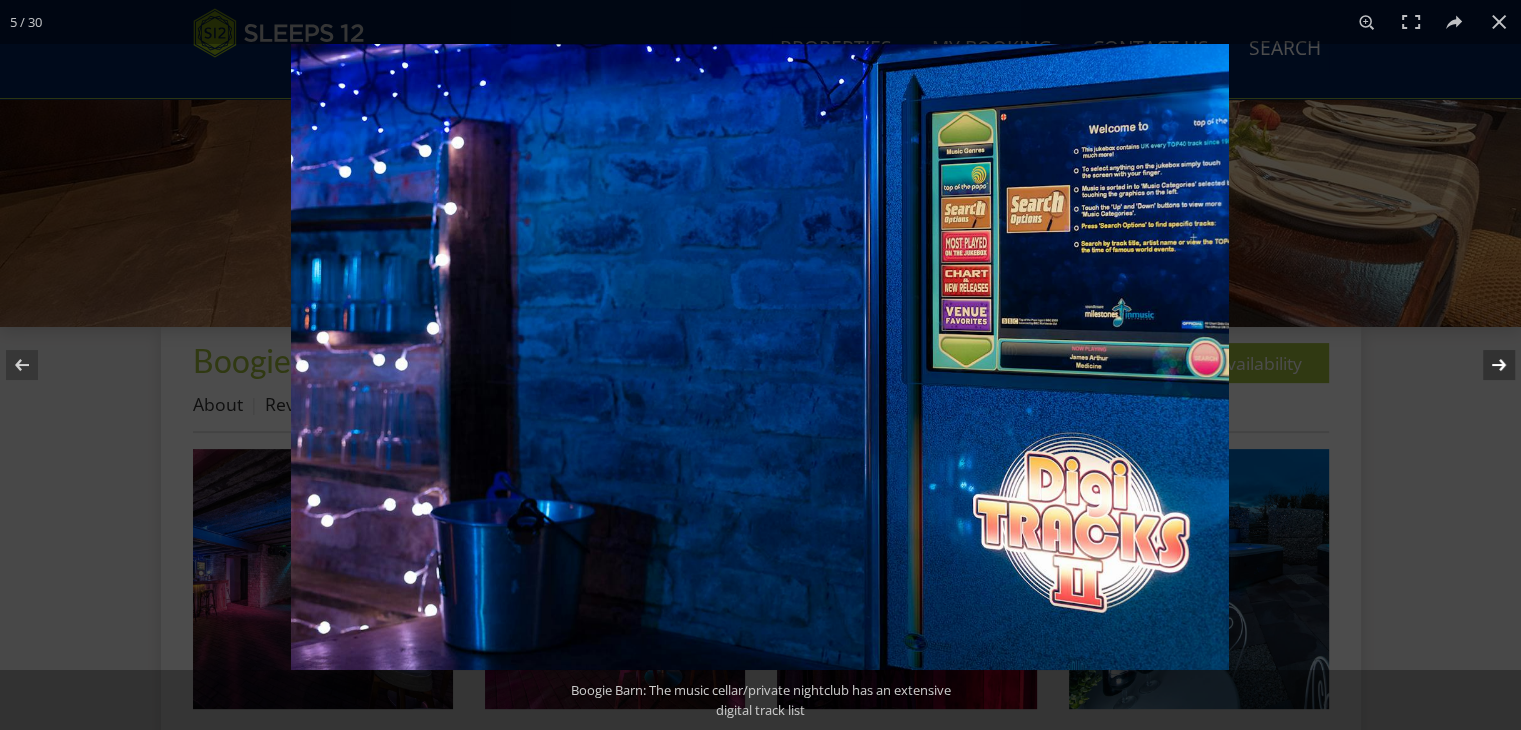 click at bounding box center [1486, 365] 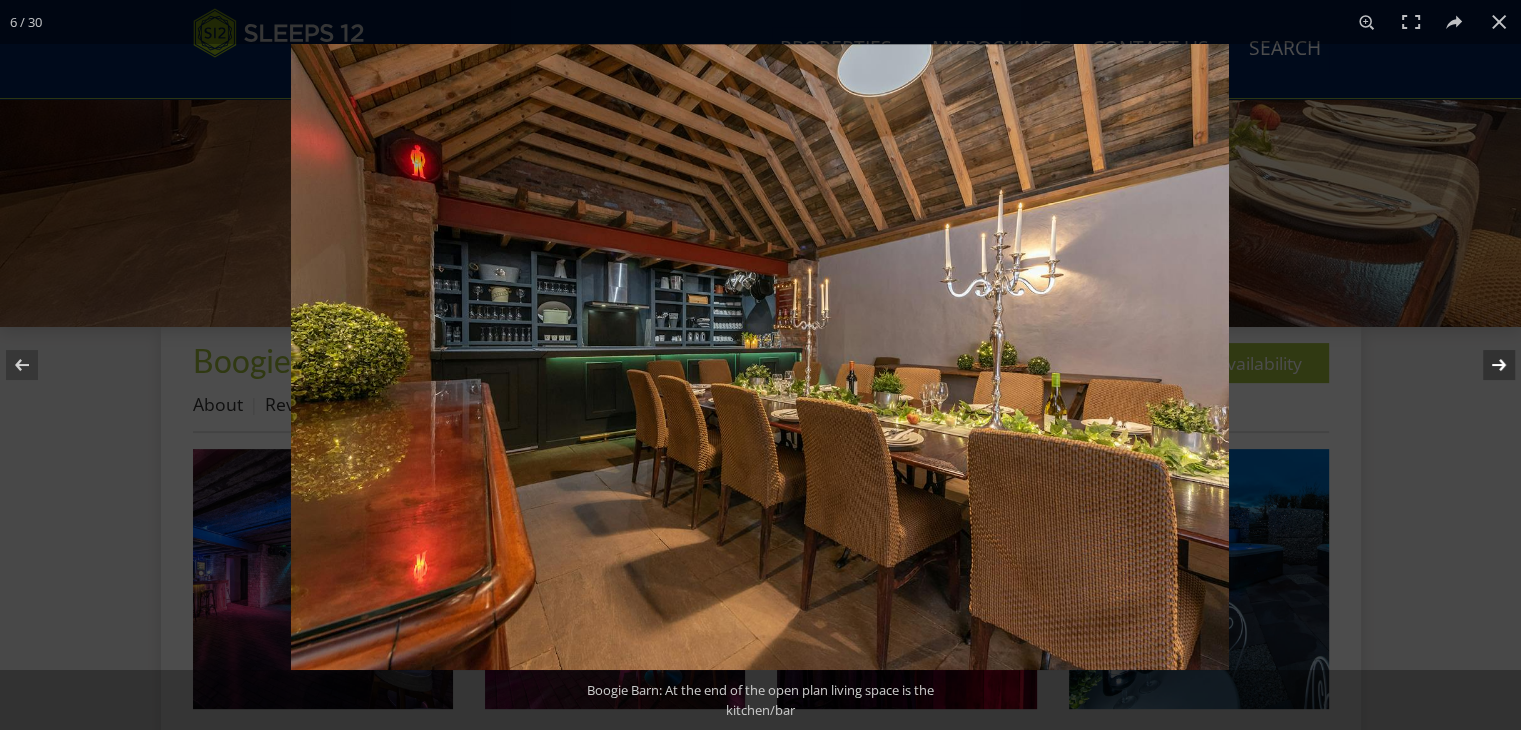 click at bounding box center [1486, 365] 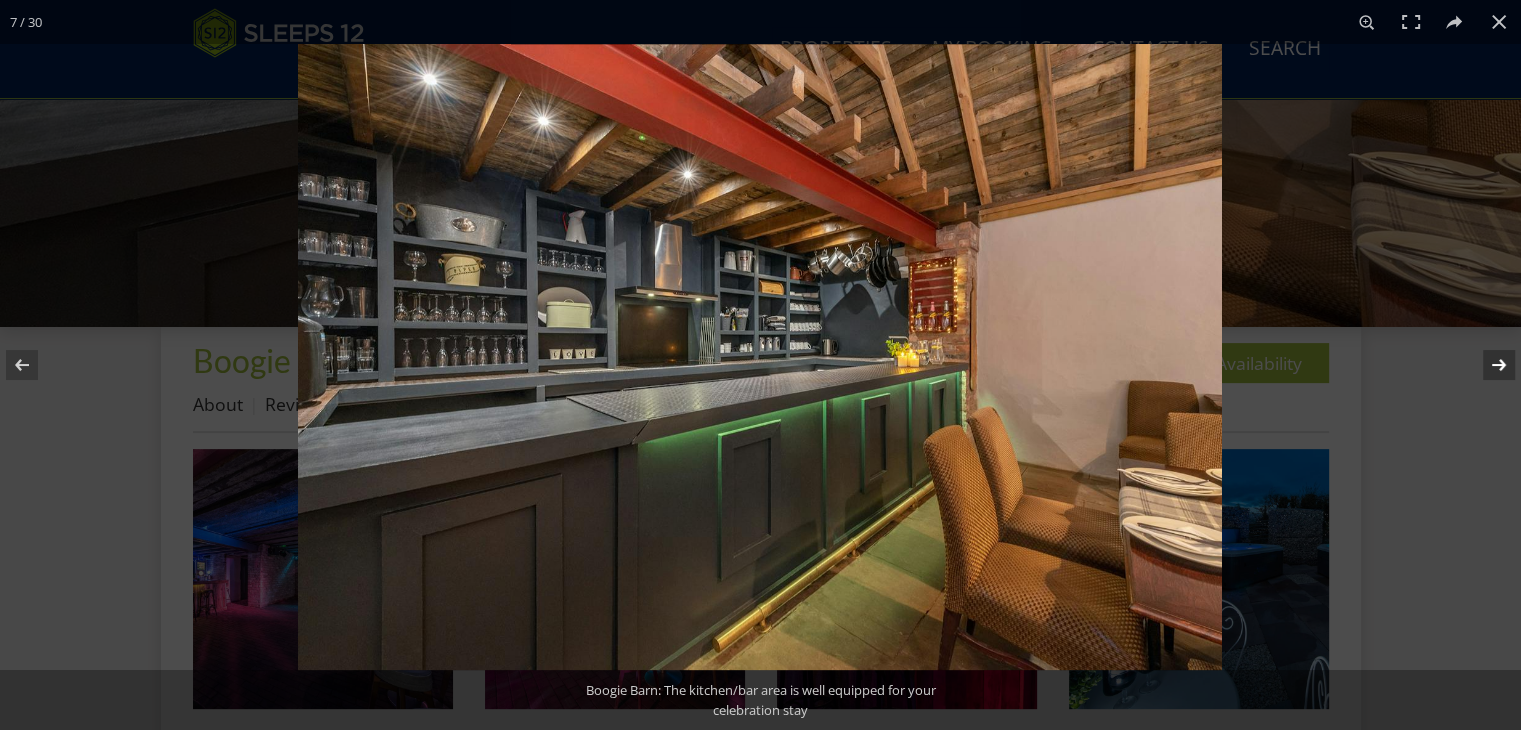 click at bounding box center [1486, 365] 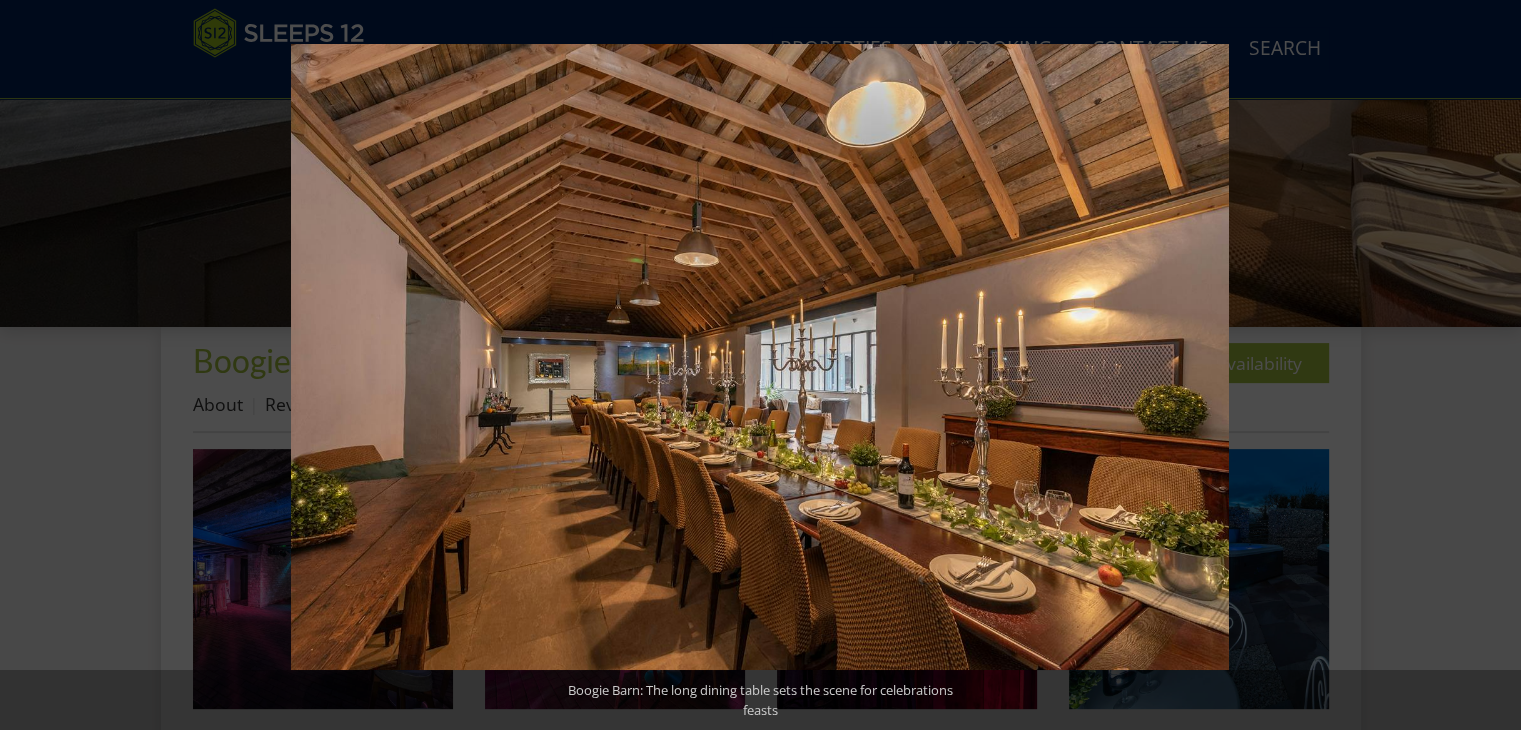 click at bounding box center (1486, 365) 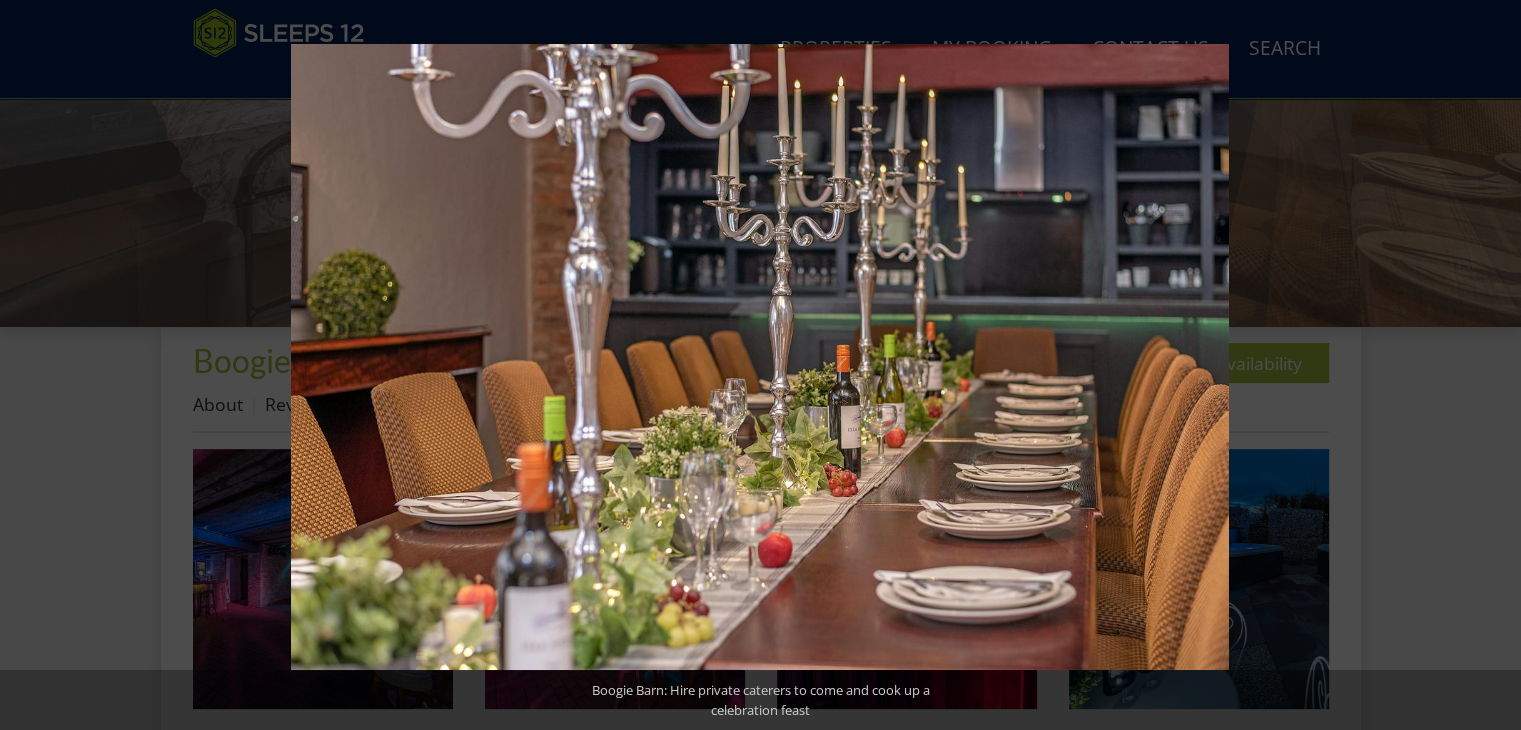 click at bounding box center (1486, 365) 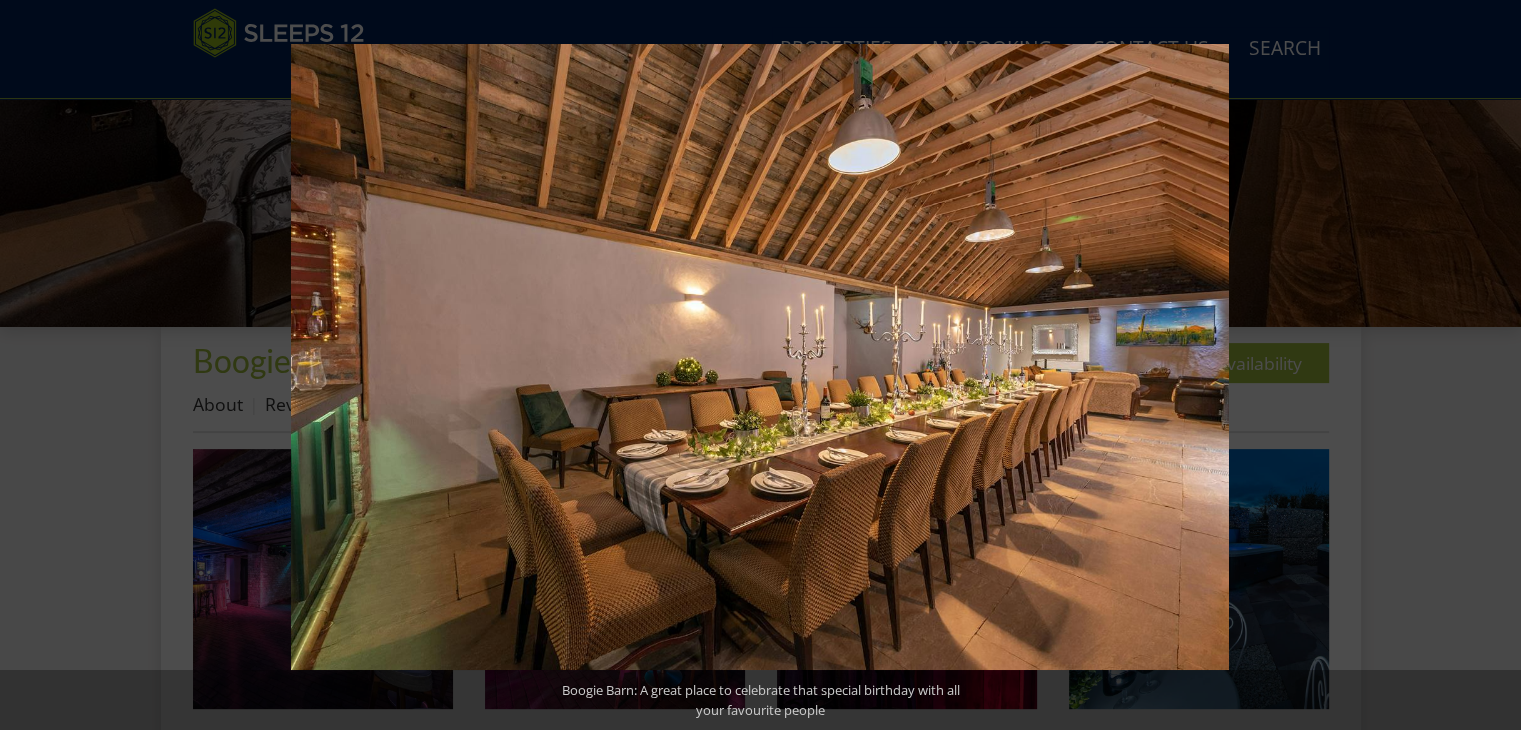 click at bounding box center [1486, 365] 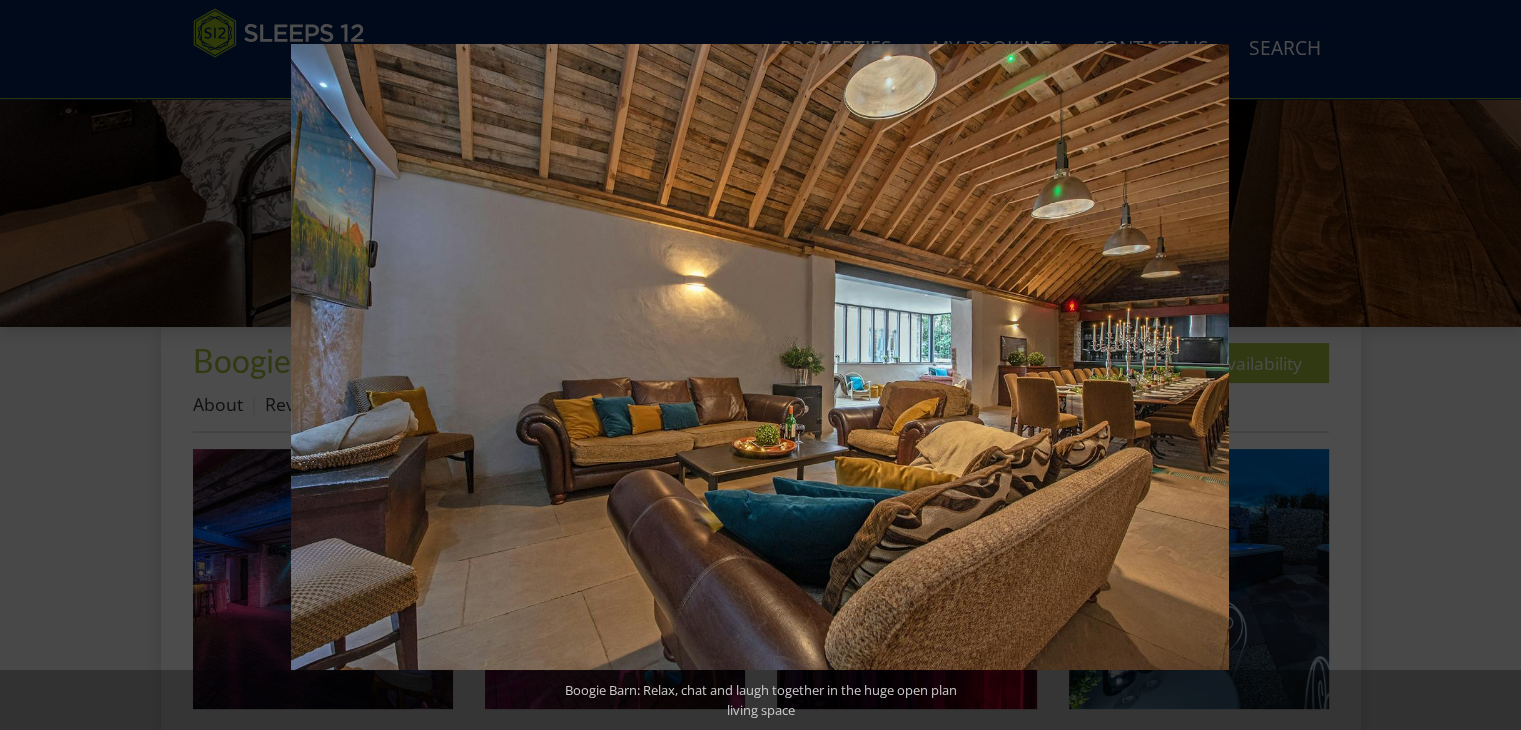 click at bounding box center (1486, 365) 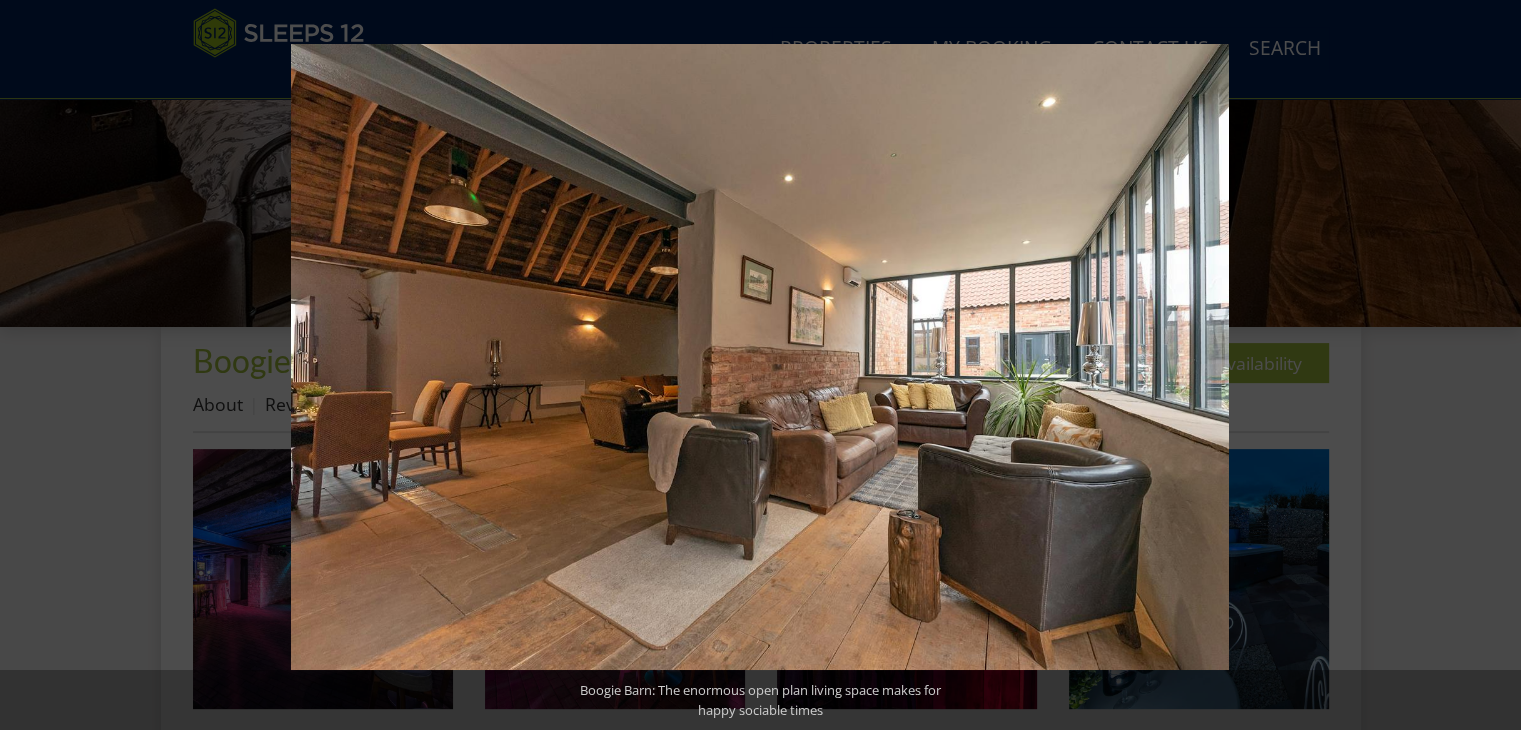 click at bounding box center [1486, 365] 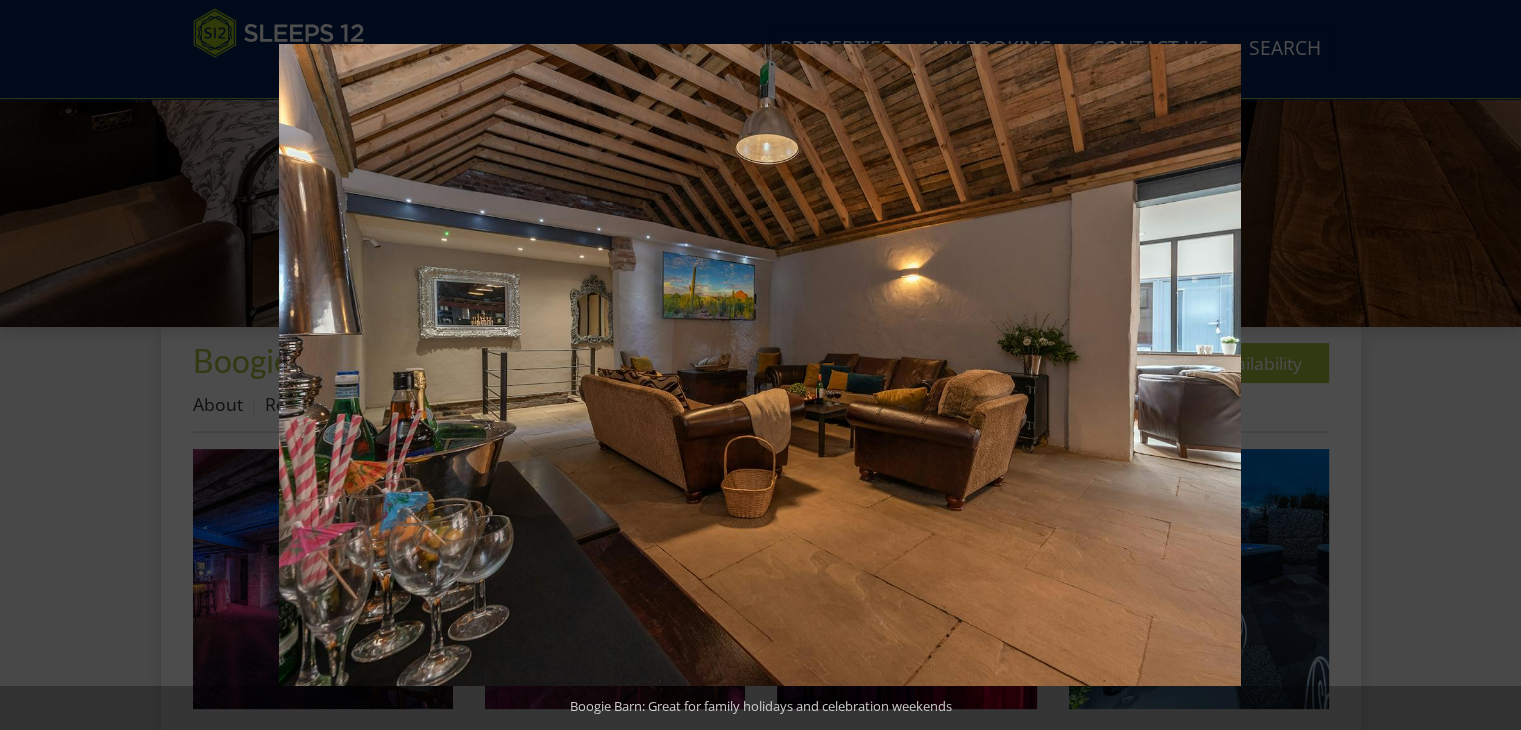 click at bounding box center [1486, 365] 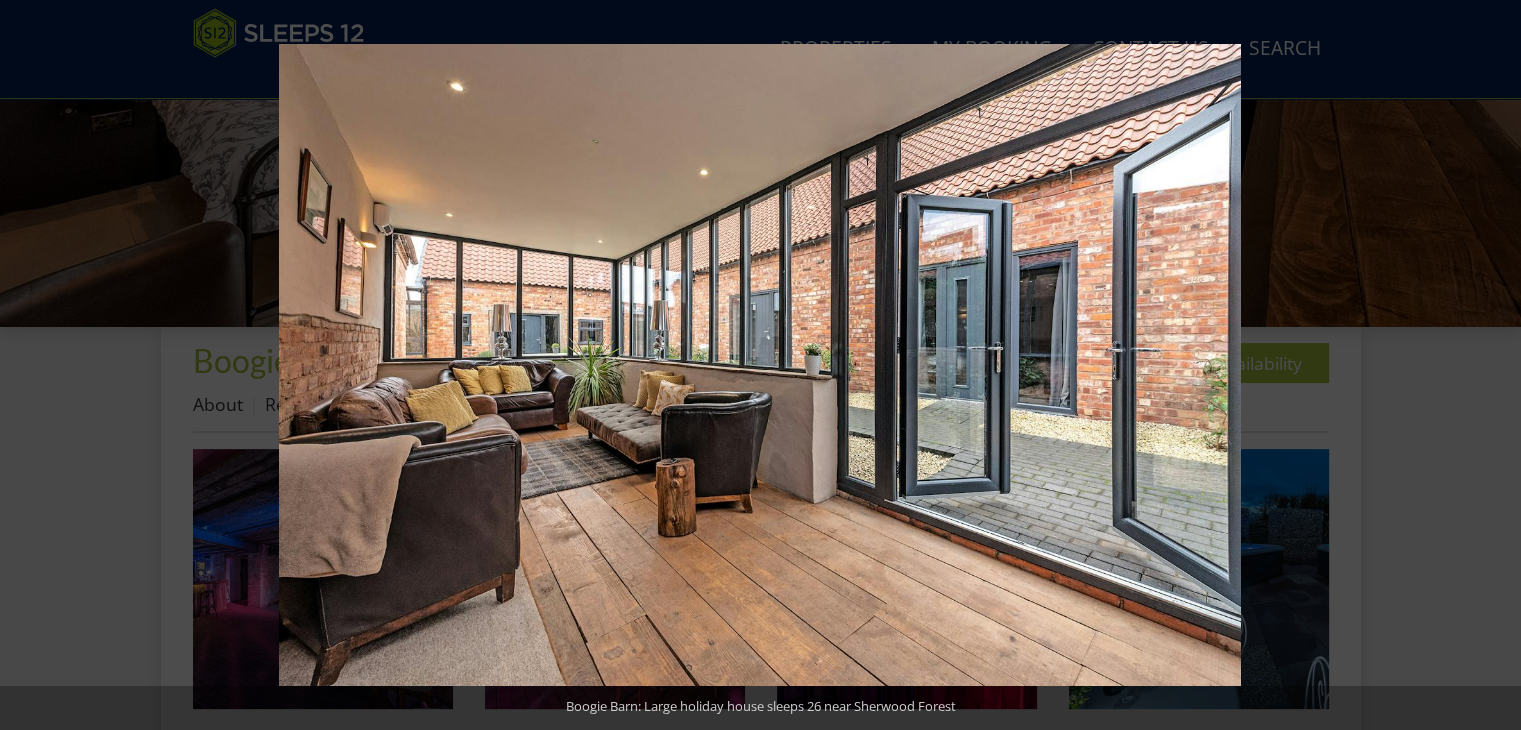 click at bounding box center (1486, 365) 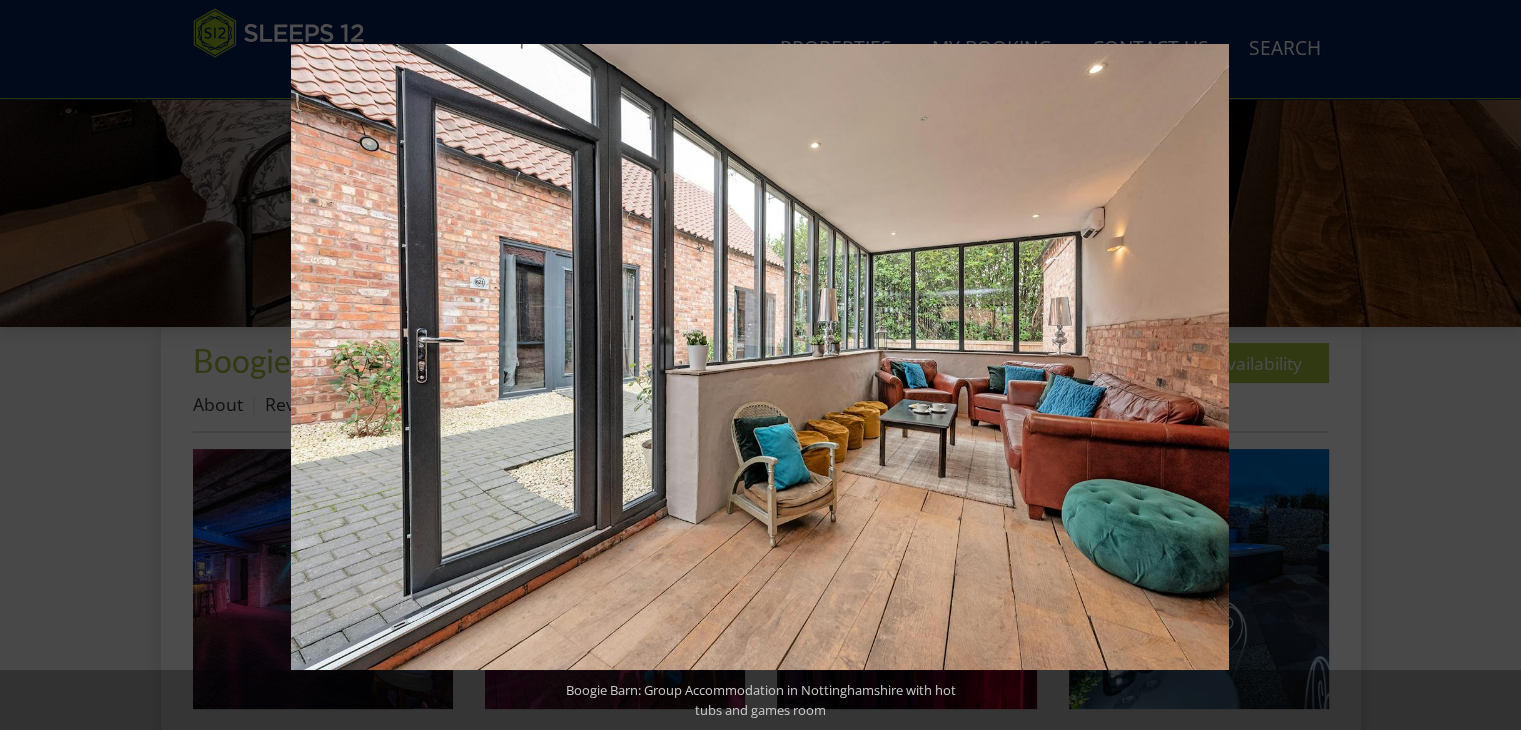 click at bounding box center [1486, 365] 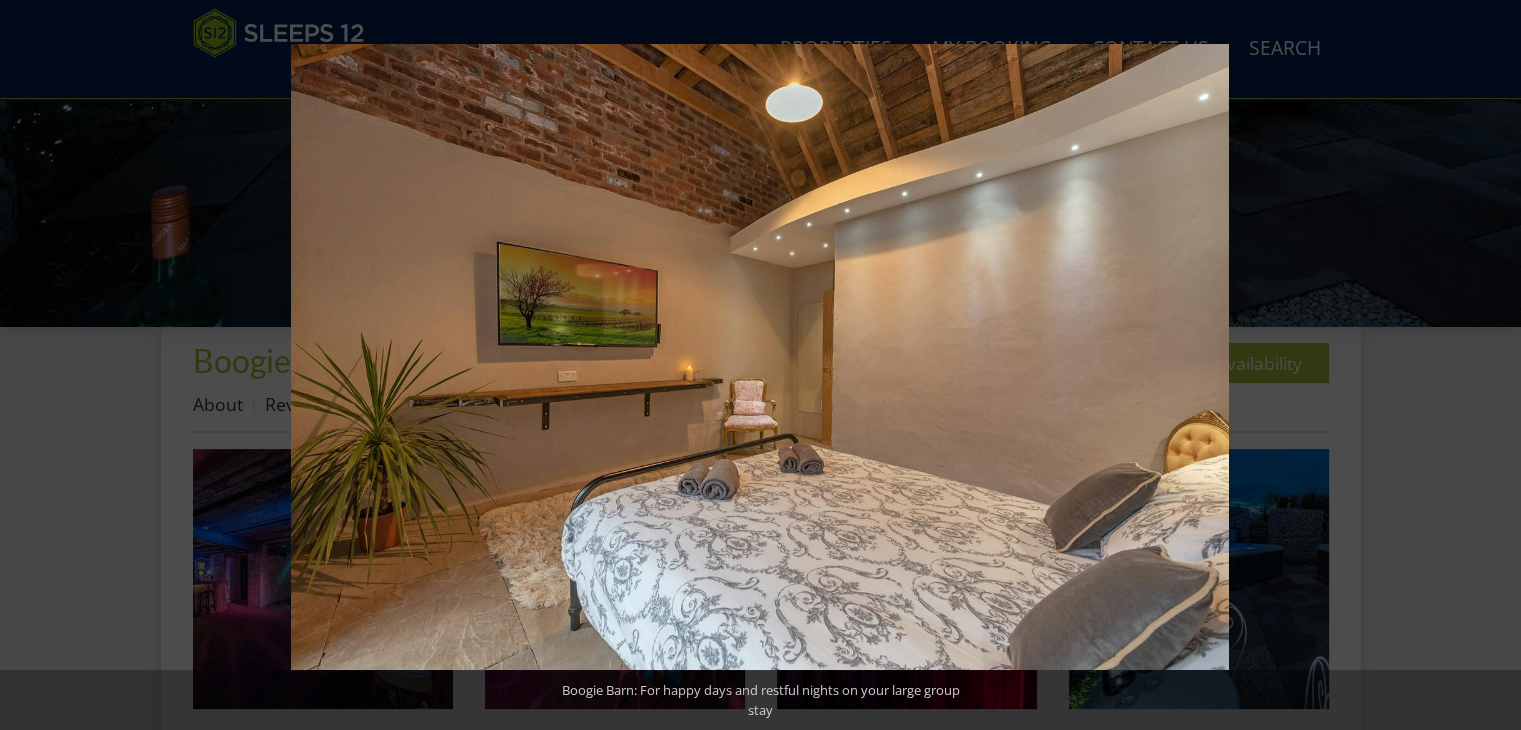 click at bounding box center [1486, 365] 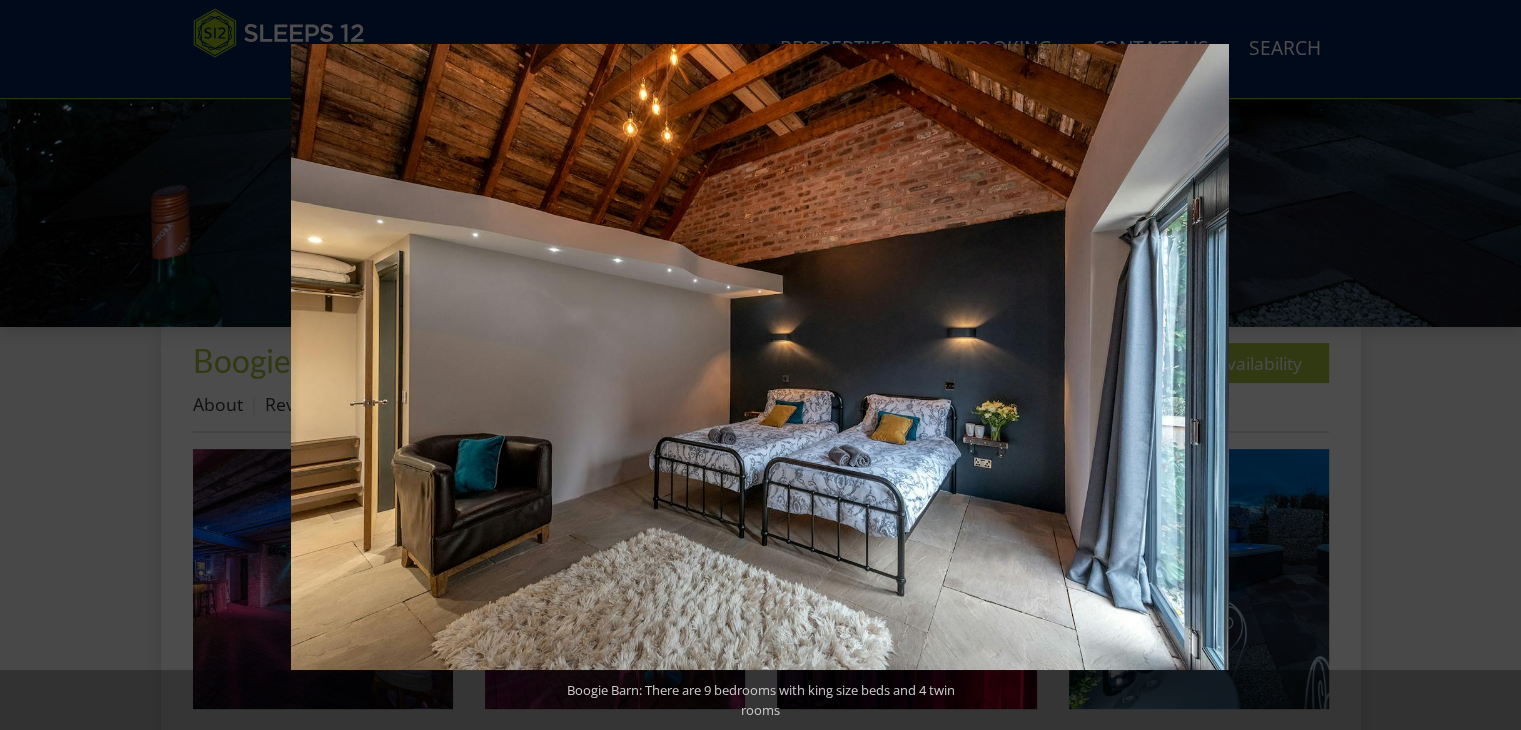 click at bounding box center [1486, 365] 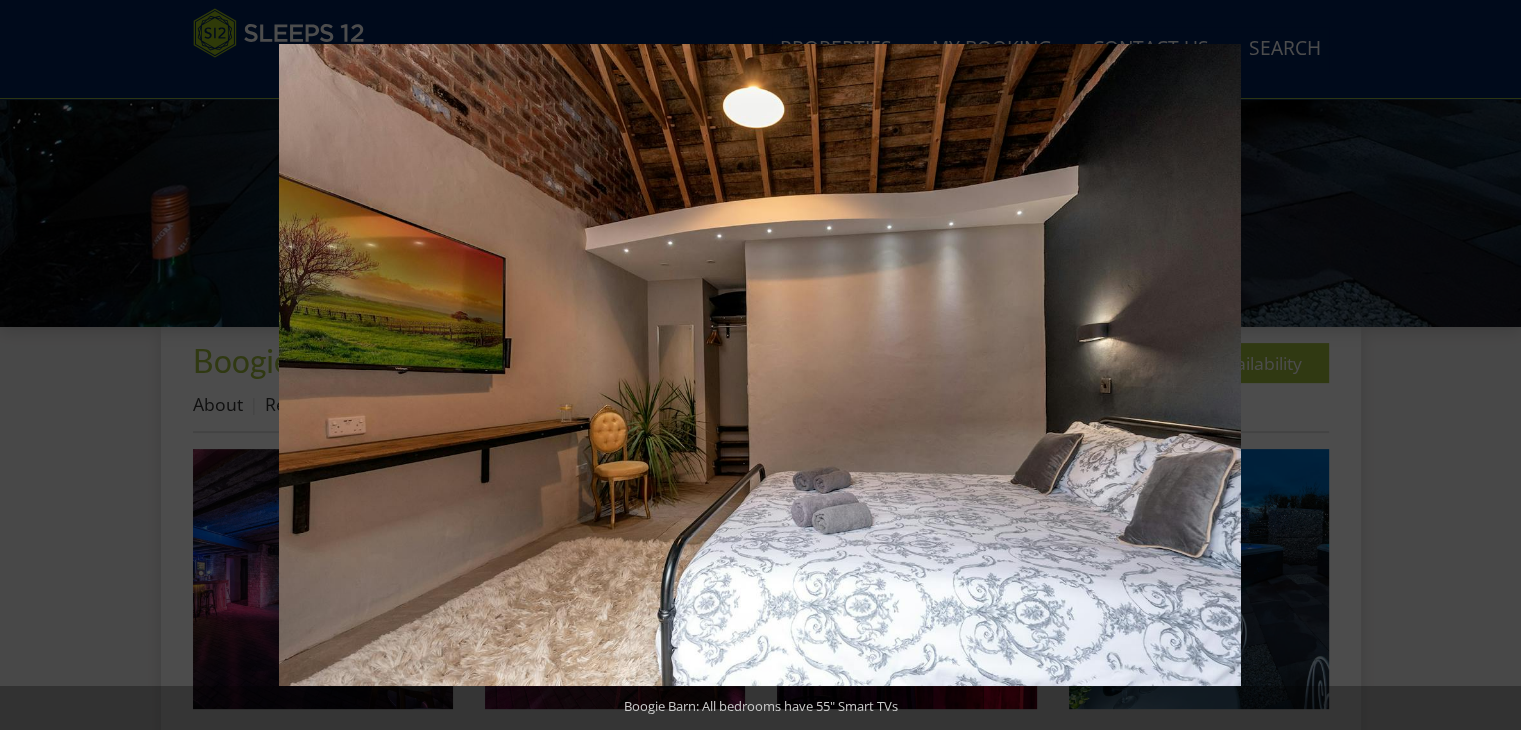 click at bounding box center [1486, 365] 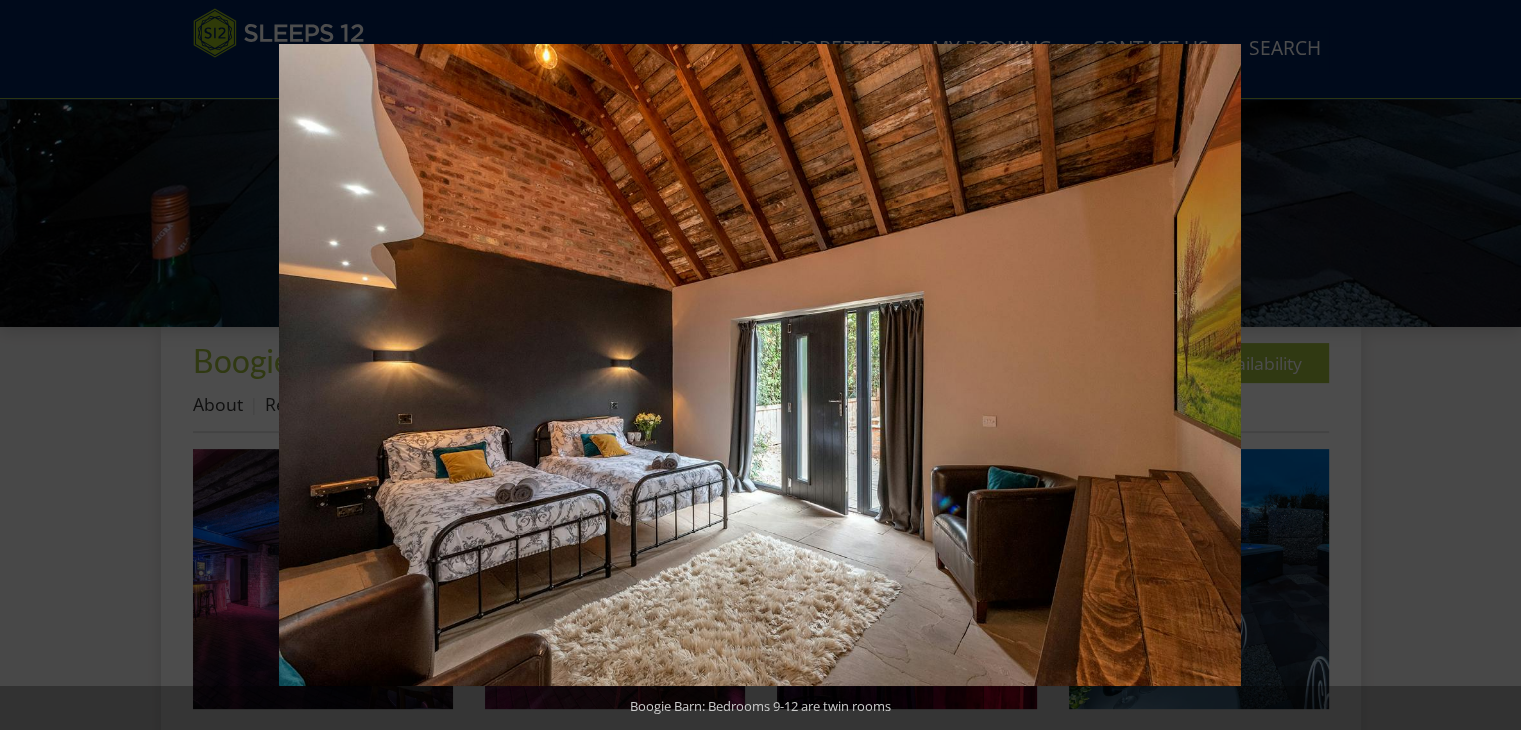 click at bounding box center [1486, 365] 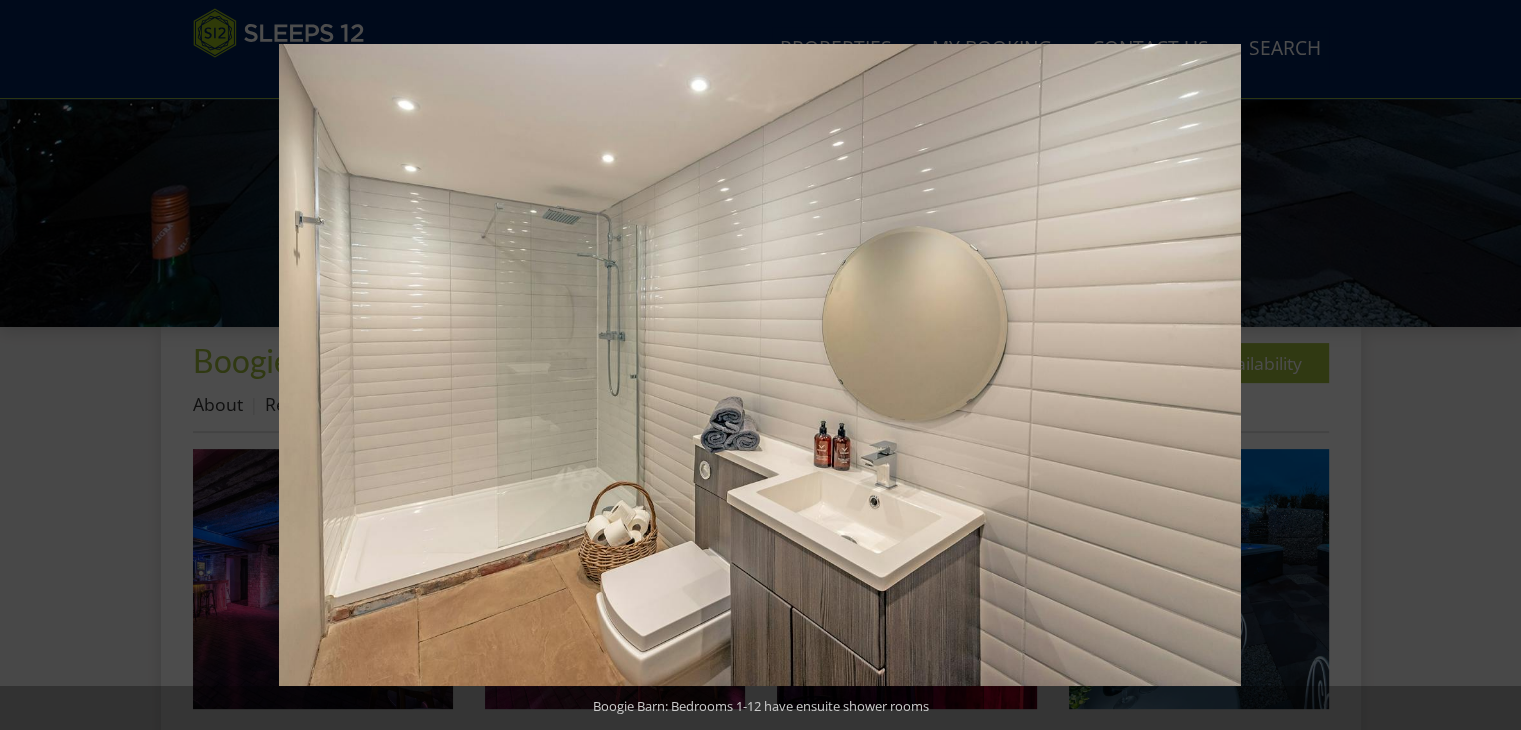click at bounding box center [1486, 365] 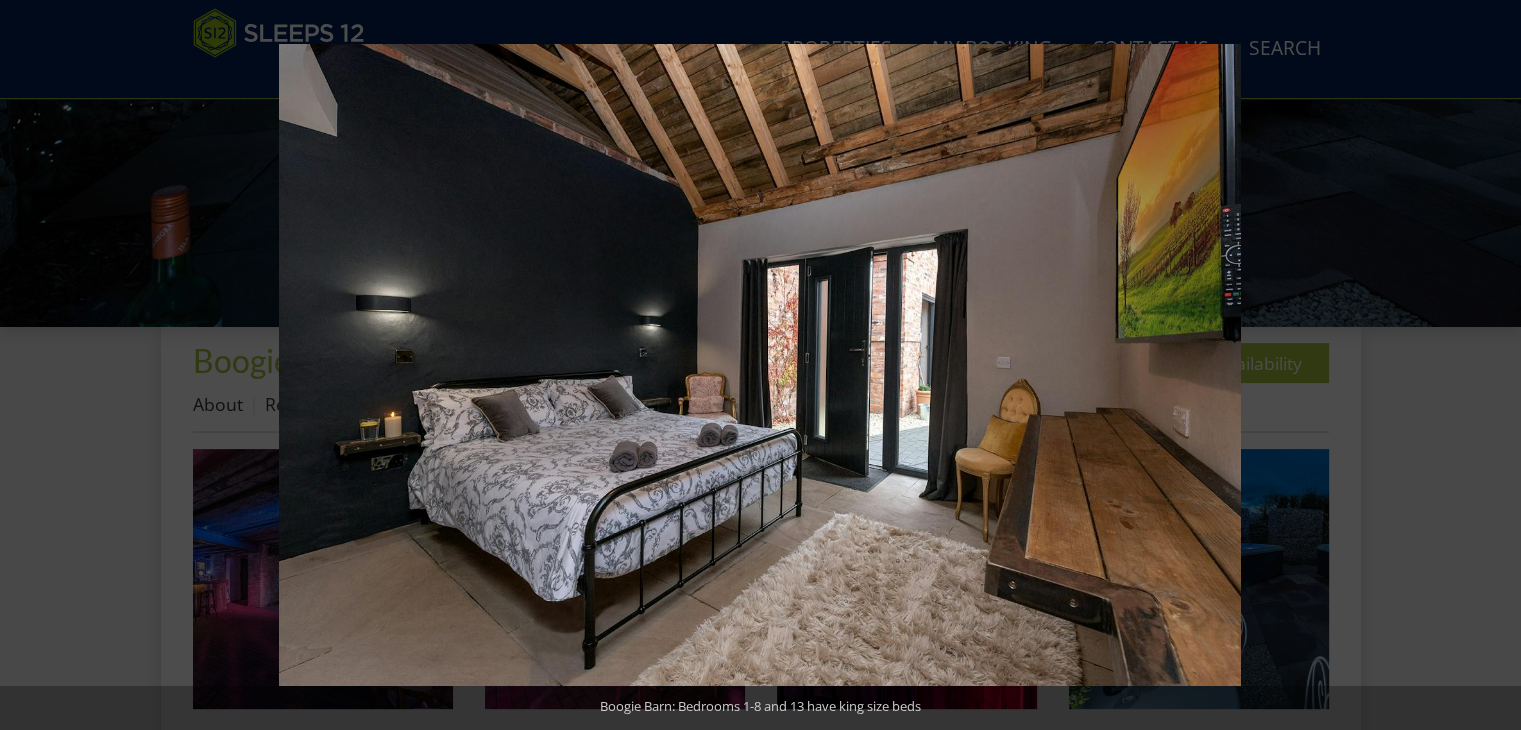 click at bounding box center (1486, 365) 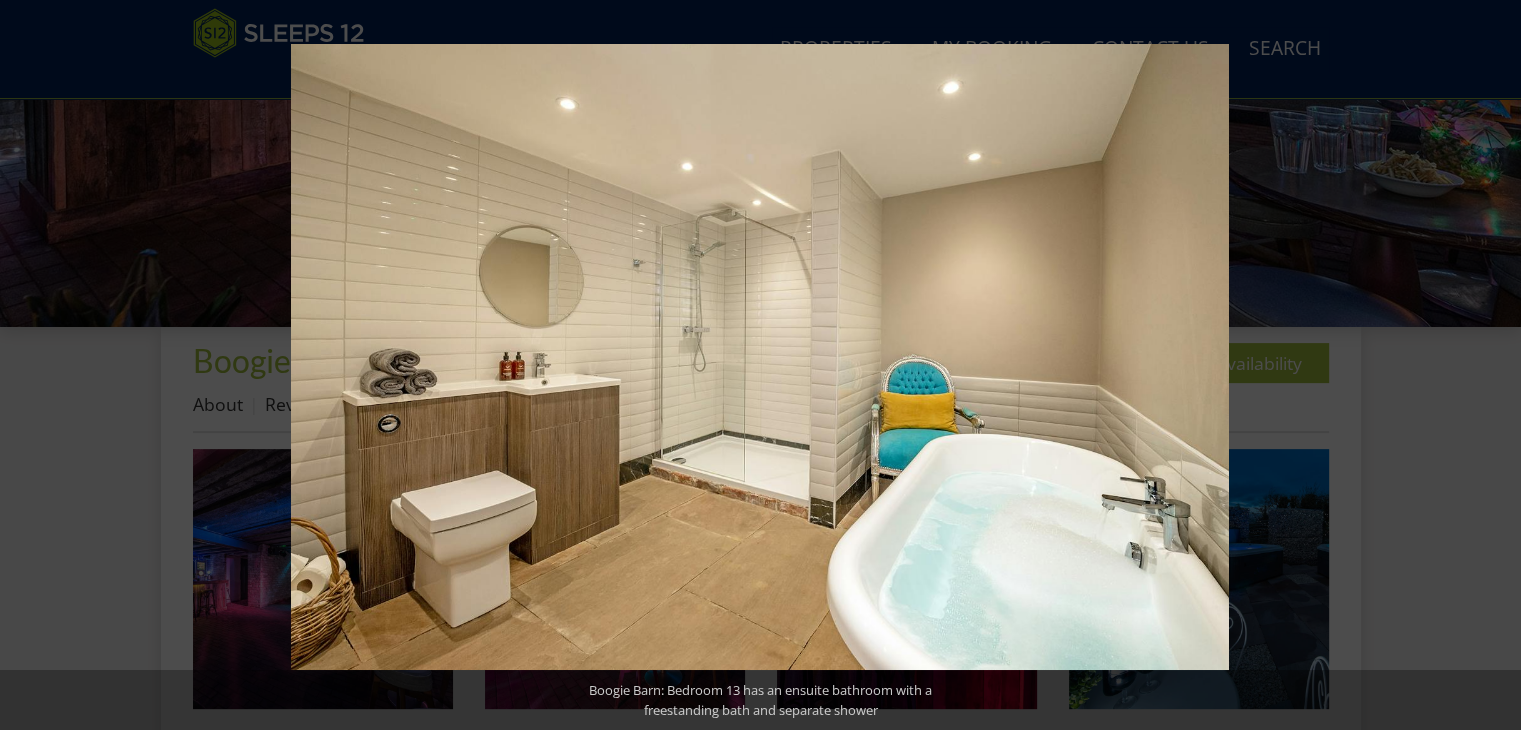 click at bounding box center (1486, 365) 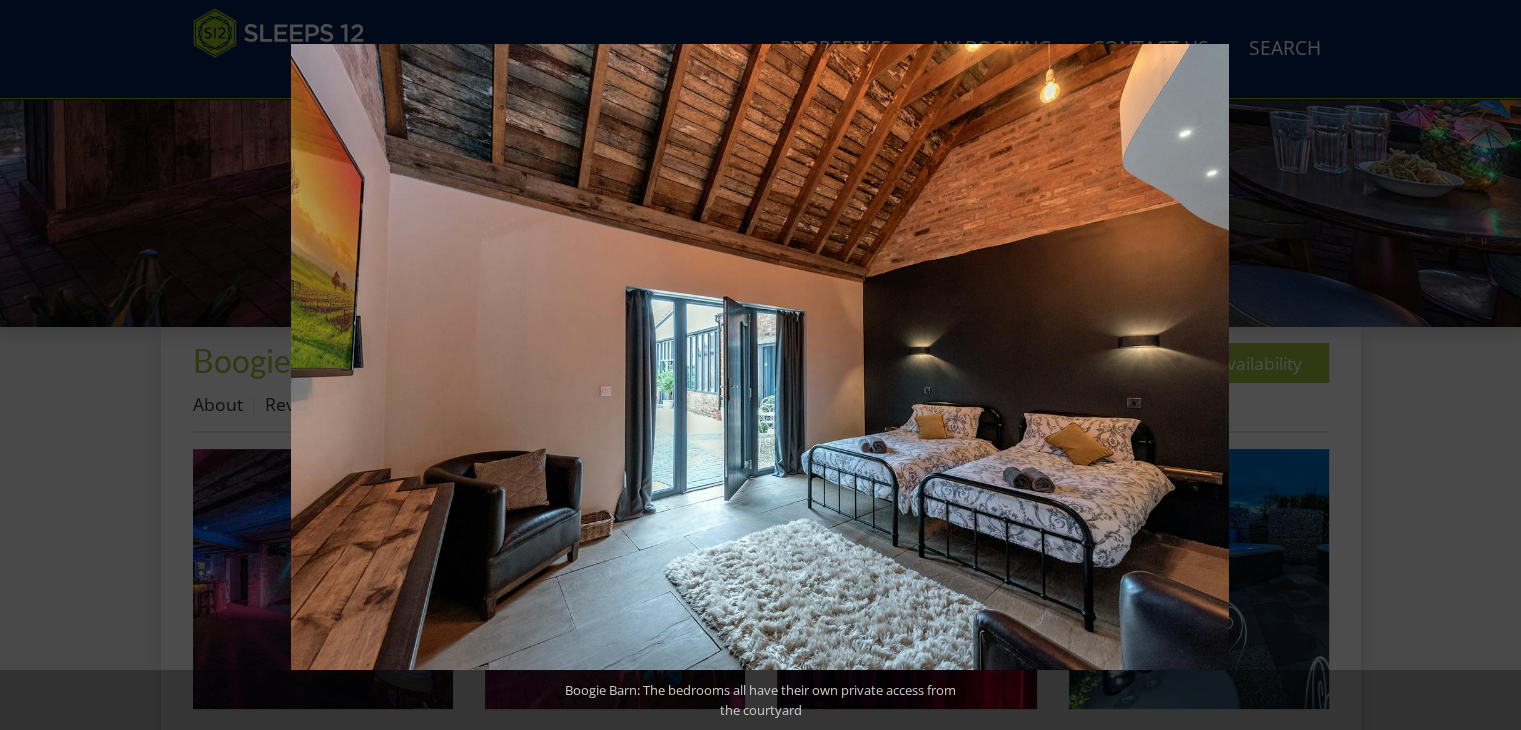 click at bounding box center (1486, 365) 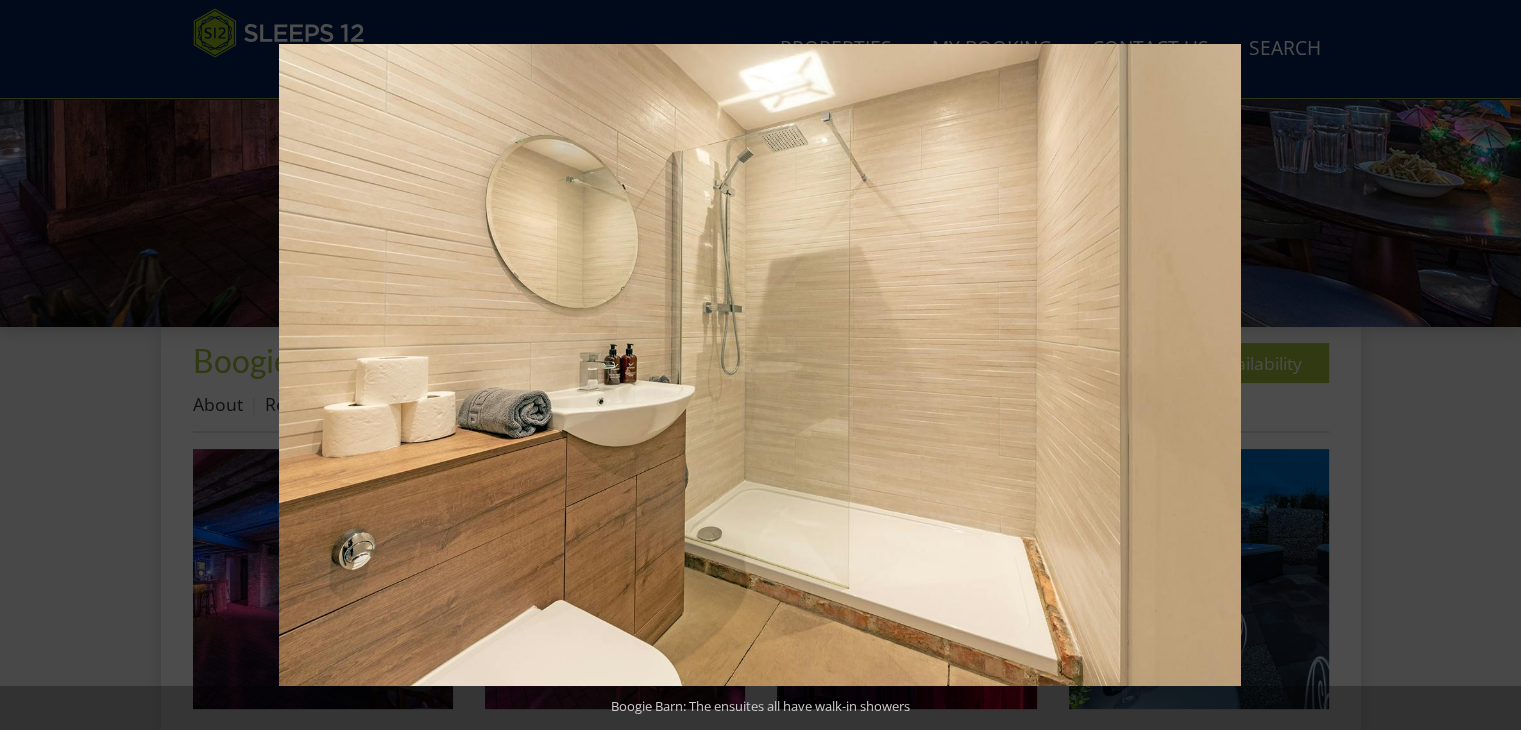 click at bounding box center (1486, 365) 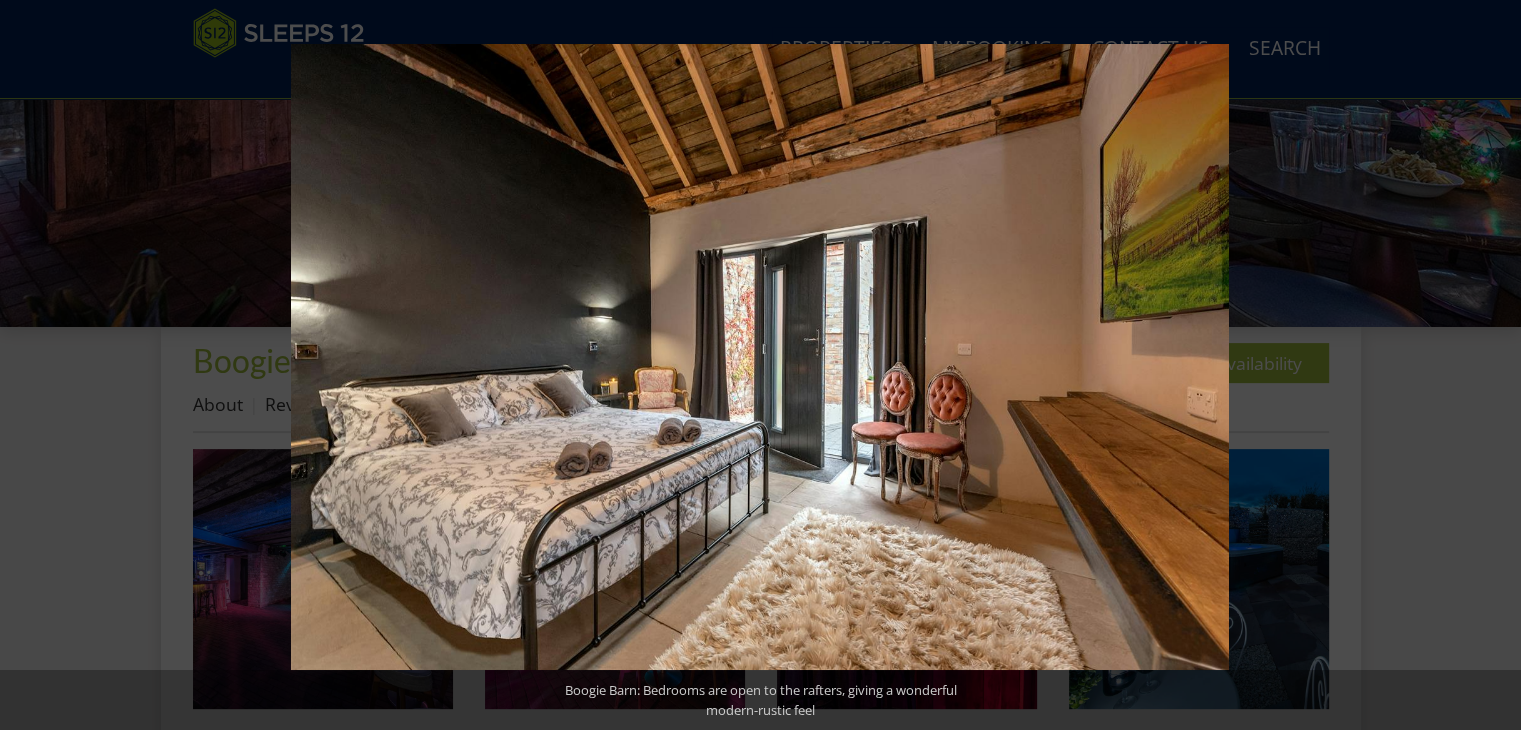 click at bounding box center (1486, 365) 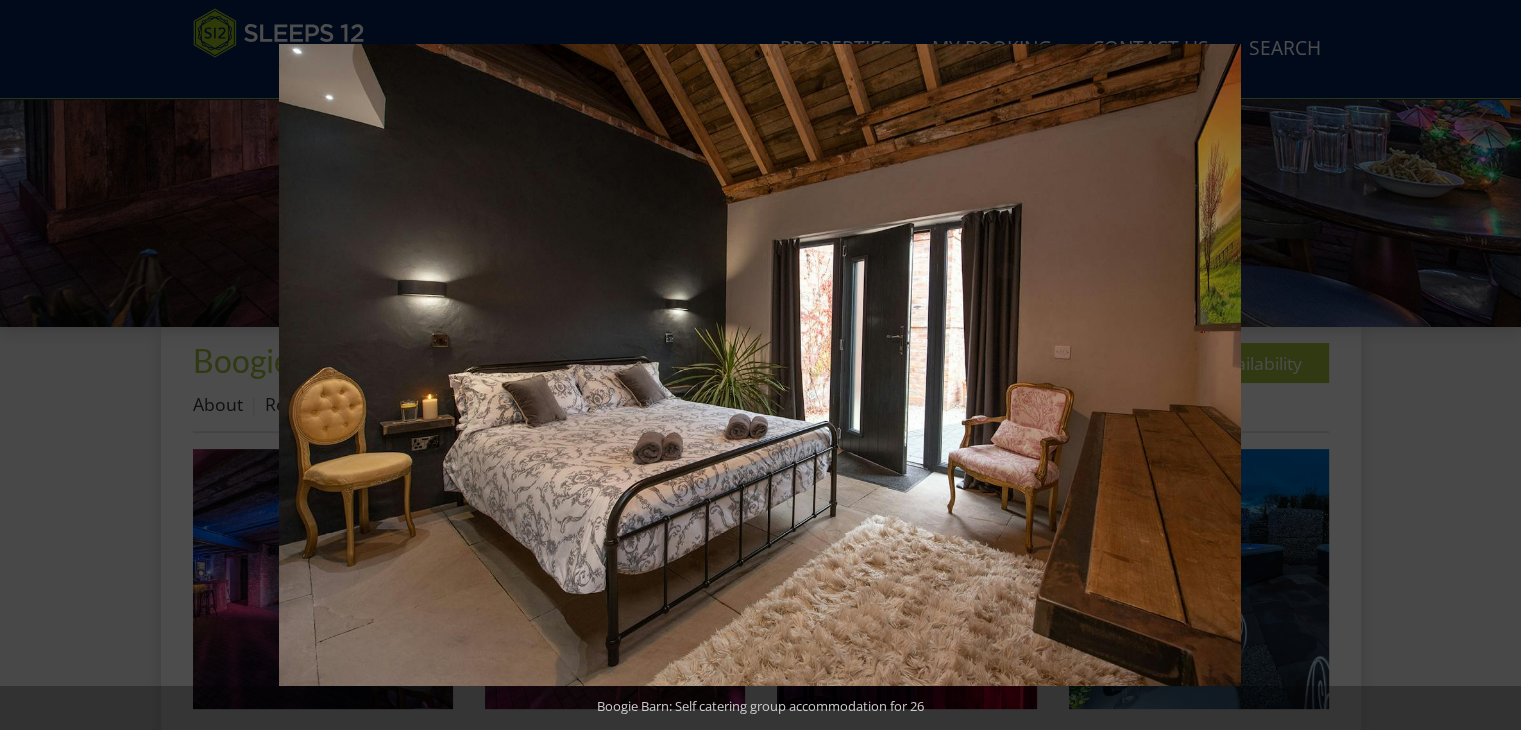 click at bounding box center (1486, 365) 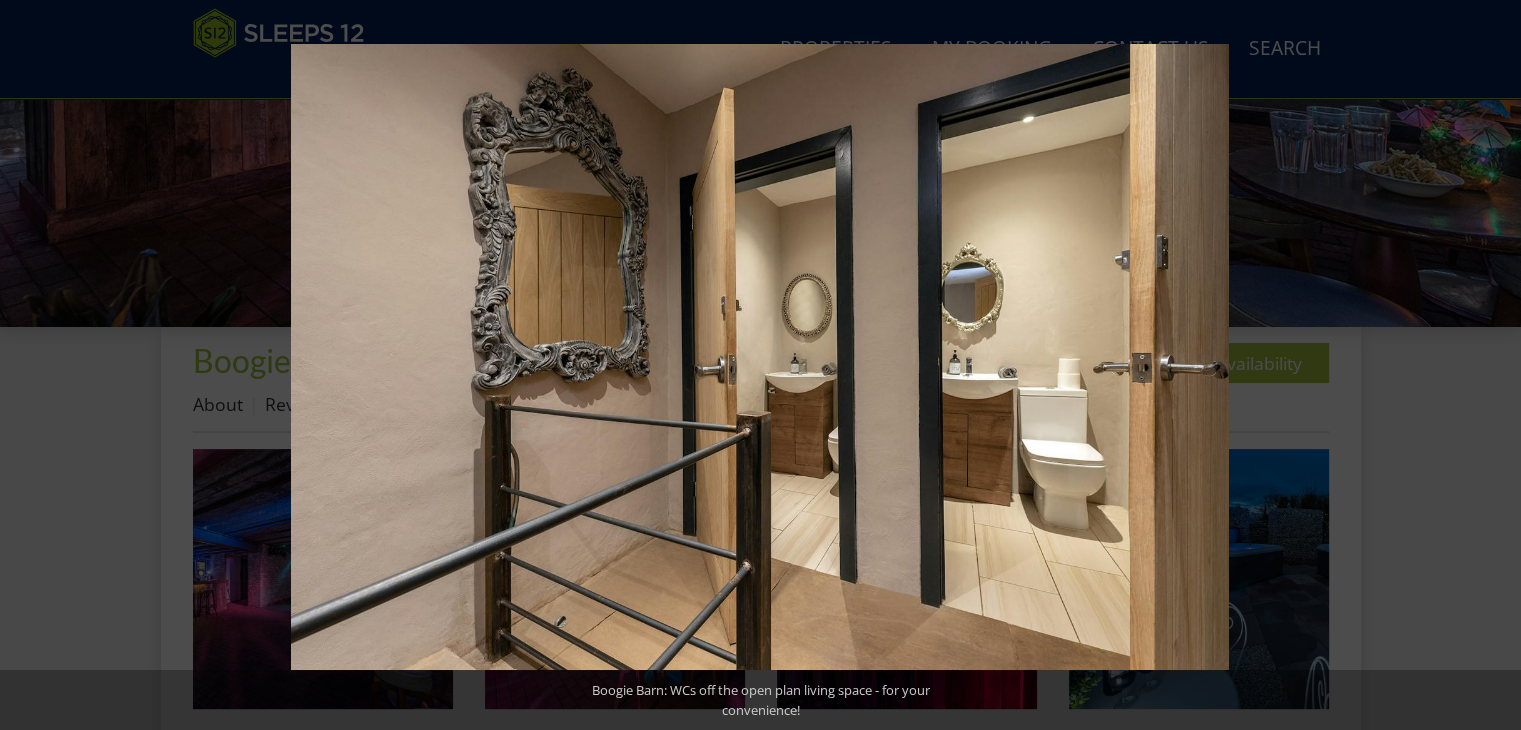click at bounding box center [1486, 365] 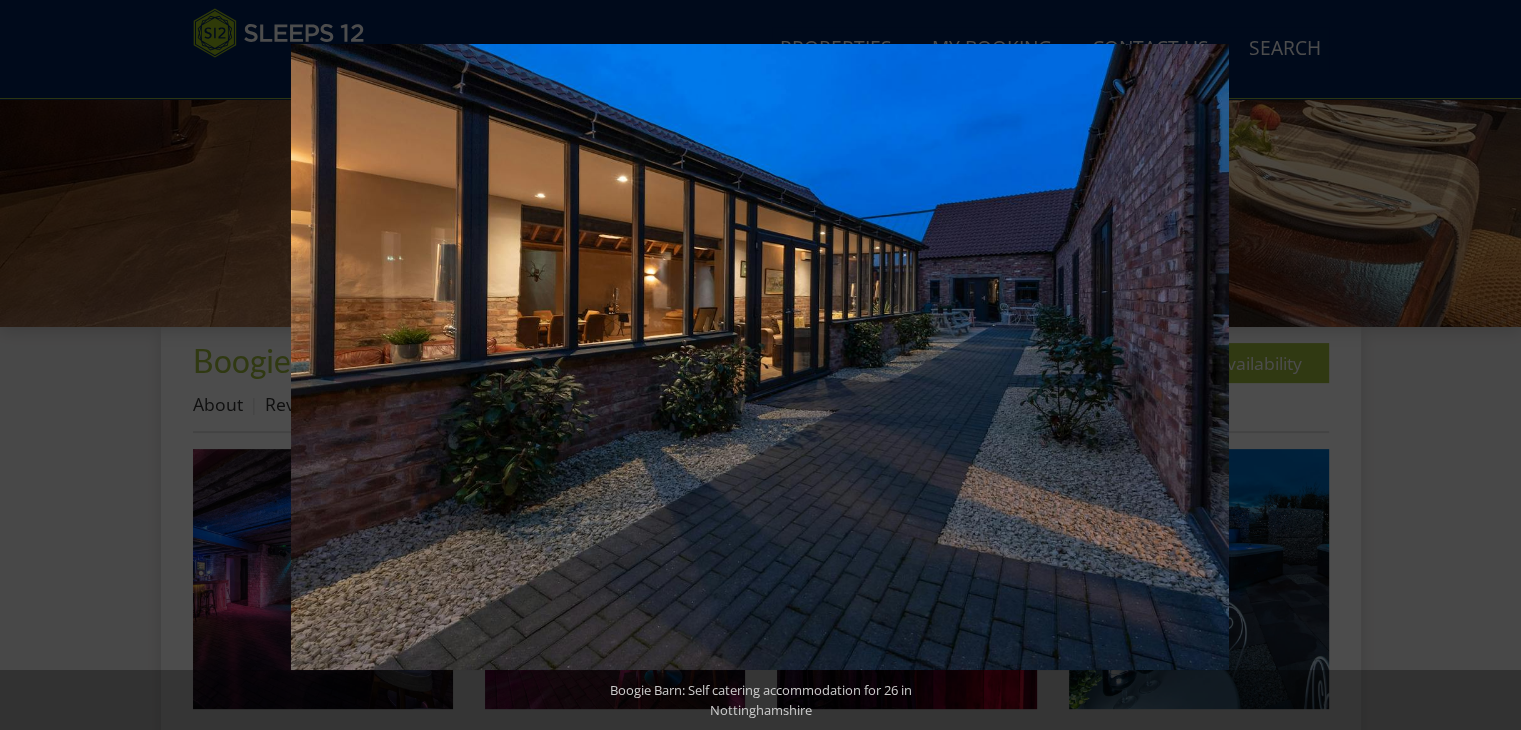 click at bounding box center (1486, 365) 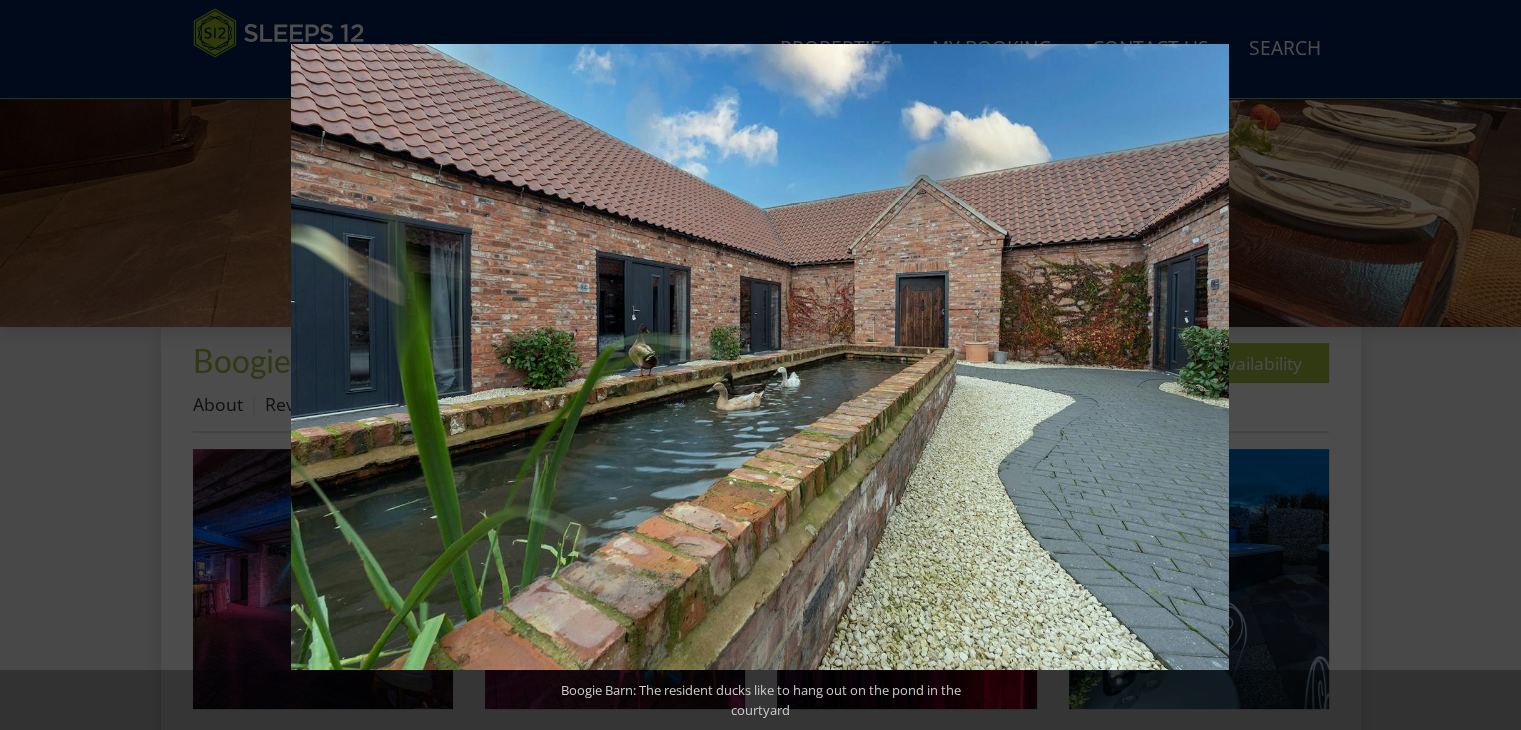 click at bounding box center (1486, 365) 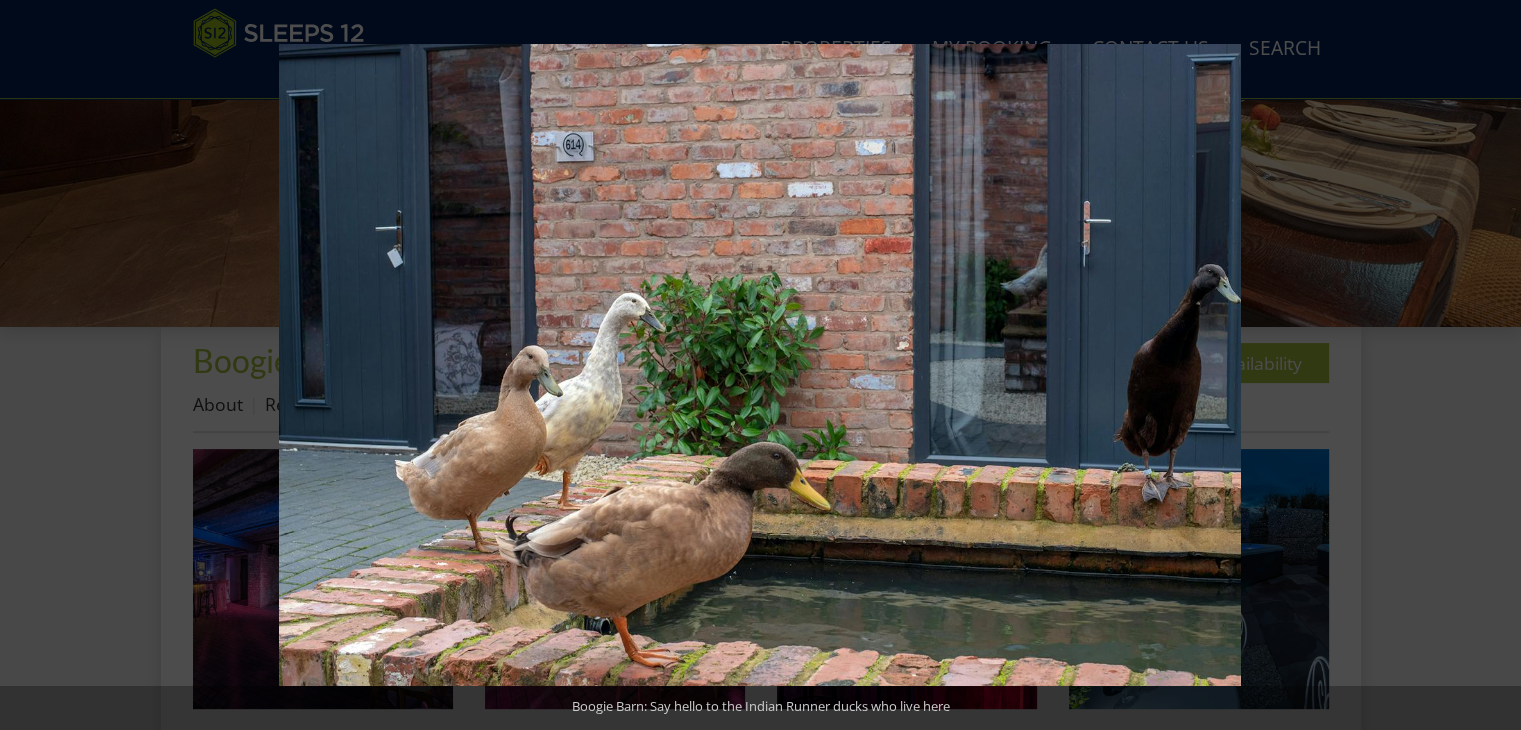 click at bounding box center (1486, 365) 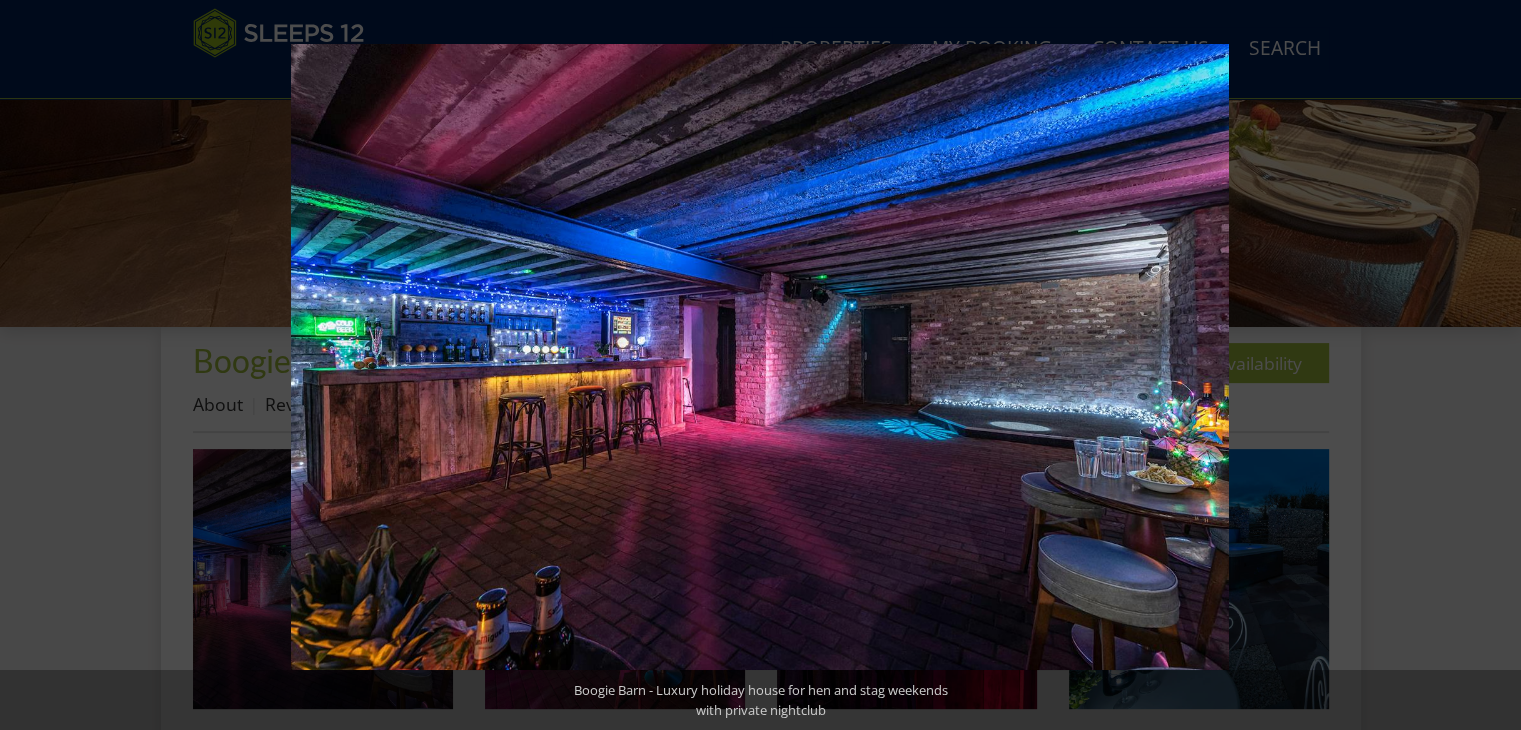 click at bounding box center (1486, 365) 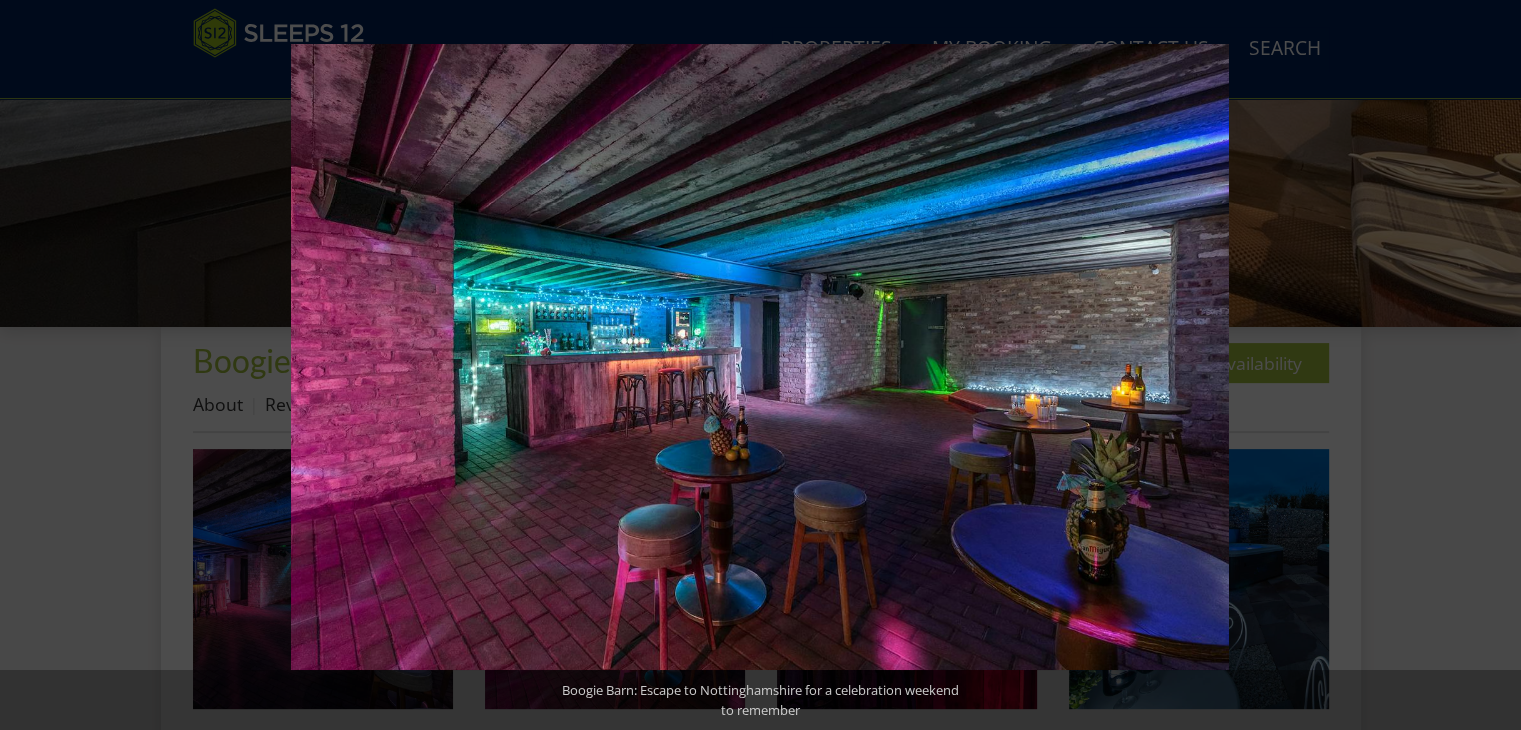 click at bounding box center [1486, 365] 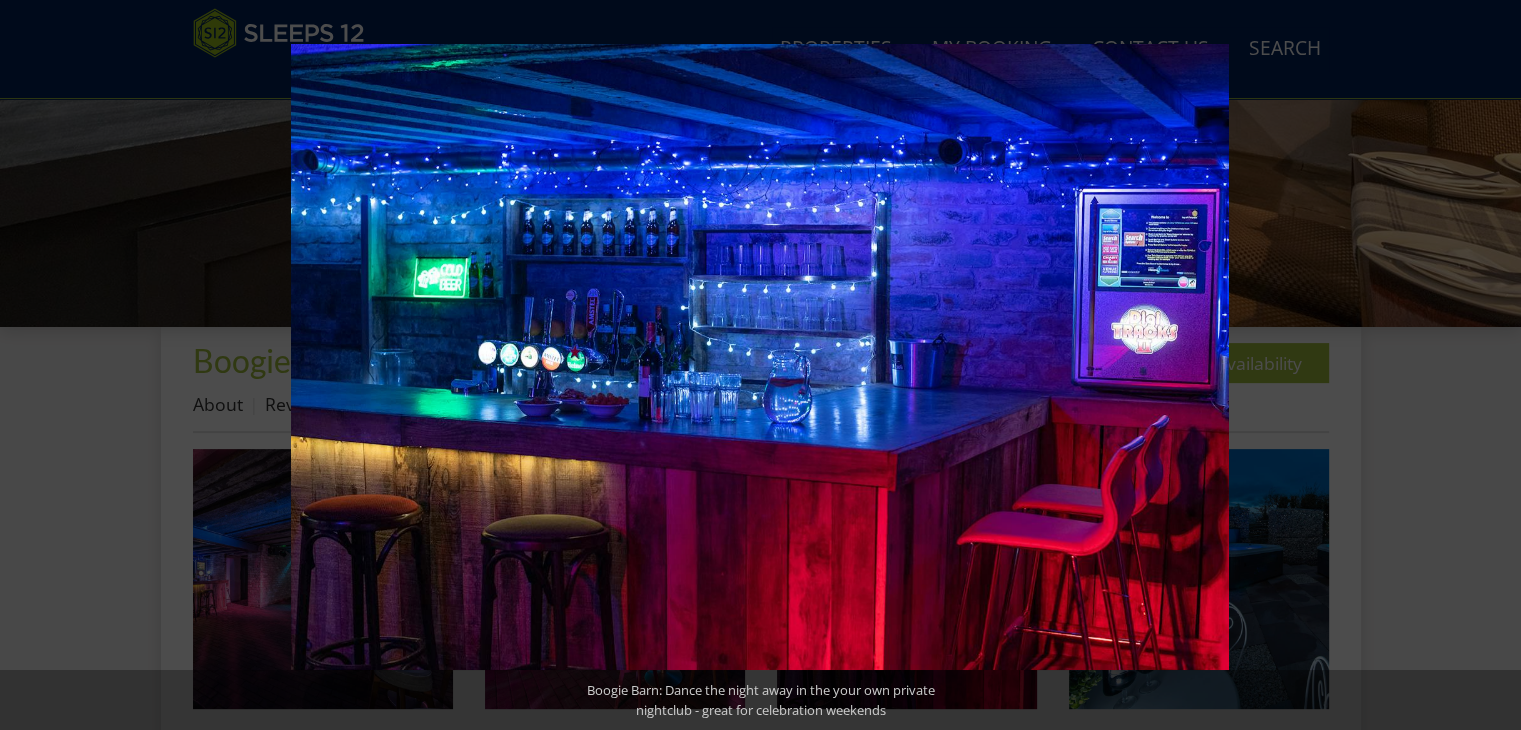 click at bounding box center (1486, 365) 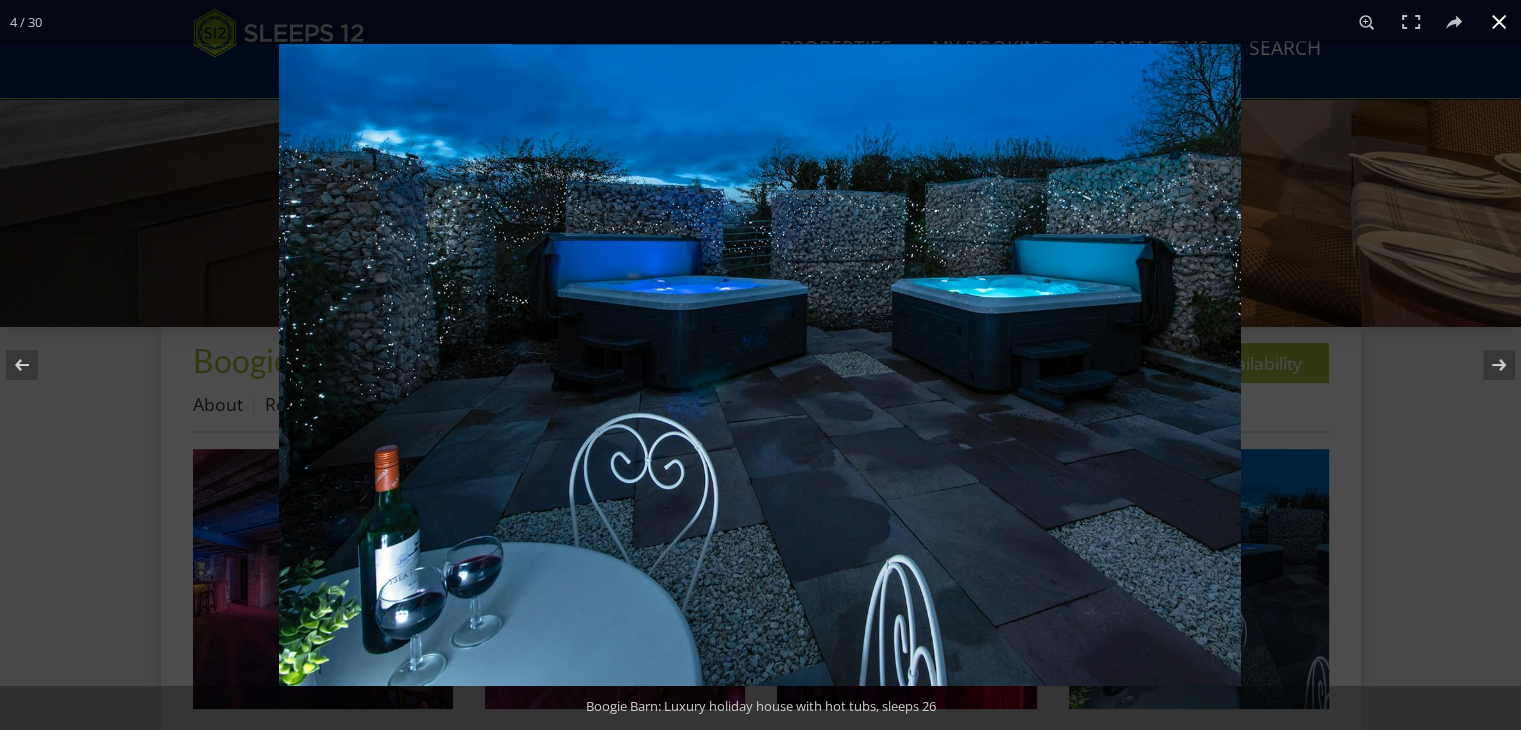 click at bounding box center (1499, 22) 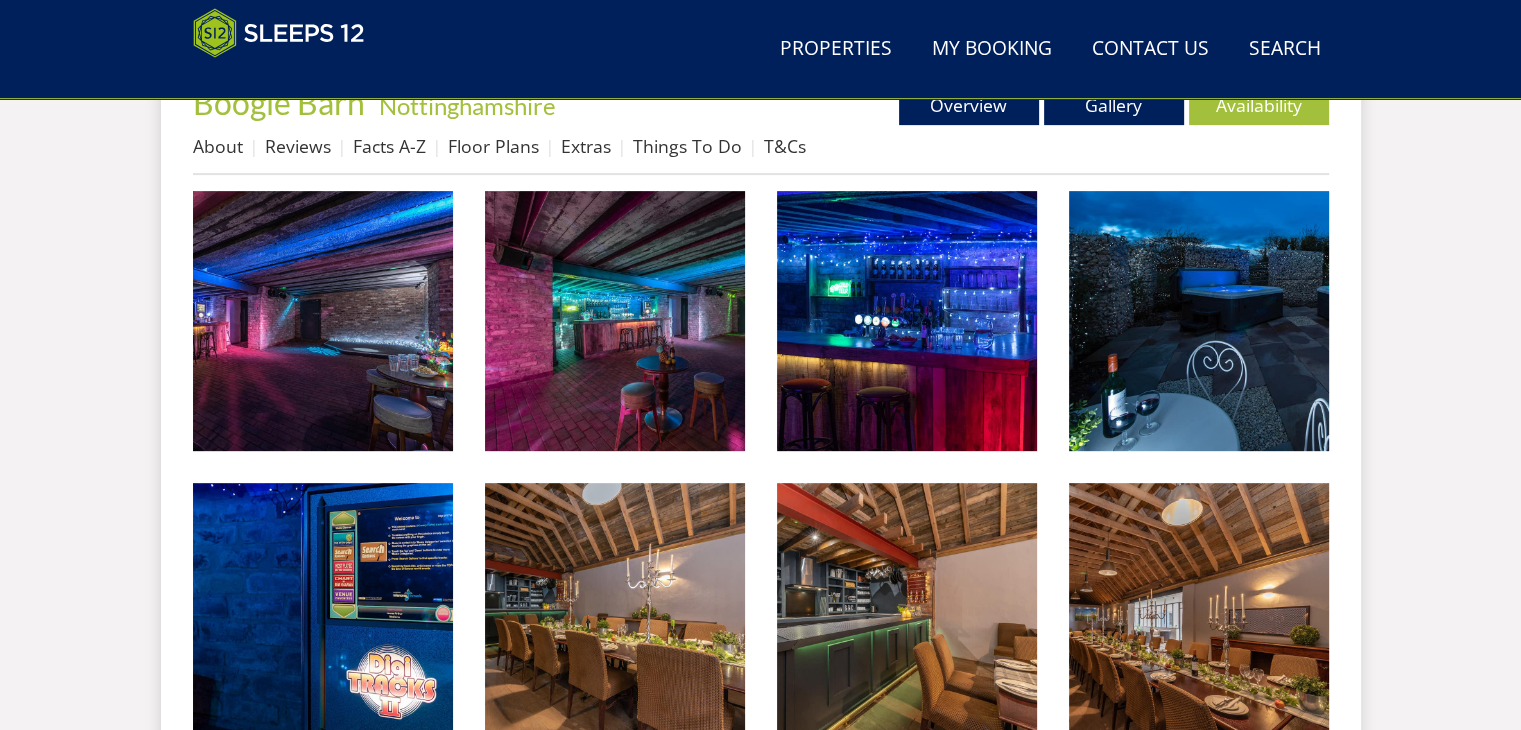 scroll, scrollTop: 600, scrollLeft: 0, axis: vertical 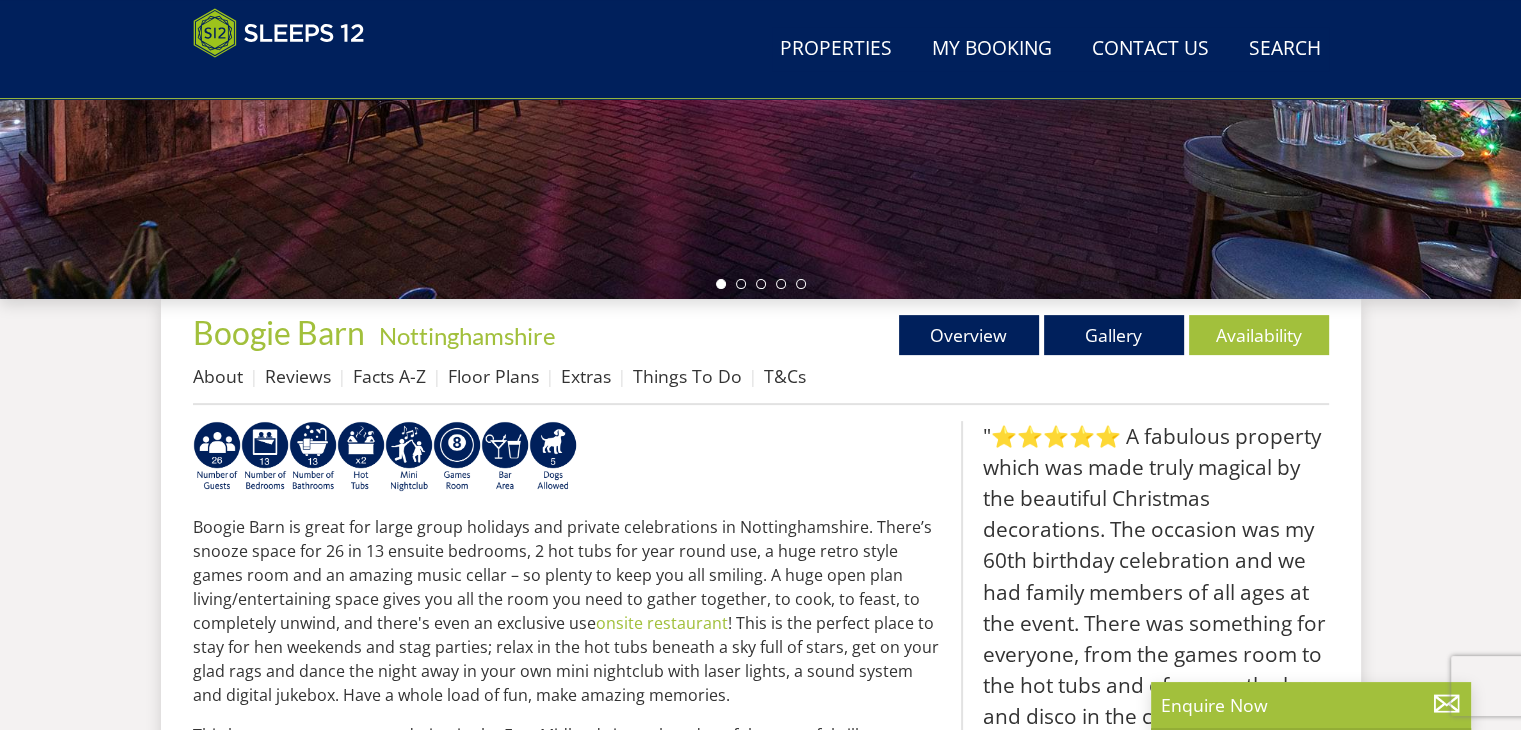 select on "16" 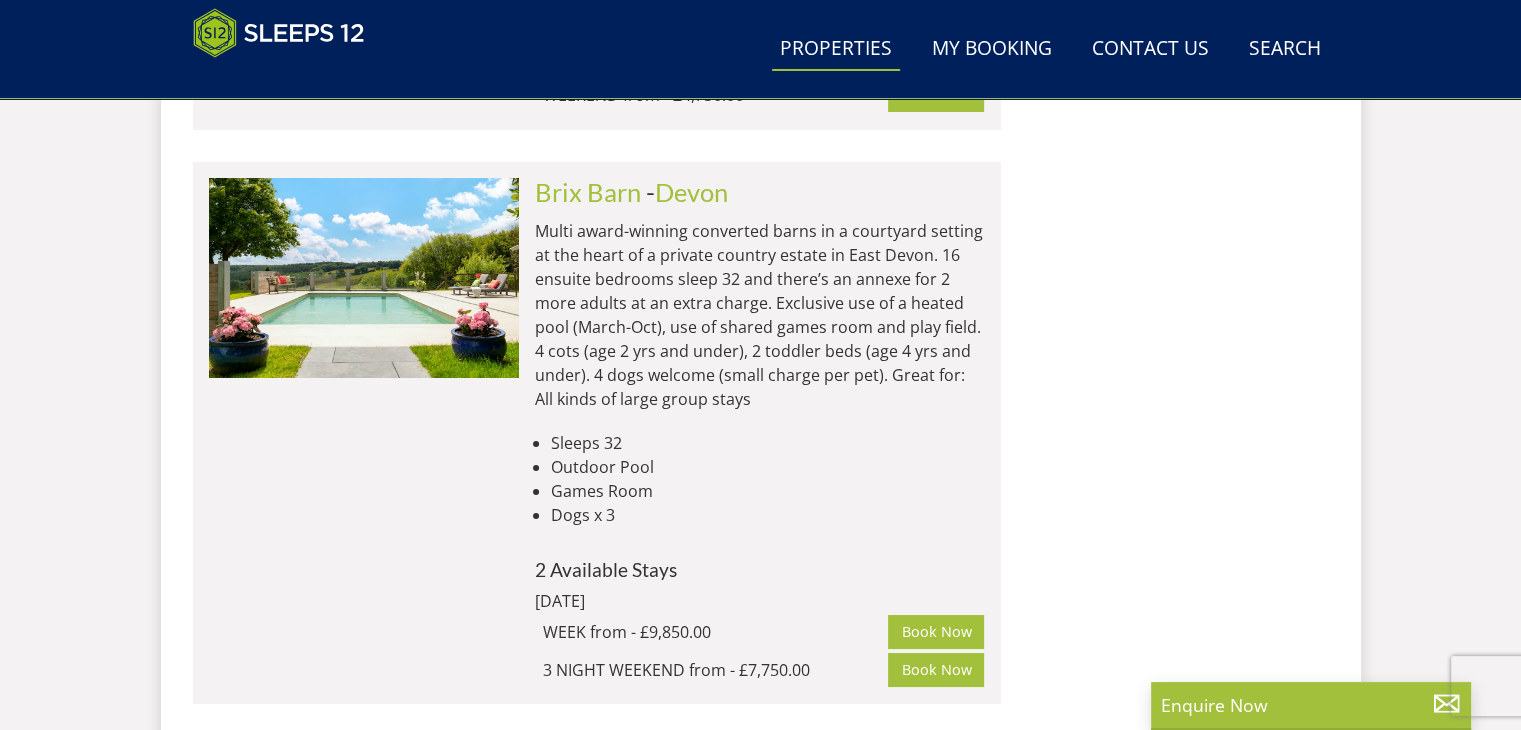 scroll, scrollTop: 14996, scrollLeft: 0, axis: vertical 